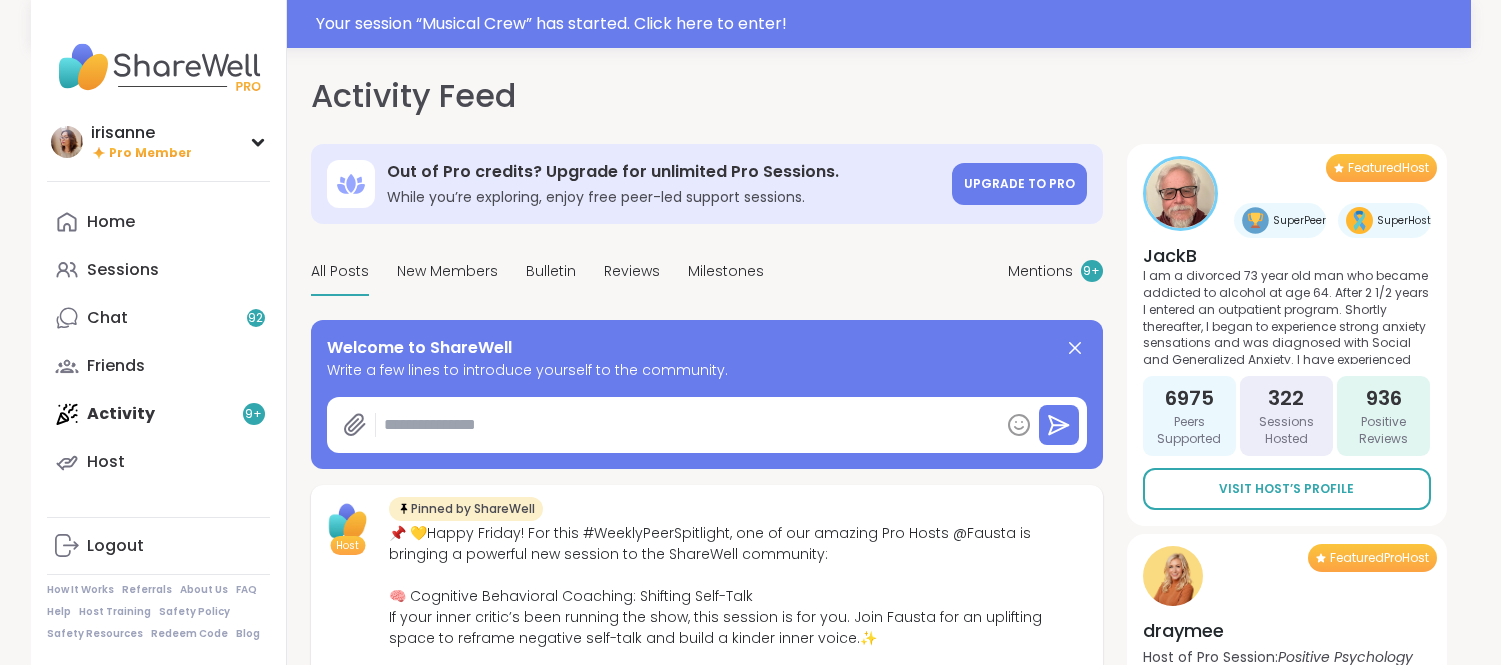 scroll, scrollTop: 0, scrollLeft: 0, axis: both 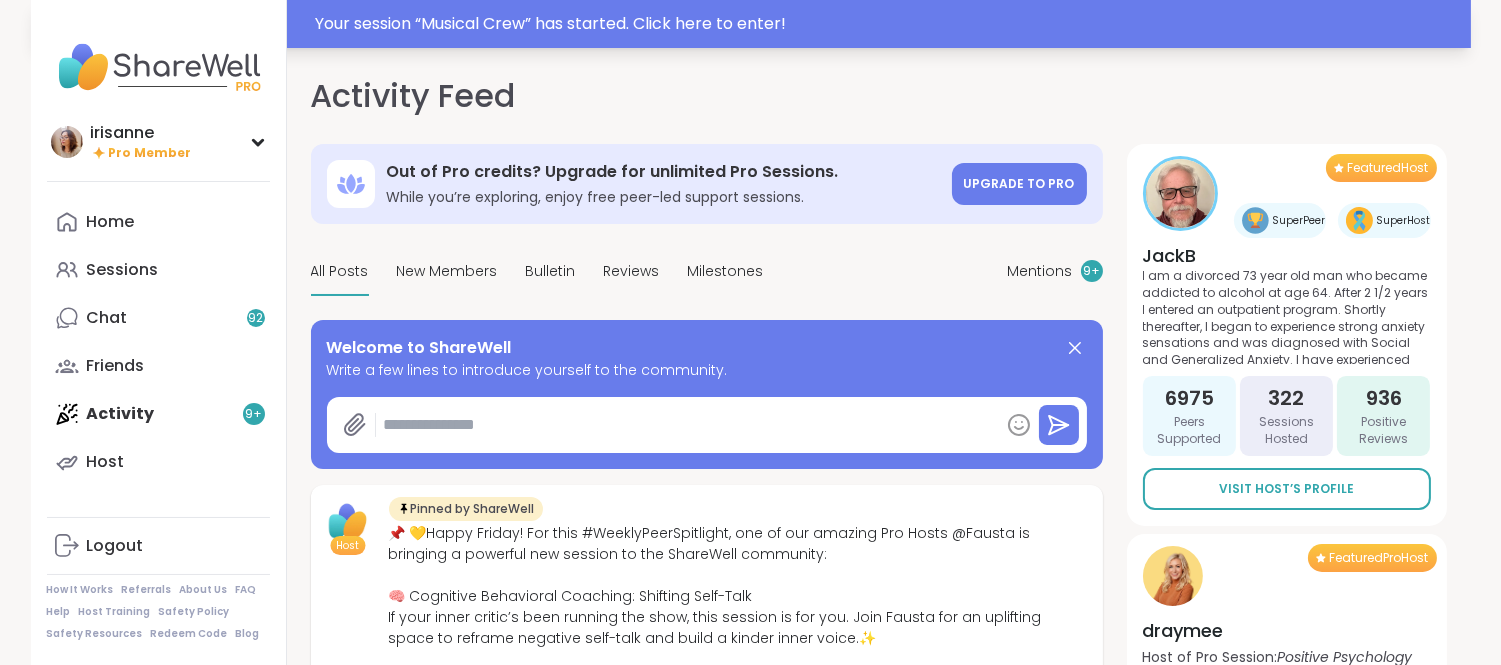 drag, startPoint x: 0, startPoint y: 0, endPoint x: 543, endPoint y: 10, distance: 543.0921 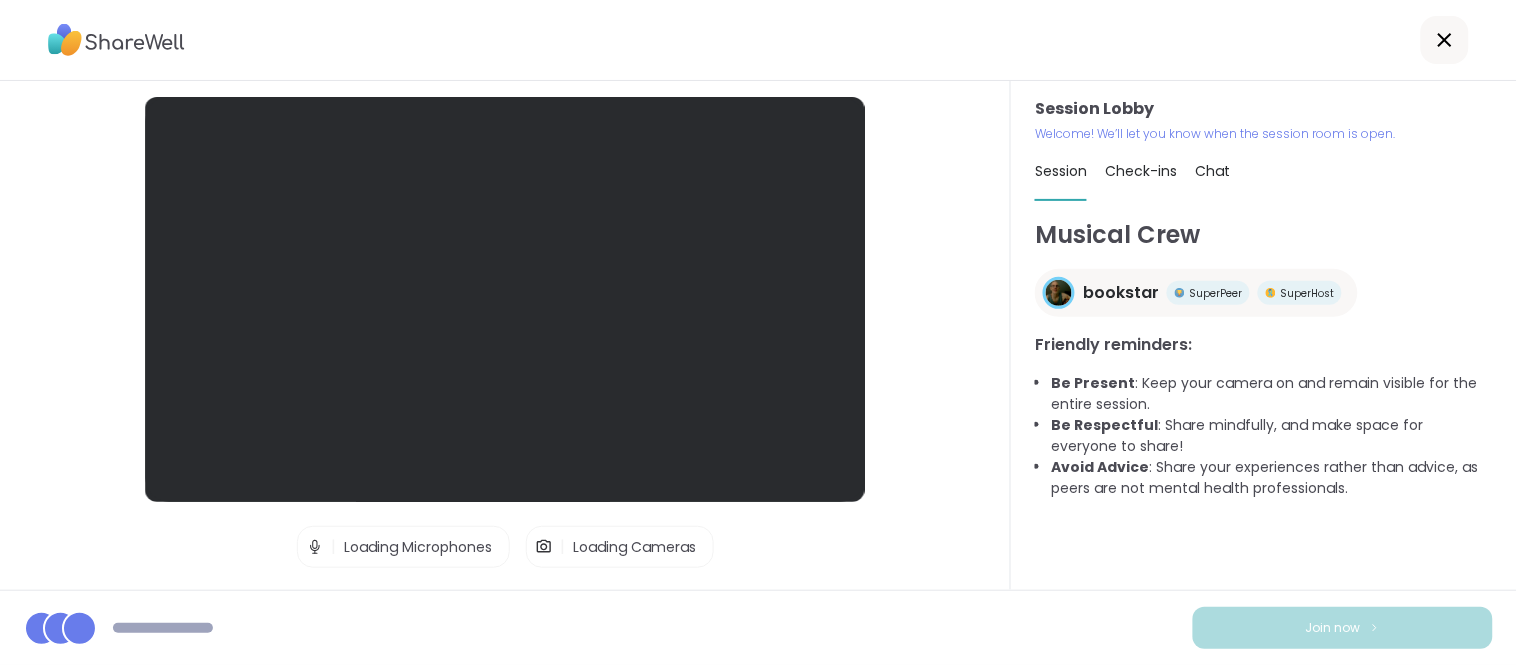 click at bounding box center (758, 40) 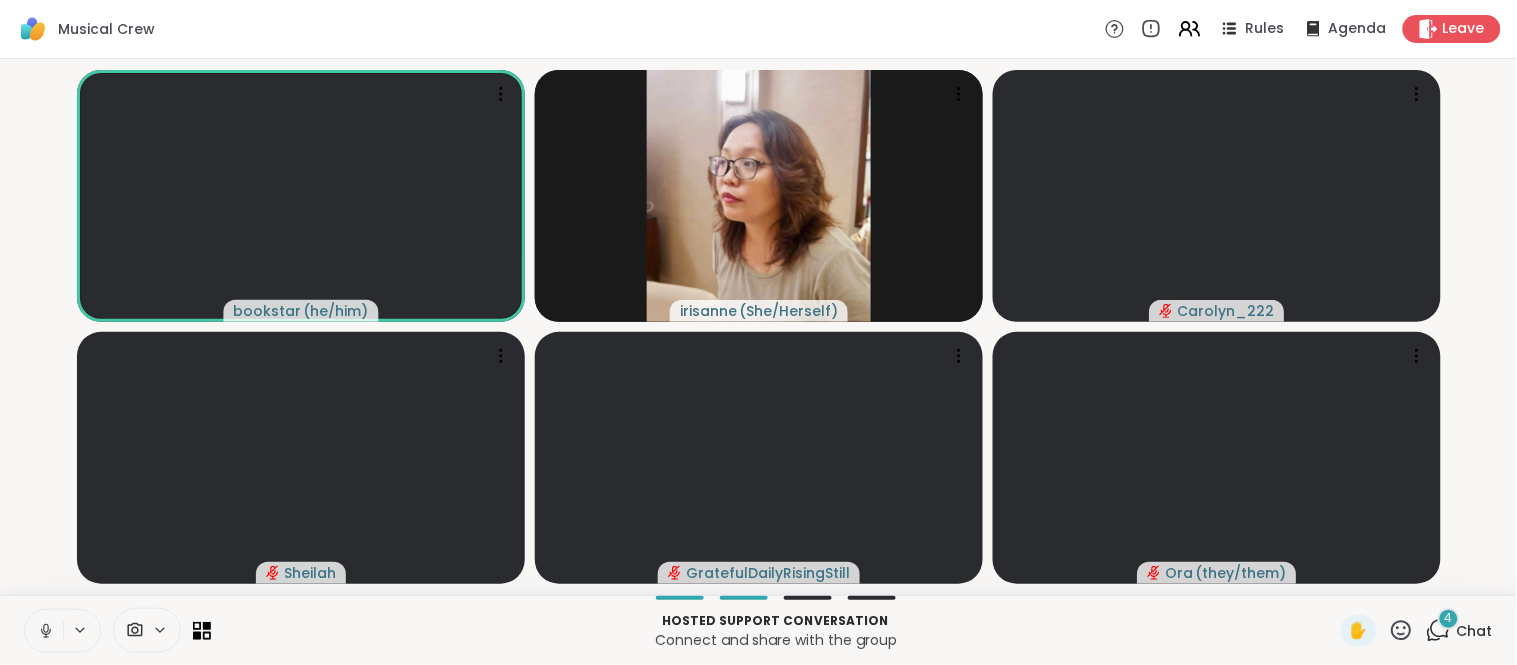 click 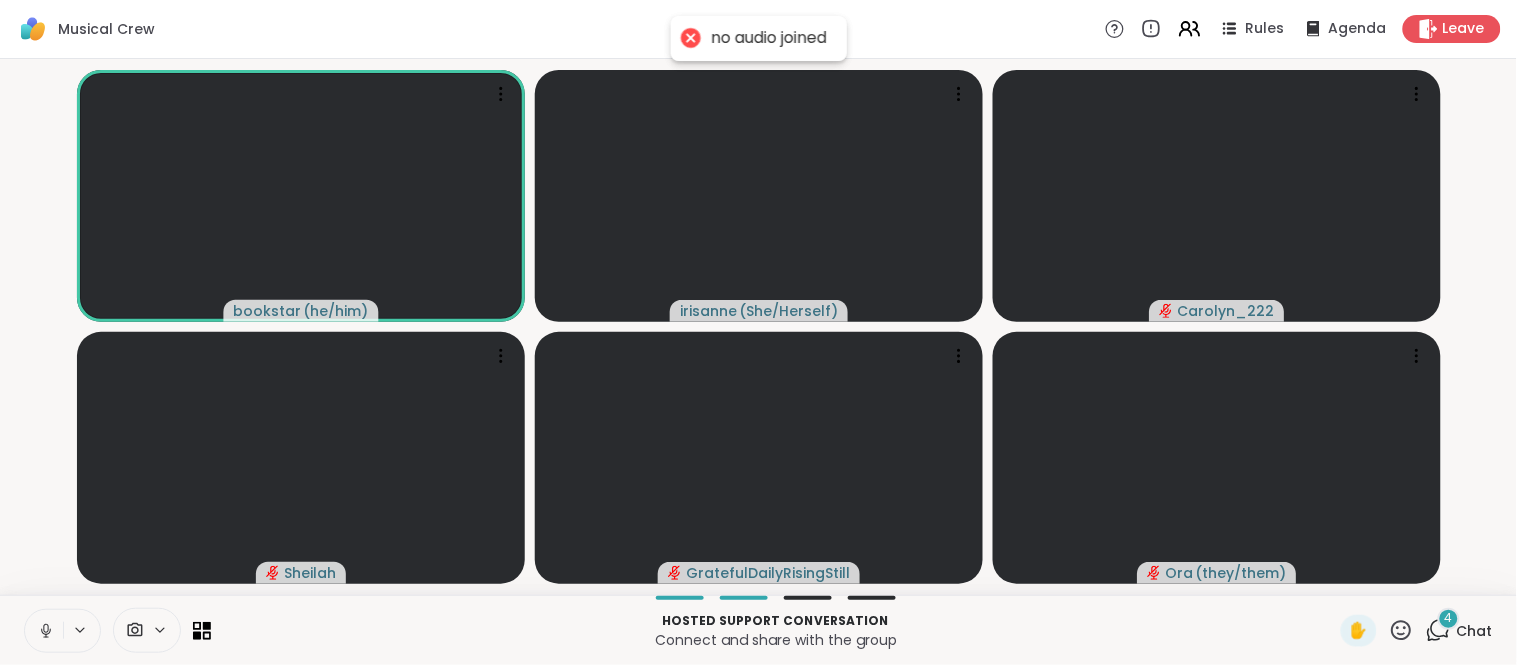 click 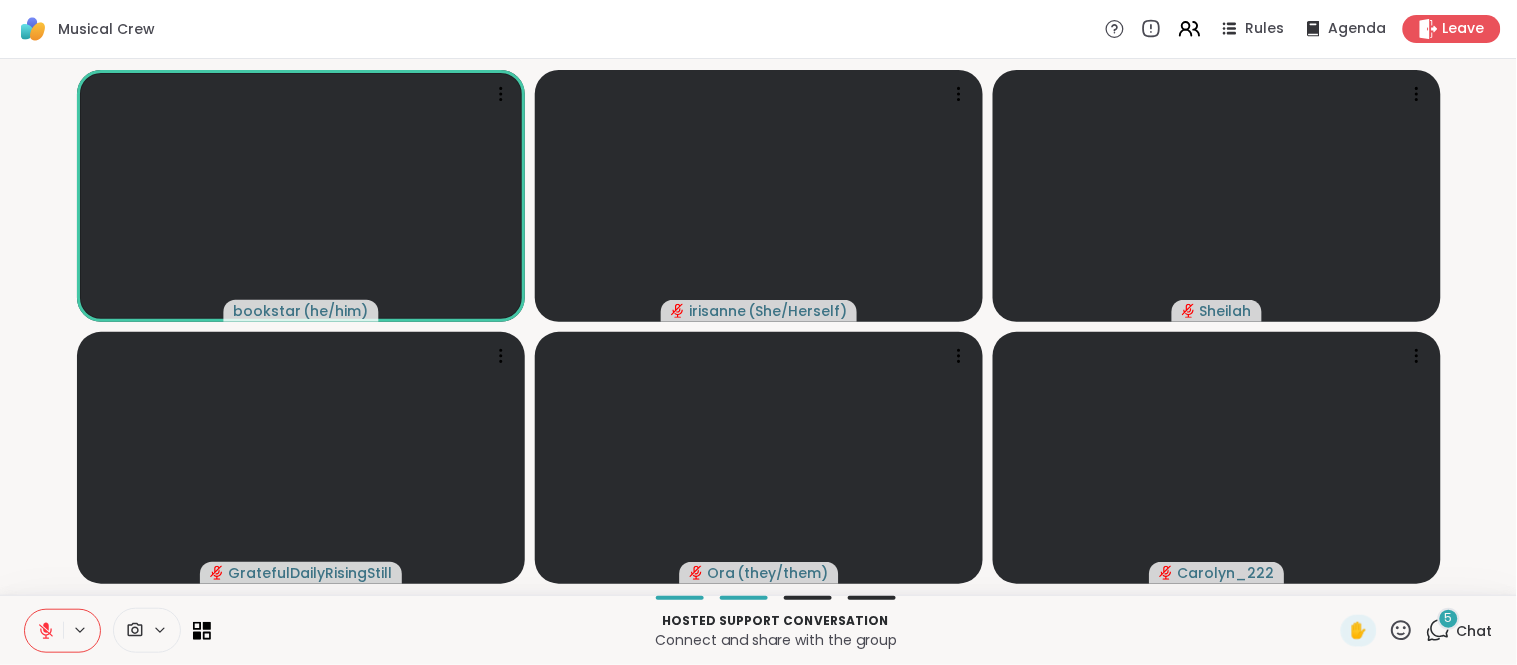 click 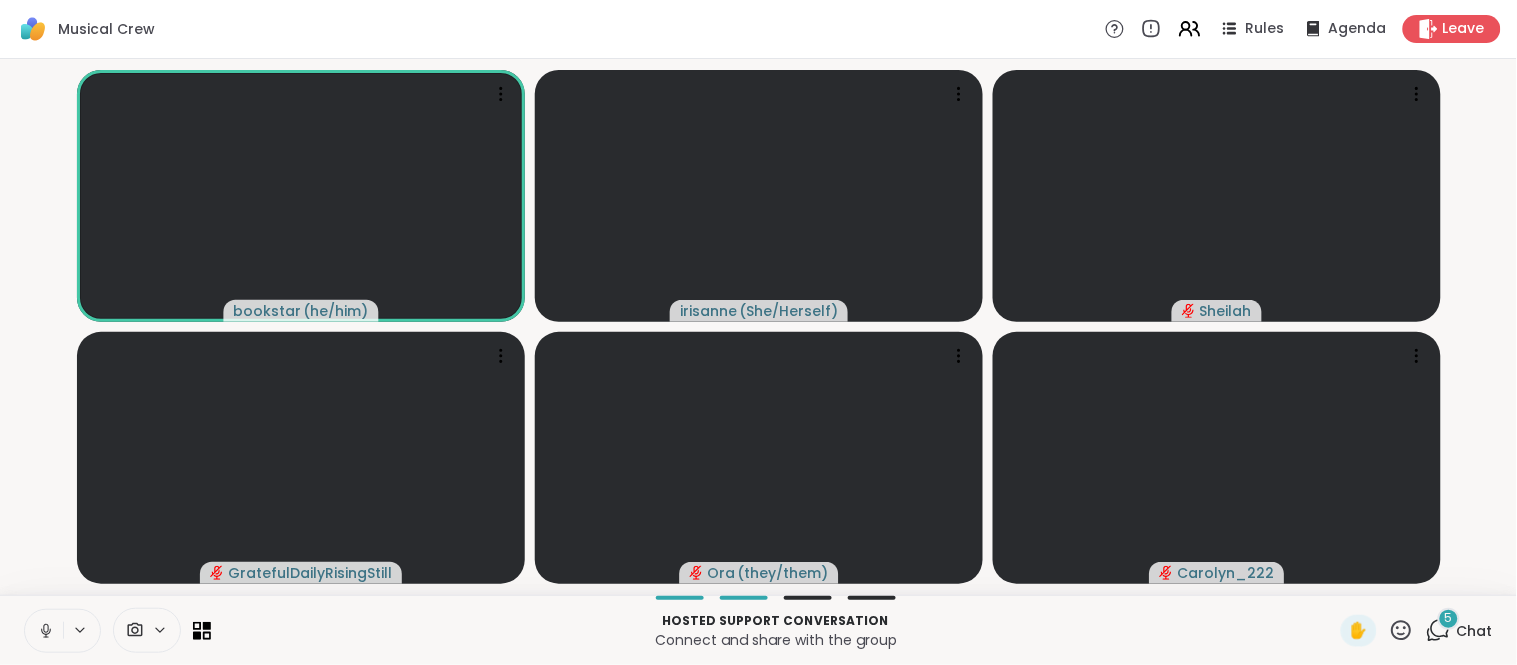 drag, startPoint x: 45, startPoint y: 634, endPoint x: 11, endPoint y: 580, distance: 63.812225 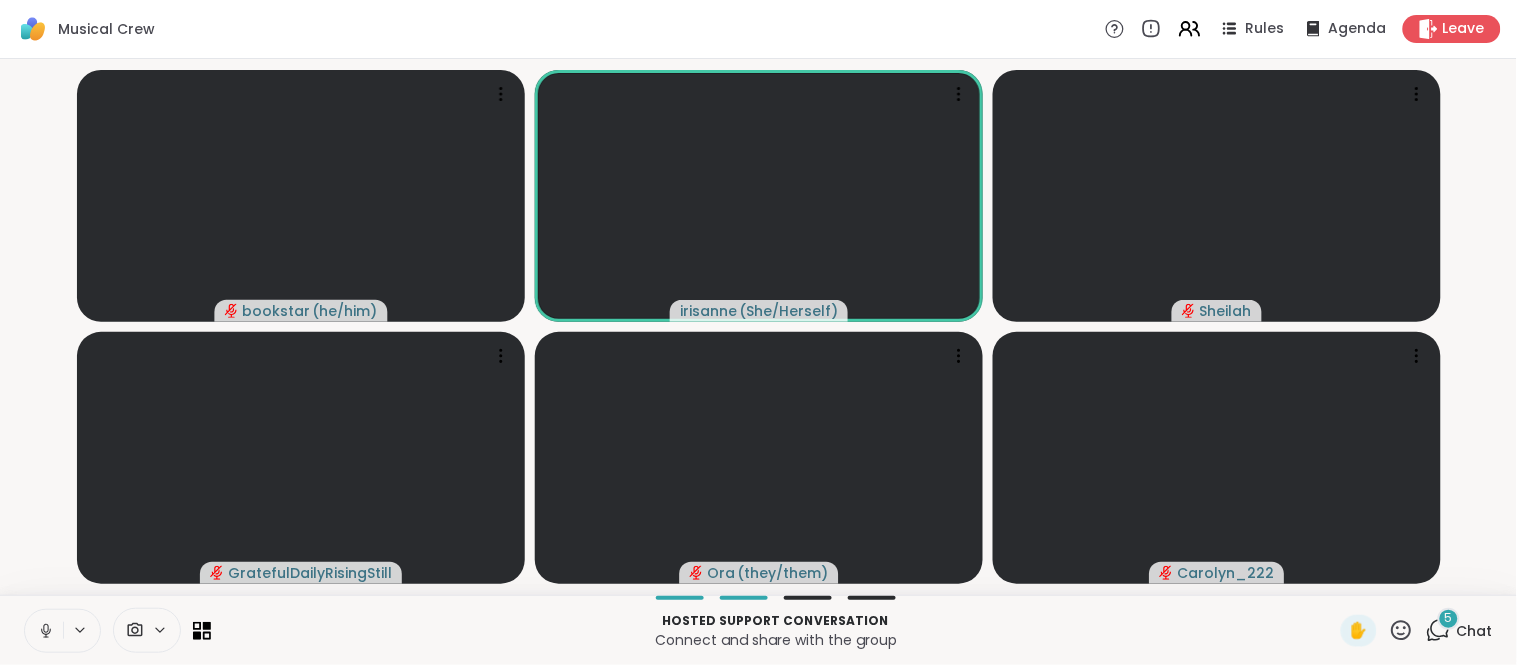 click at bounding box center [44, 631] 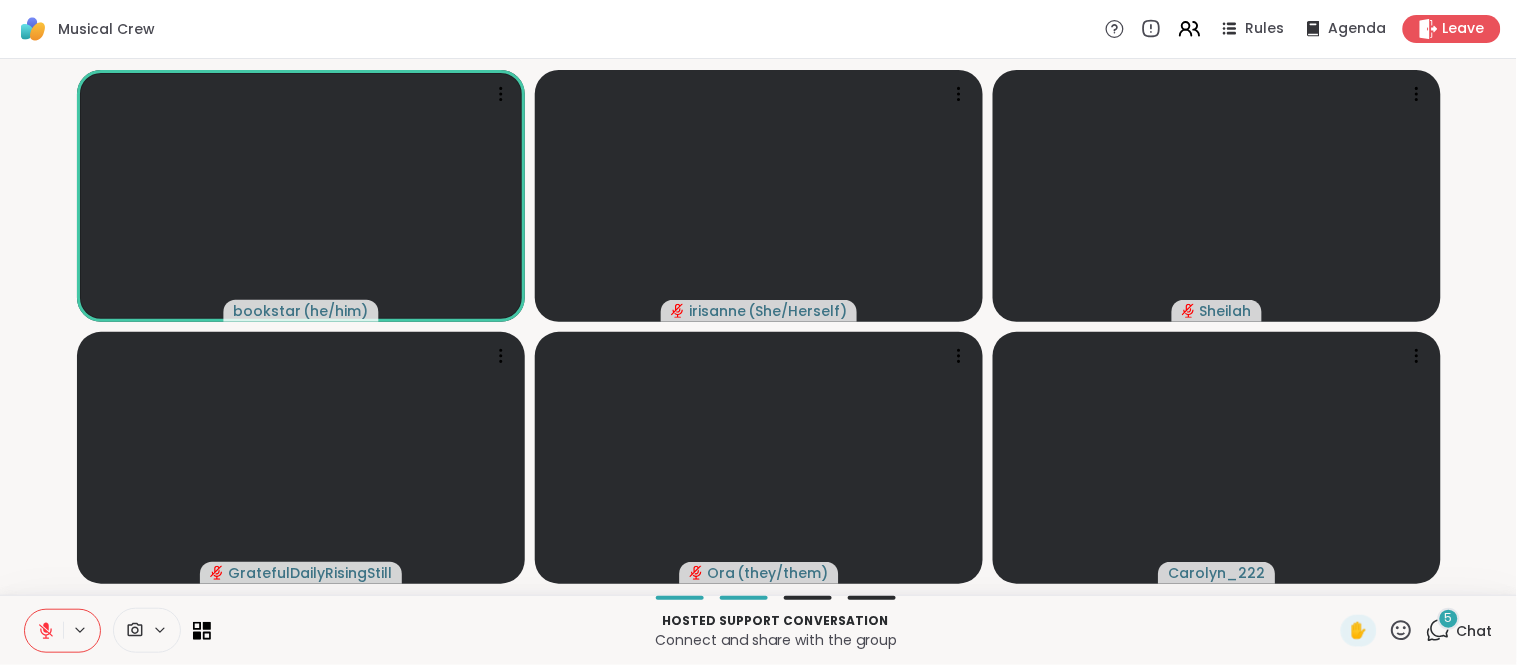 click 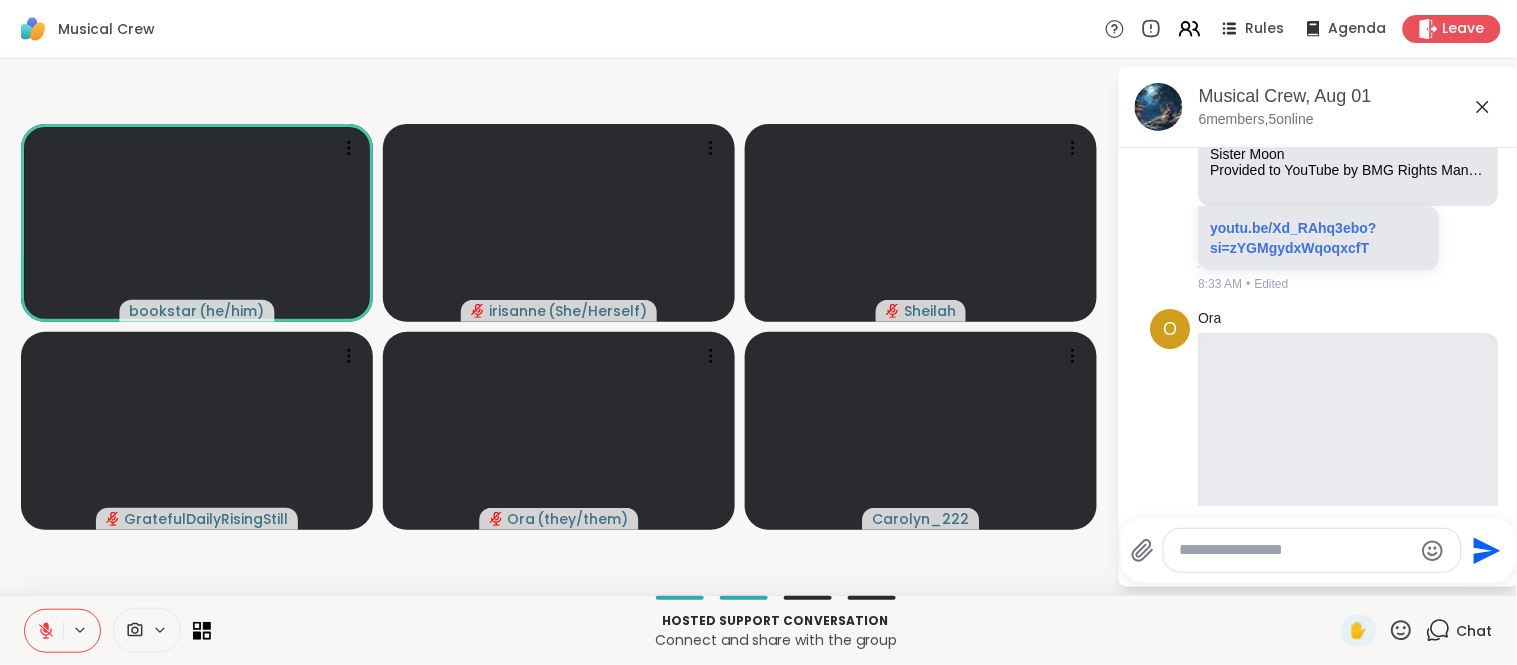 scroll, scrollTop: 407, scrollLeft: 0, axis: vertical 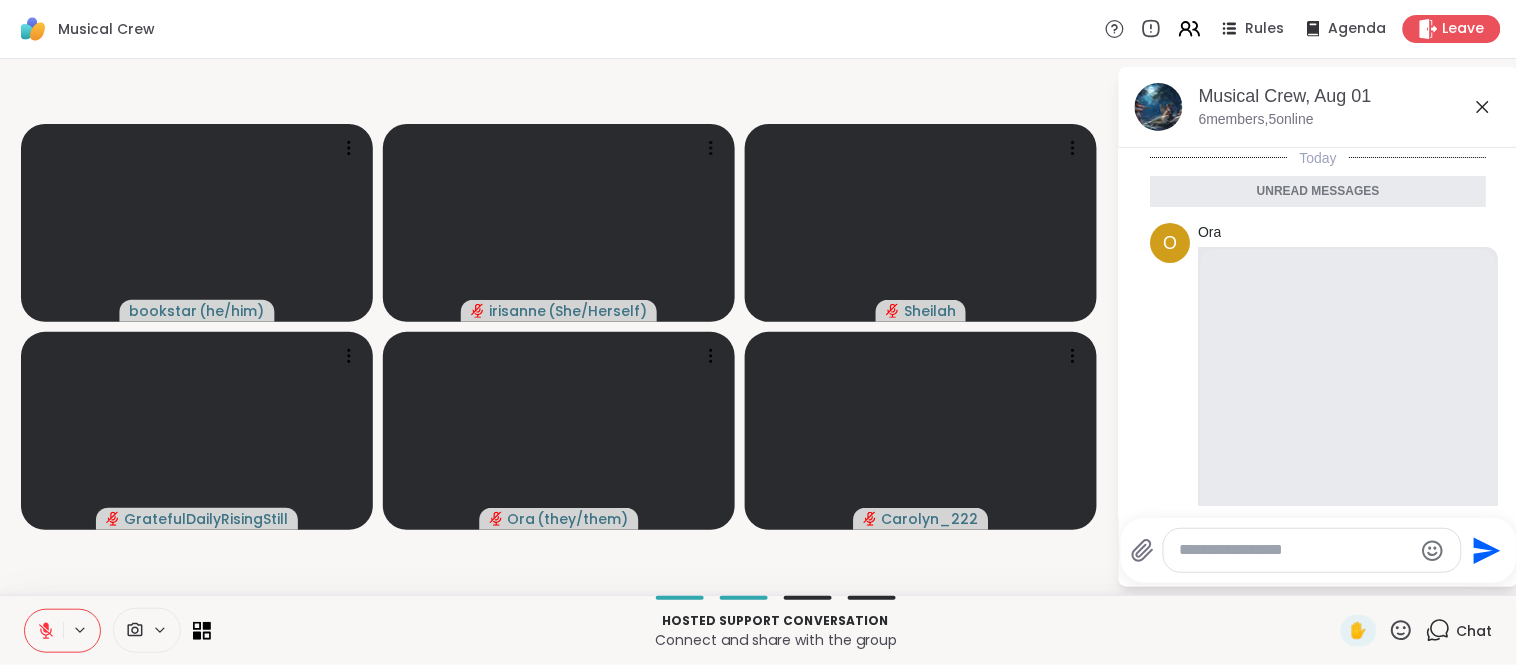 click 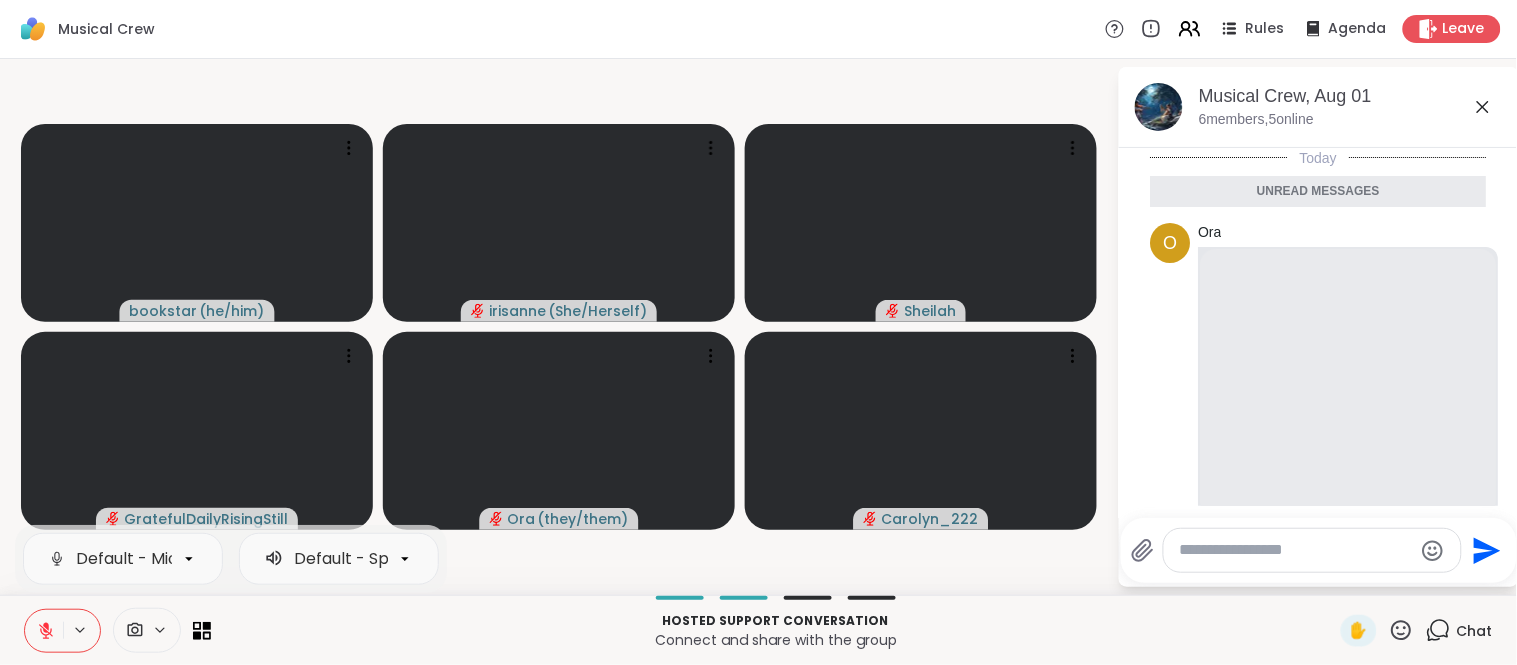 click 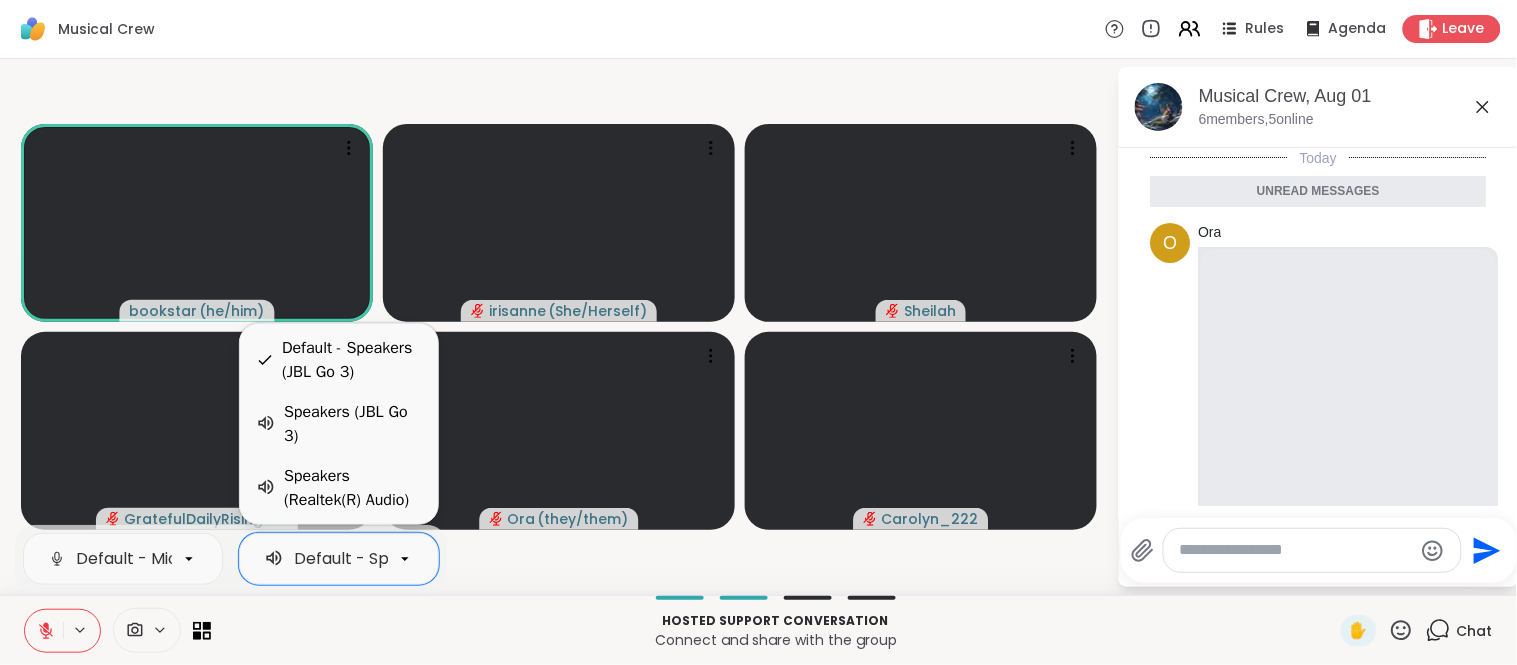 click on "Connect and share with the group" at bounding box center [776, 640] 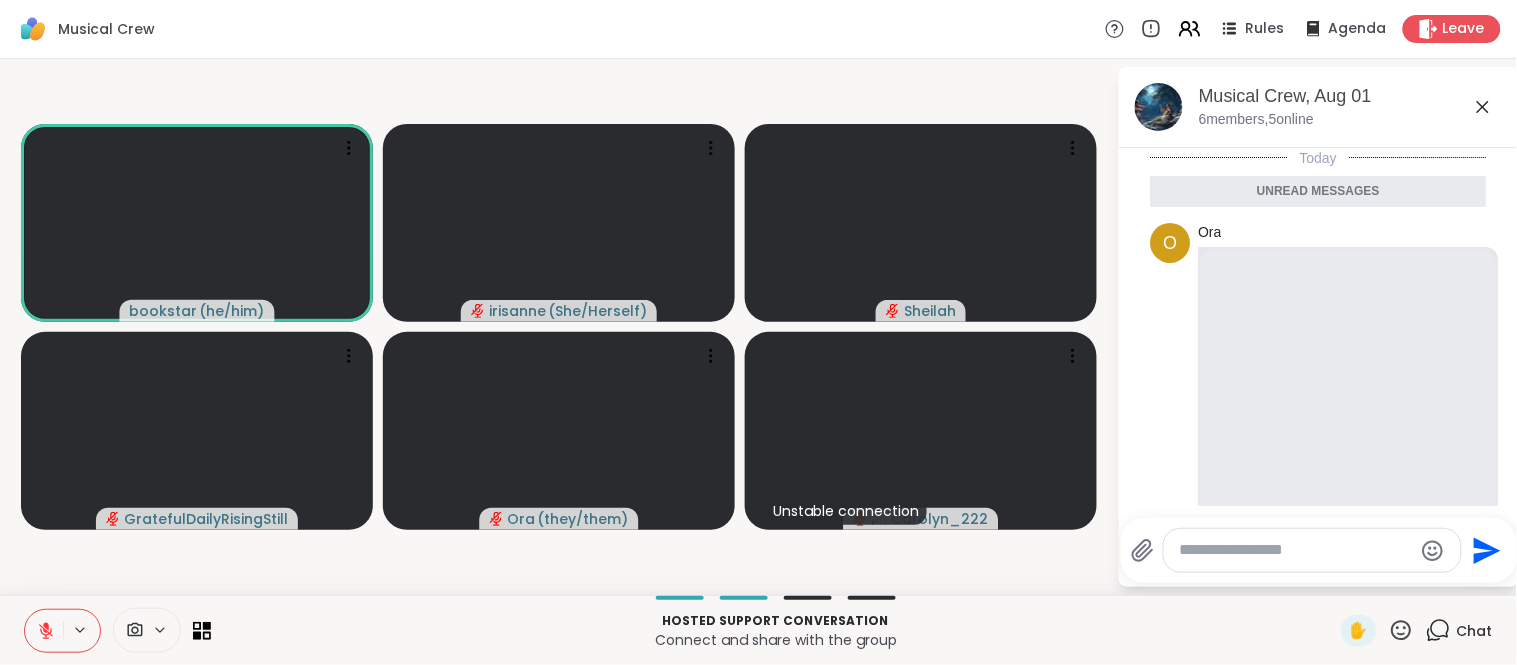 click on "bookstar ( he/him ) irisanne ( She/Herself ) Sheilah GratefulDailyRisingStill Ora ( they/them ) Unstable connection Carolyn_222" at bounding box center (558, 327) 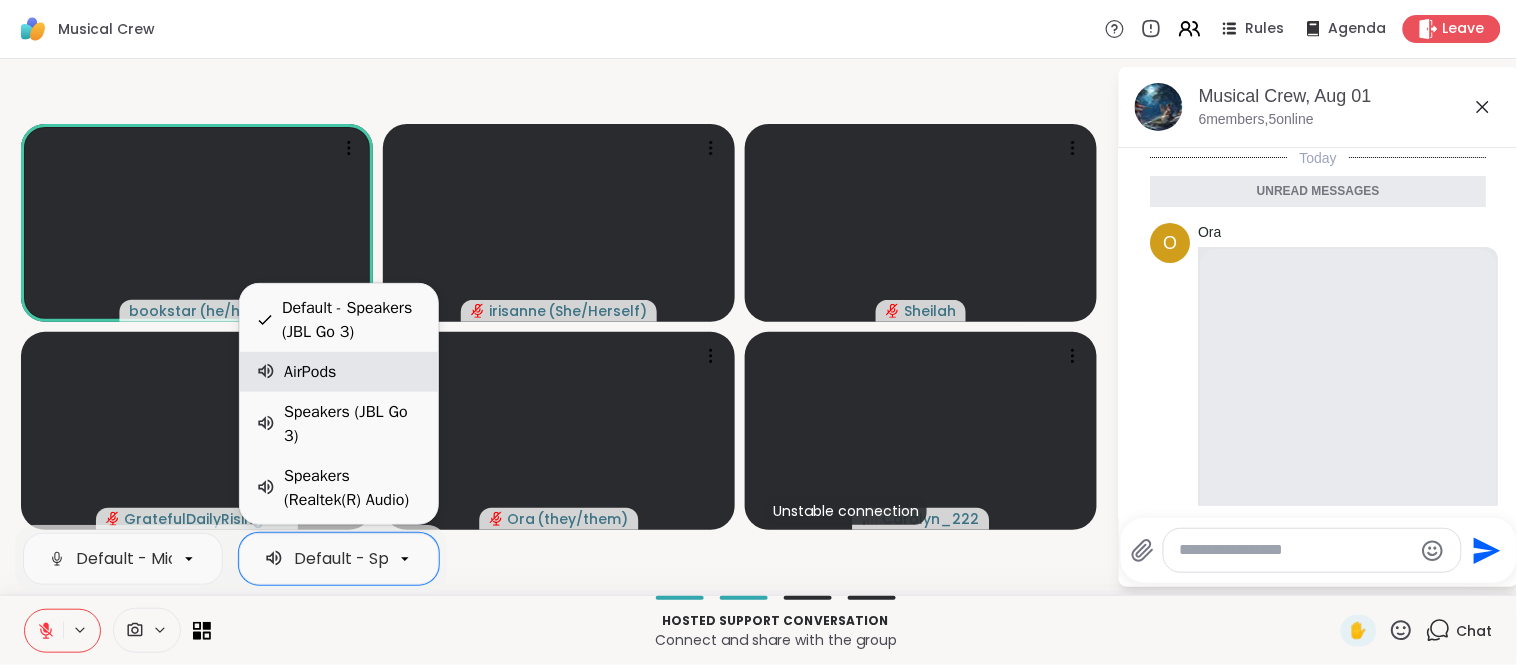 scroll, scrollTop: 0, scrollLeft: 107, axis: horizontal 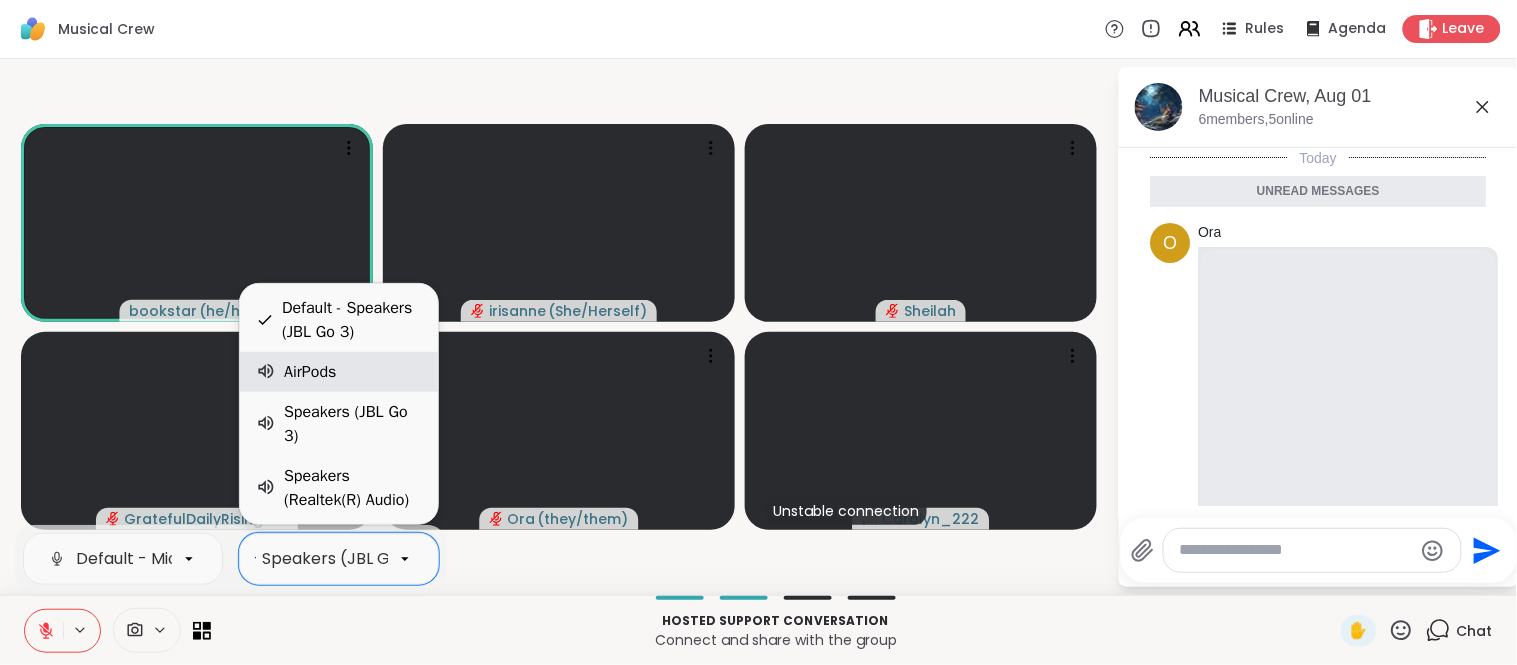click on "AirPods" at bounding box center (339, 372) 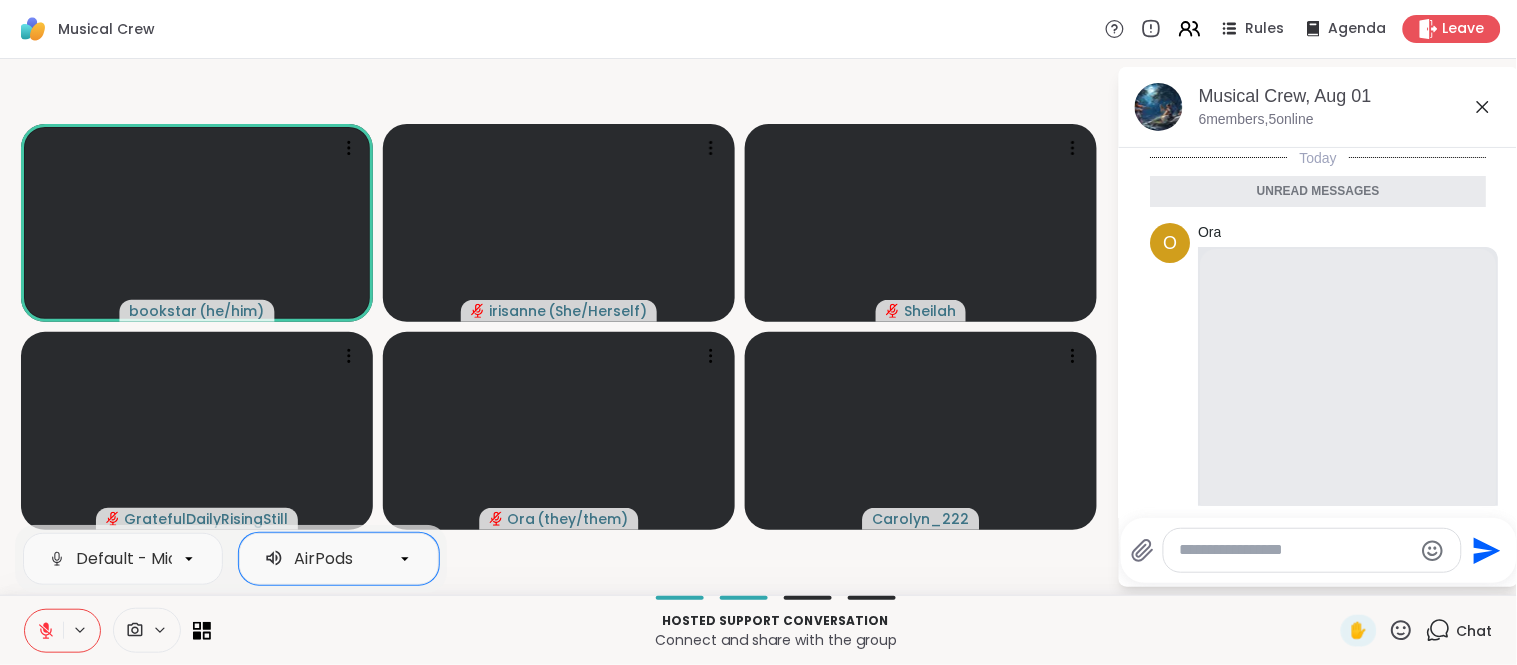 click 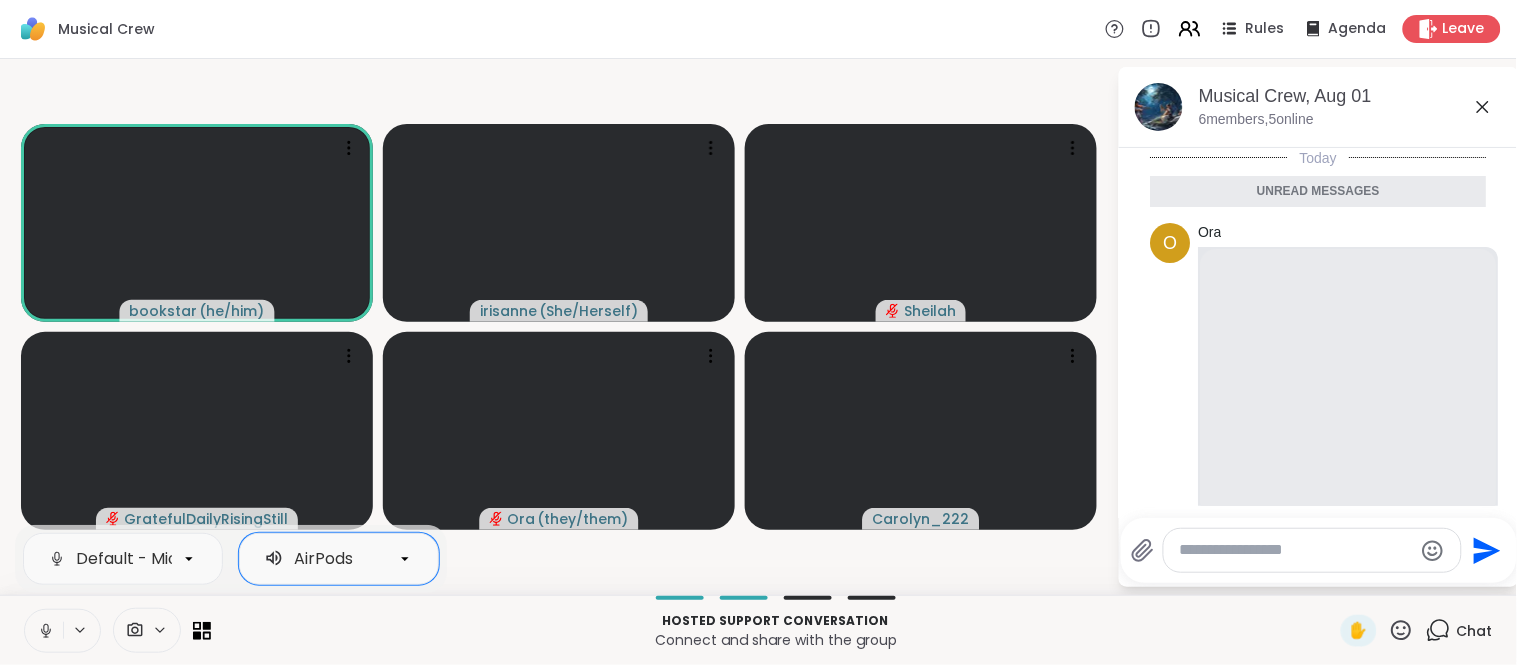 click 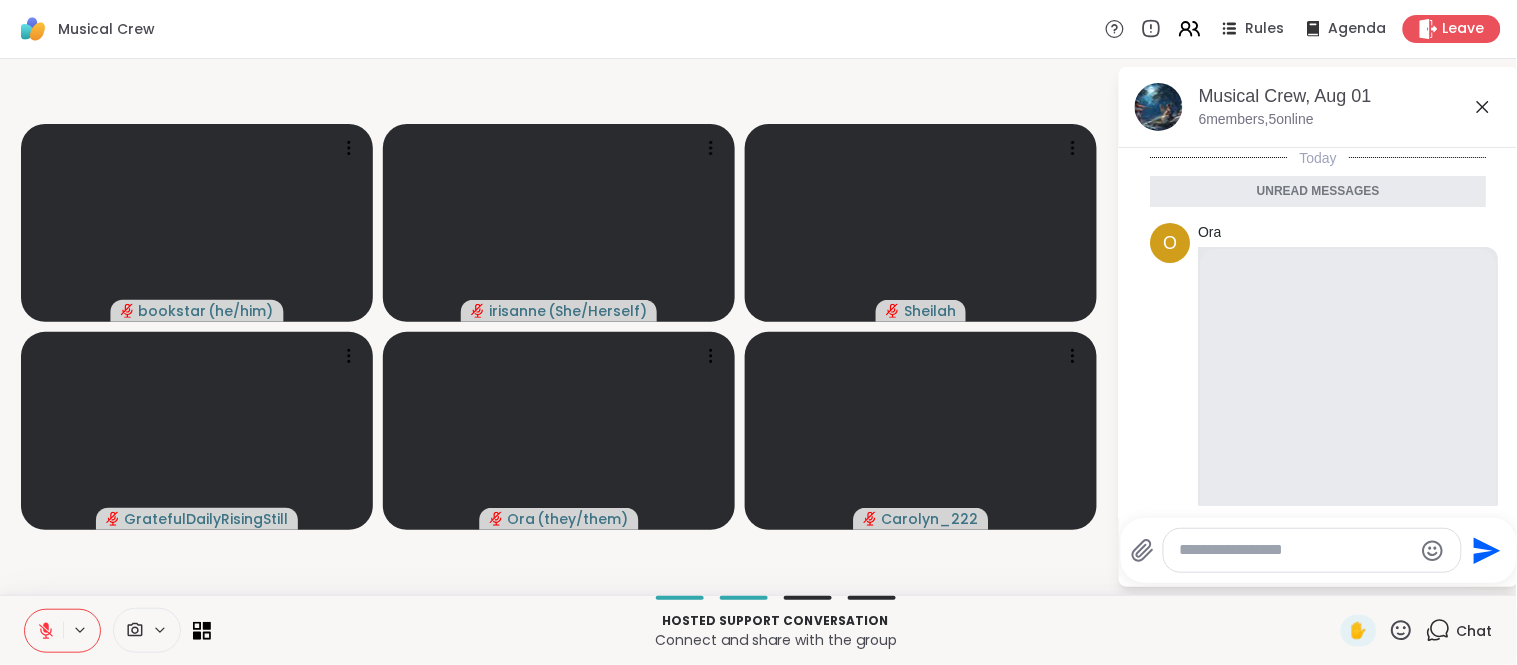 click on "Musical Crew Rules Agenda Leave" at bounding box center [758, 29] 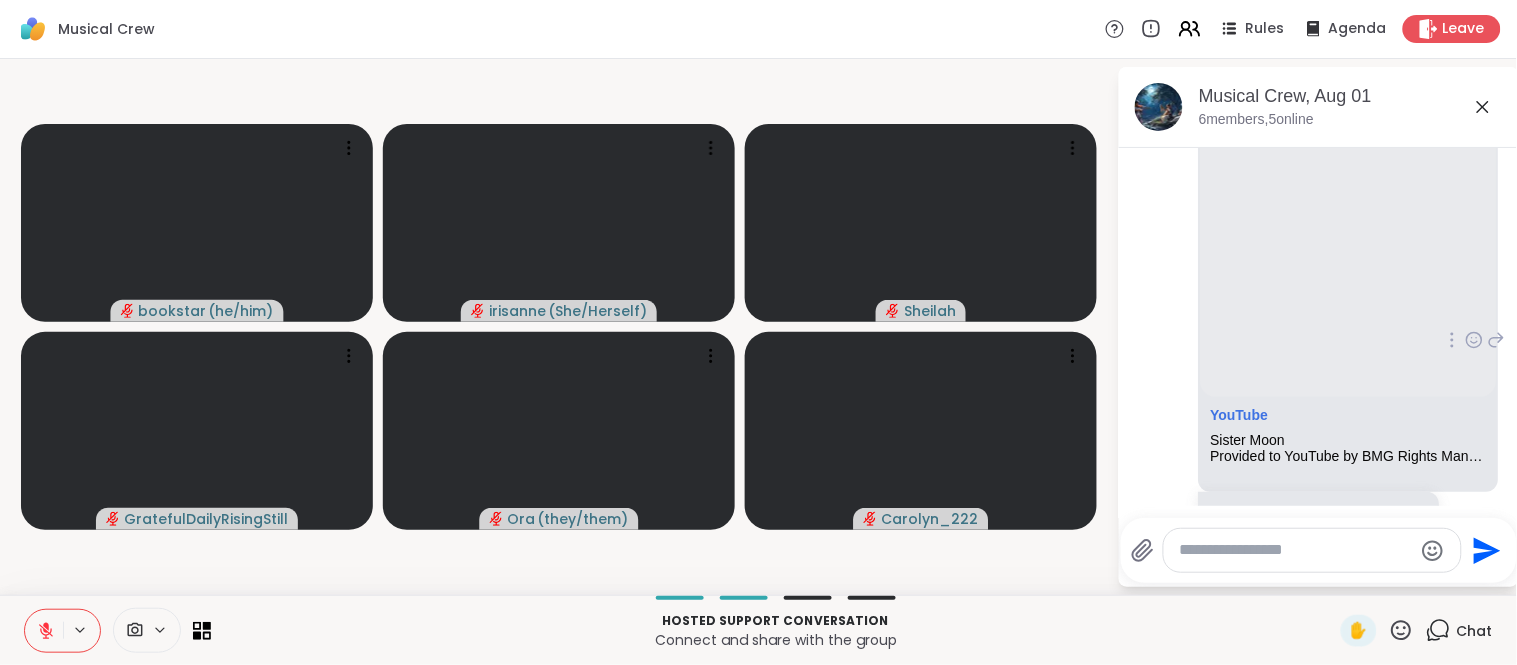 scroll, scrollTop: 121, scrollLeft: 0, axis: vertical 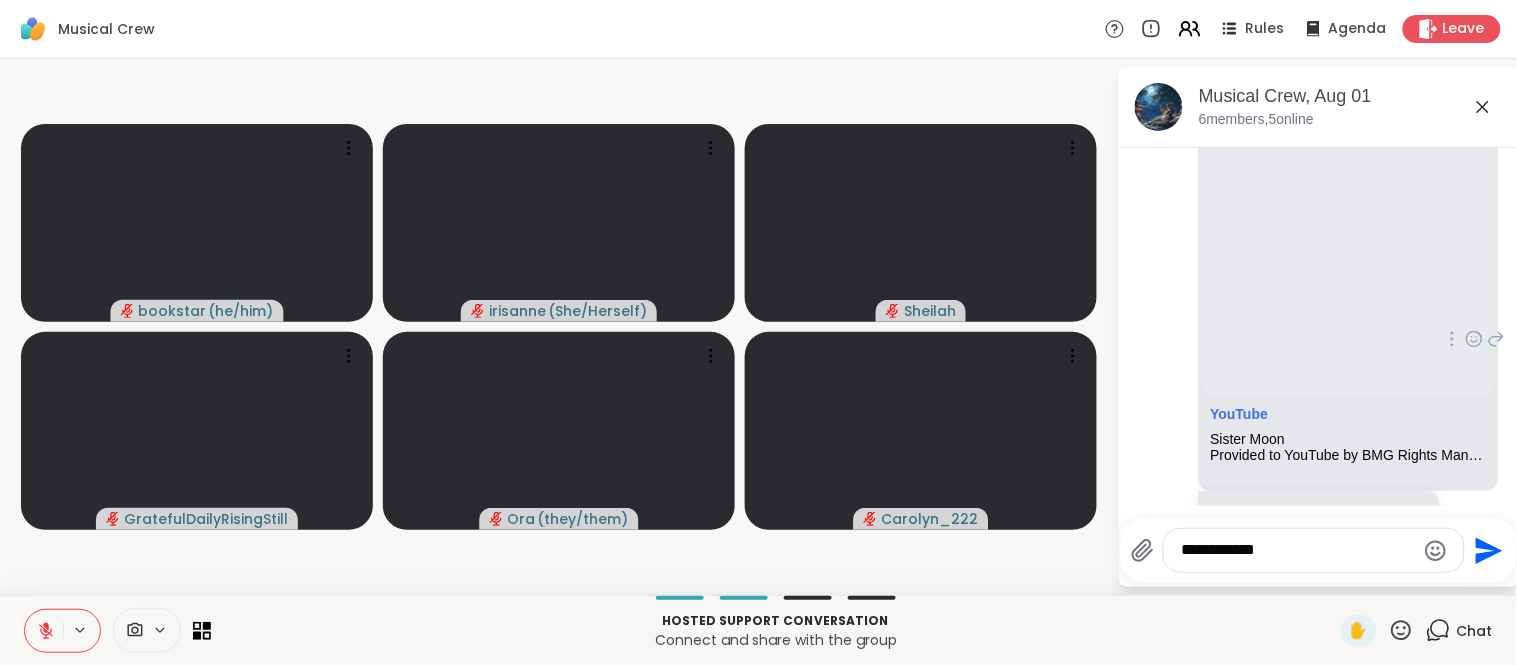 type on "**********" 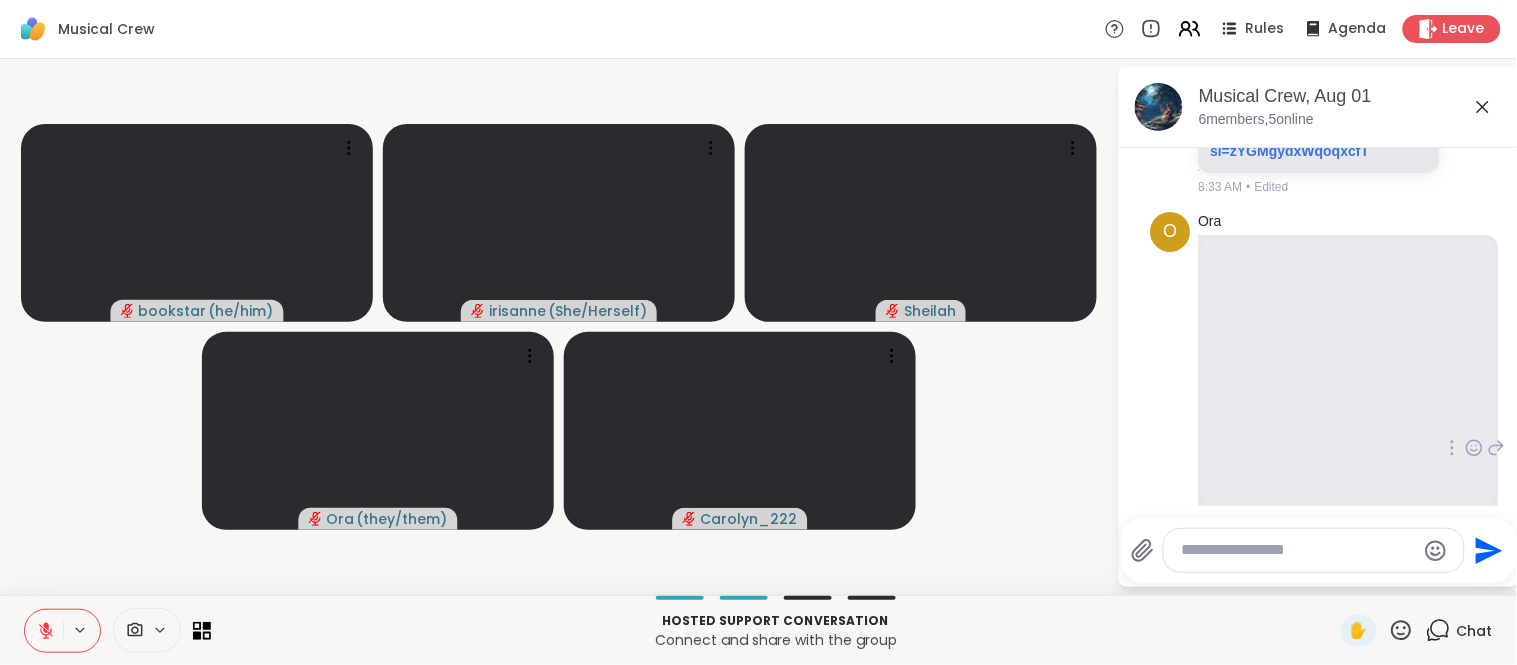 scroll, scrollTop: 647, scrollLeft: 0, axis: vertical 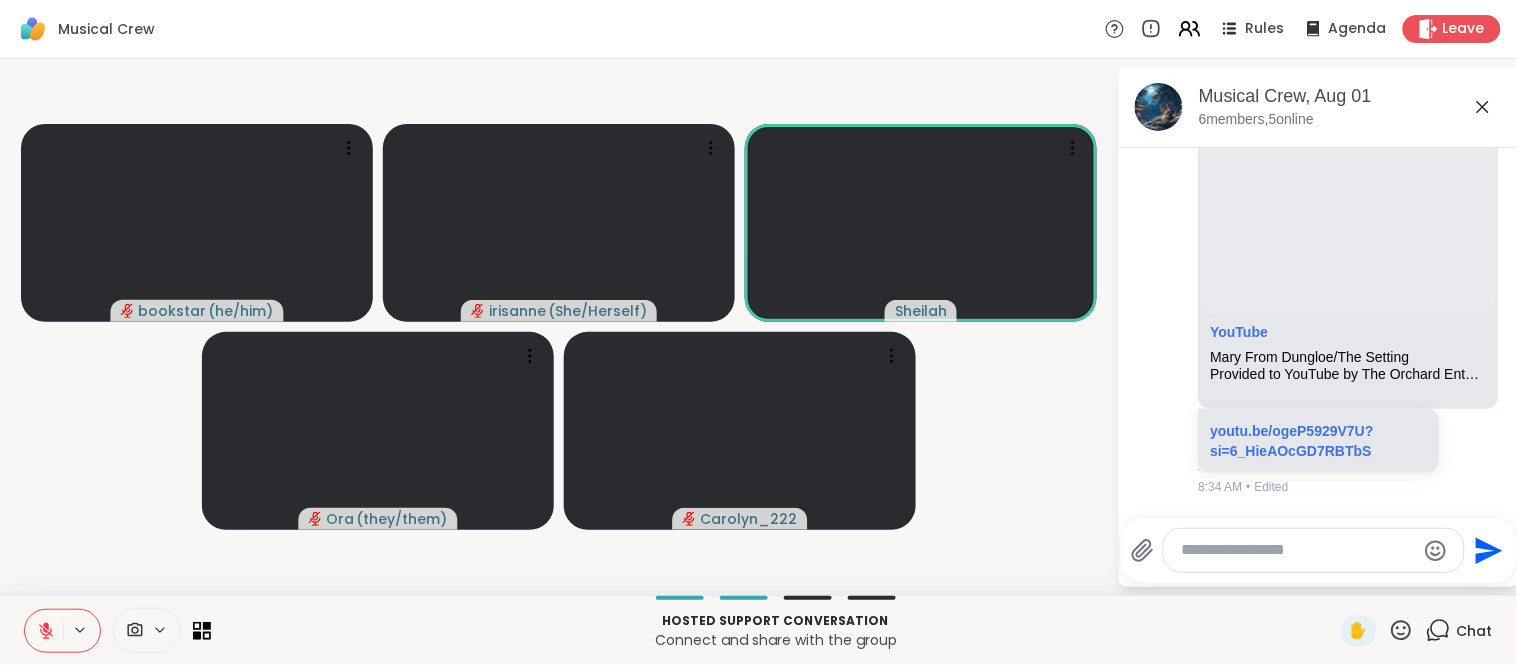 click 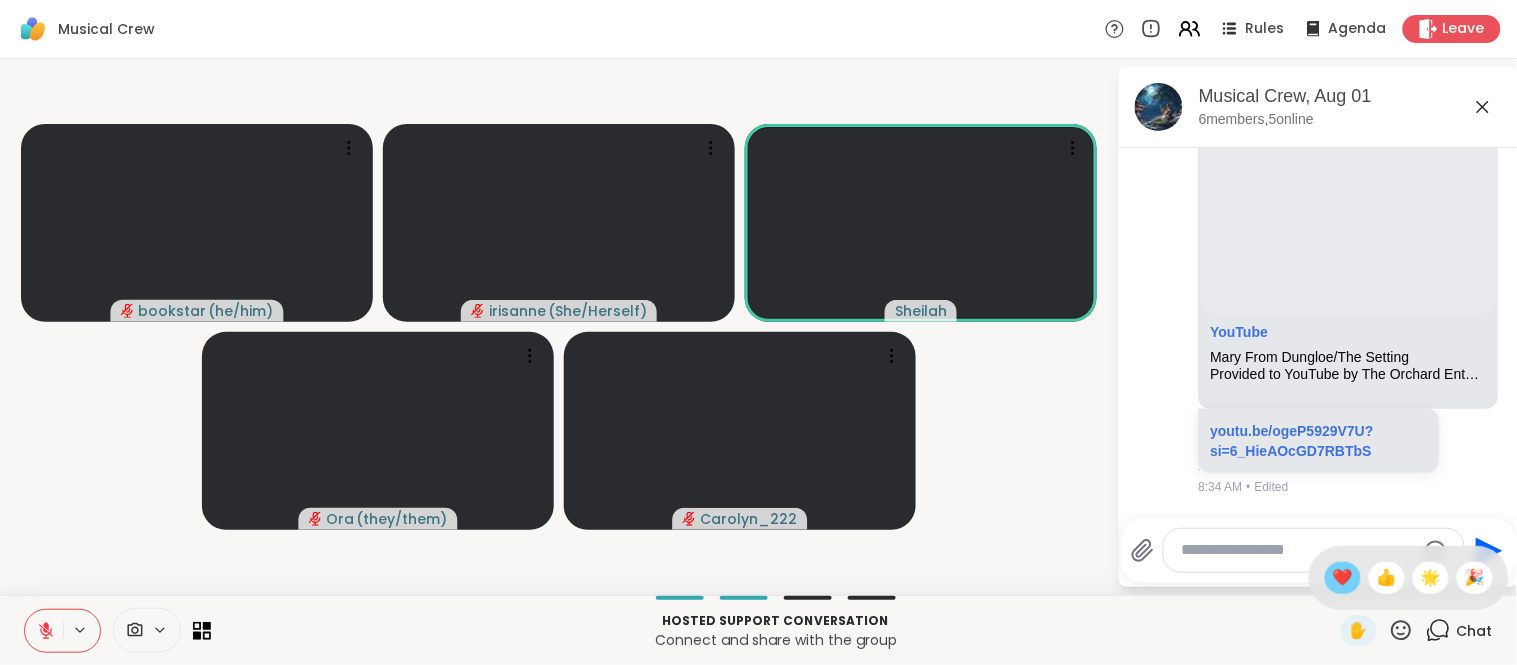click on "❤️" at bounding box center (1343, 578) 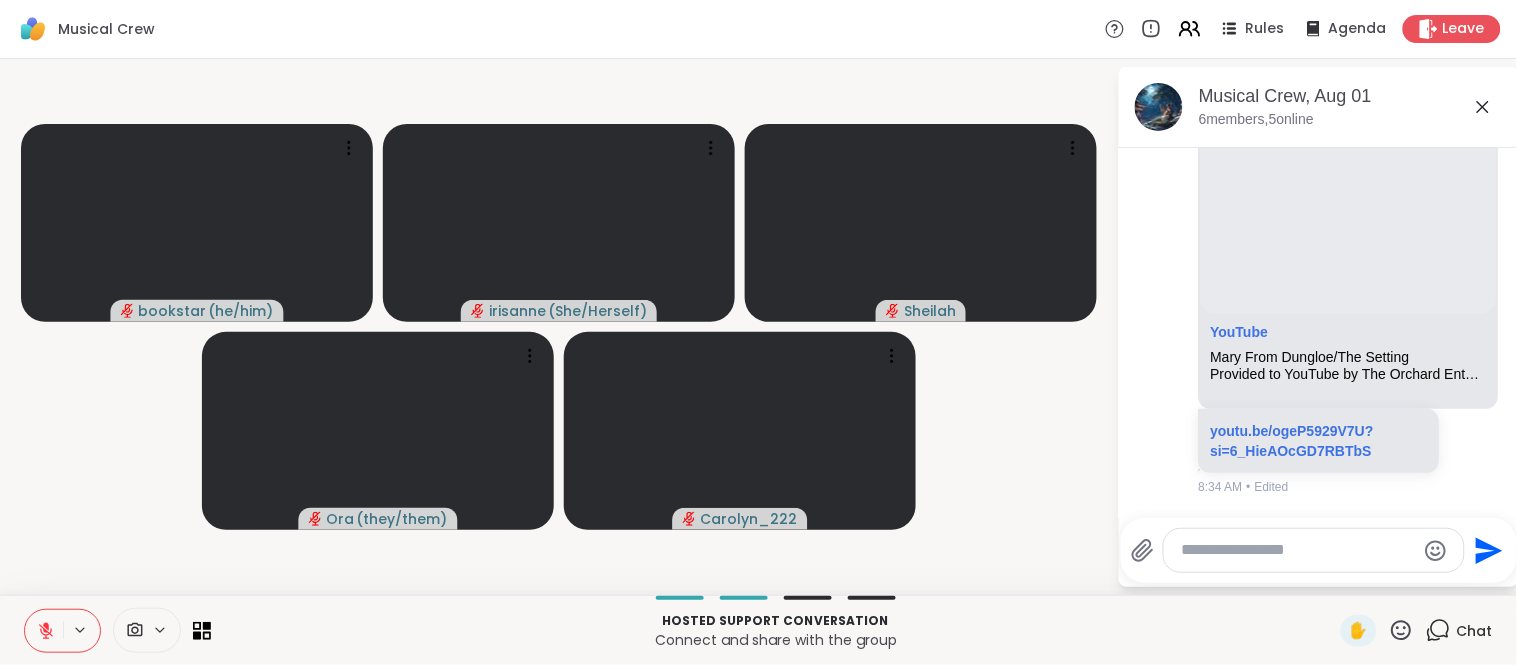 click on "bookstar ( he/him ) irisanne ( She/Herself ) Sheilah Ora ( they/them ) Carolyn_222" at bounding box center [558, 327] 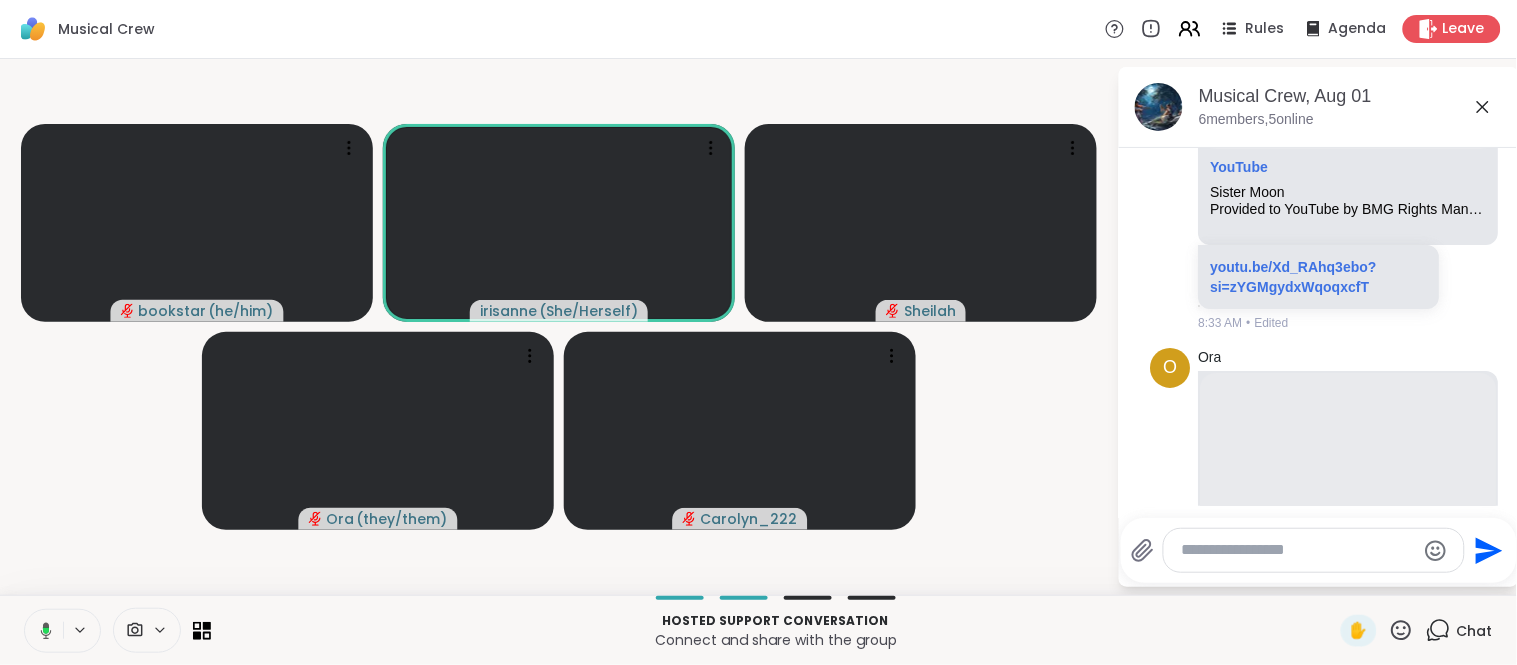 scroll, scrollTop: 0, scrollLeft: 0, axis: both 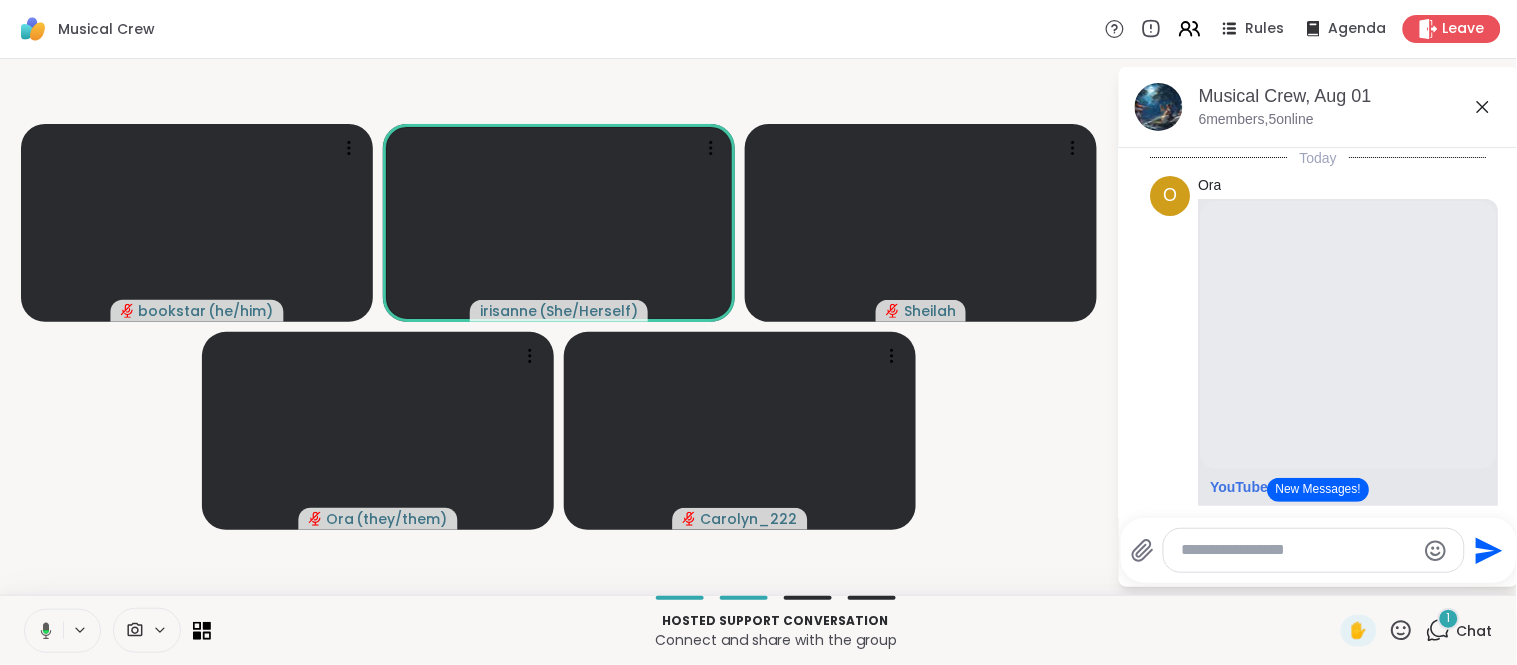 click 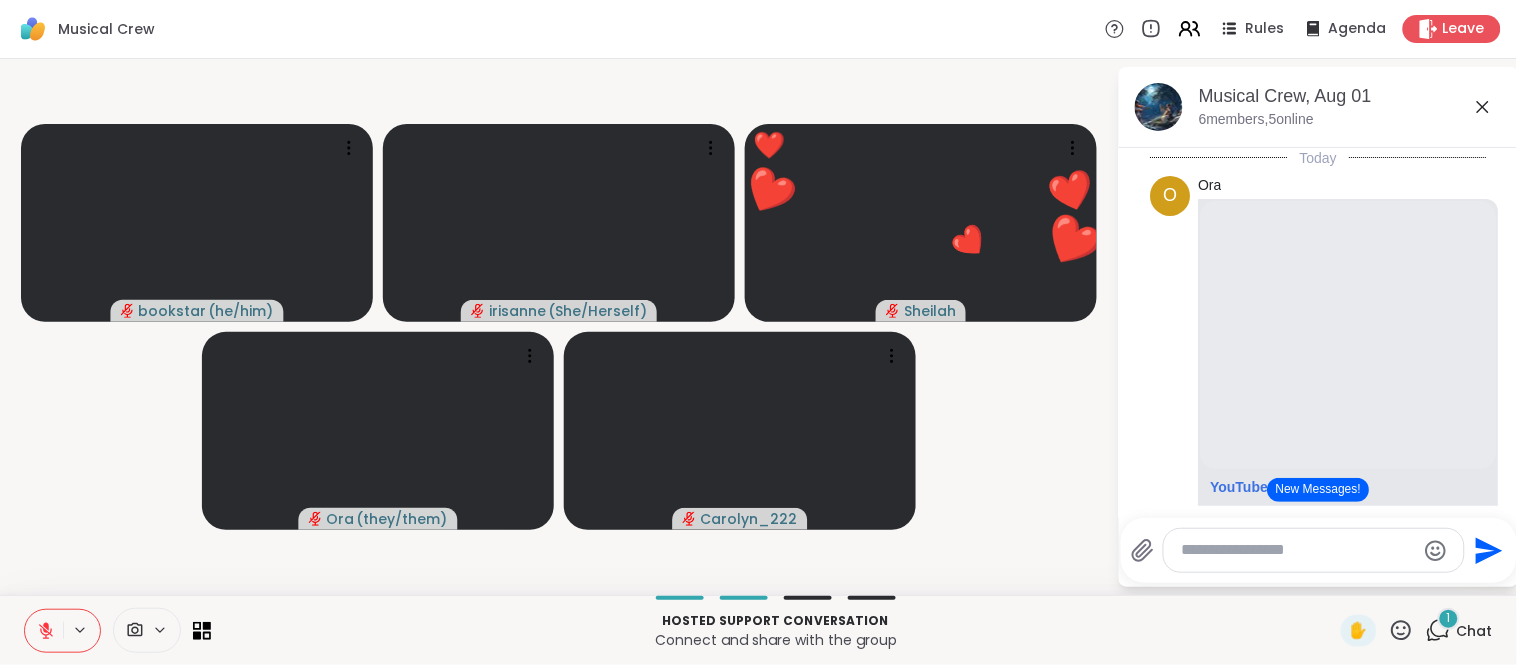 click 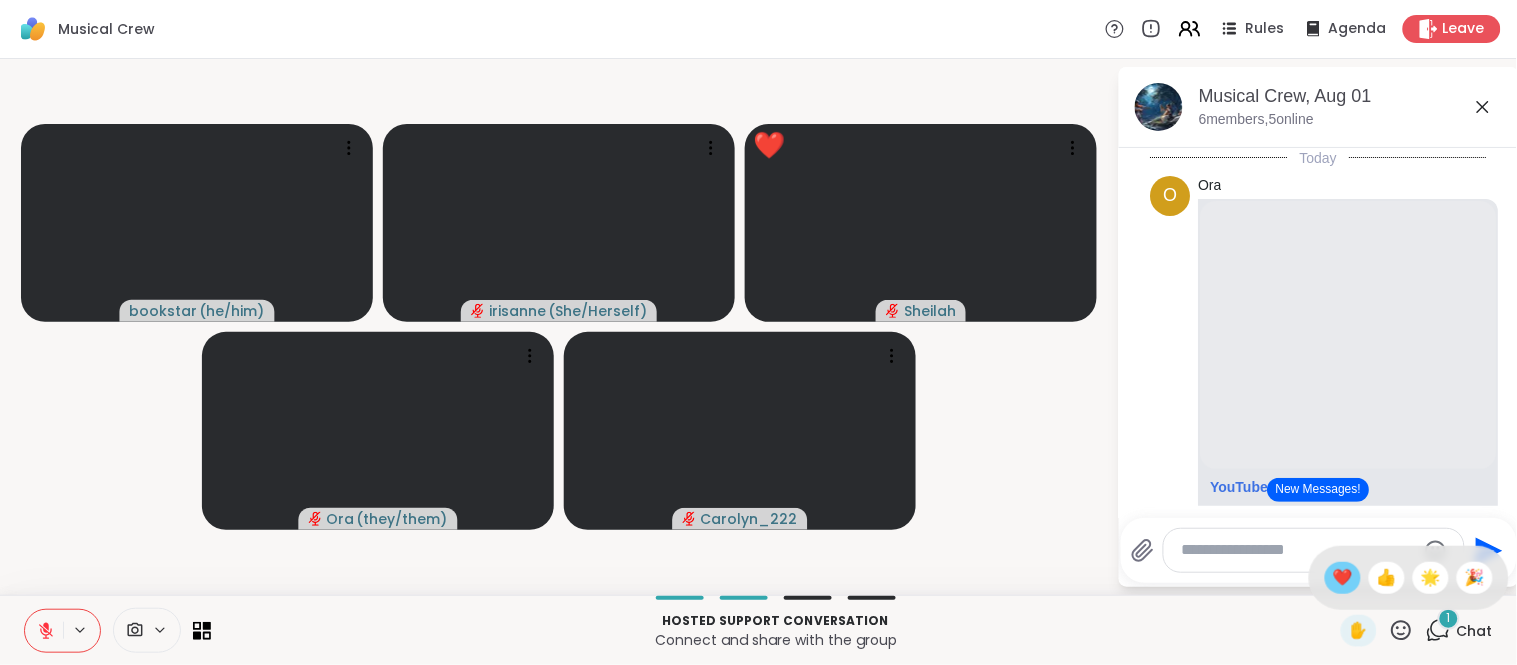click on "❤️" at bounding box center (1343, 578) 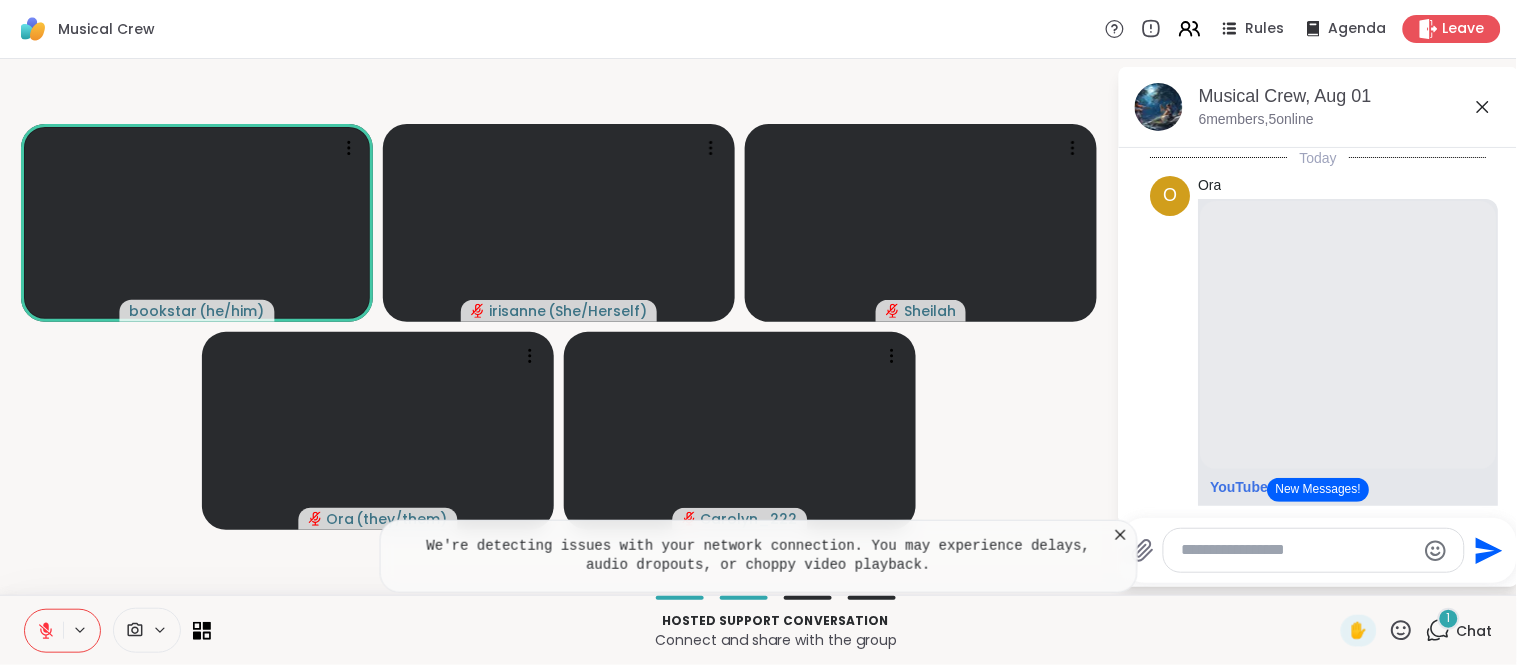 click on "bookstar ( he/him ) irisanne ( She/Herself ) Sheilah Ora ( they/them ) Carolyn_222" at bounding box center [558, 327] 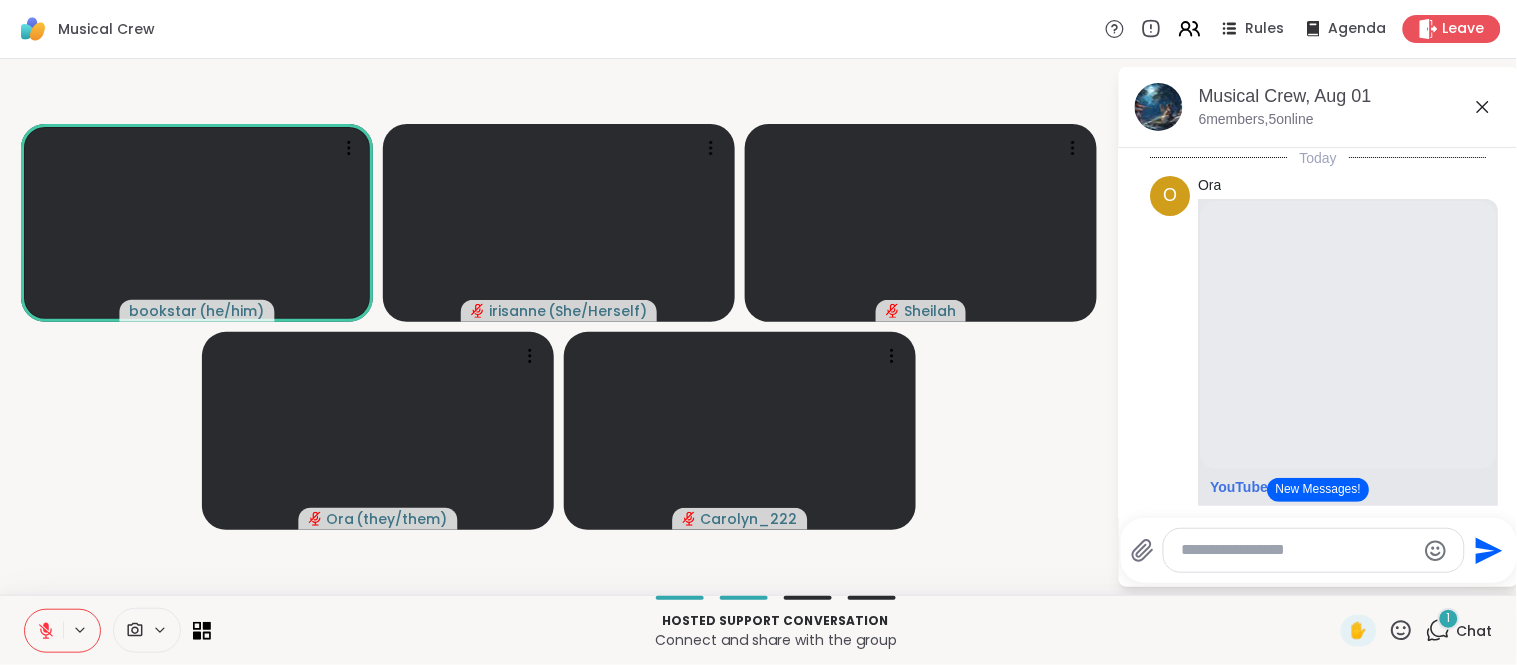 click on "bookstar ( he/him ) irisanne ( She/Herself ) Sheilah Ora ( they/them ) Carolyn_222" at bounding box center (558, 327) 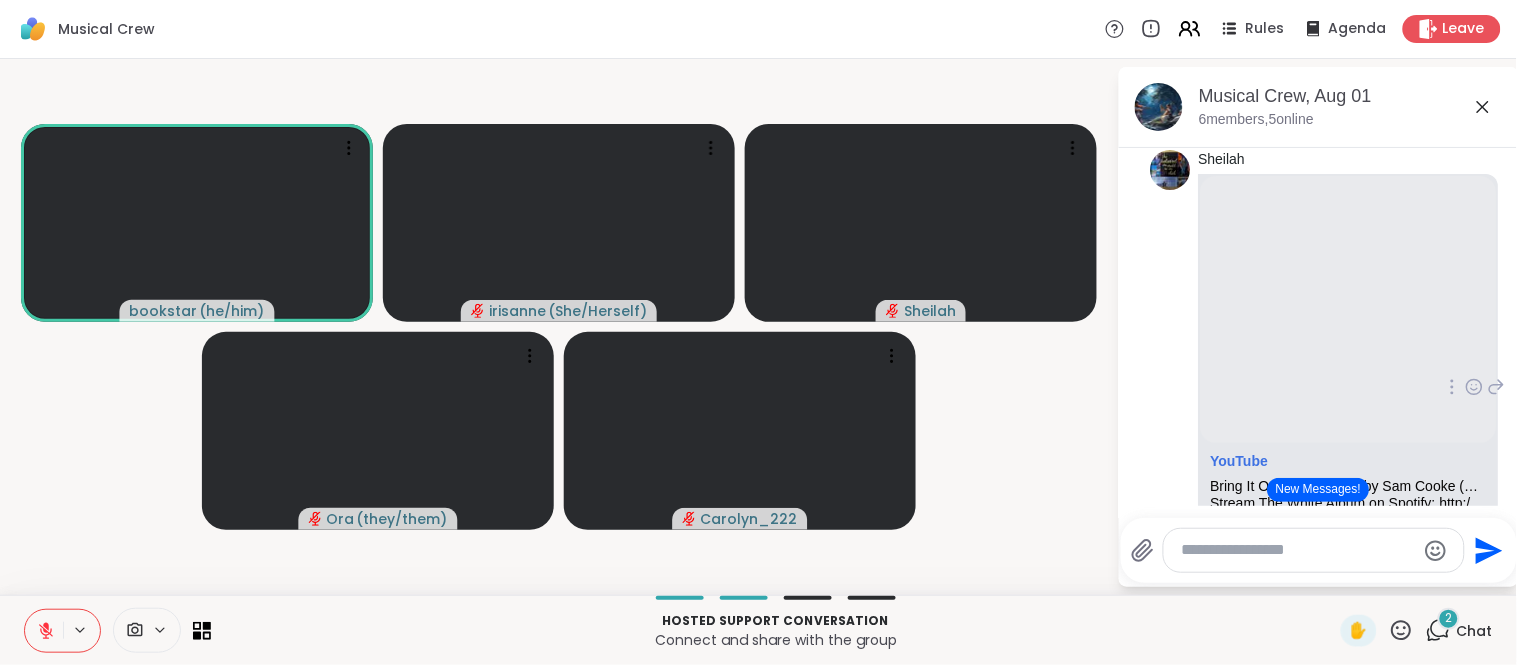 scroll, scrollTop: 1500, scrollLeft: 0, axis: vertical 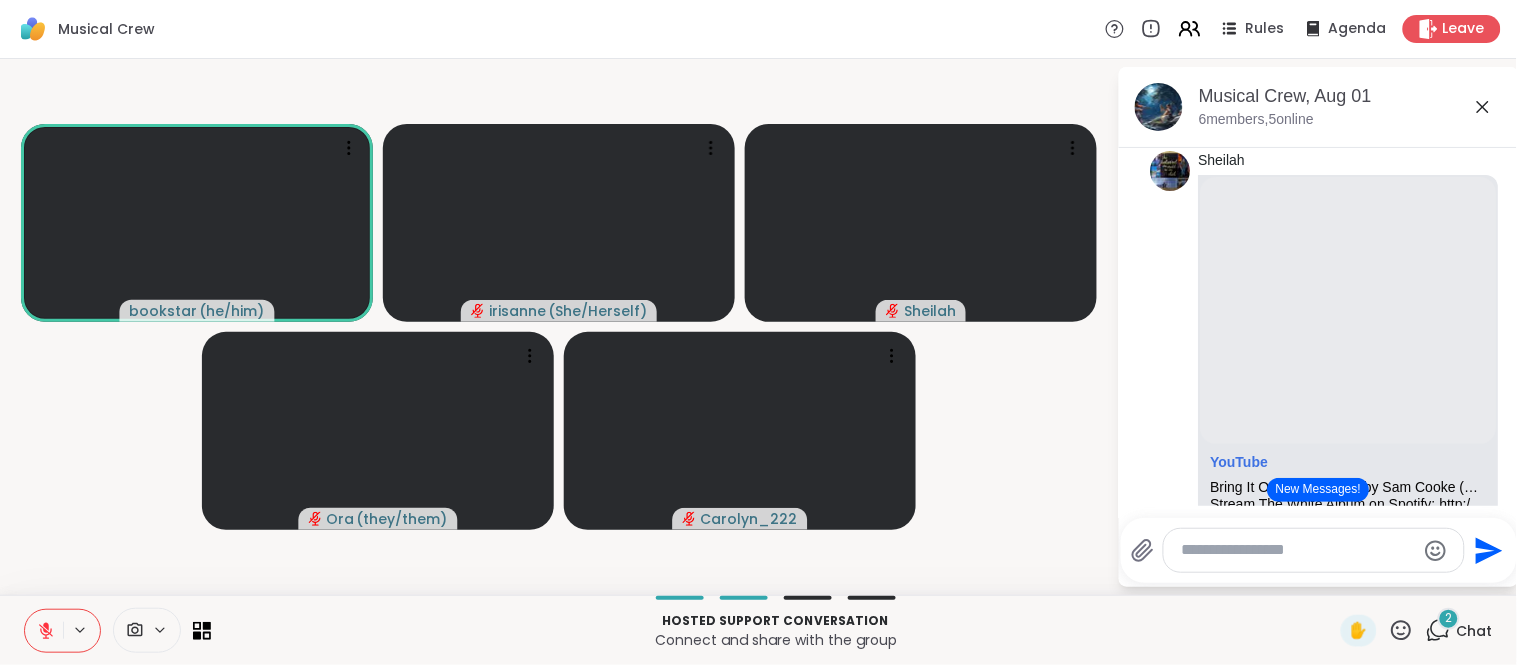 click at bounding box center [44, 631] 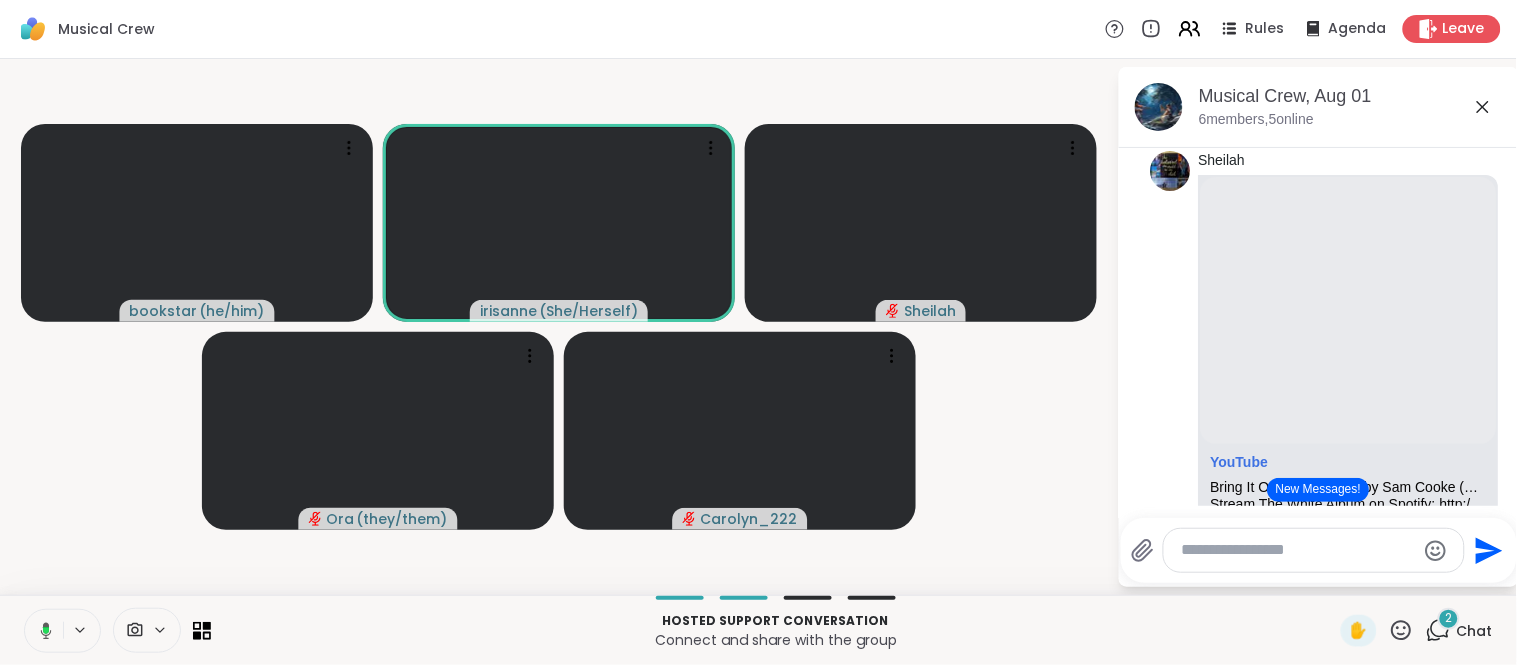 drag, startPoint x: 43, startPoint y: 640, endPoint x: 72, endPoint y: 511, distance: 132.21951 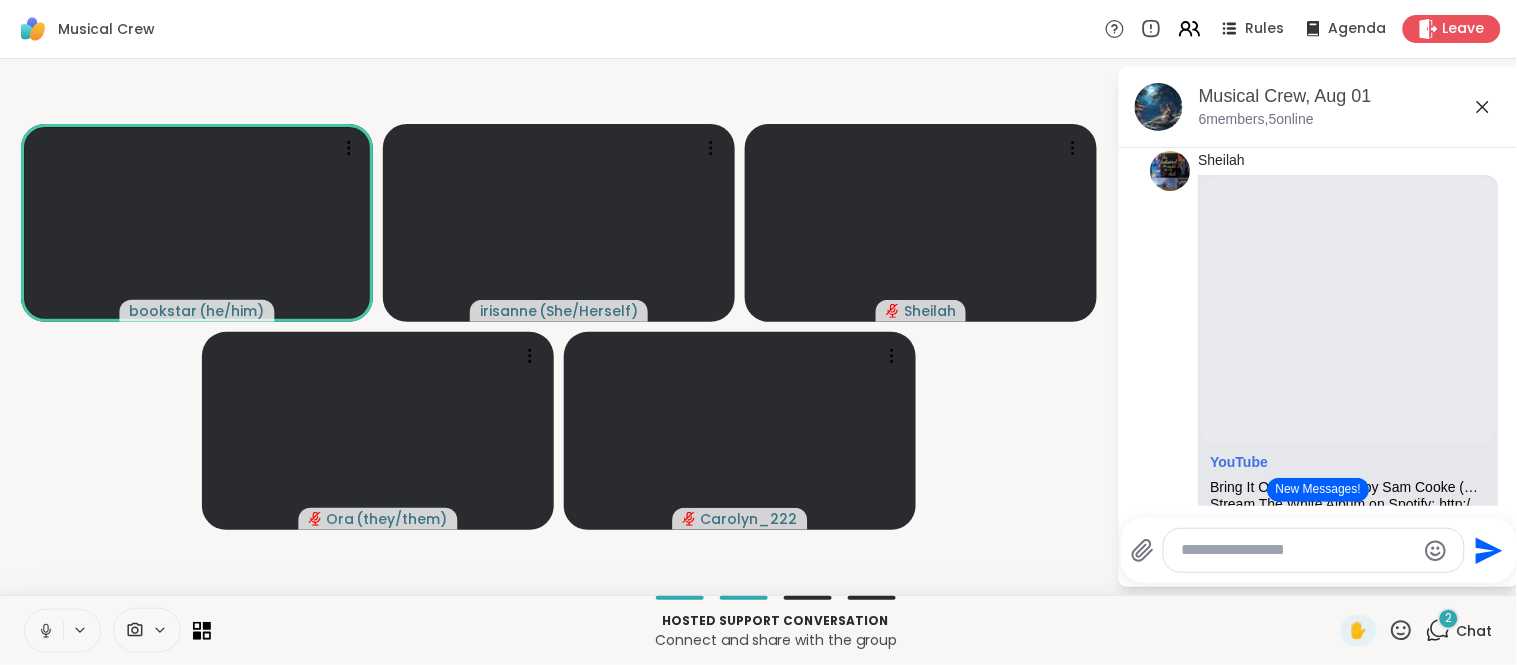 click 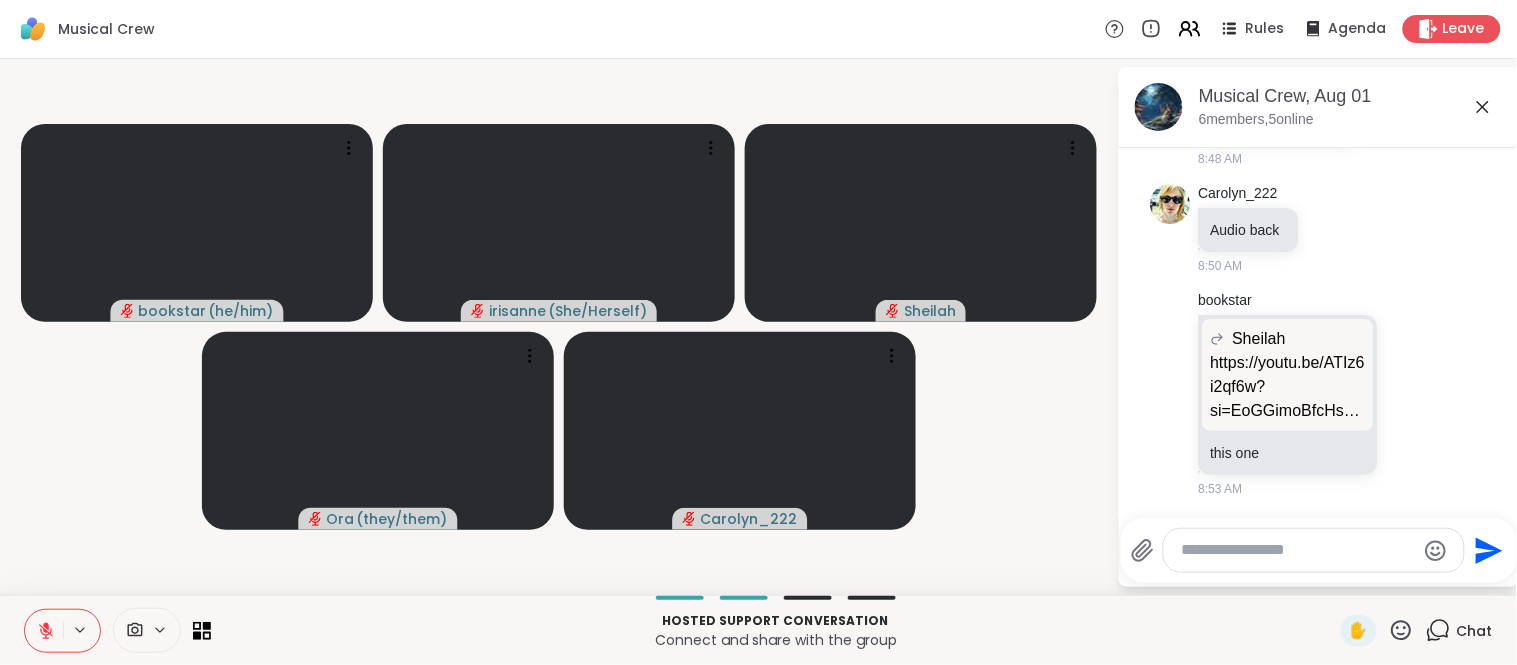 scroll, scrollTop: 2791, scrollLeft: 0, axis: vertical 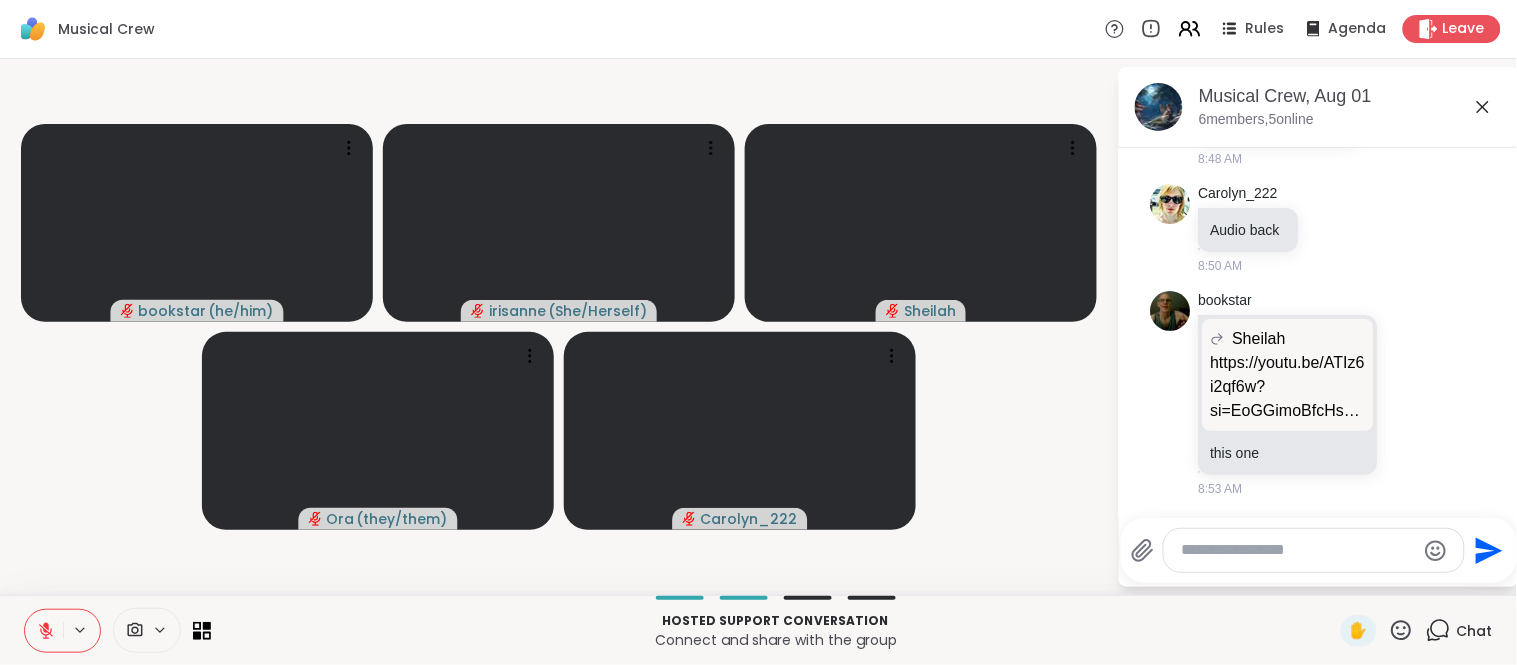 click at bounding box center [1298, 550] 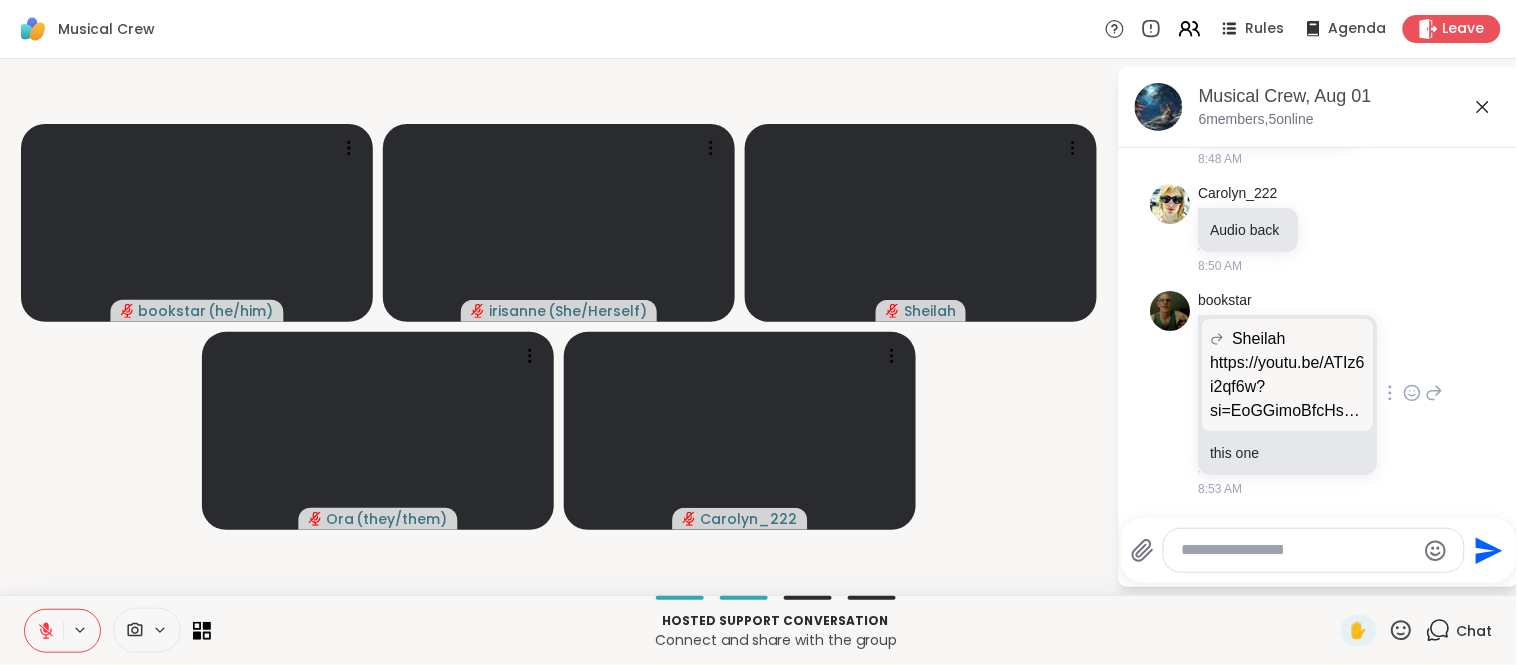 paste on "**********" 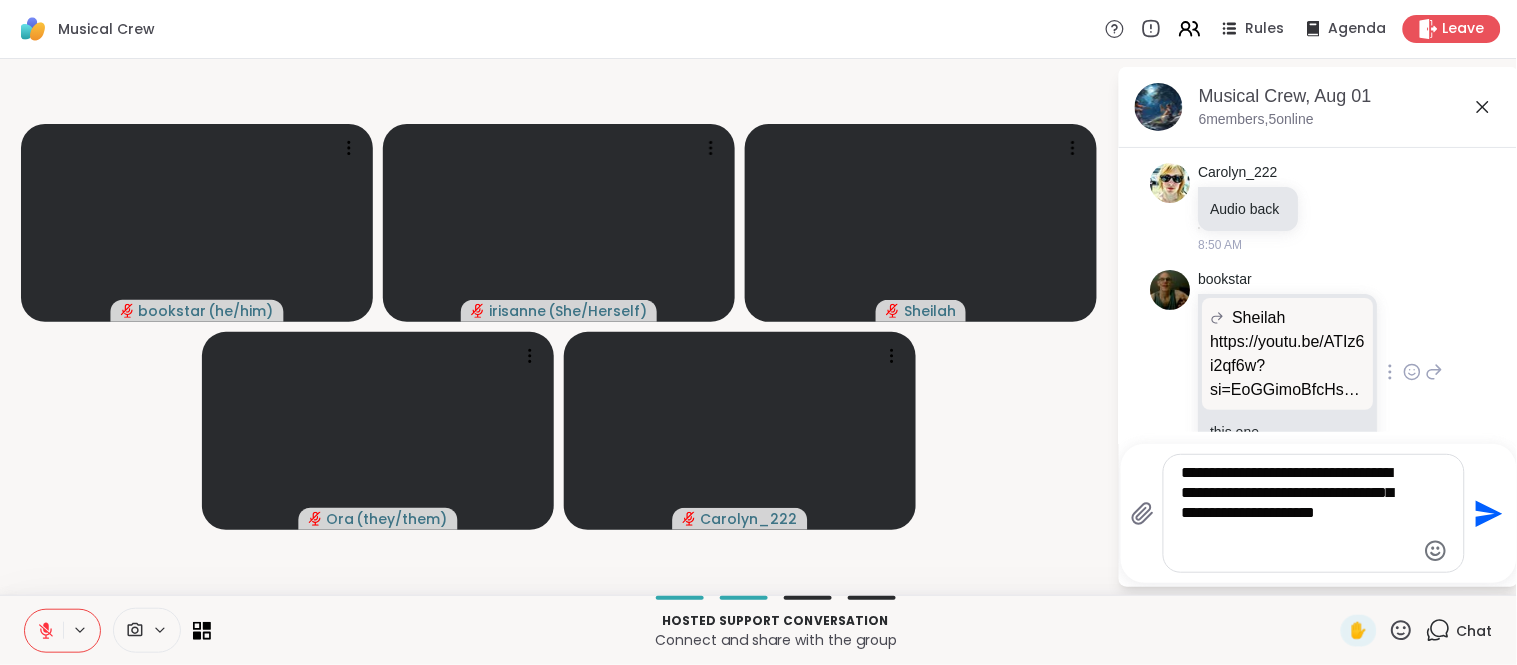 click on "**********" at bounding box center (1319, 513) 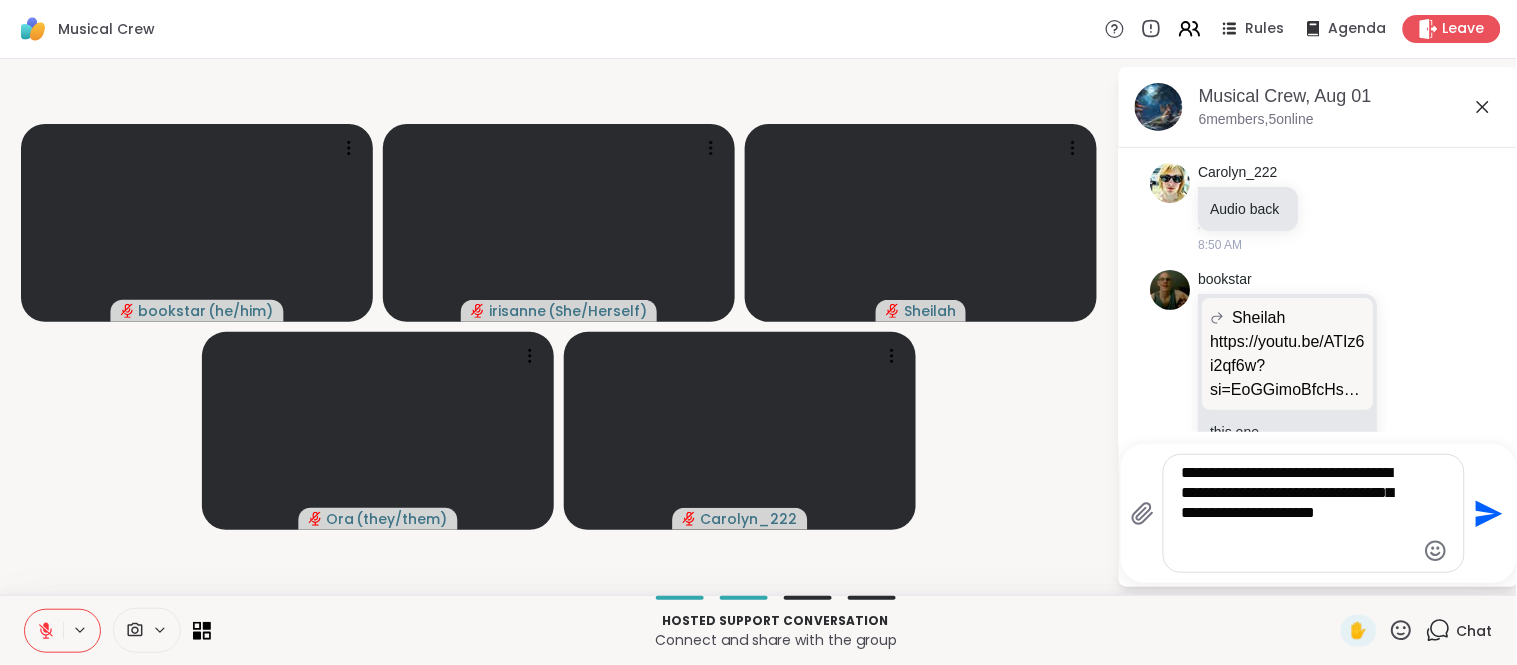 click on "**********" at bounding box center [1298, 513] 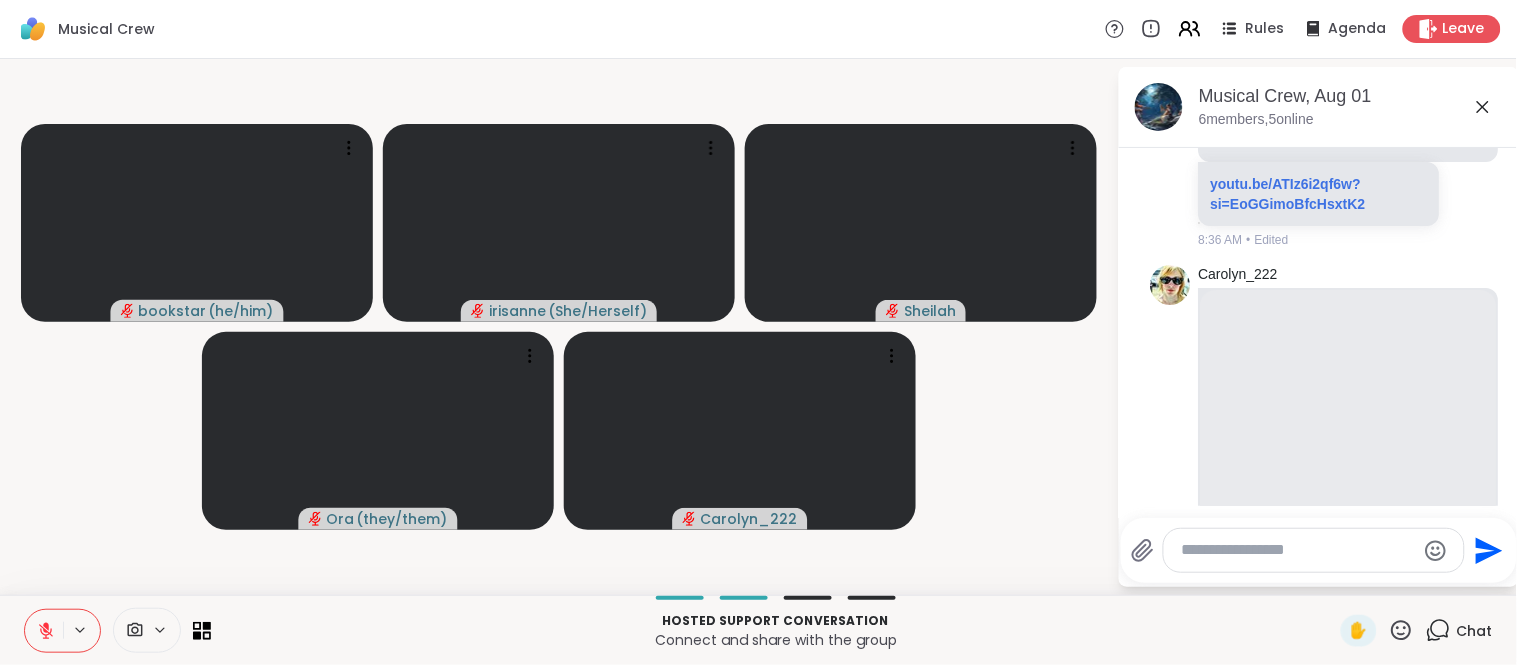 scroll, scrollTop: 1880, scrollLeft: 0, axis: vertical 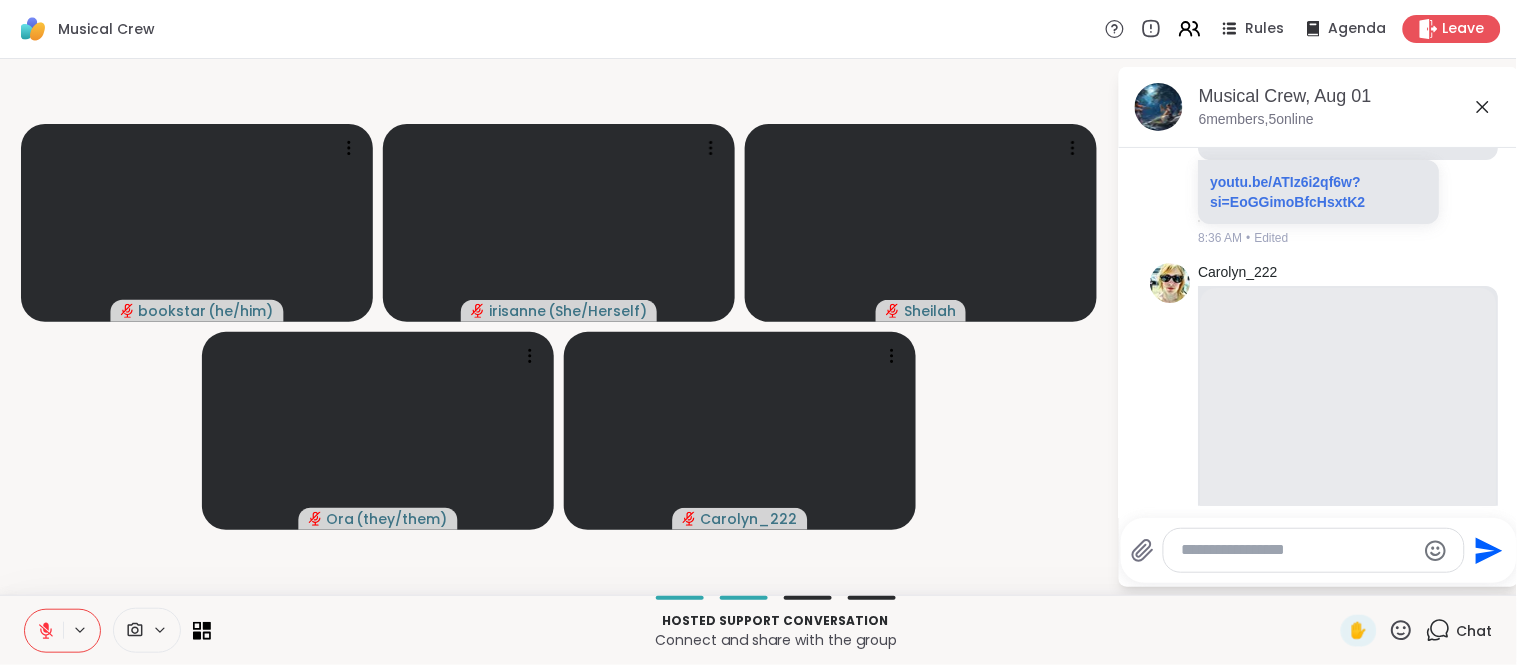 type 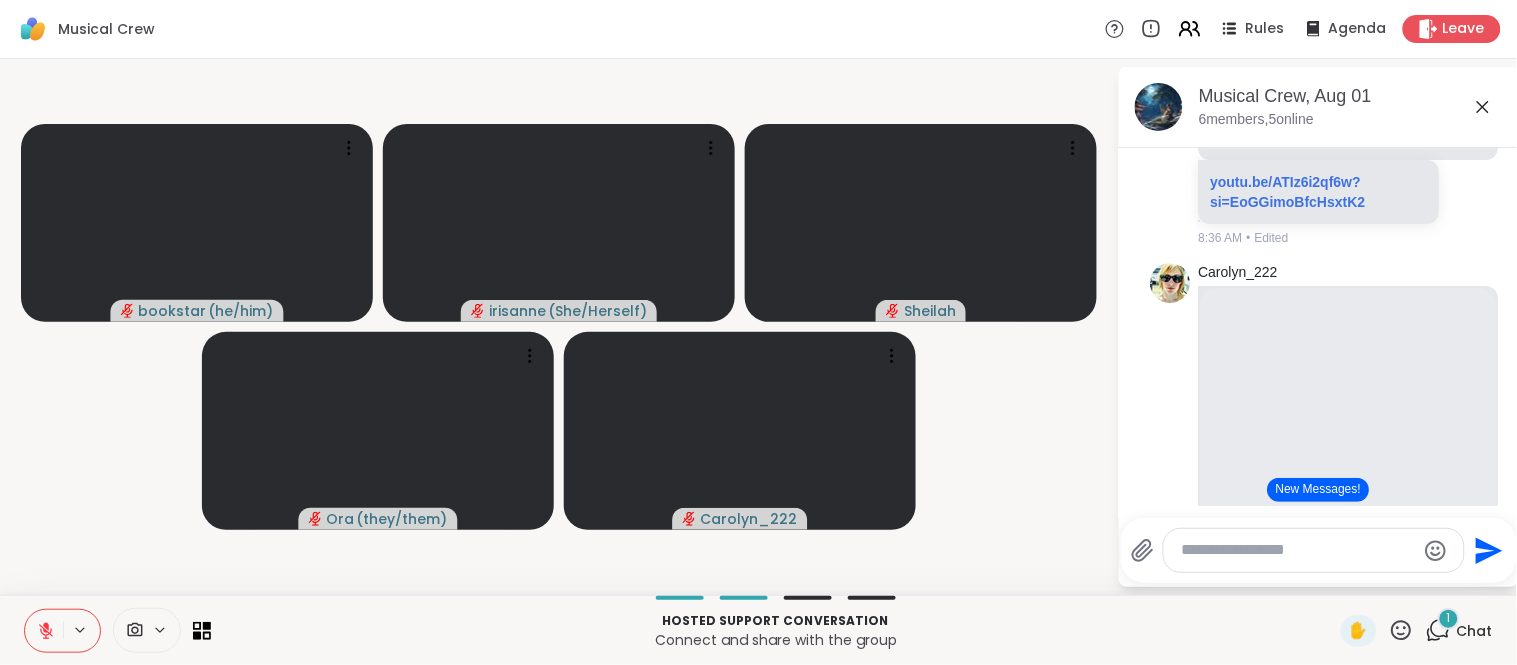 click 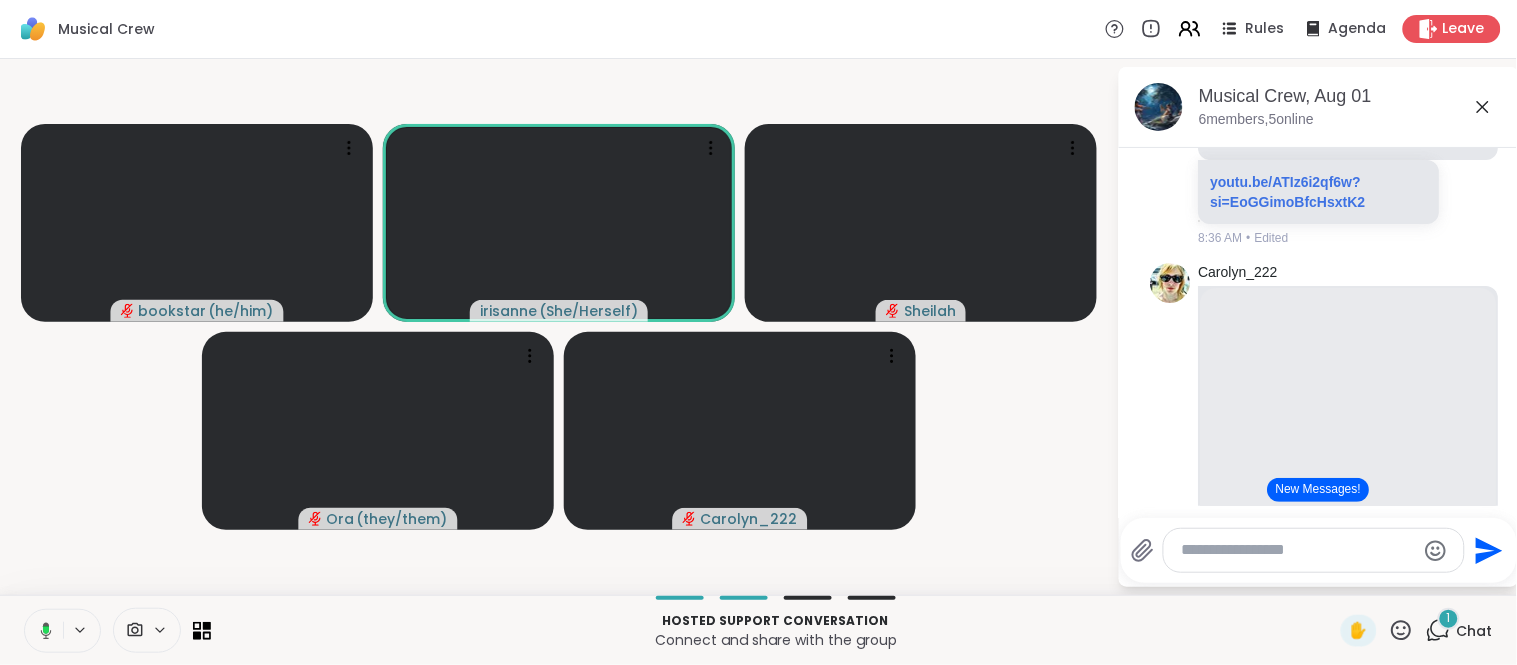click 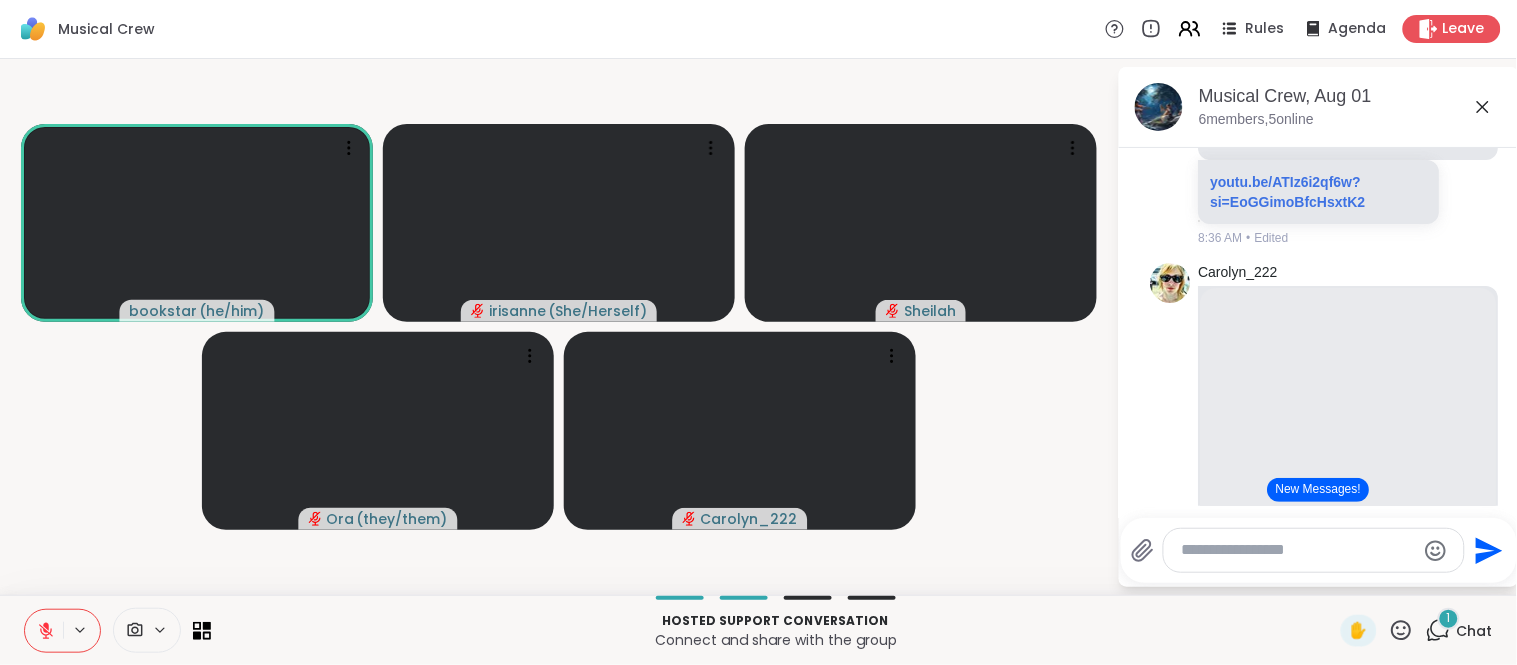 click on "1" at bounding box center [1449, 618] 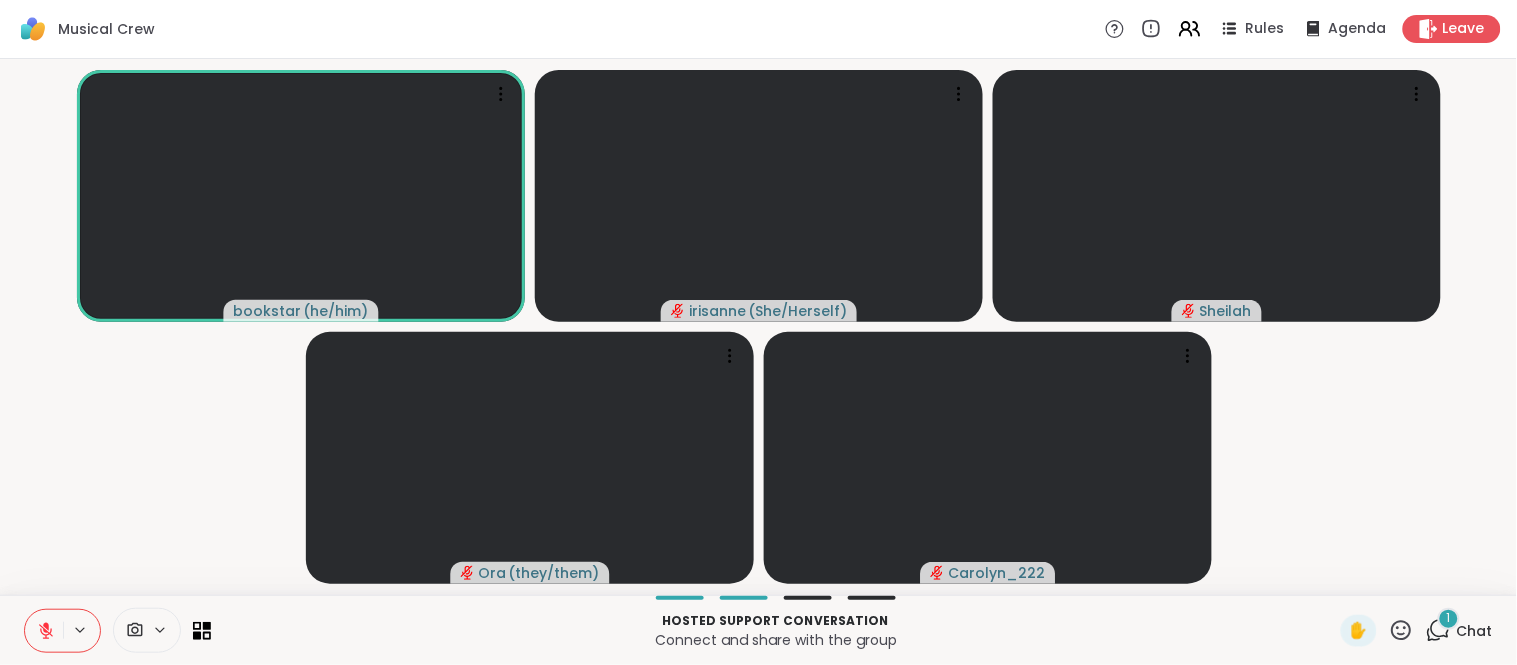 click on "1 Chat" at bounding box center (1459, 631) 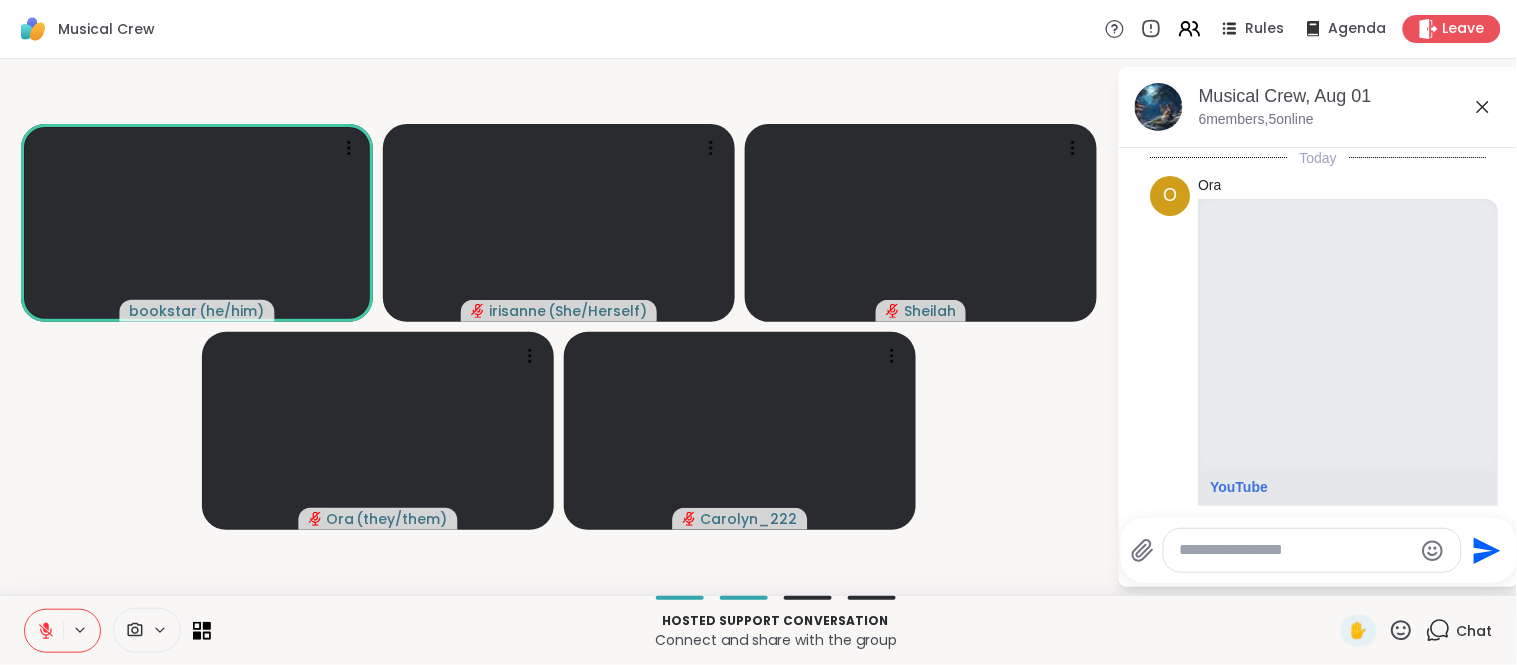 scroll, scrollTop: 3497, scrollLeft: 0, axis: vertical 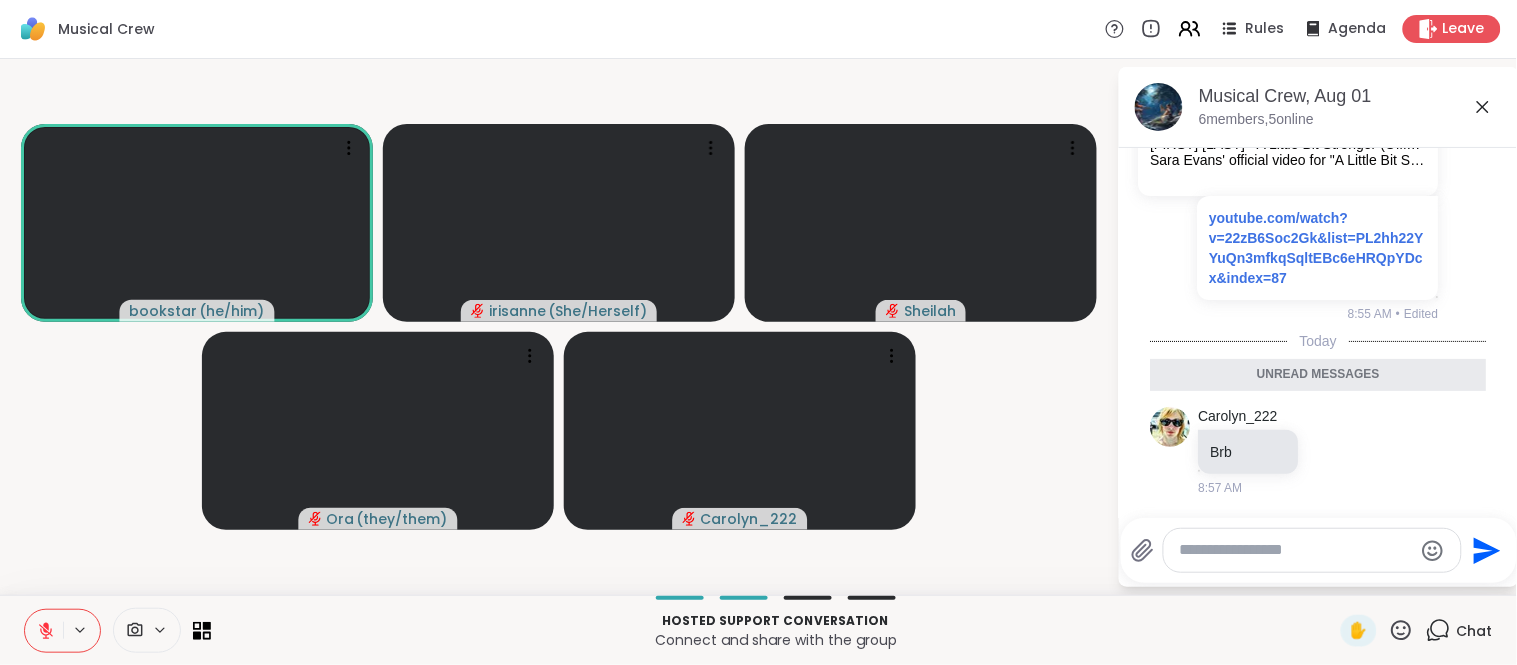 click at bounding box center [1312, 550] 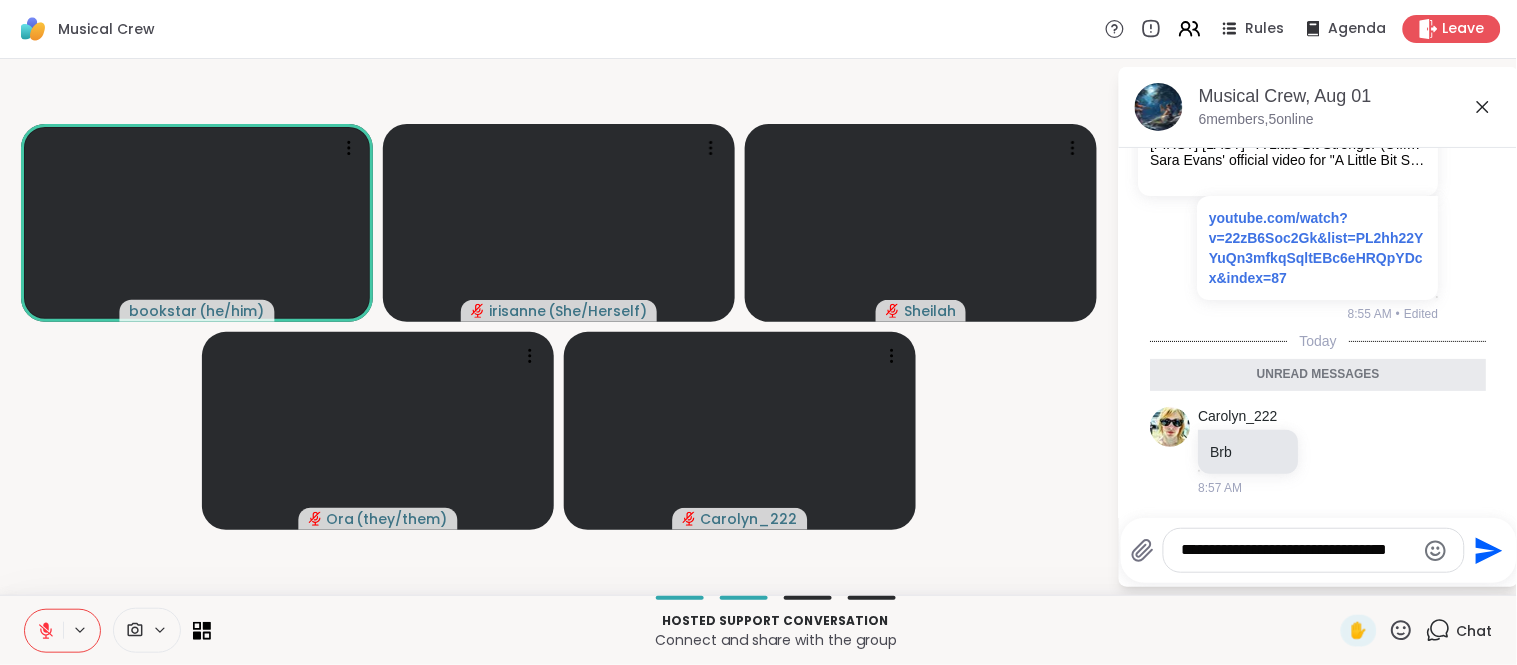 type on "**********" 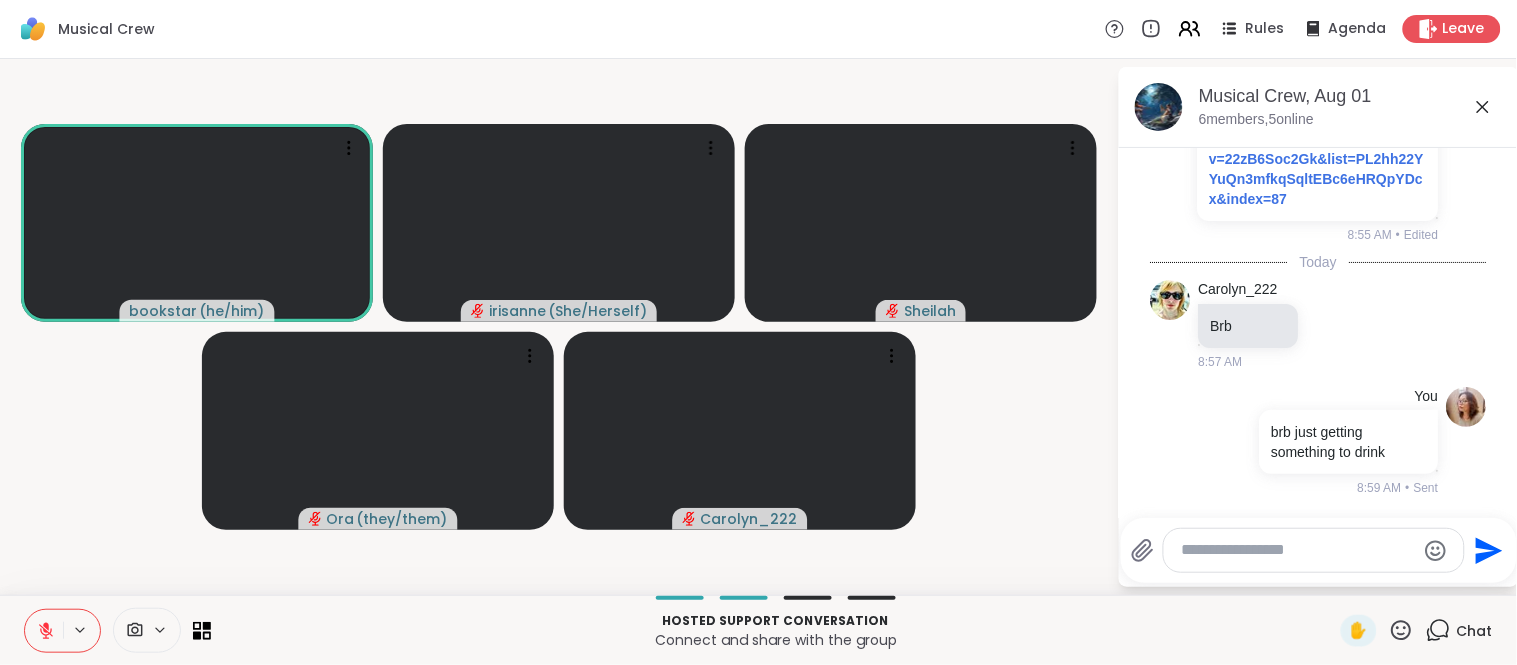 scroll, scrollTop: 3576, scrollLeft: 0, axis: vertical 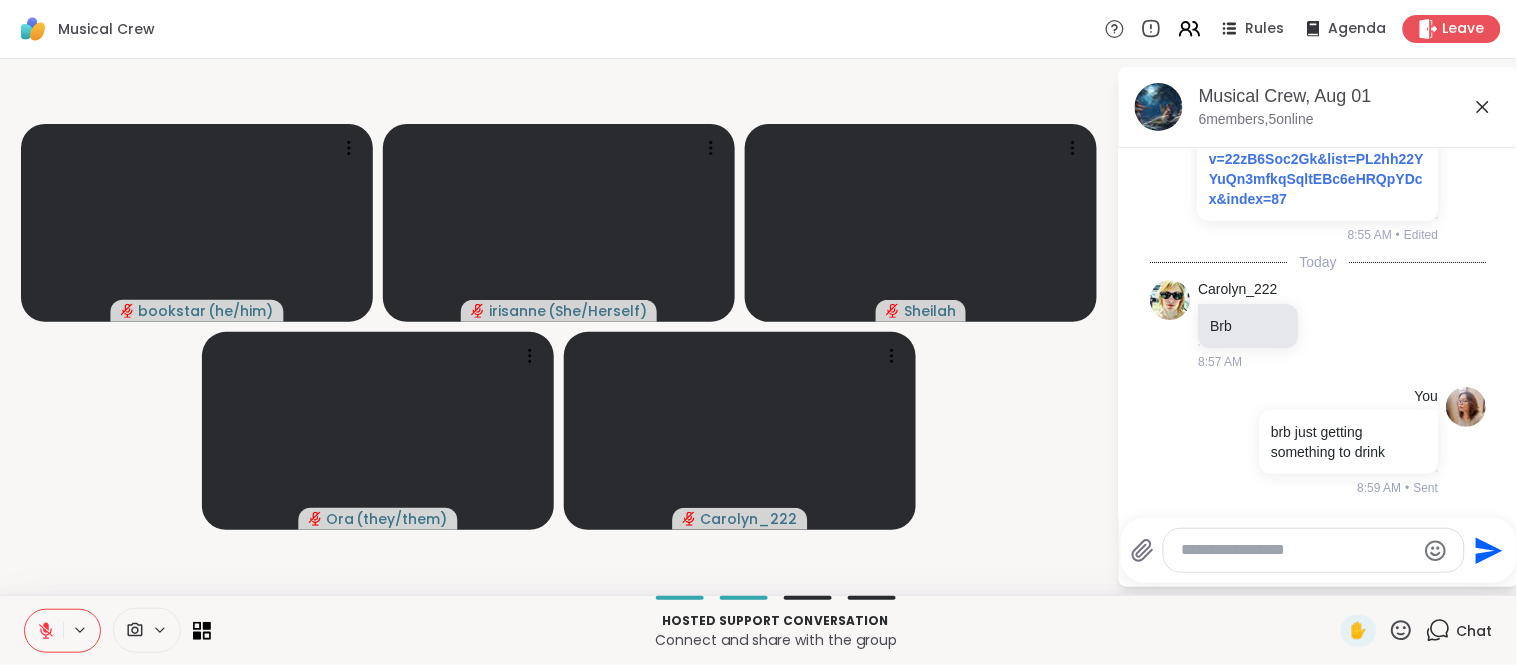 click 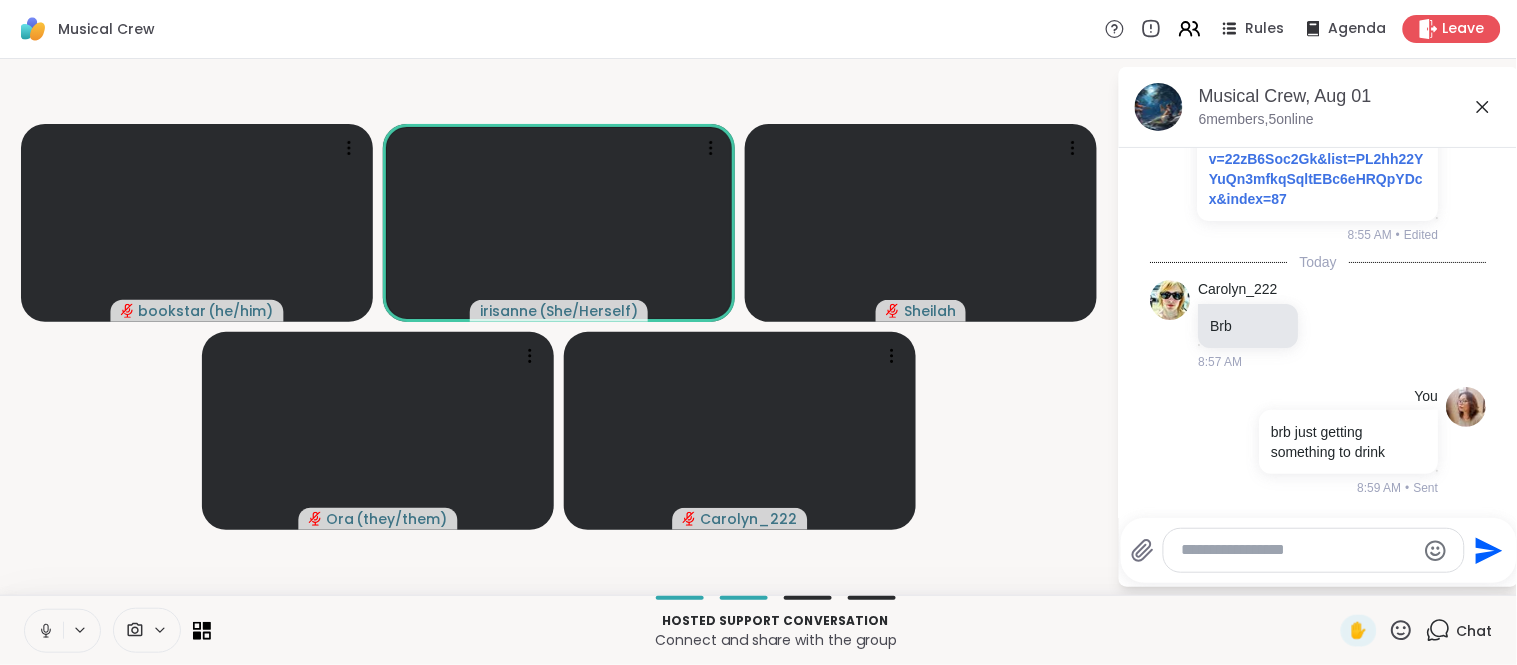 click 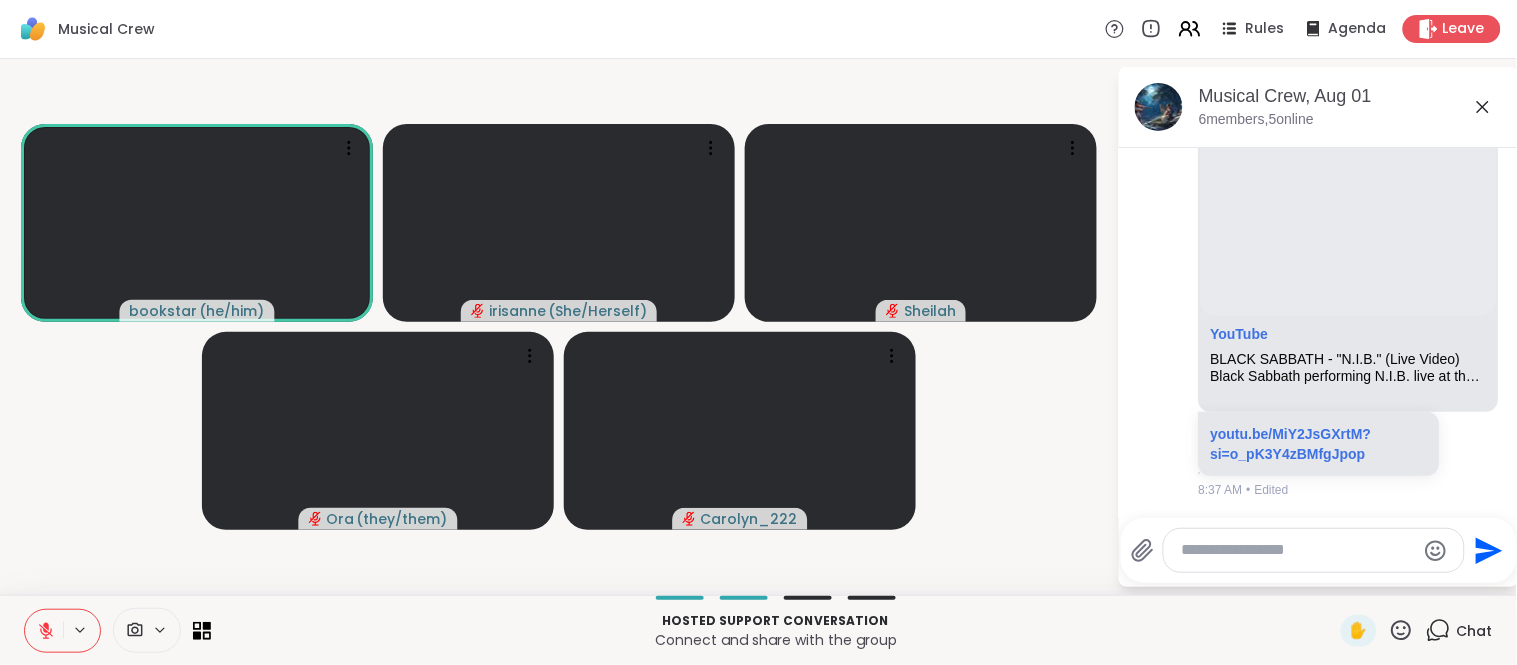 scroll, scrollTop: 1992, scrollLeft: 0, axis: vertical 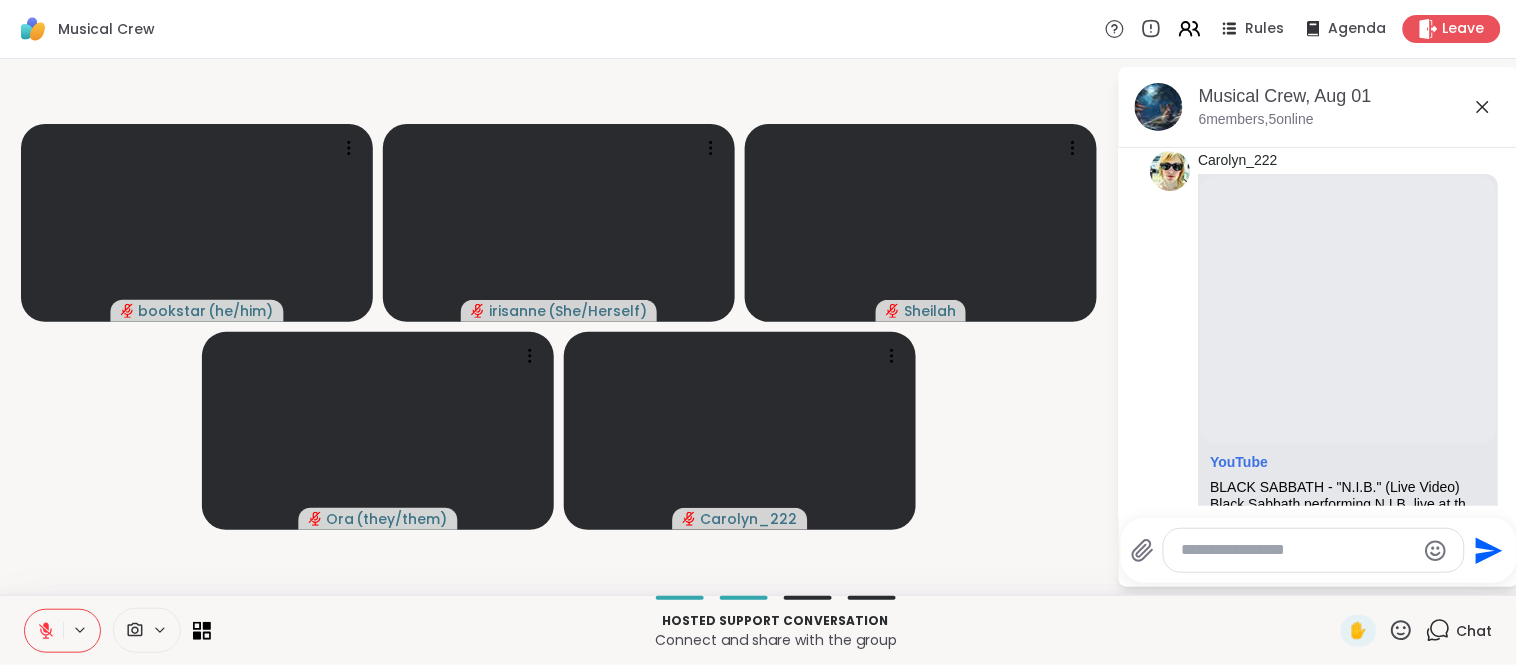 click 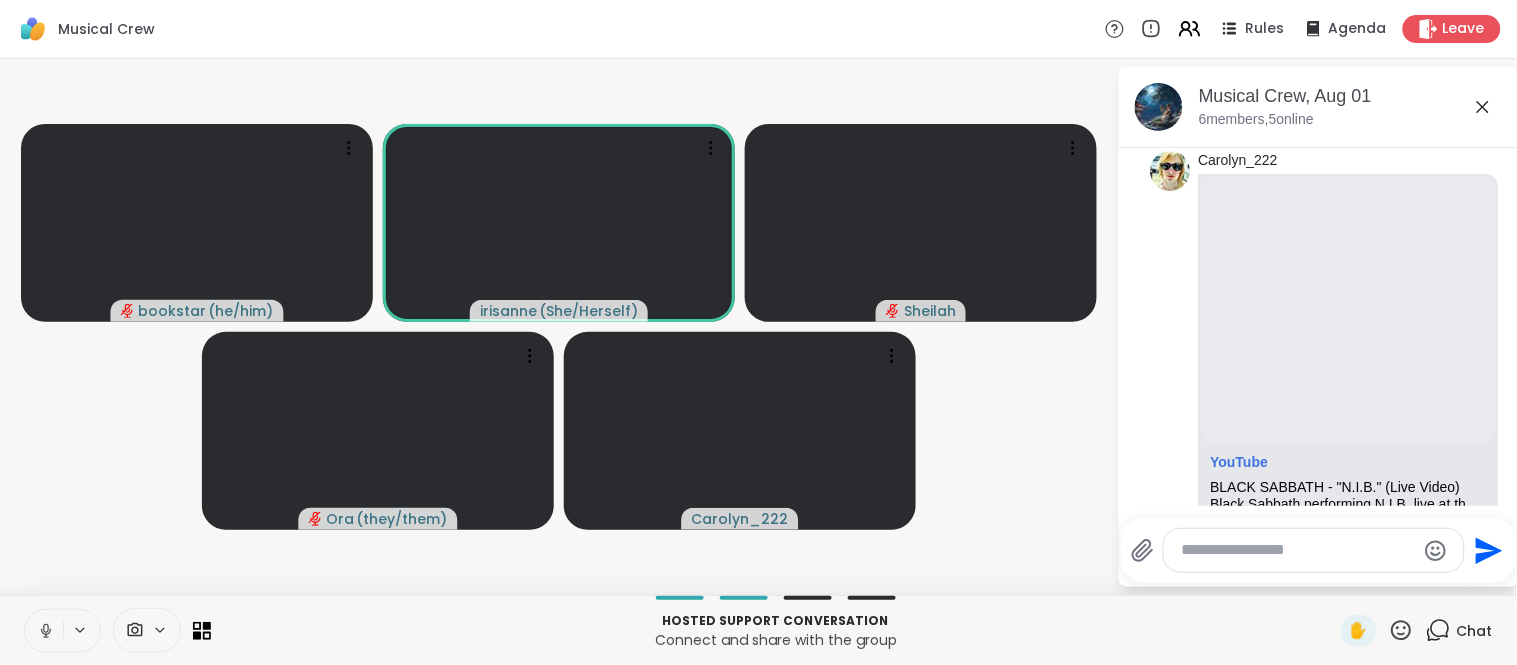 click 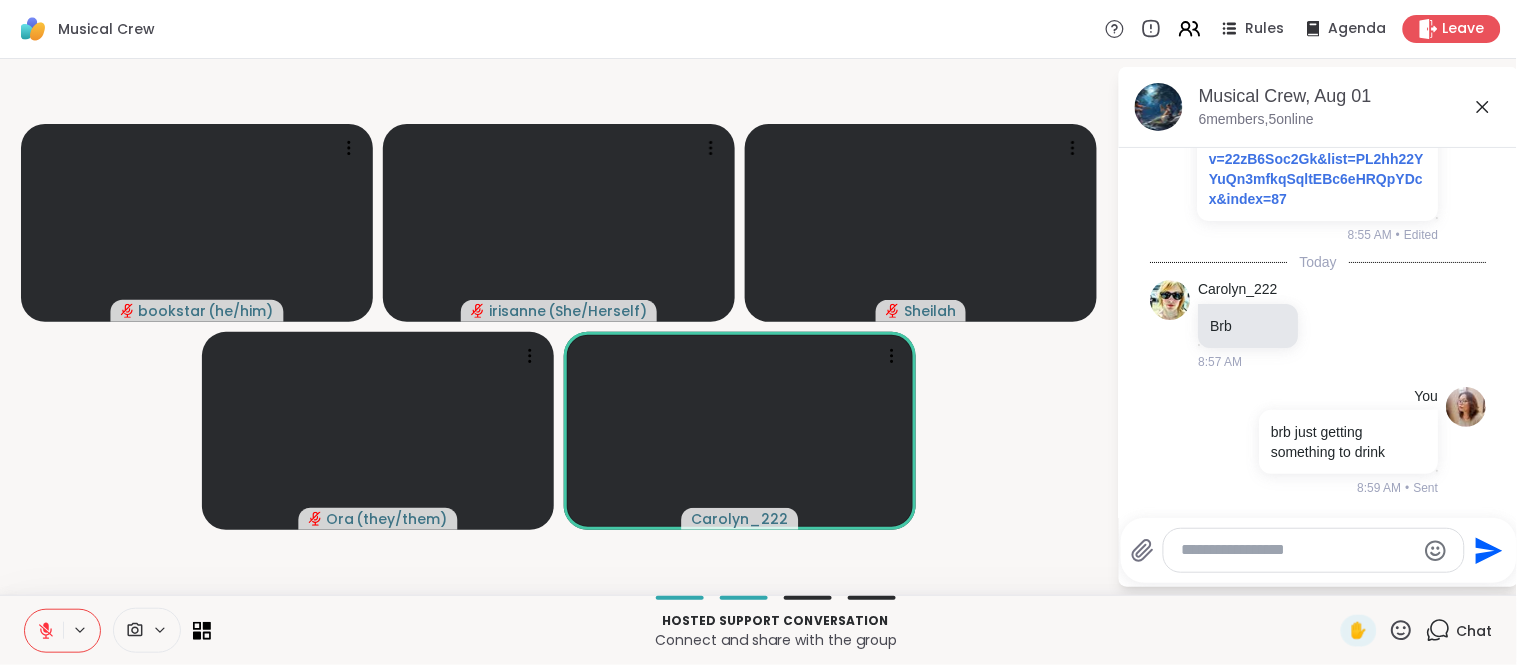 scroll, scrollTop: 3575, scrollLeft: 0, axis: vertical 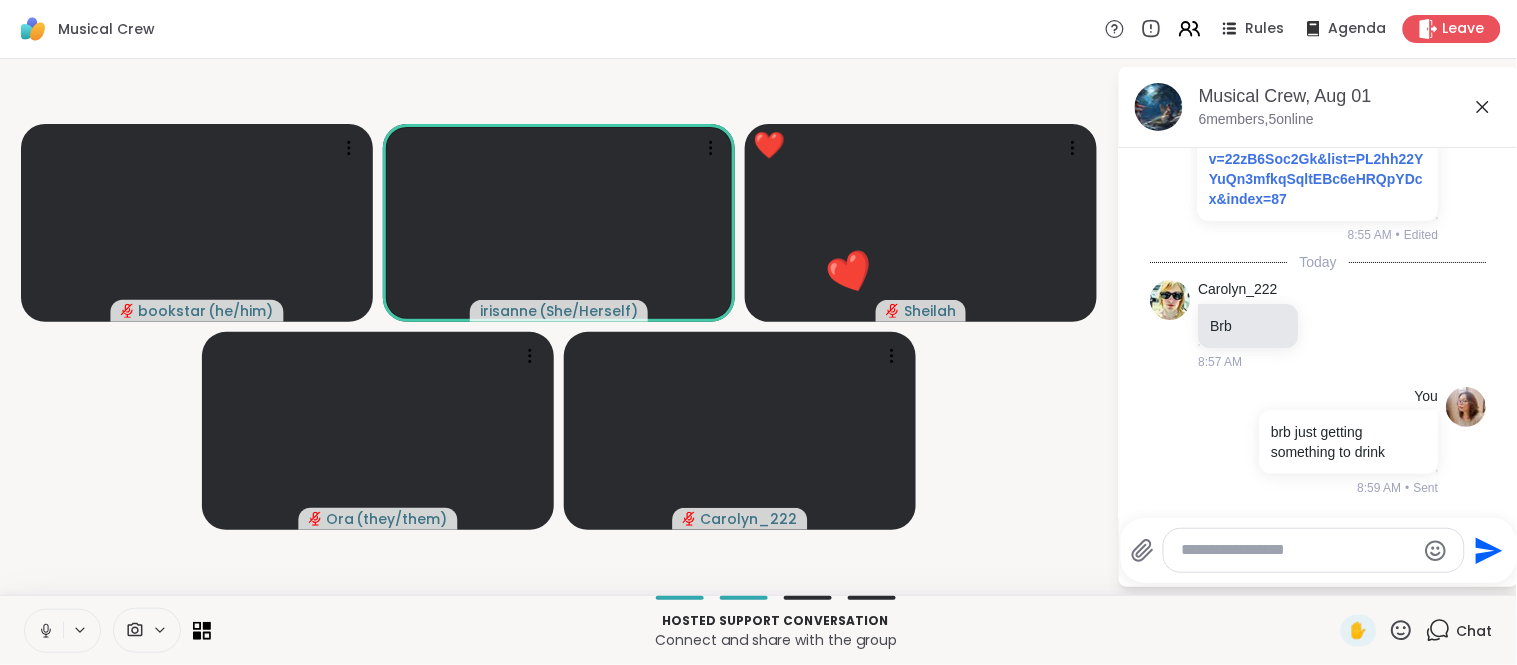click 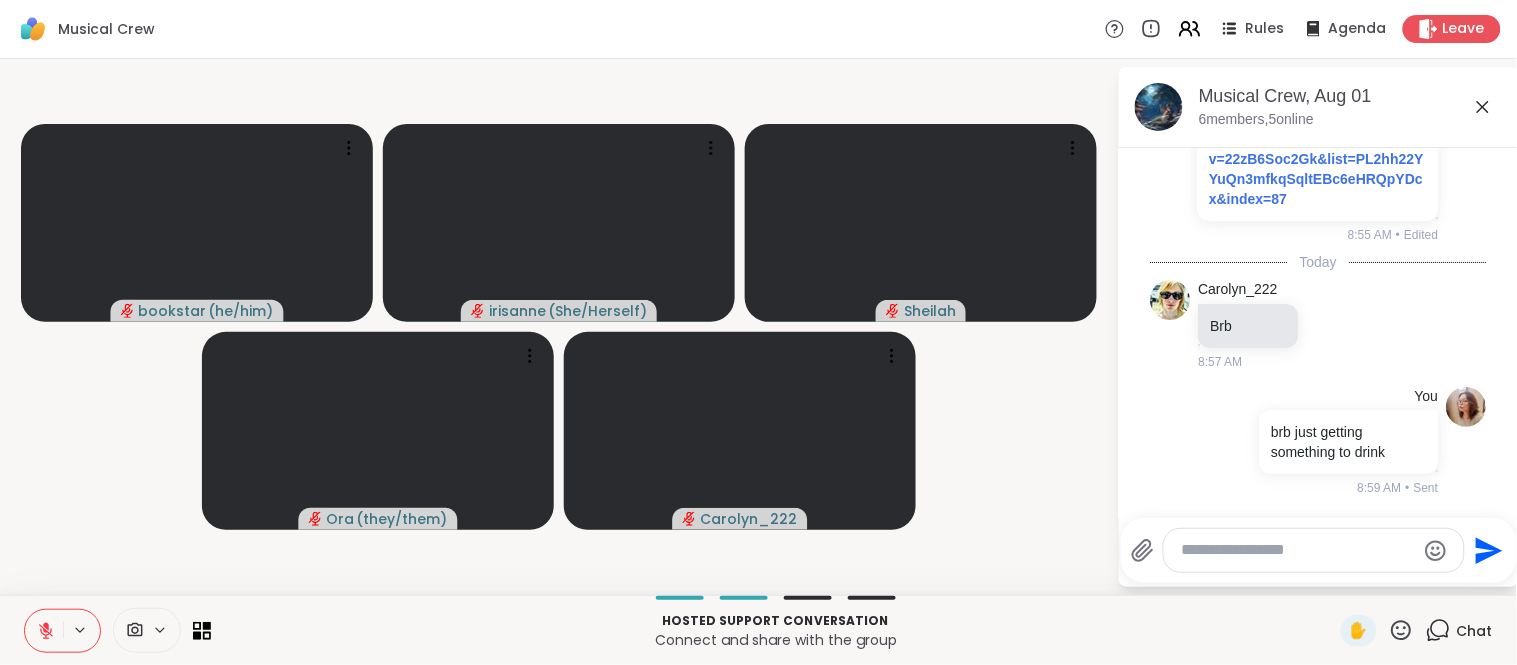 click 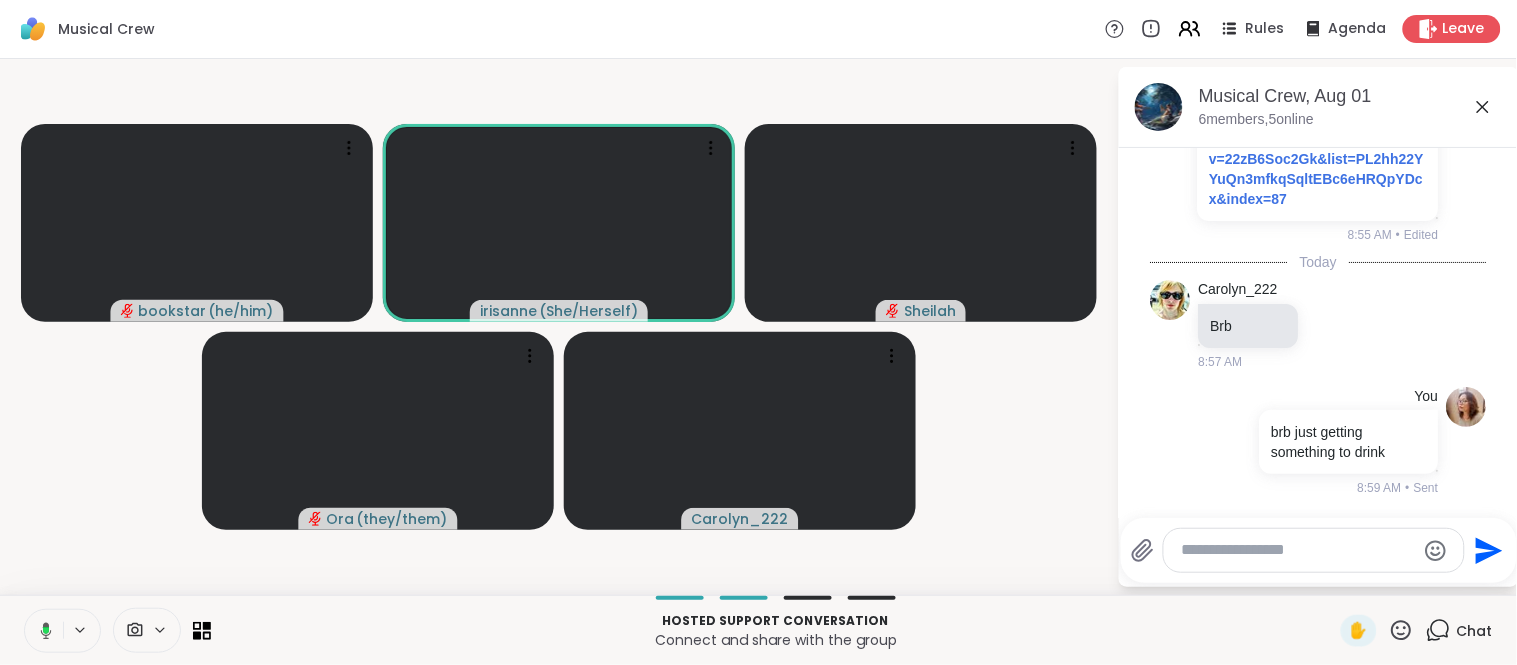 click 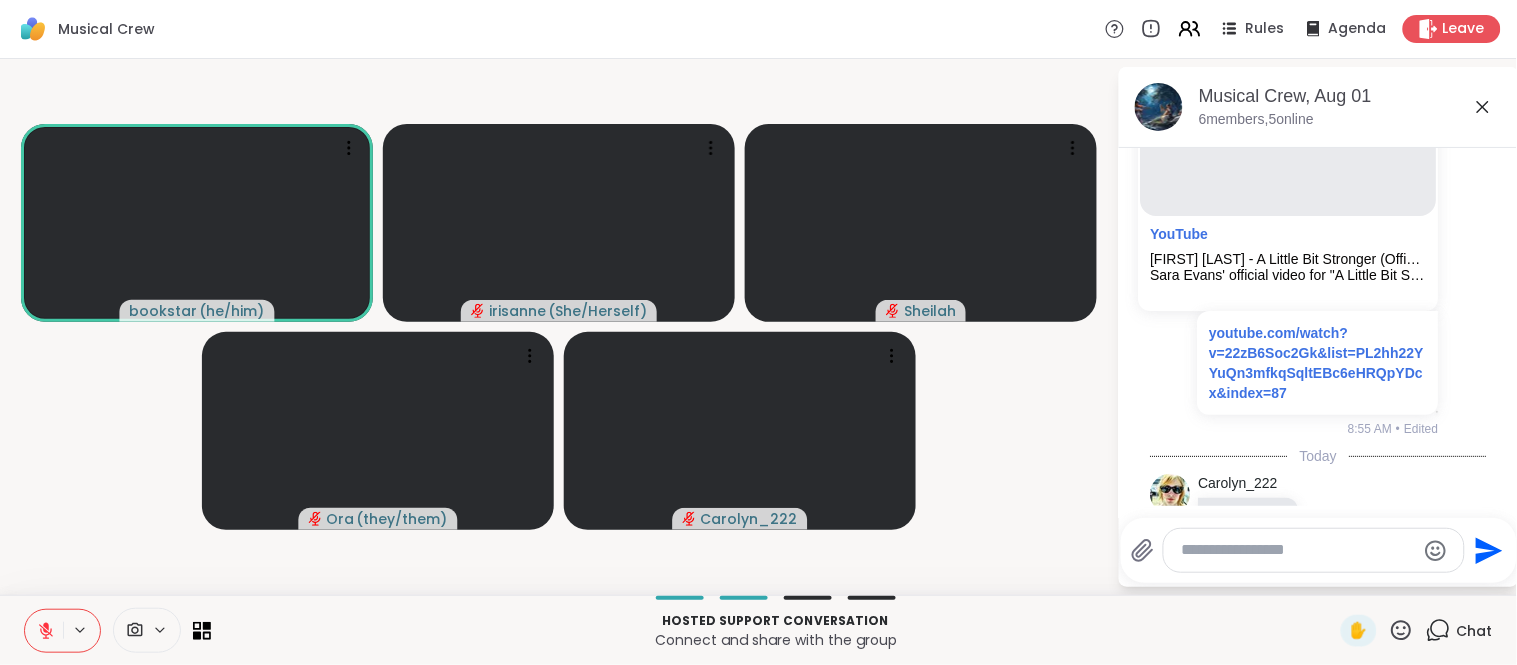 scroll, scrollTop: 3576, scrollLeft: 0, axis: vertical 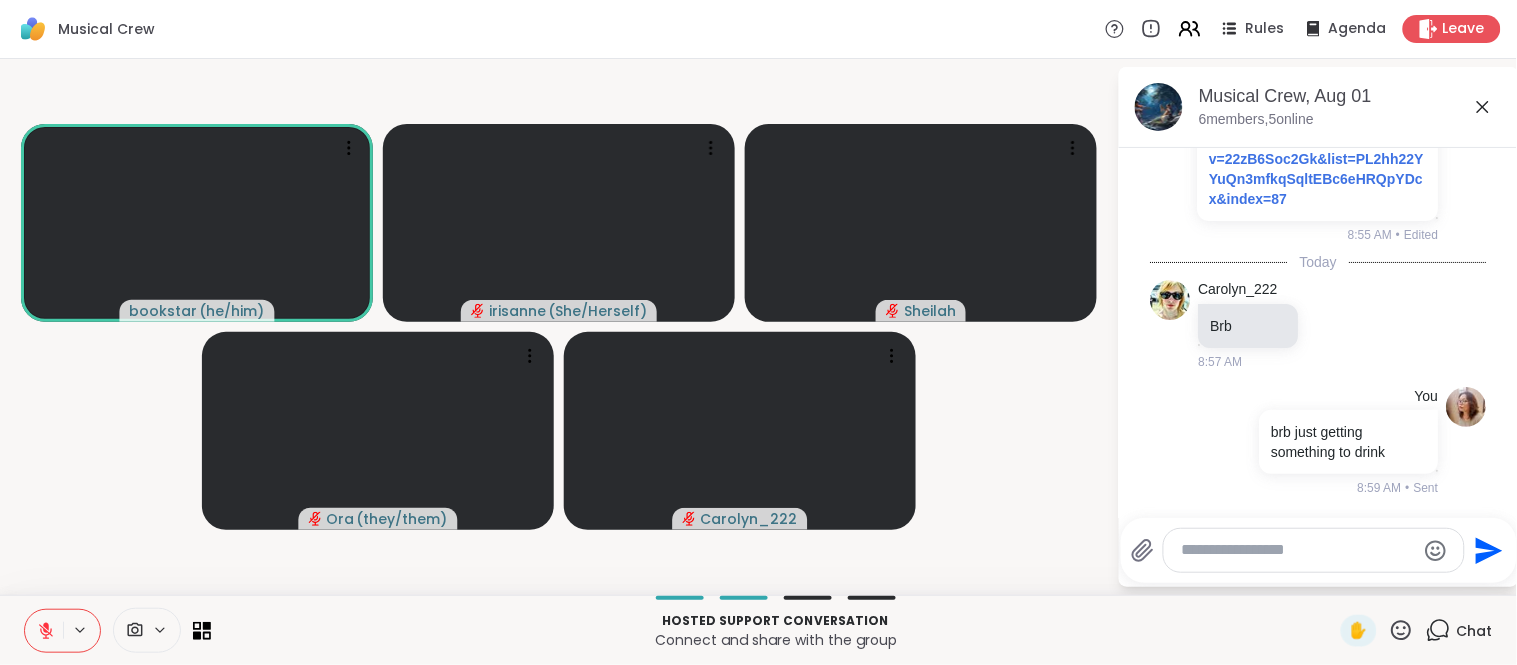 click 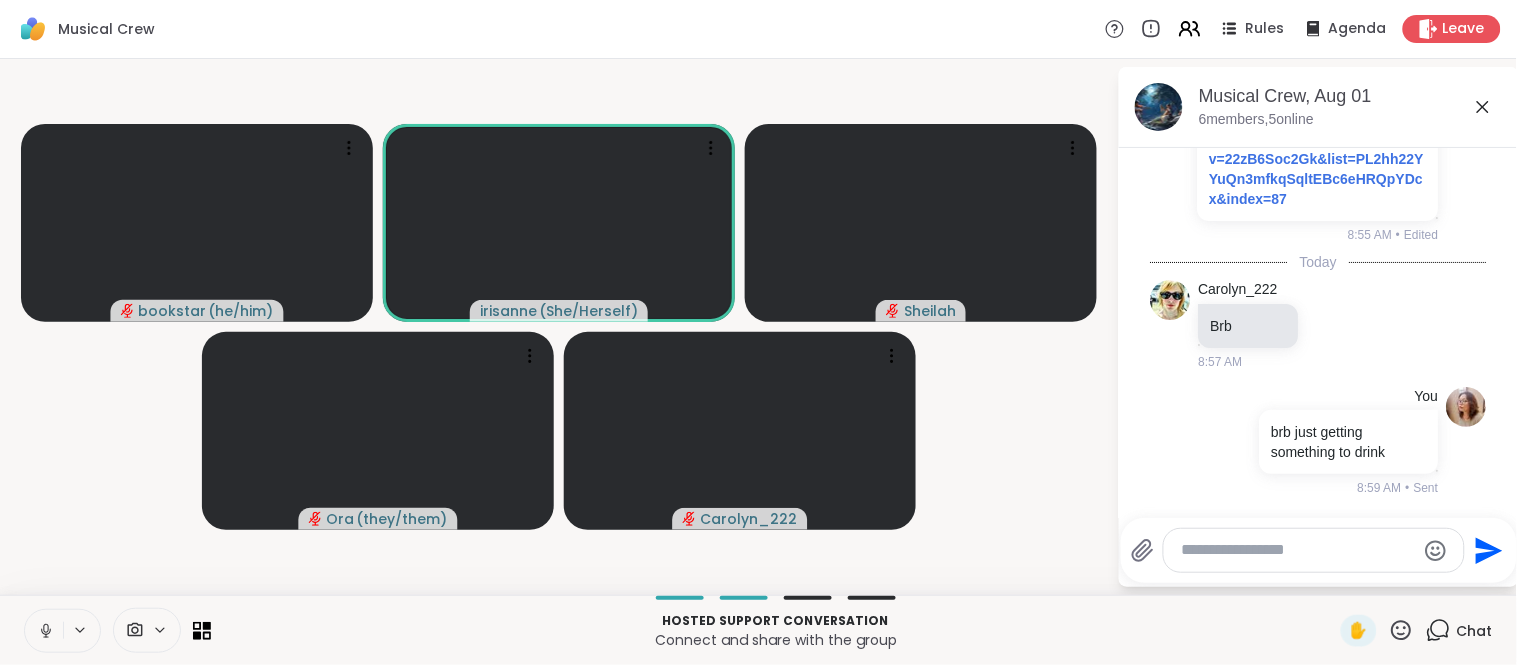 click 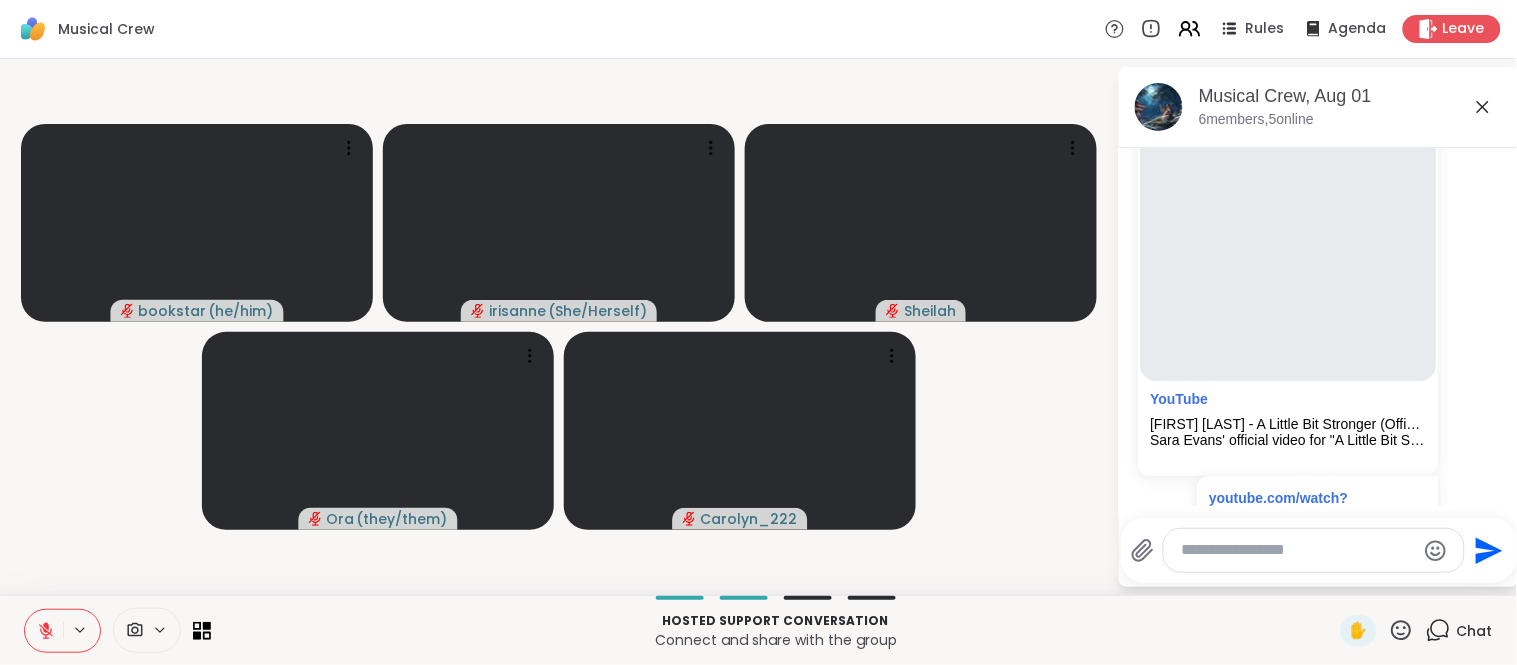 scroll, scrollTop: 3197, scrollLeft: 0, axis: vertical 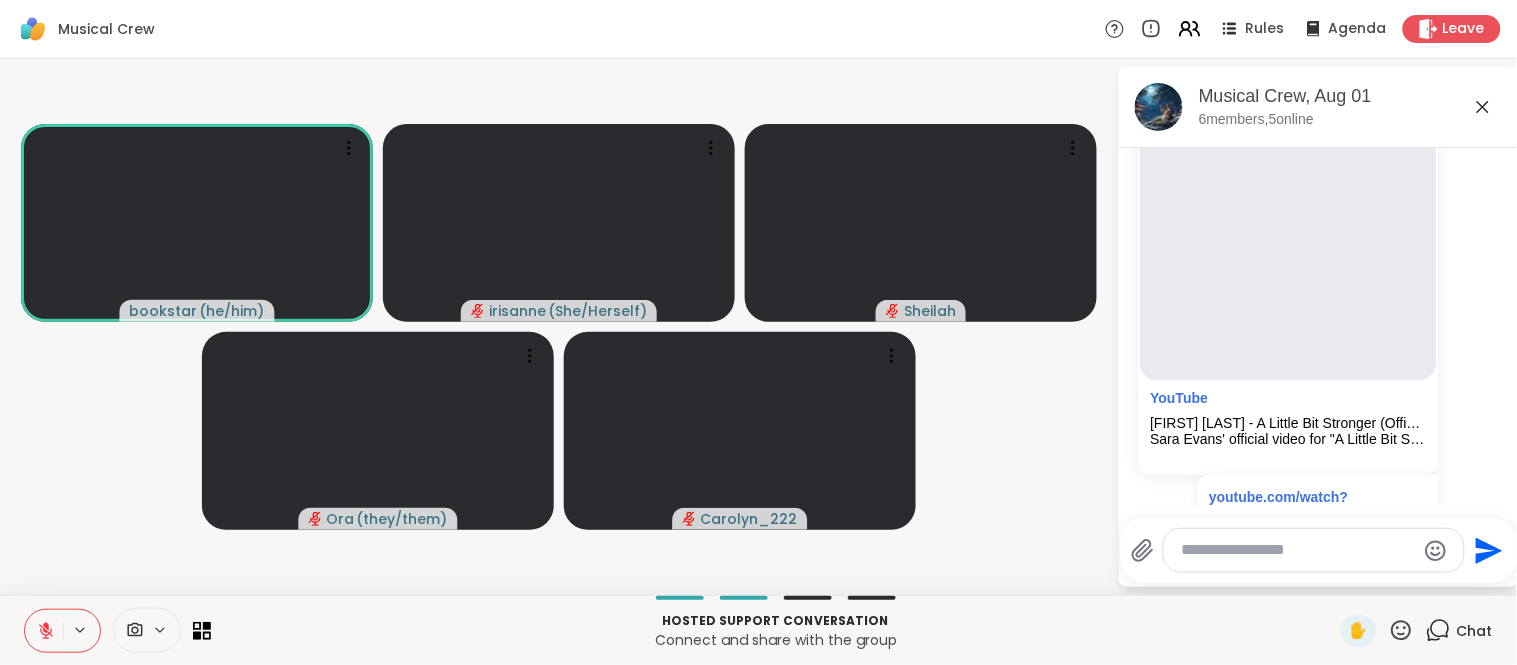 click on "bookstar ( he/him ) irisanne ( She/Herself ) Sheilah Ora ( they/them ) Carolyn_222" at bounding box center (558, 327) 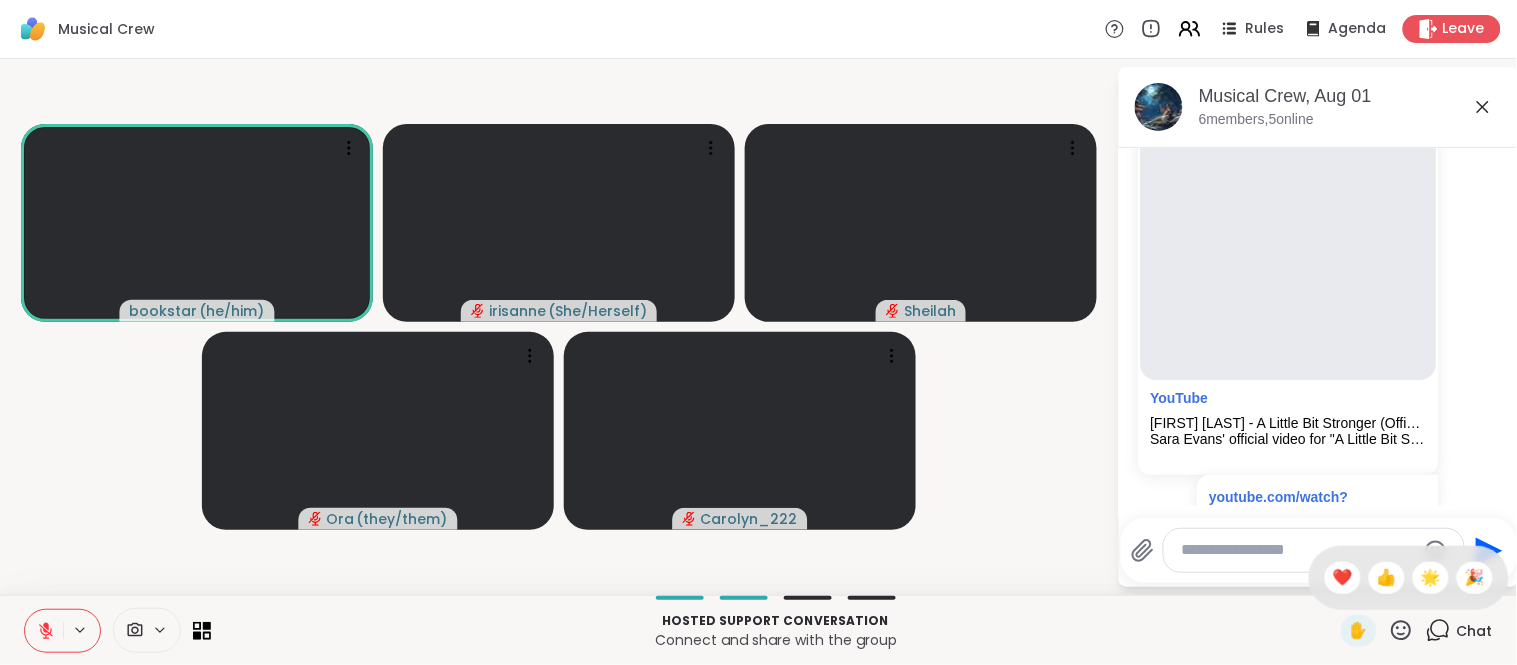 click on "✋ ❤️ 👍 🌟 🎉" at bounding box center [1409, 578] 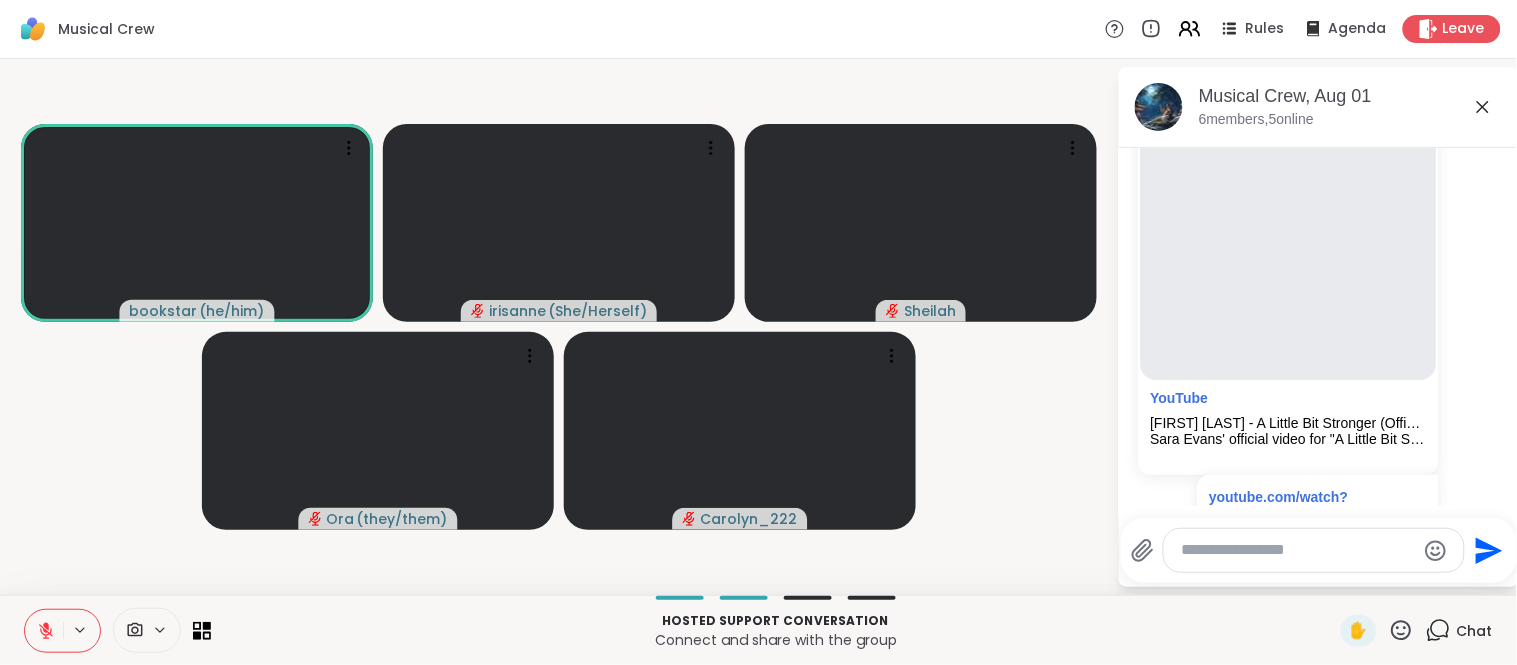 click 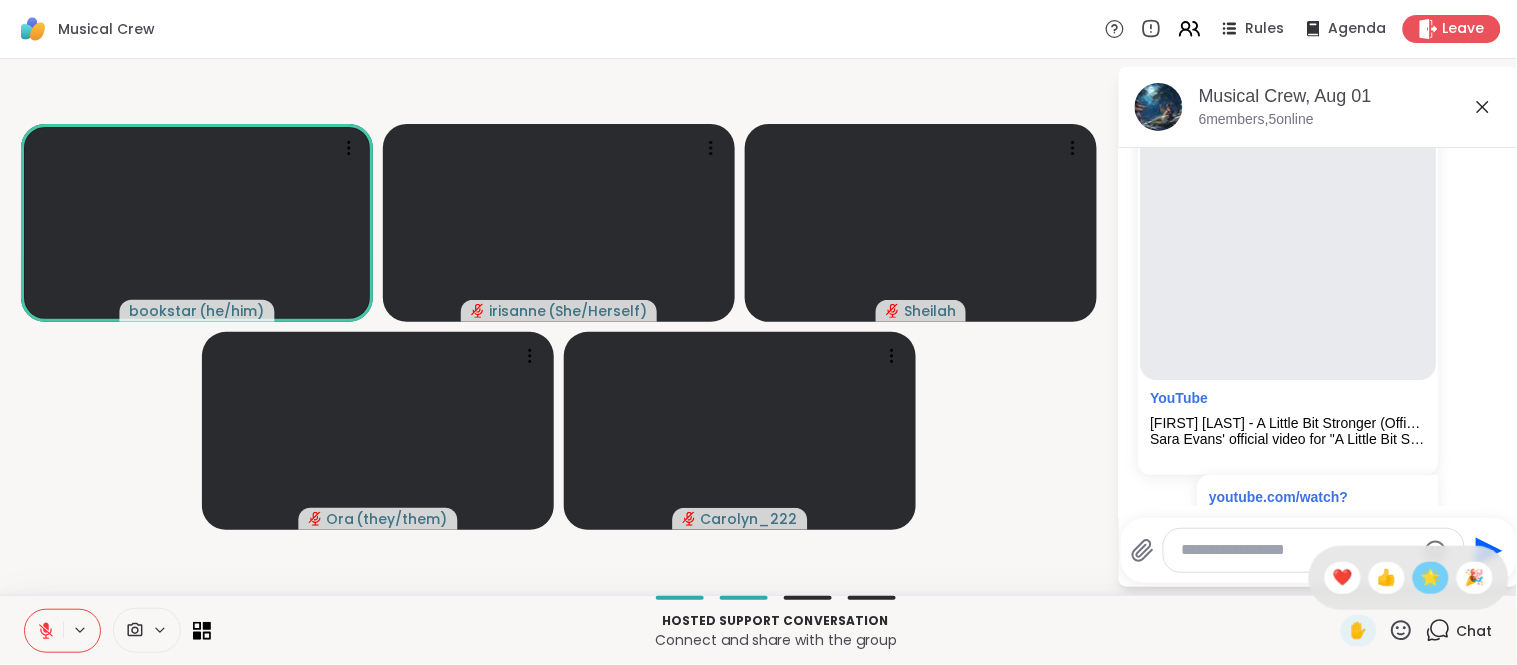 click on "🌟" at bounding box center [1431, 578] 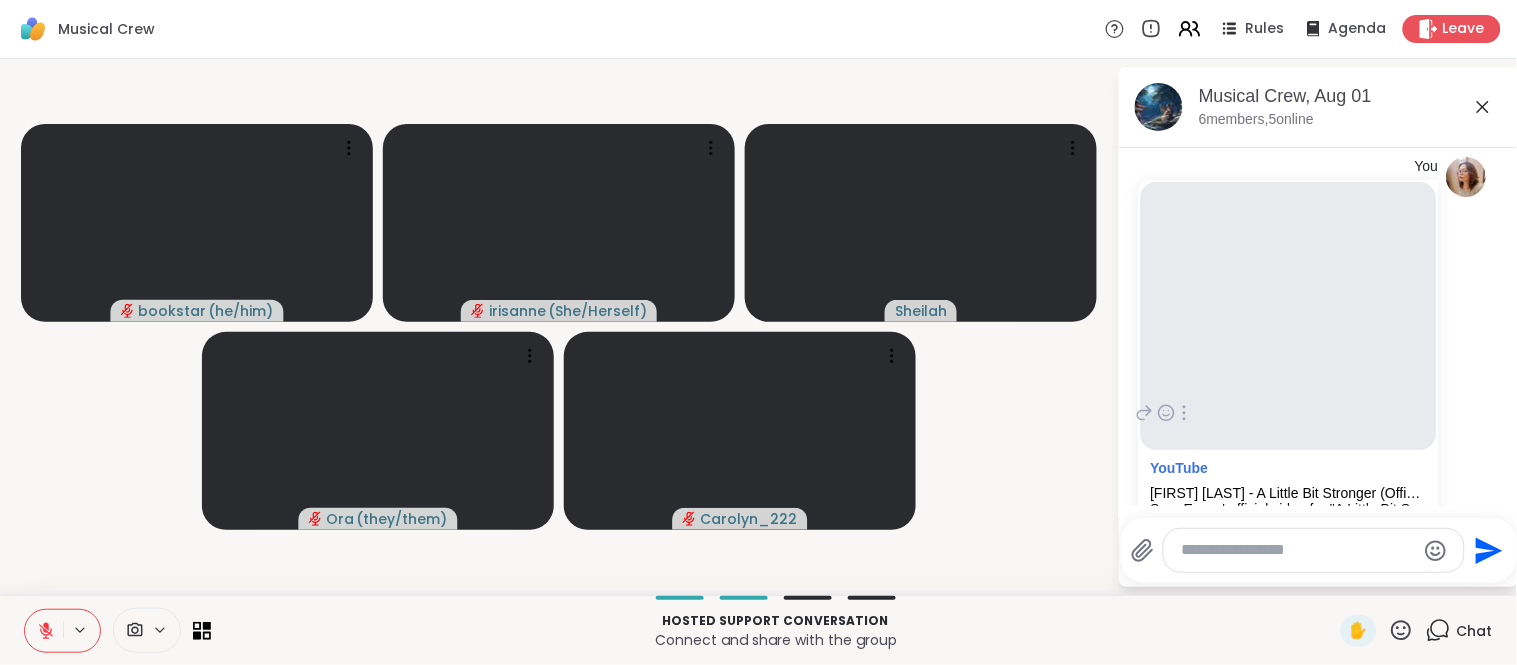 scroll, scrollTop: 3576, scrollLeft: 0, axis: vertical 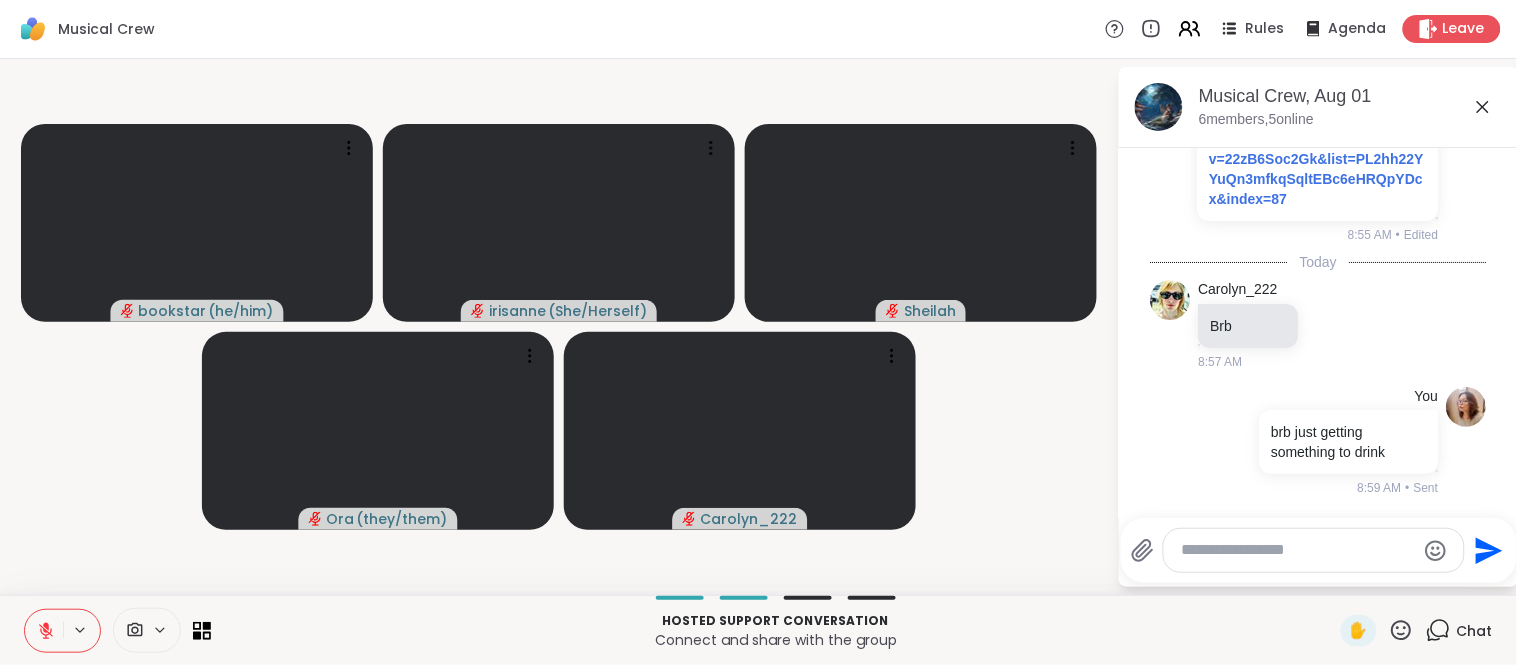 click on "bookstar ( he/him ) irisanne ( She/Herself ) Sheilah Ora ( they/them ) Carolyn_222" at bounding box center (558, 327) 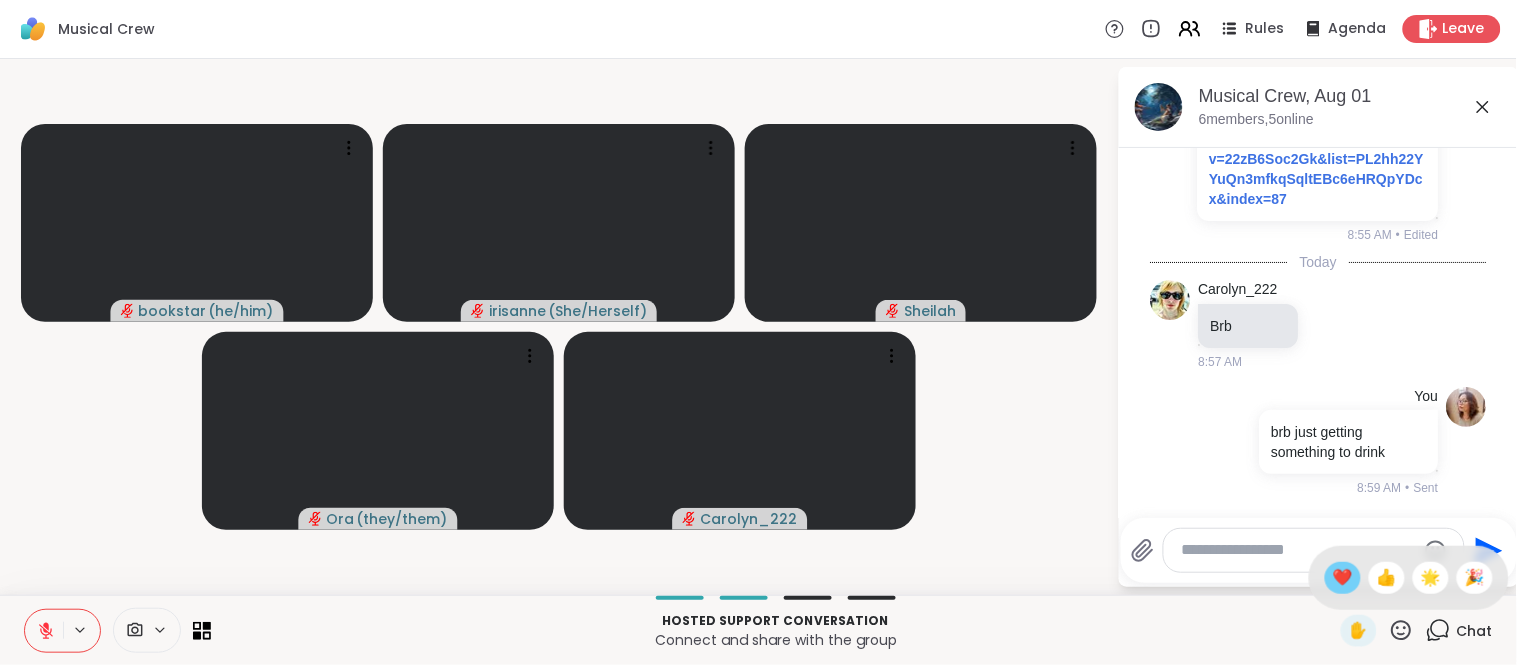 click on "❤️" at bounding box center (1343, 578) 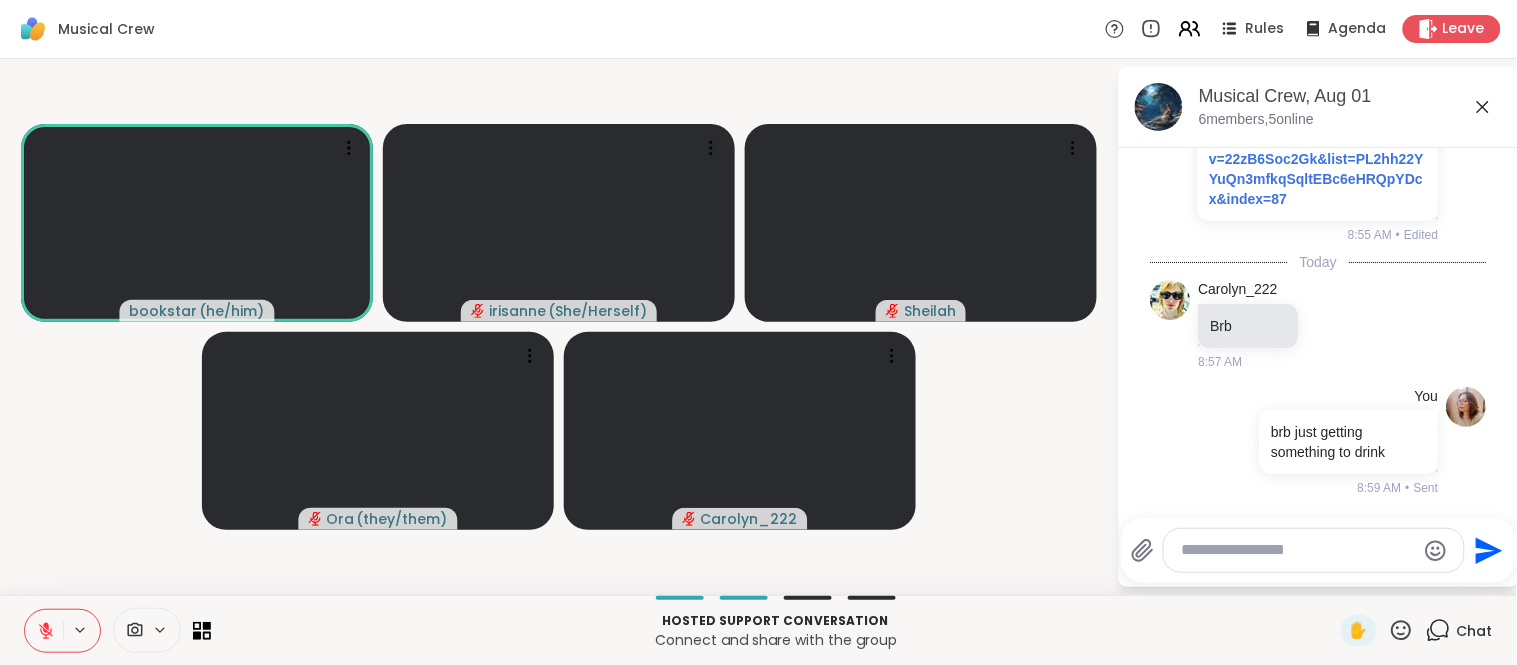 click on "bookstar ( he/him ) irisanne ( She/Herself ) Sheilah Ora ( they/them ) Carolyn_222" at bounding box center [558, 327] 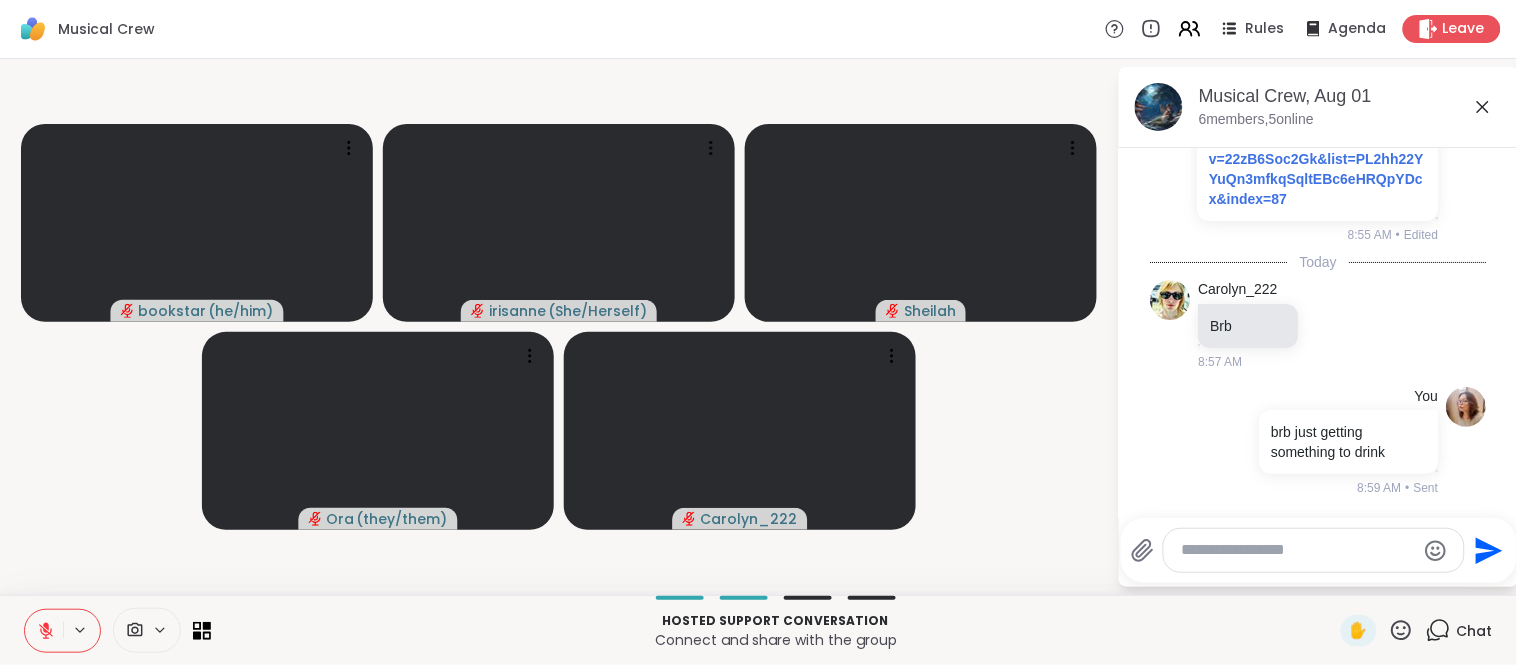click at bounding box center [44, 631] 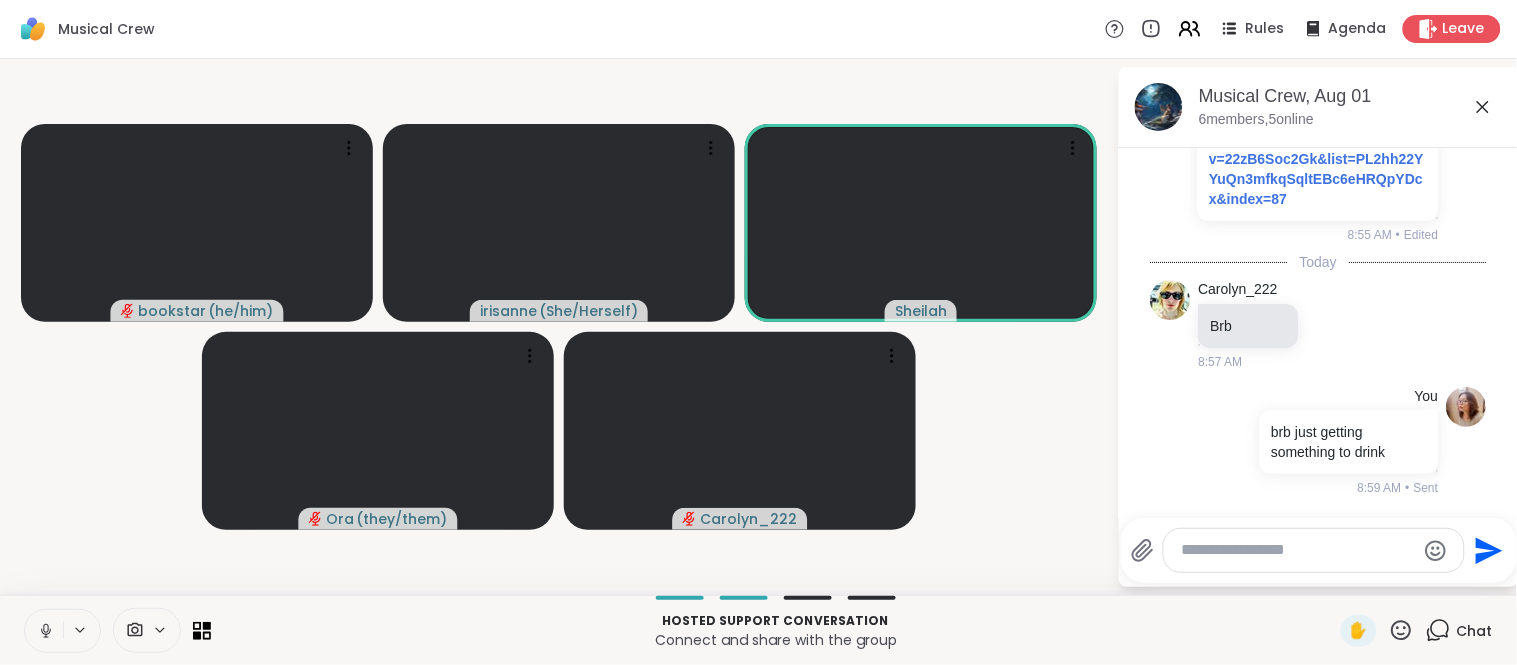 click at bounding box center (44, 631) 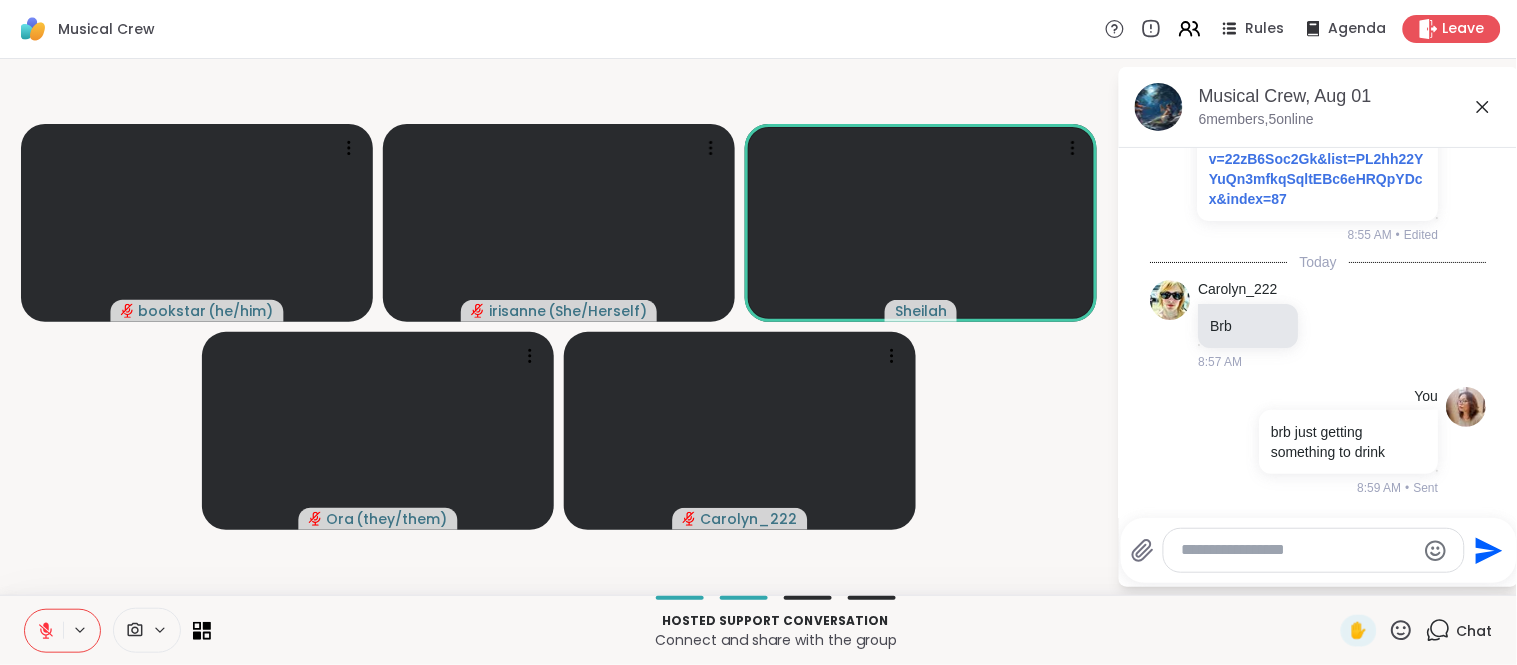 click at bounding box center (44, 631) 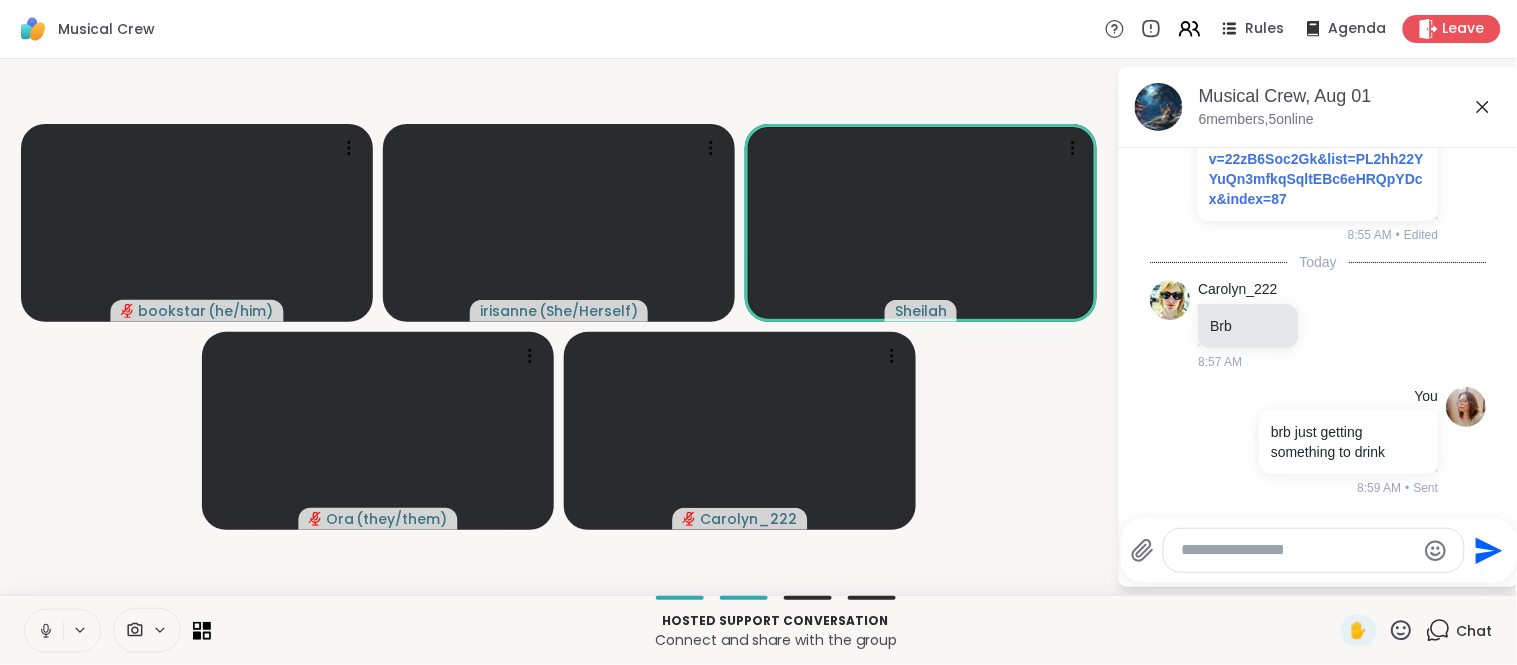 click at bounding box center [44, 631] 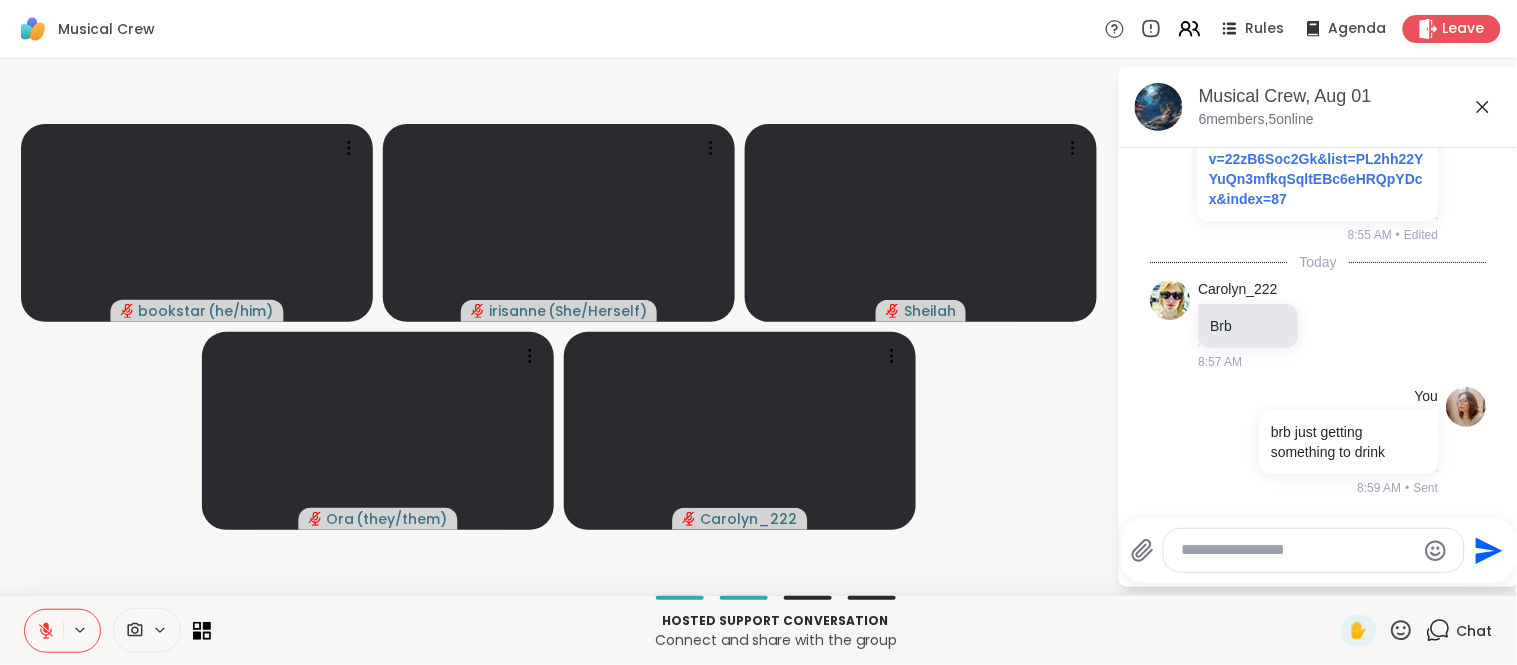 click 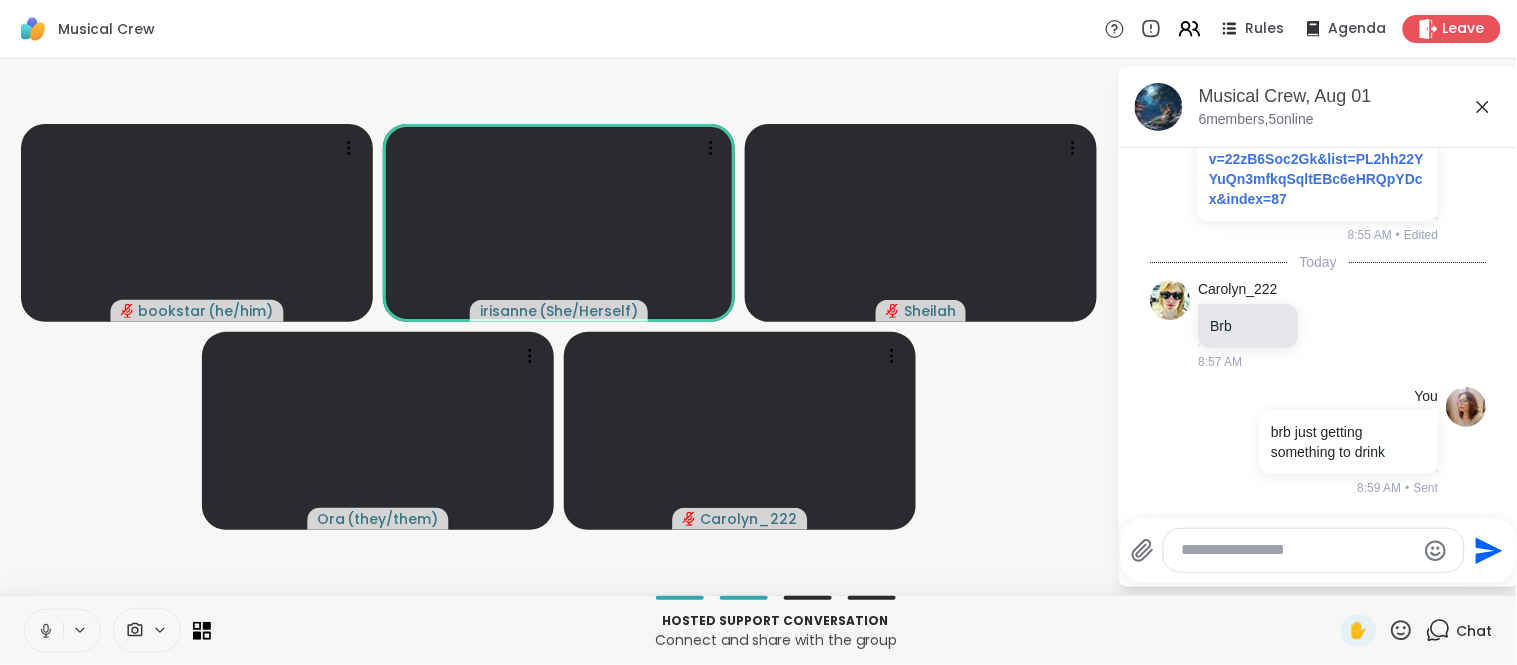 click 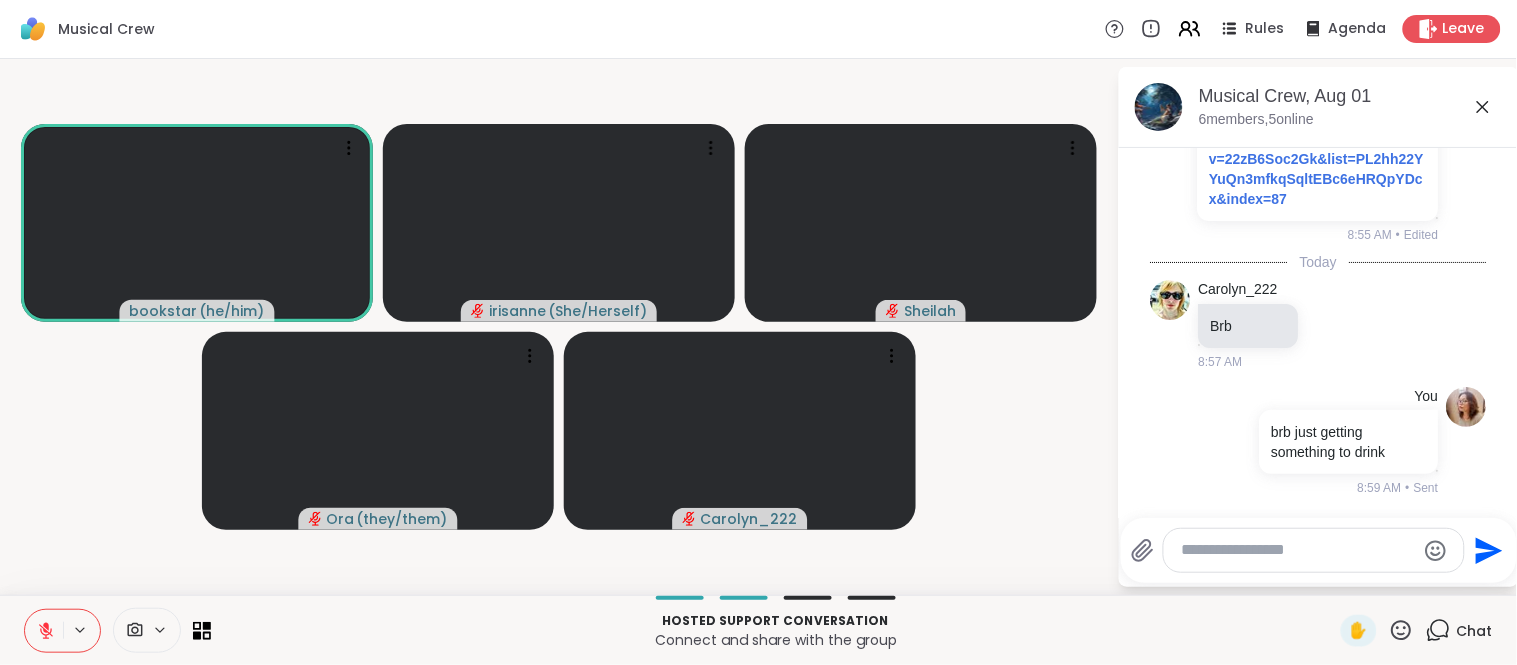 click at bounding box center (44, 631) 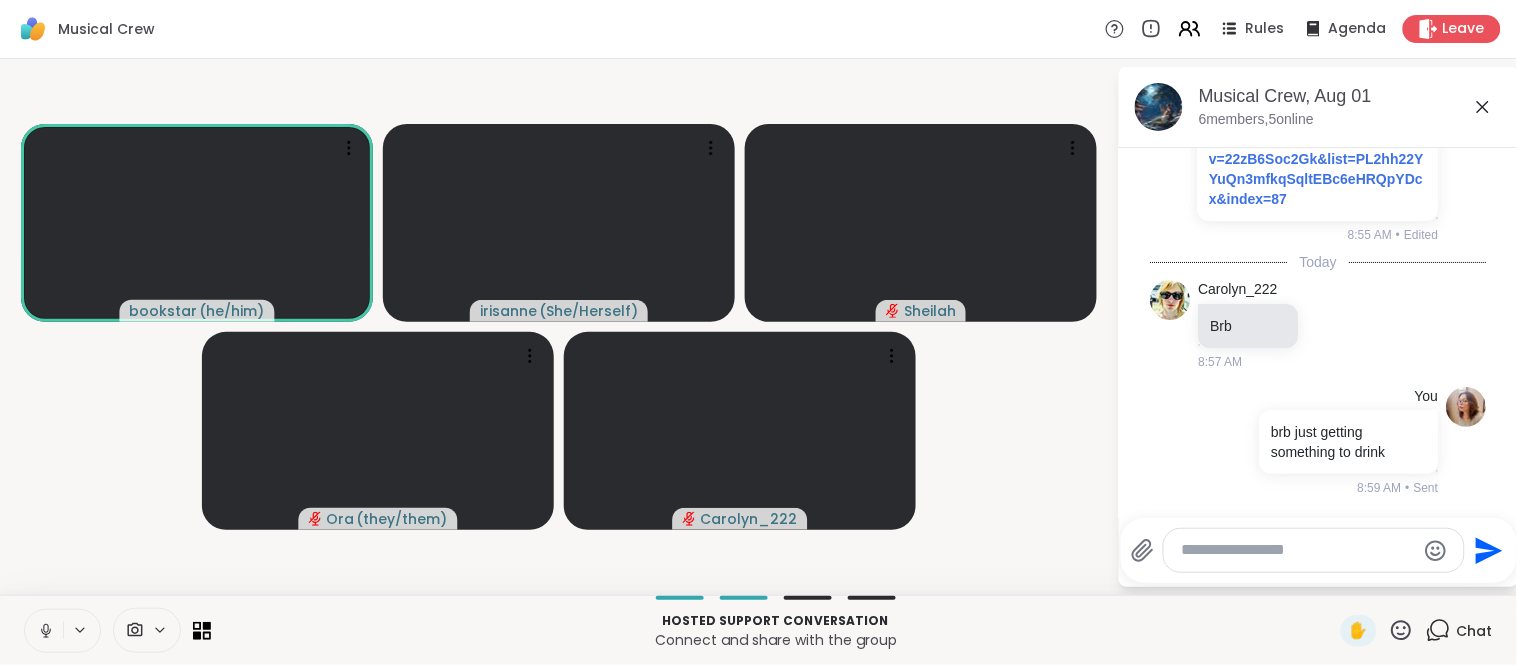 click at bounding box center [44, 631] 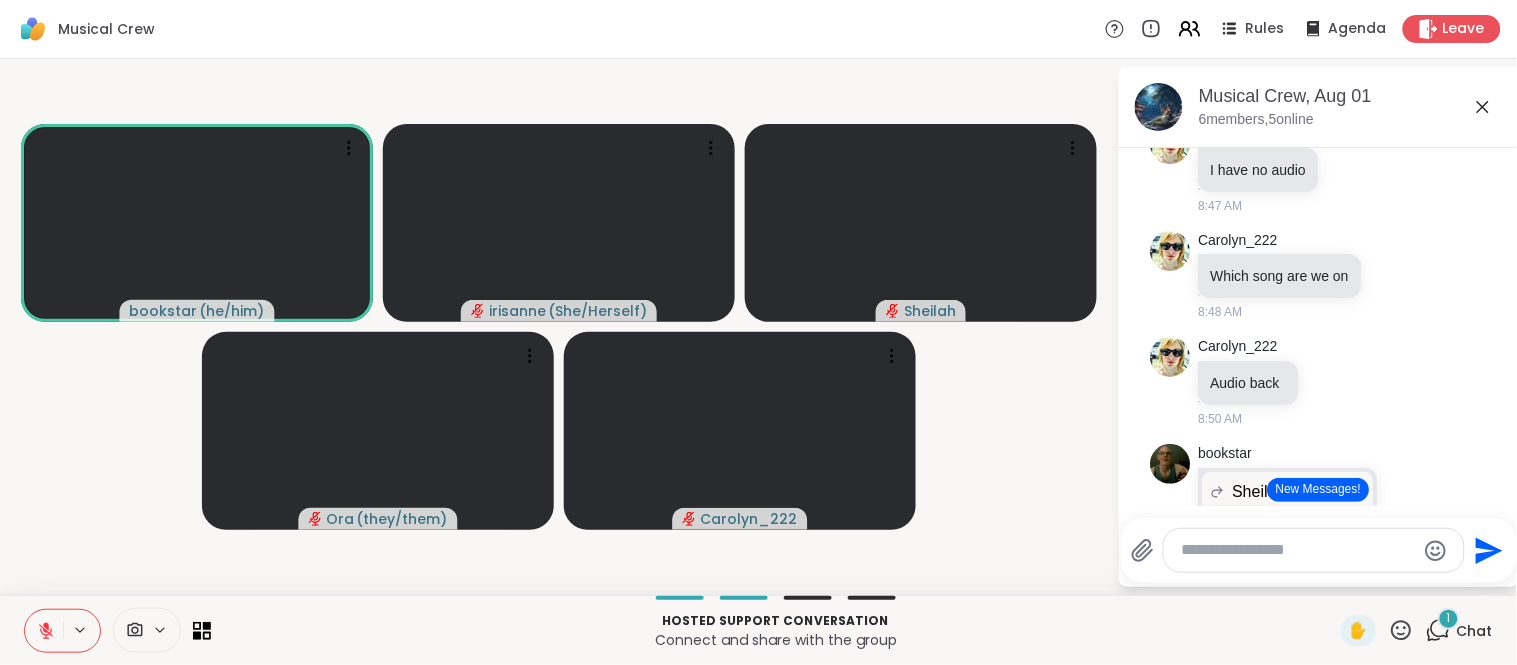 scroll, scrollTop: 2450, scrollLeft: 0, axis: vertical 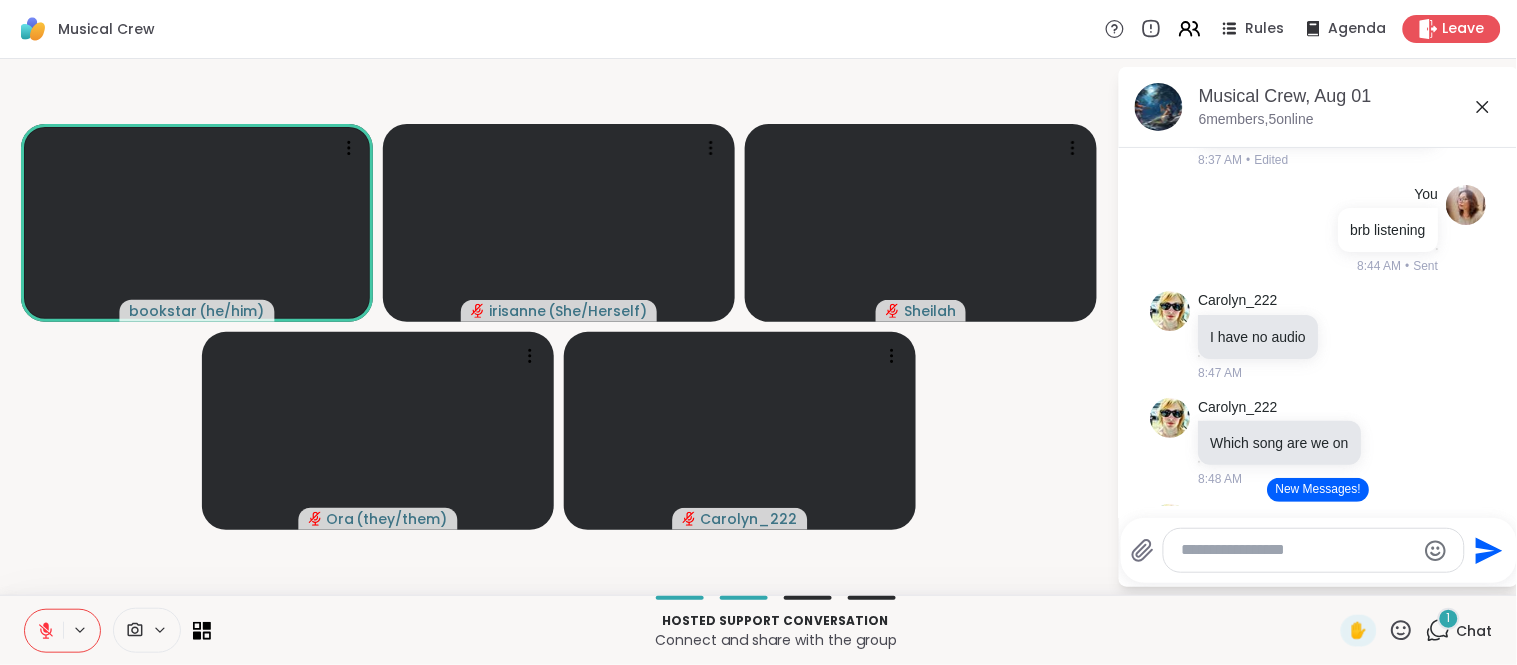 click 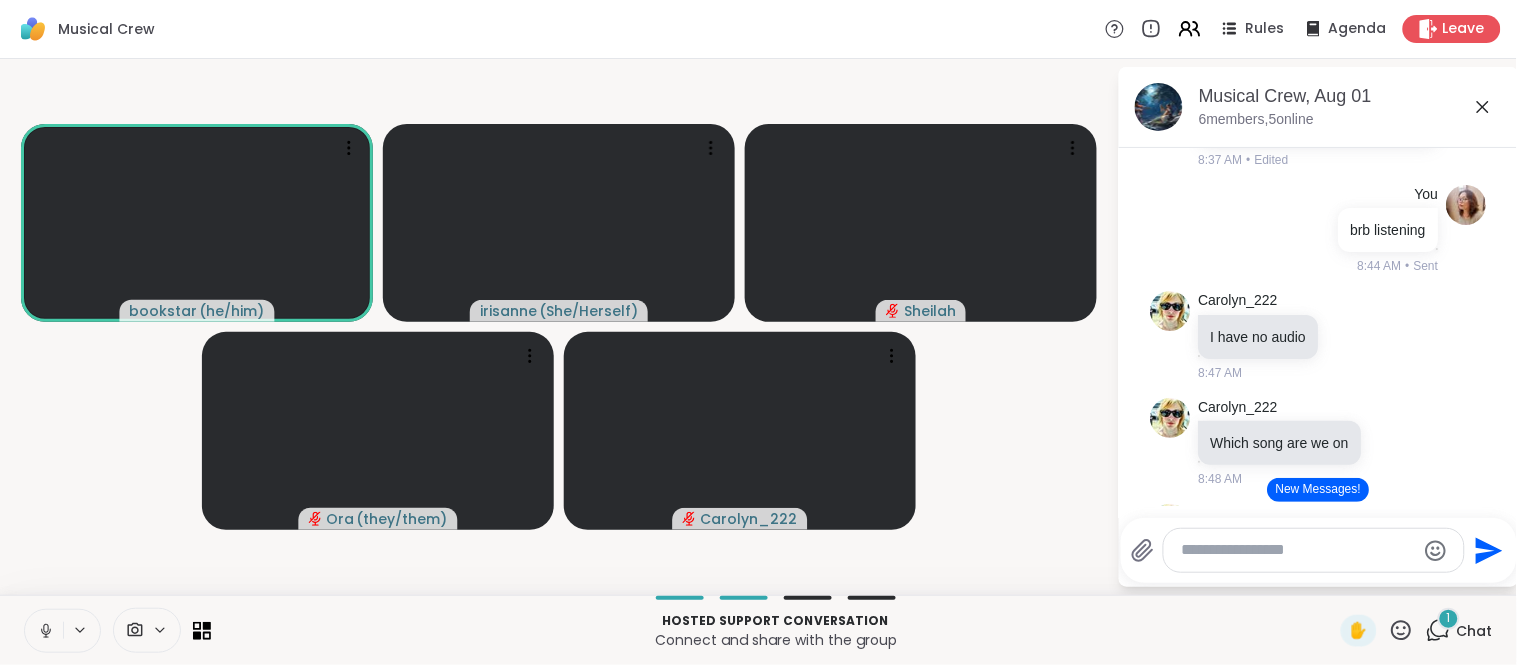 click 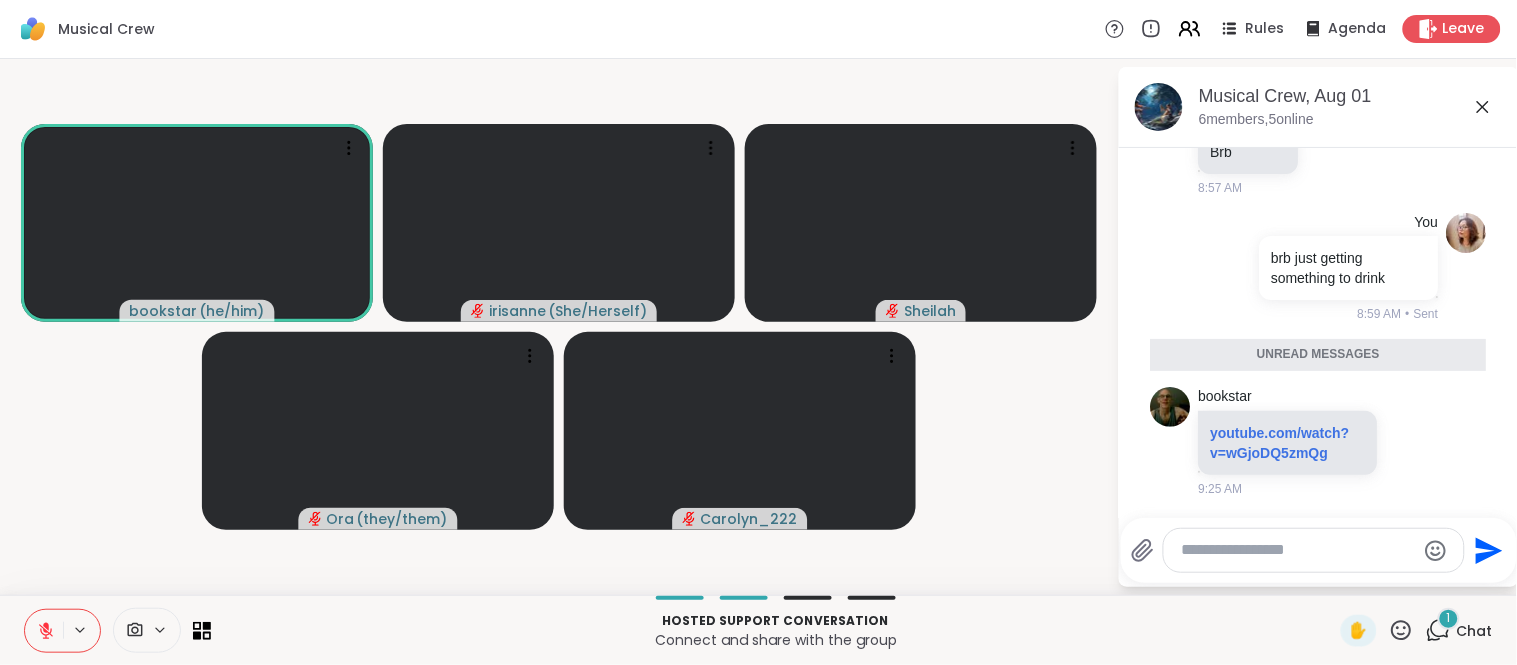 scroll, scrollTop: 3703, scrollLeft: 0, axis: vertical 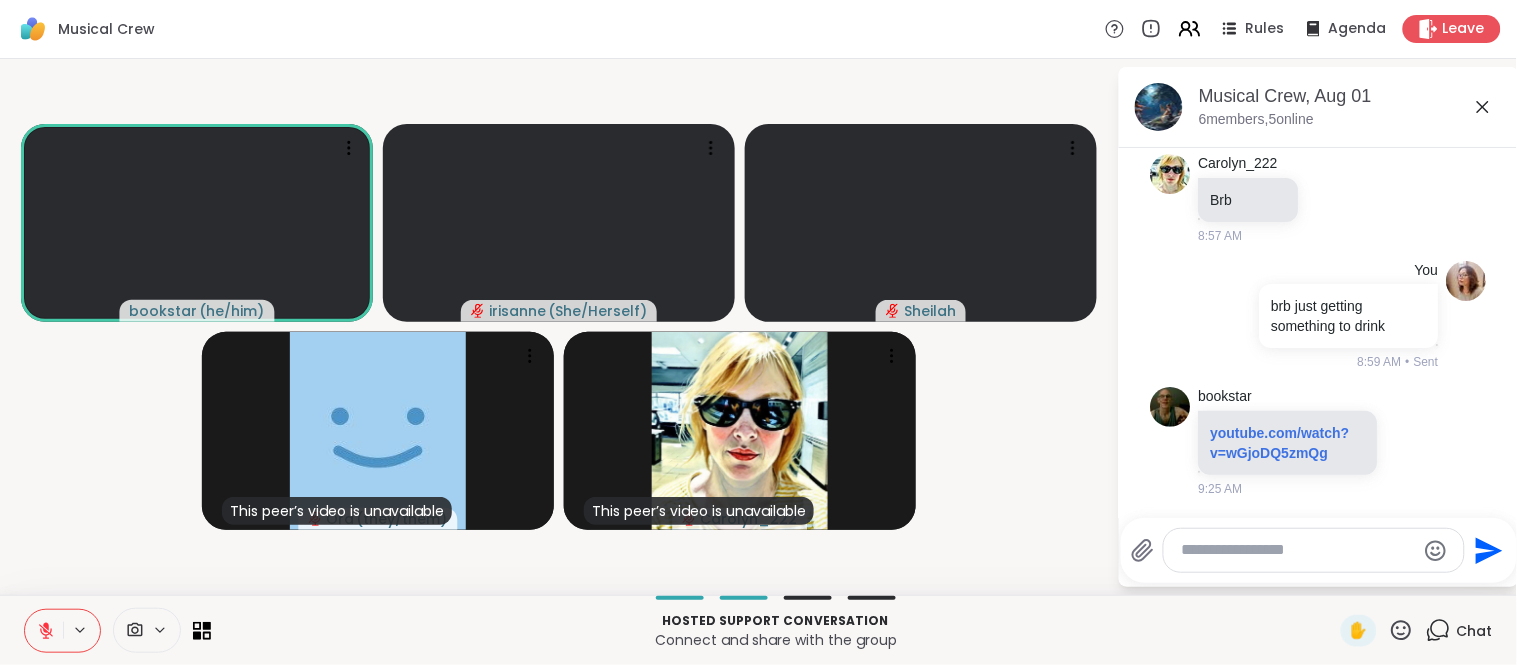 click at bounding box center (1314, 550) 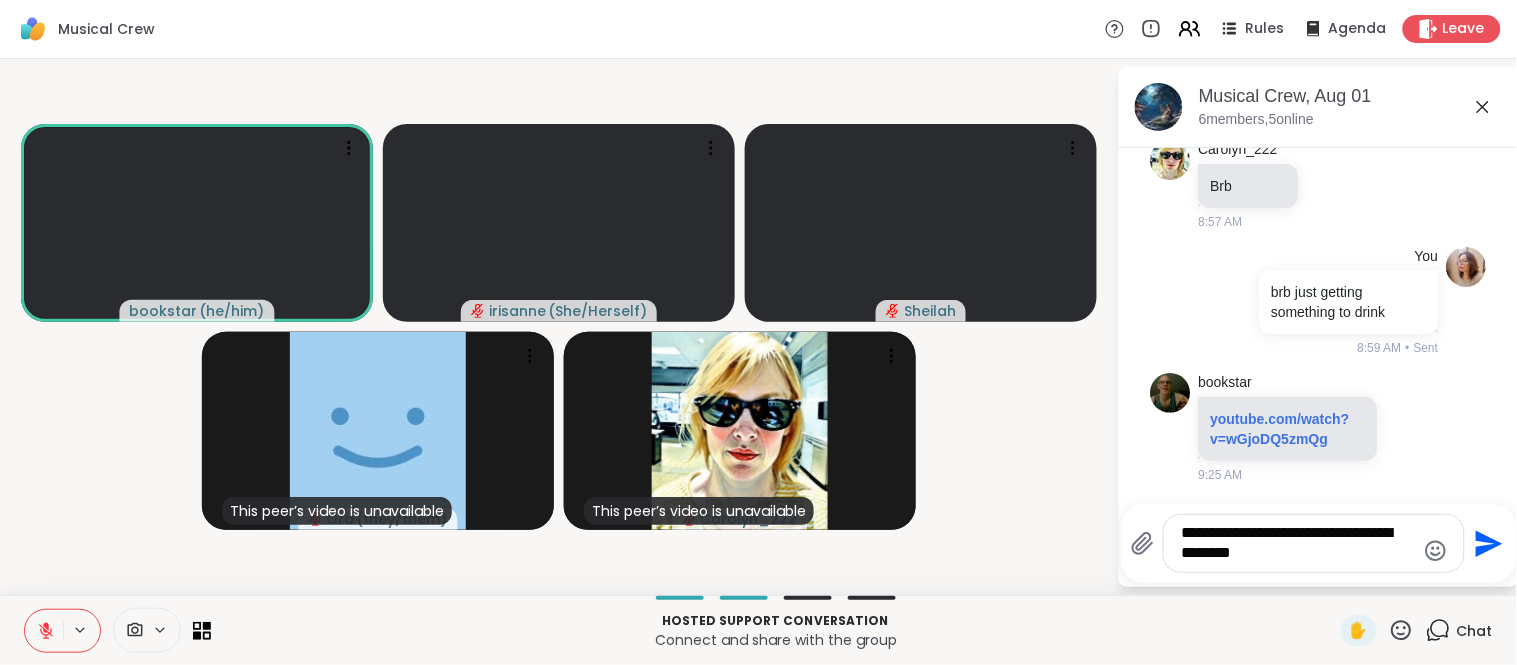 type on "**********" 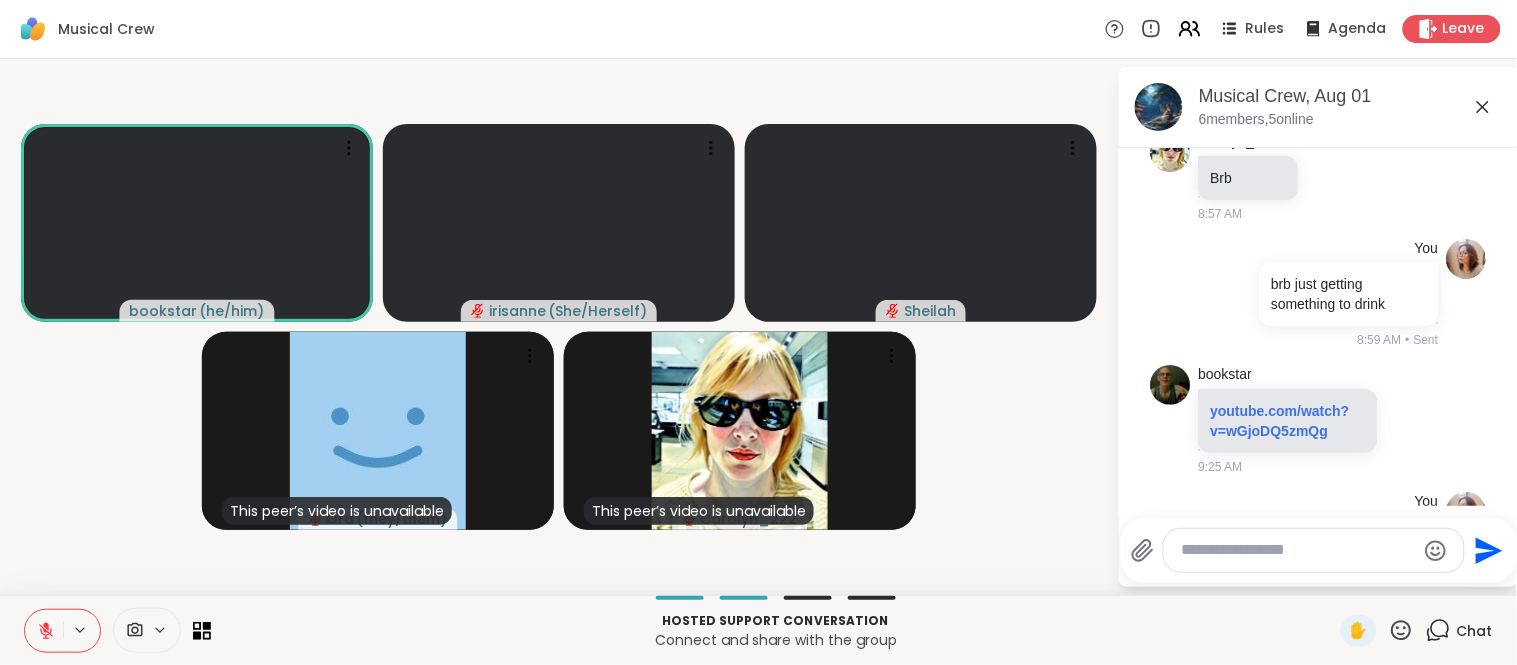 scroll, scrollTop: 3830, scrollLeft: 0, axis: vertical 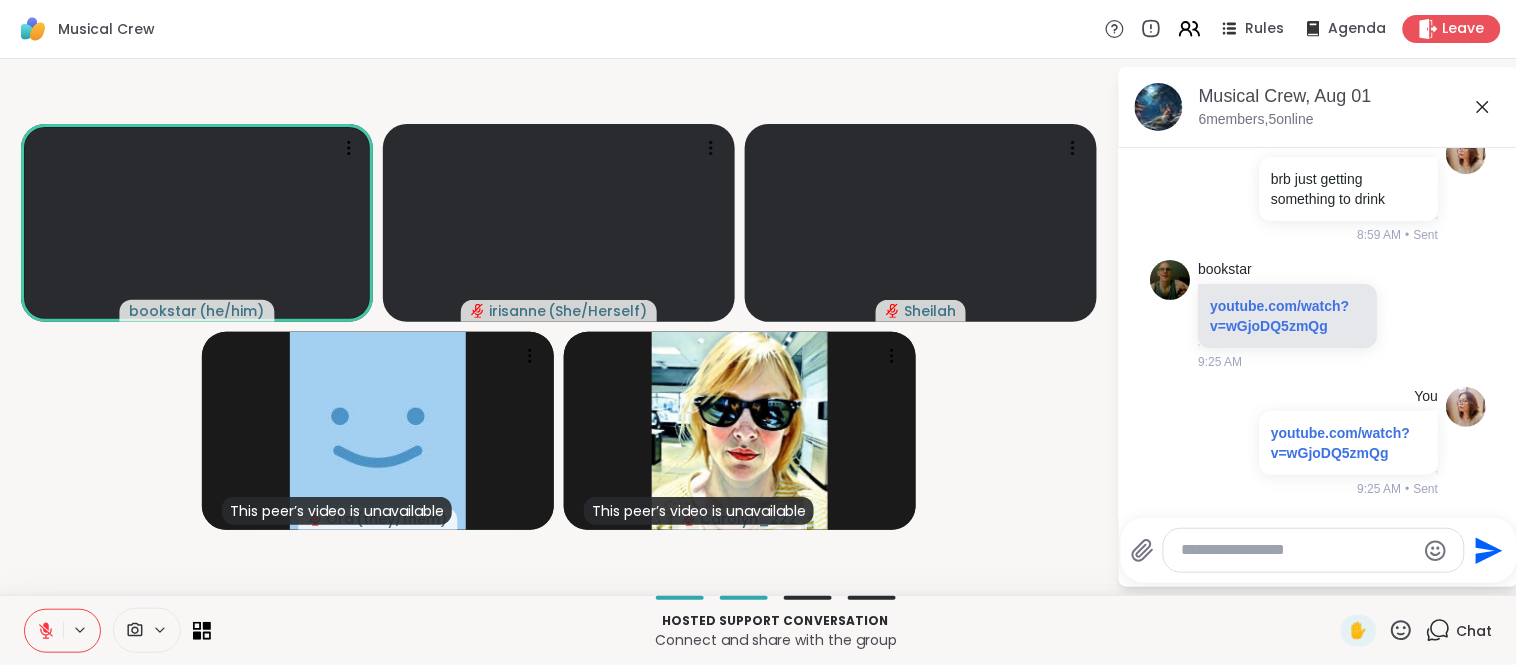 click 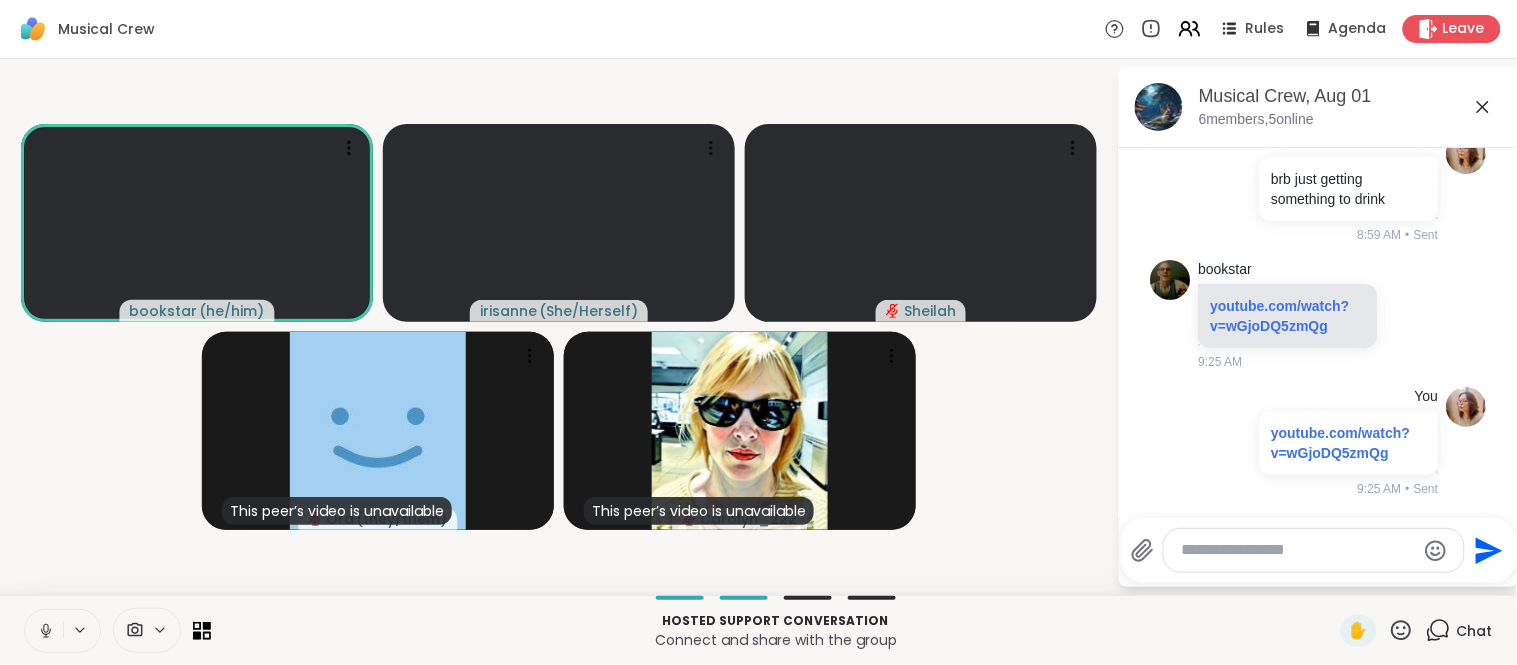 click 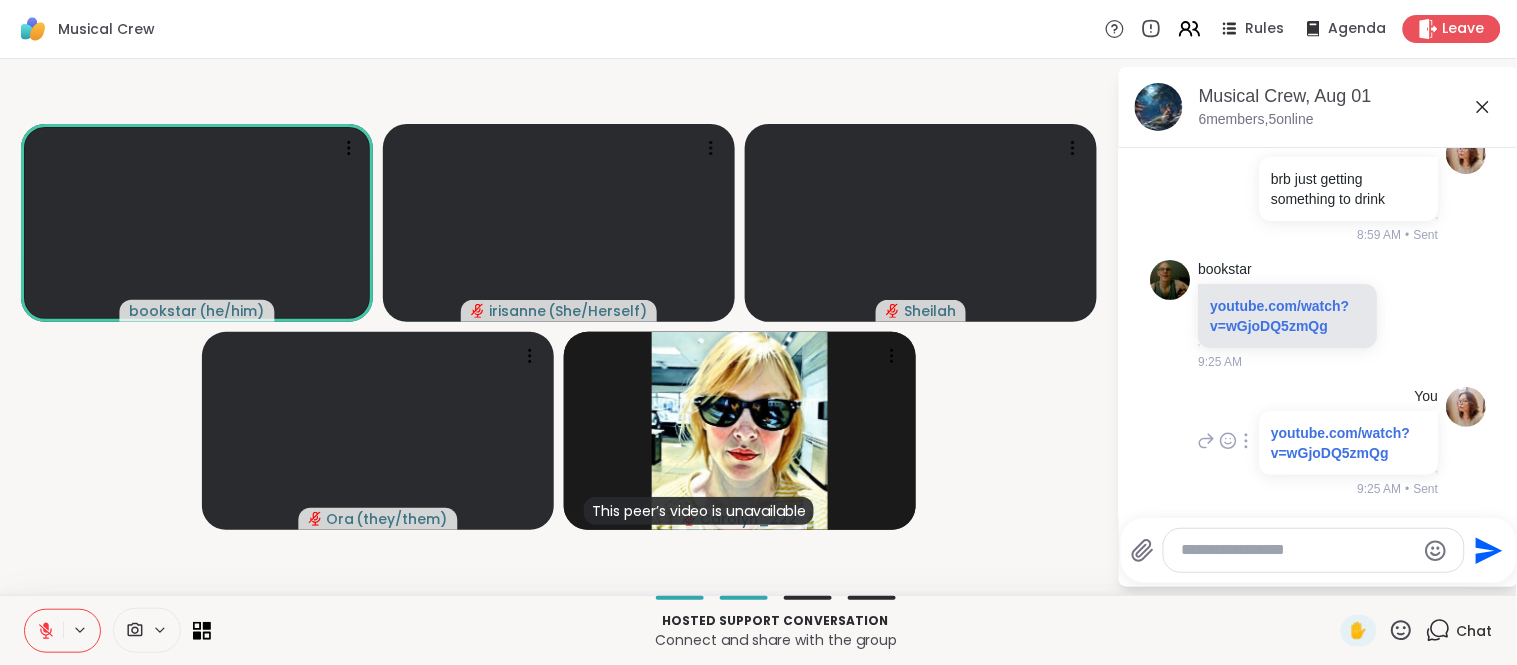 click 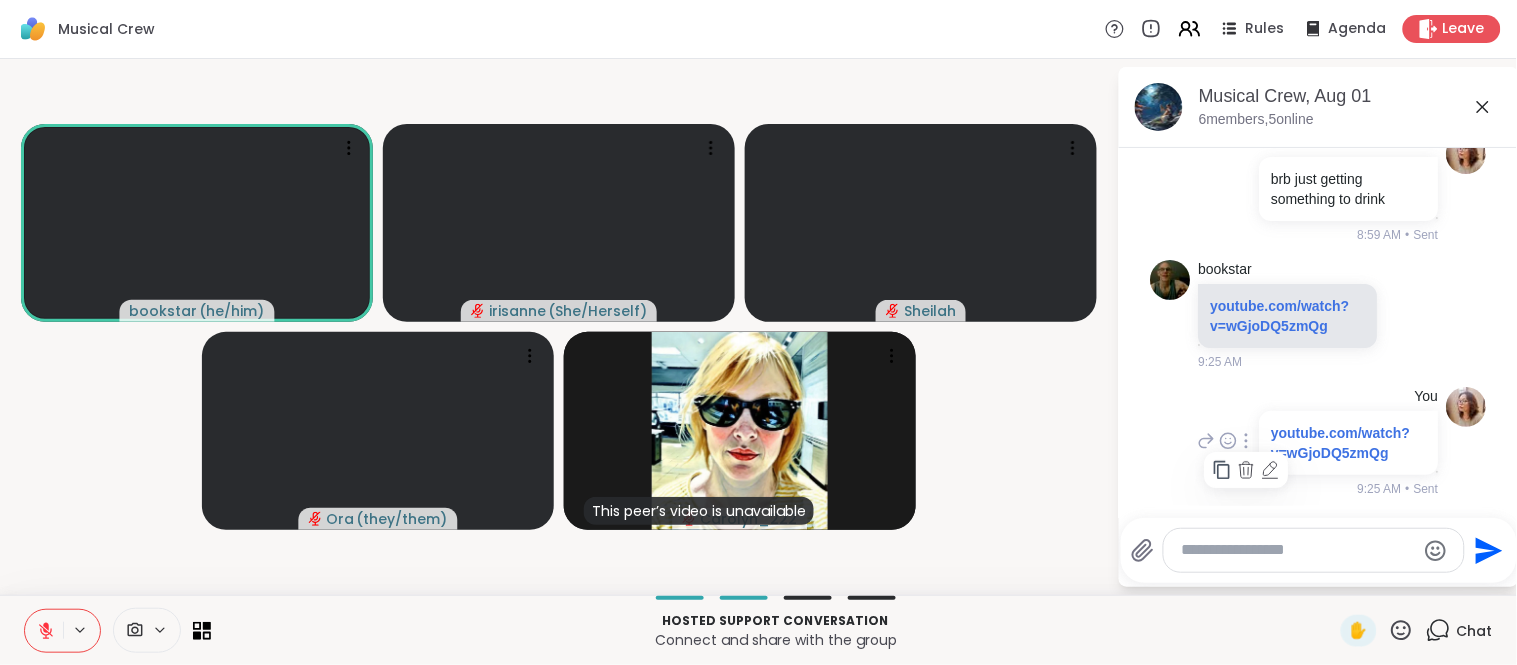 click 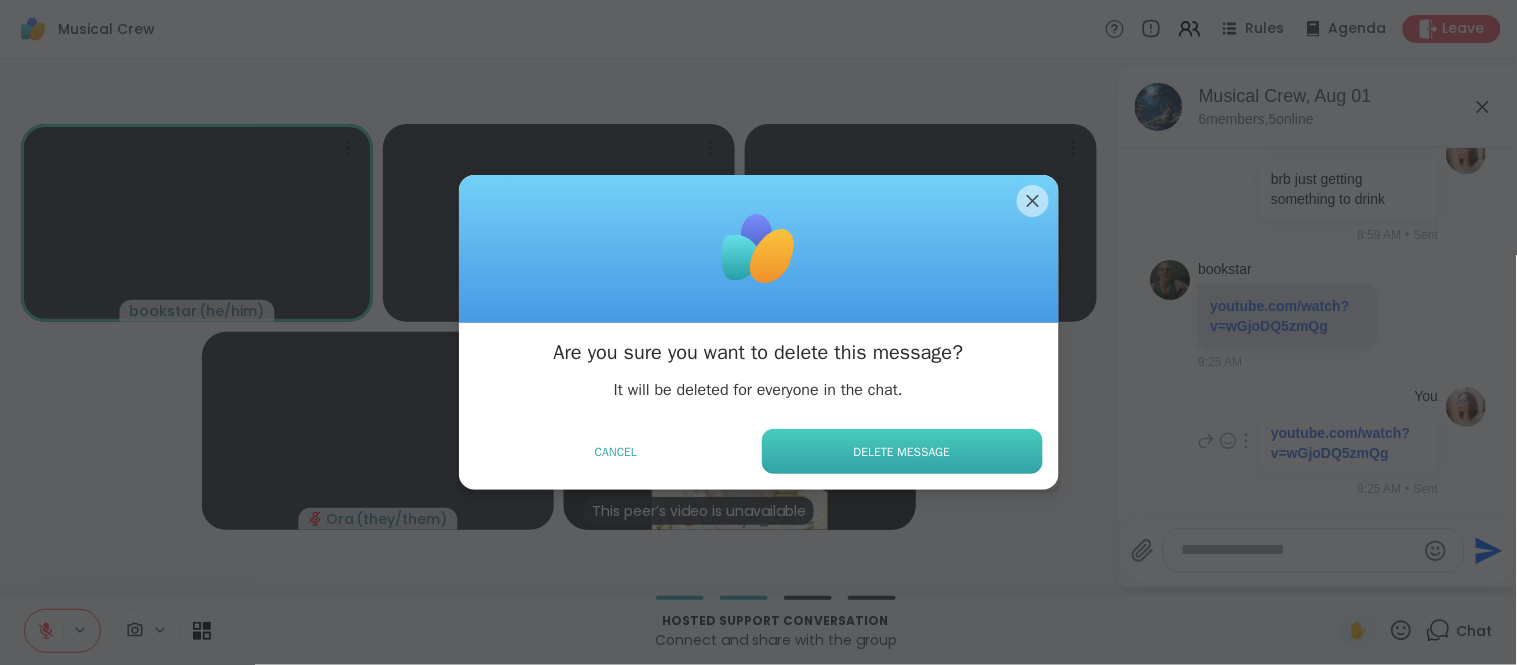 click on "Delete Message" at bounding box center [902, 451] 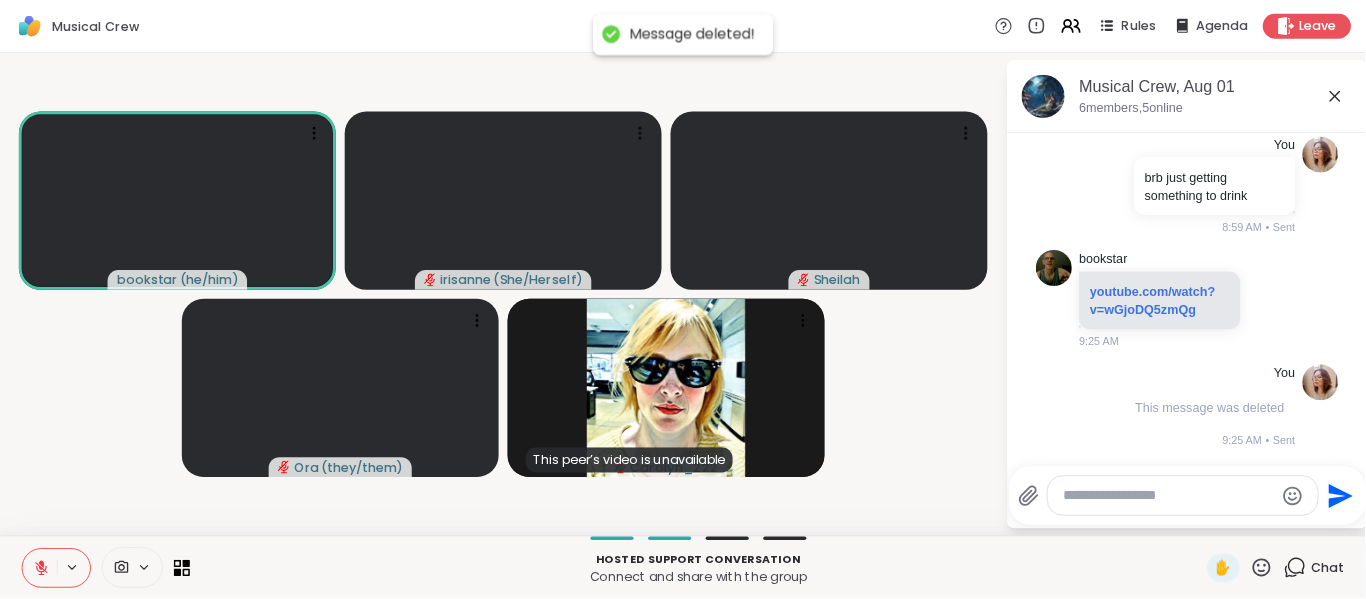 scroll, scrollTop: 3812, scrollLeft: 0, axis: vertical 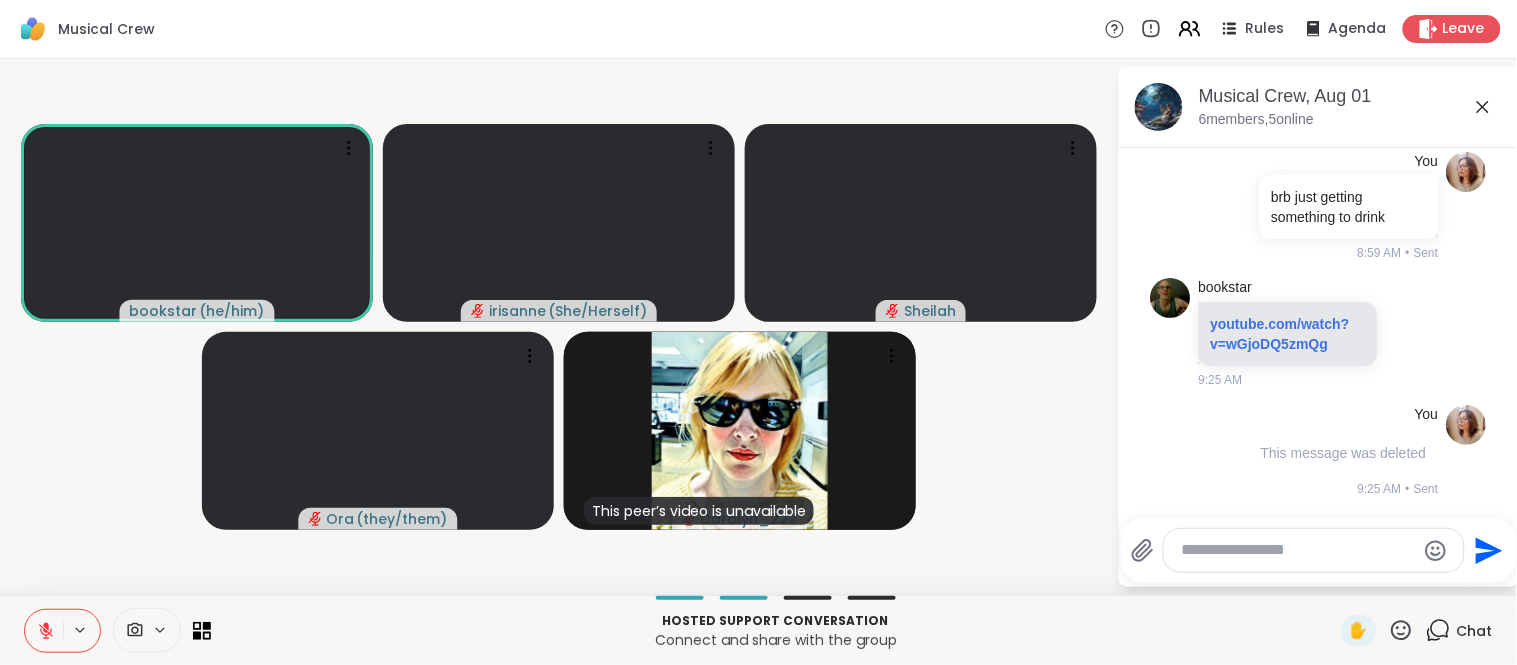 click on "bookstar ( he/him ) irisanne ( She/Herself ) Sheilah Ora ( they/them ) This peer’s video is unavailable Carolyn_222" at bounding box center (558, 327) 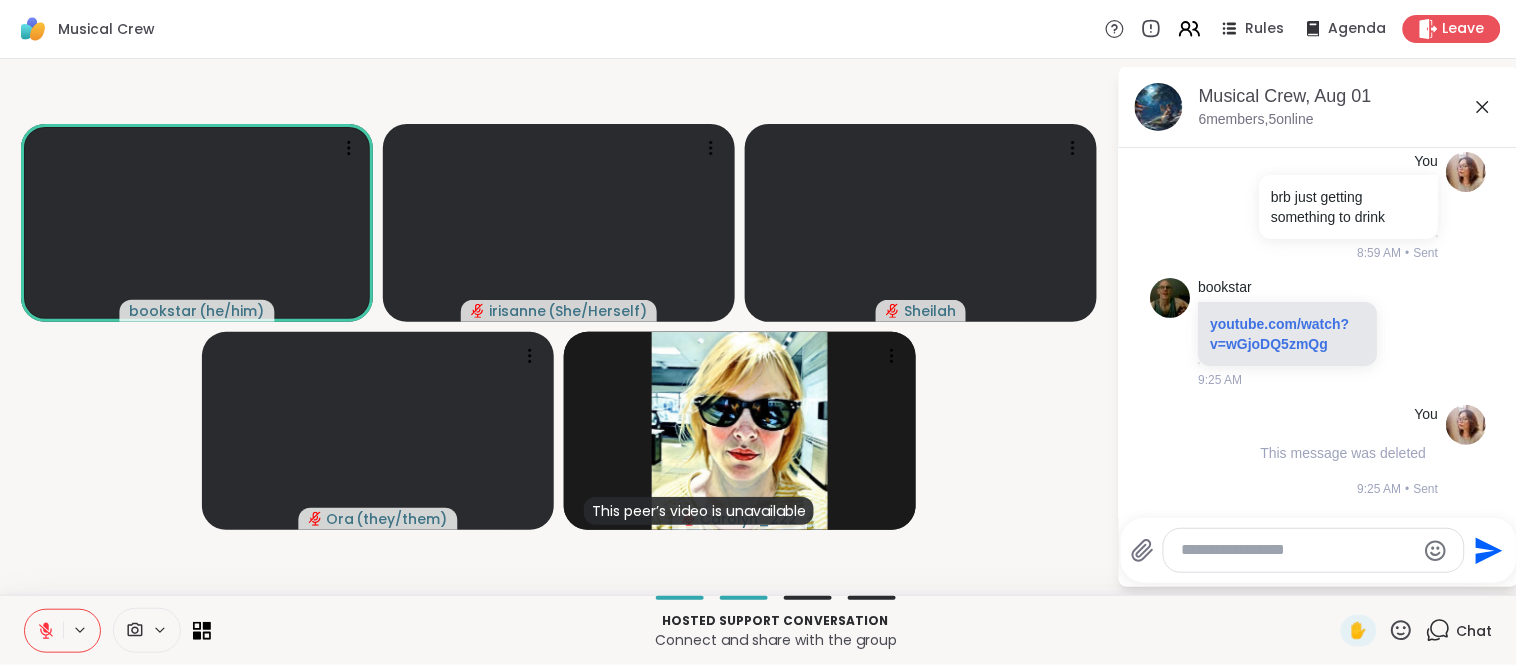 click on "bookstar ( he/him ) irisanne ( She/Herself ) Sheilah Ora ( they/them ) This peer’s video is unavailable Carolyn_222 Musical Crew, Aug 01 6  members,  5  online Today O Ora YouTube Sister Moon Provided to YouTube by BMG Rights Management (UK) LimitedSister Moon · The Albion BandAcousticity℗ 1993 Sanctuary Records Group Ltd., a BMG CompanyReleased o... youtu.be/Xd_RAhq3ebo?si=zYGMgydxWqoqxcfT 8:33 AM • Edited O Ora YouTube Mary From Dungloe/The Setting Provided to YouTube by The Orchard EnterprisesMary From Dungloe/The Setting · Show Of HandsAs You Were℗ 2004 Hands on MusicReleased on: 2006-05-30Auto-genera... youtu.be/ogeP5929V7U?si=6_HieAOcGD7RBTbS 8:34 AM • Edited GratefulDailyRisingStill YouTube Liability || Lorde Lyrics requested by "Bizzy Kline "! Thanks for Commenting! ♡I take lyric video requests for any artist! Just comment! :)Check out my links below! ↓☆ fangirl enterta... youtu.be/nZ2UKceG8FI?si=6z92z0yU4Bw2eFfw 8:34 AM • Edited Sheilah YouTube 8:36 AM • Edited Carolyn_222 •" at bounding box center [758, 327] 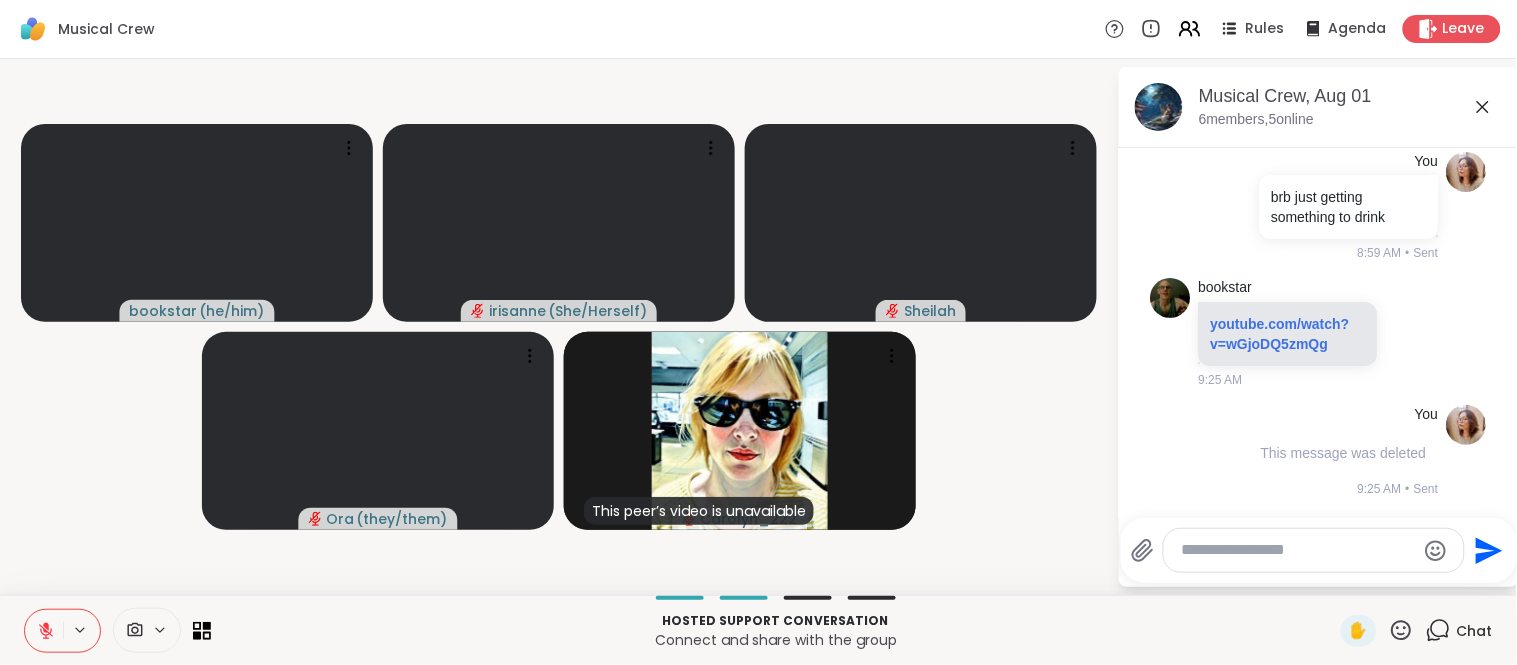 click at bounding box center [44, 631] 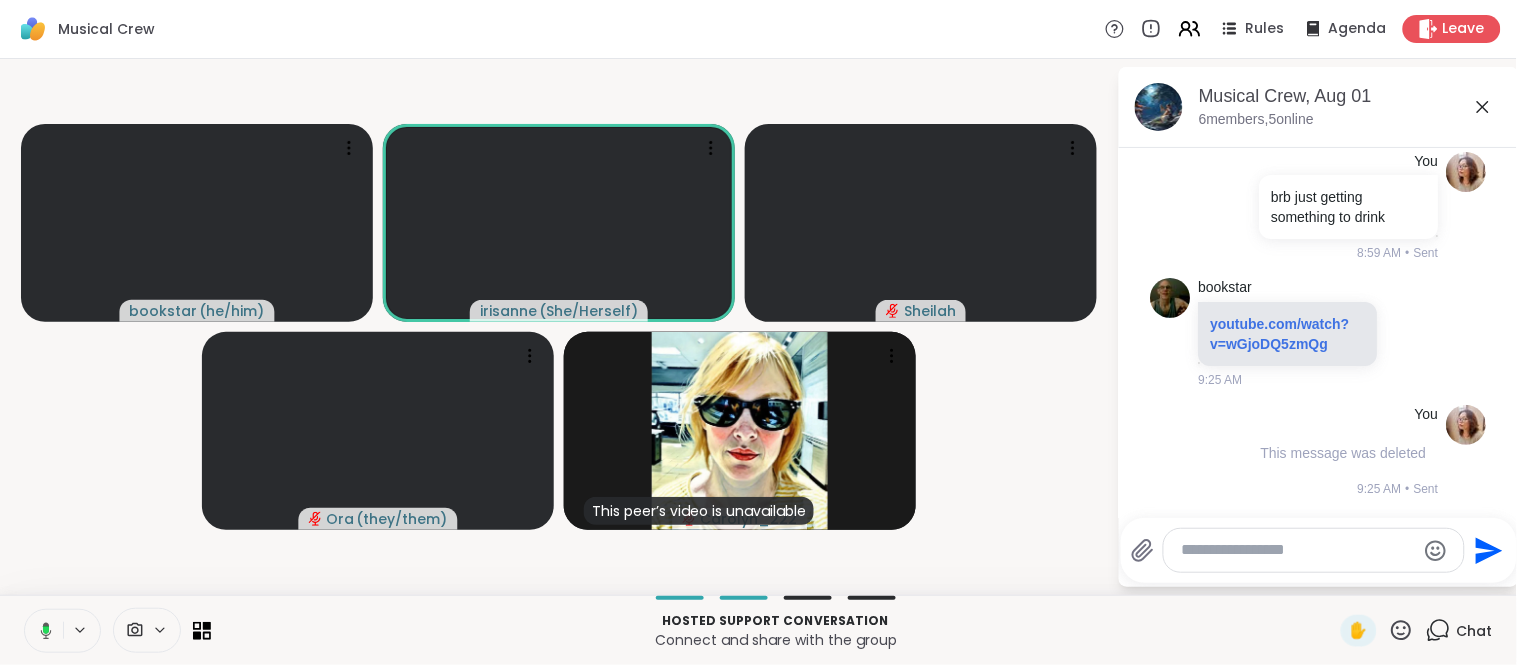 click at bounding box center (42, 631) 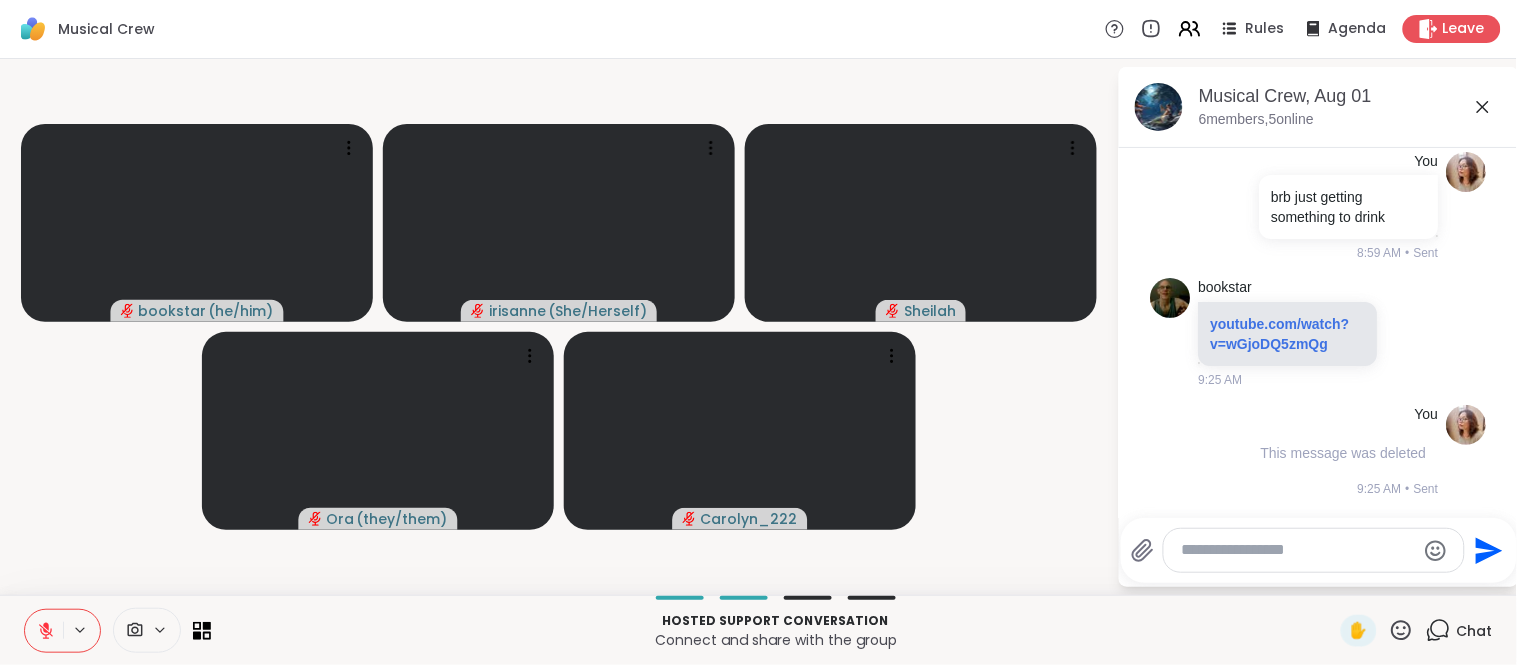 click at bounding box center [44, 631] 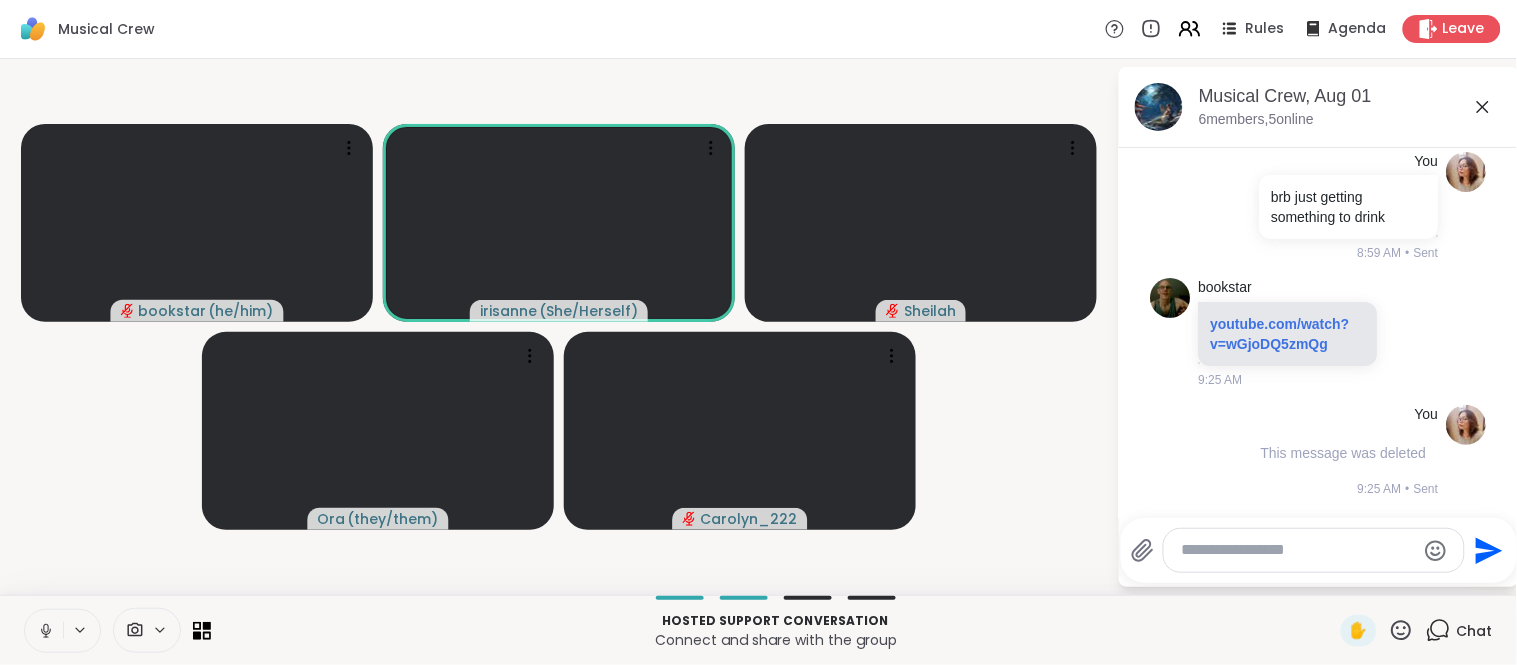 click at bounding box center (44, 631) 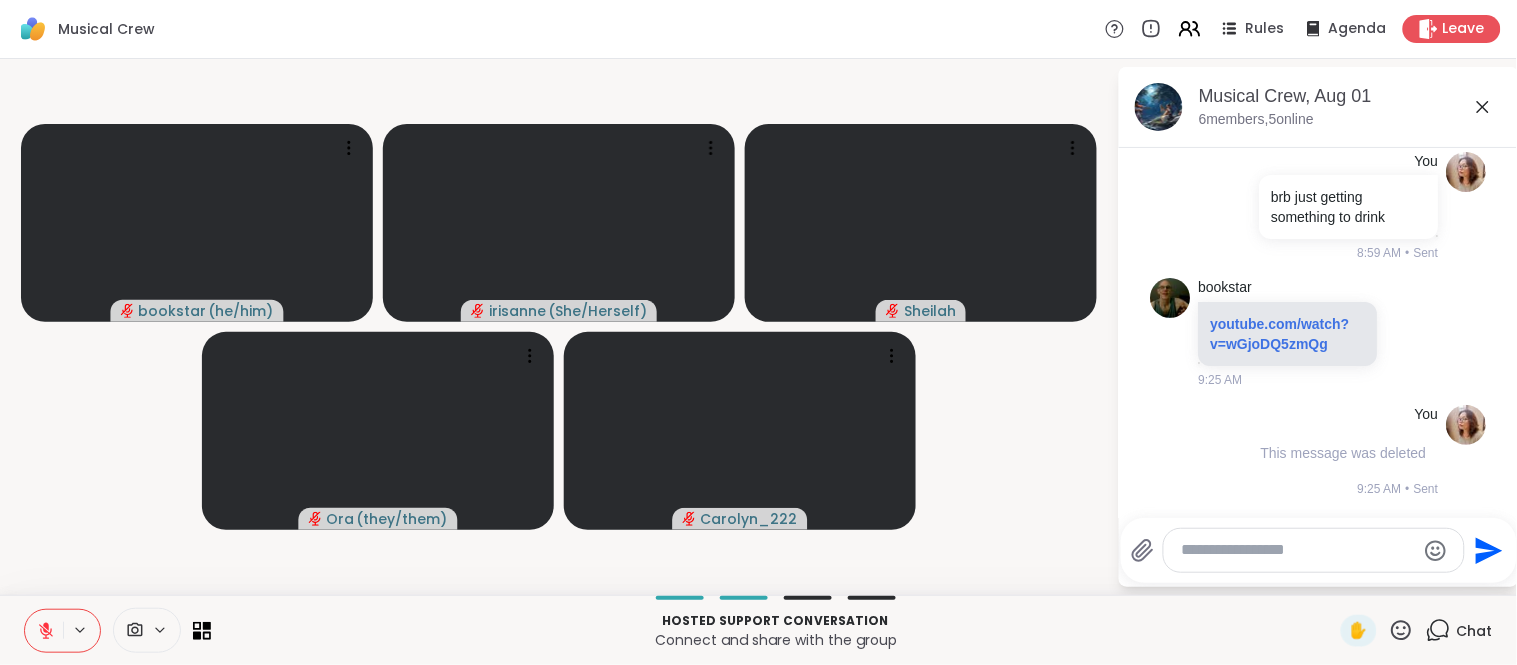 click at bounding box center (44, 631) 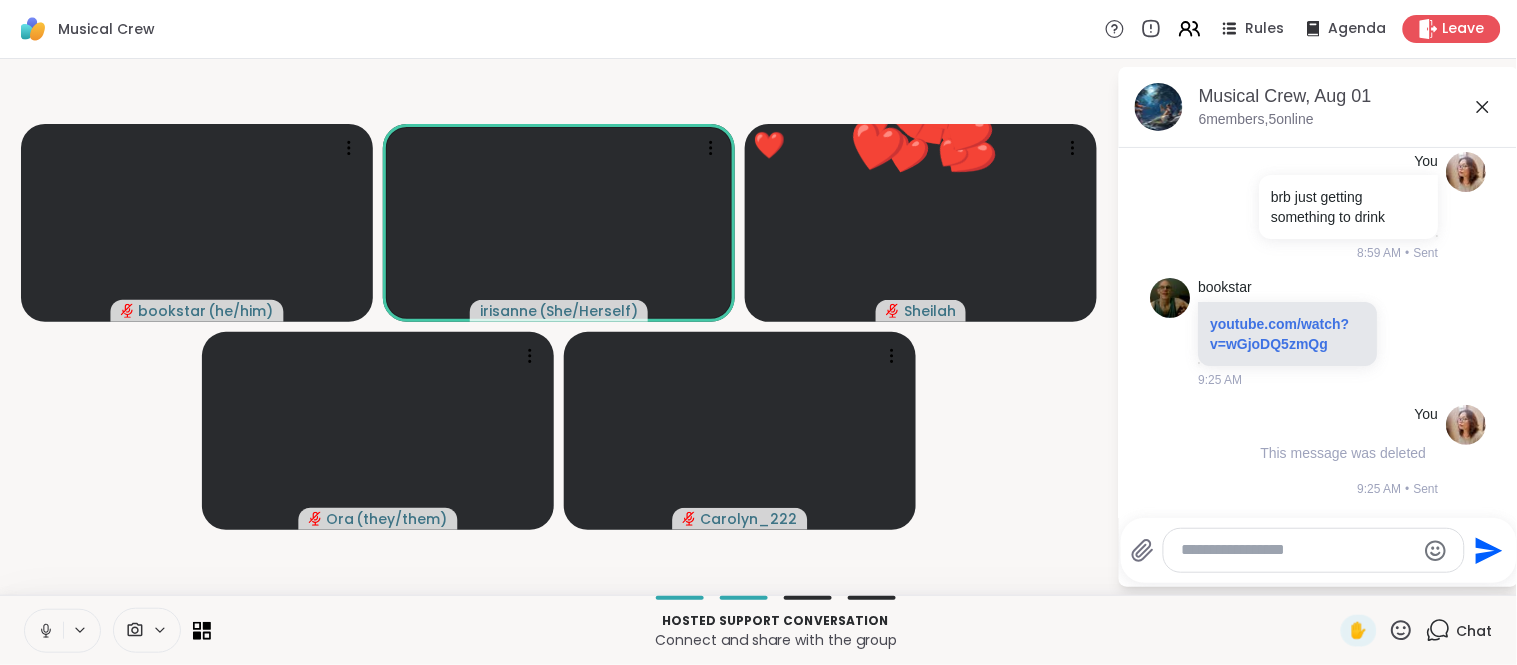 click at bounding box center [44, 631] 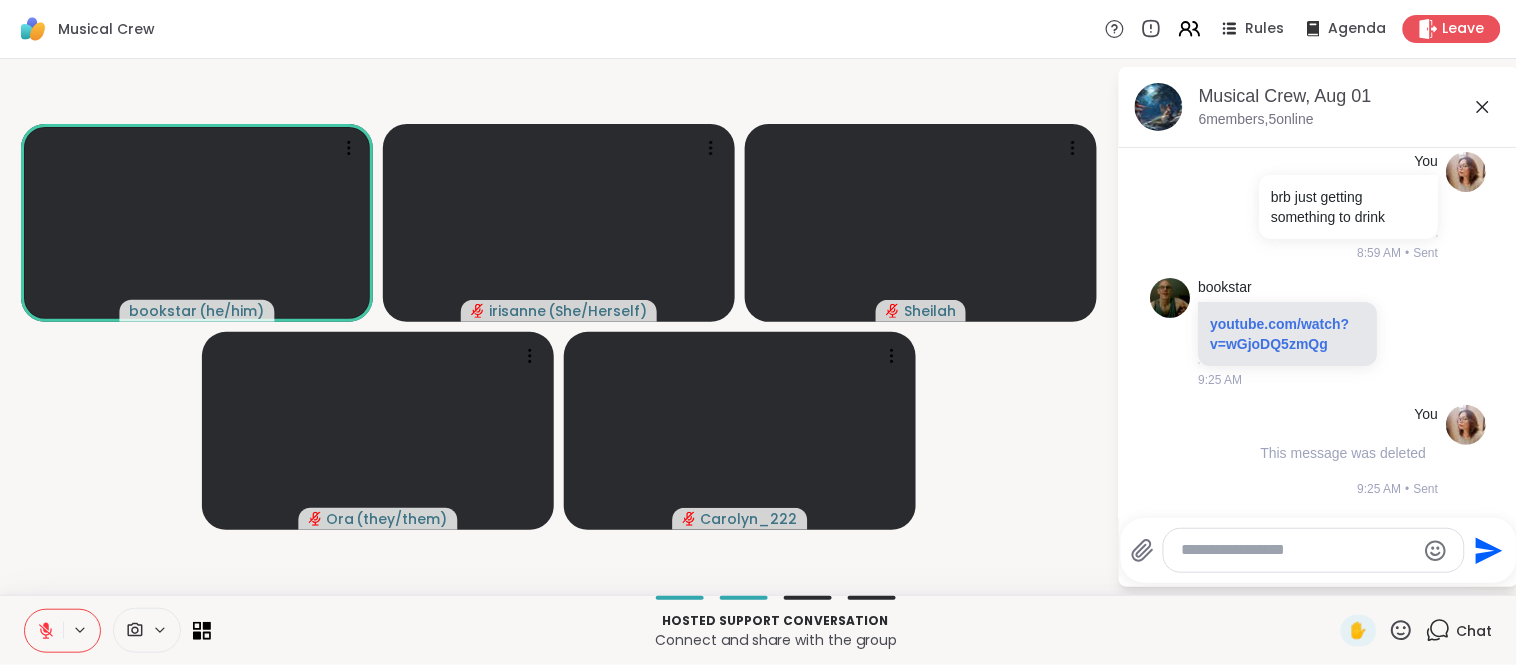 click 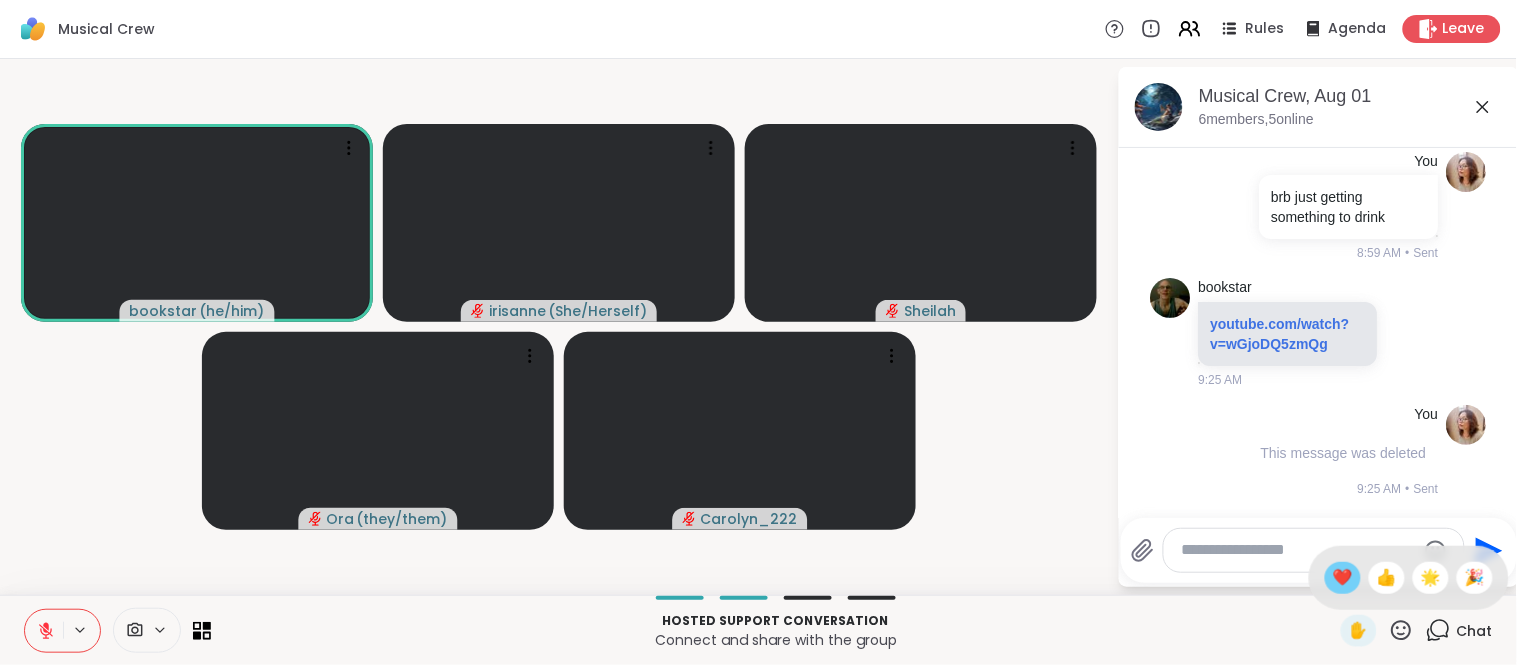 click on "❤️" at bounding box center [1343, 578] 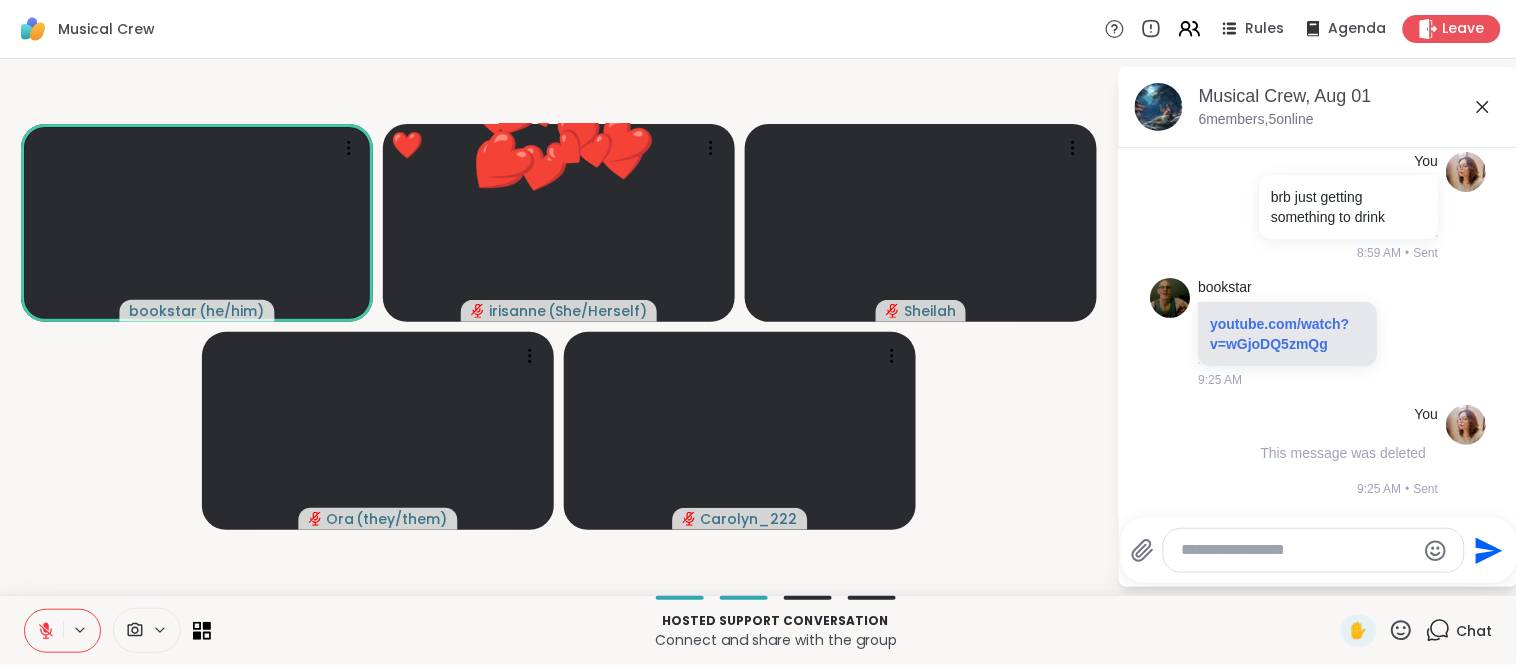 click at bounding box center [1298, 550] 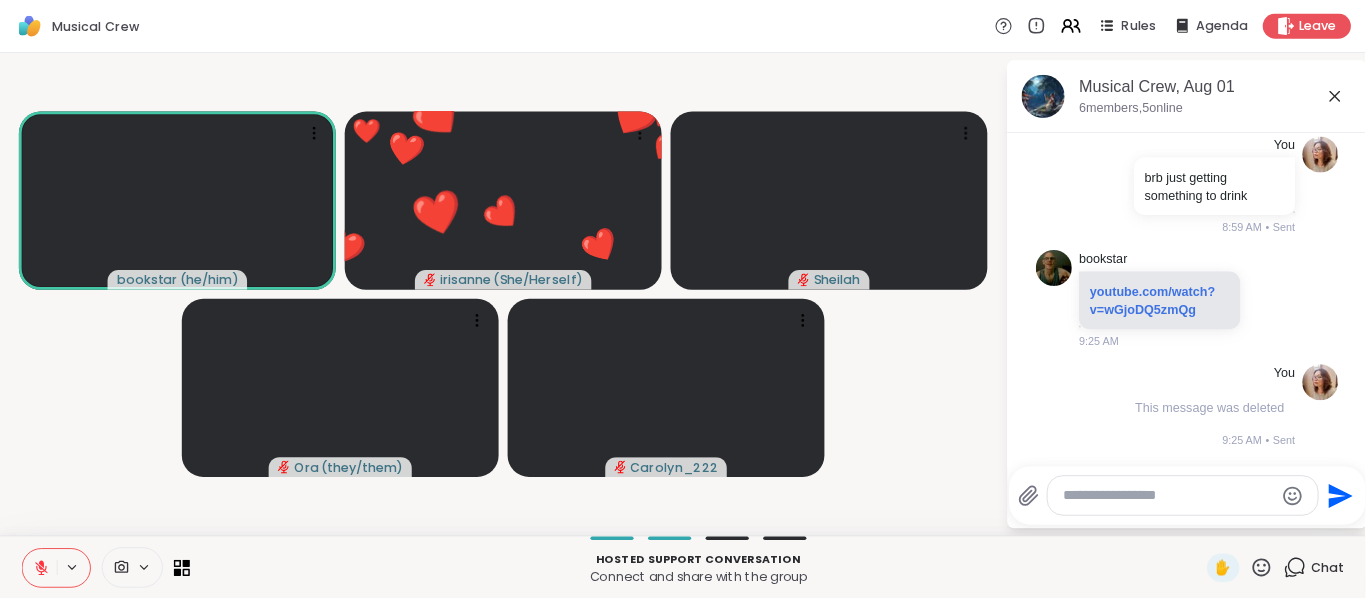 scroll, scrollTop: 3832, scrollLeft: 0, axis: vertical 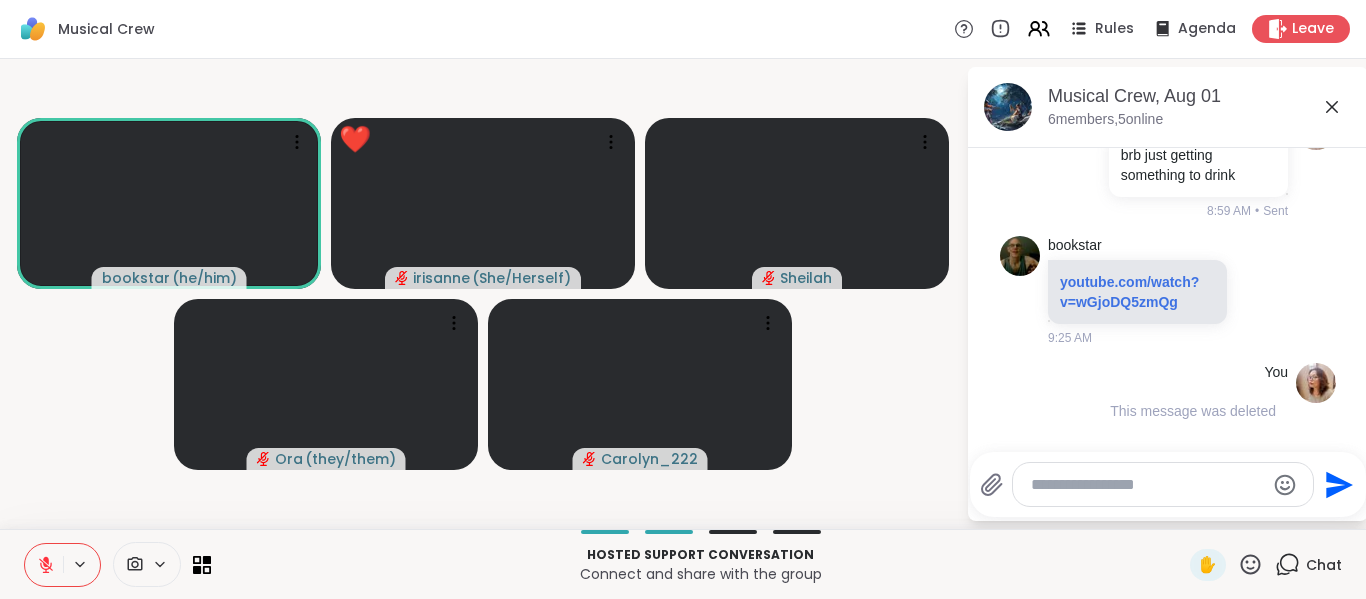 click at bounding box center [1163, 484] 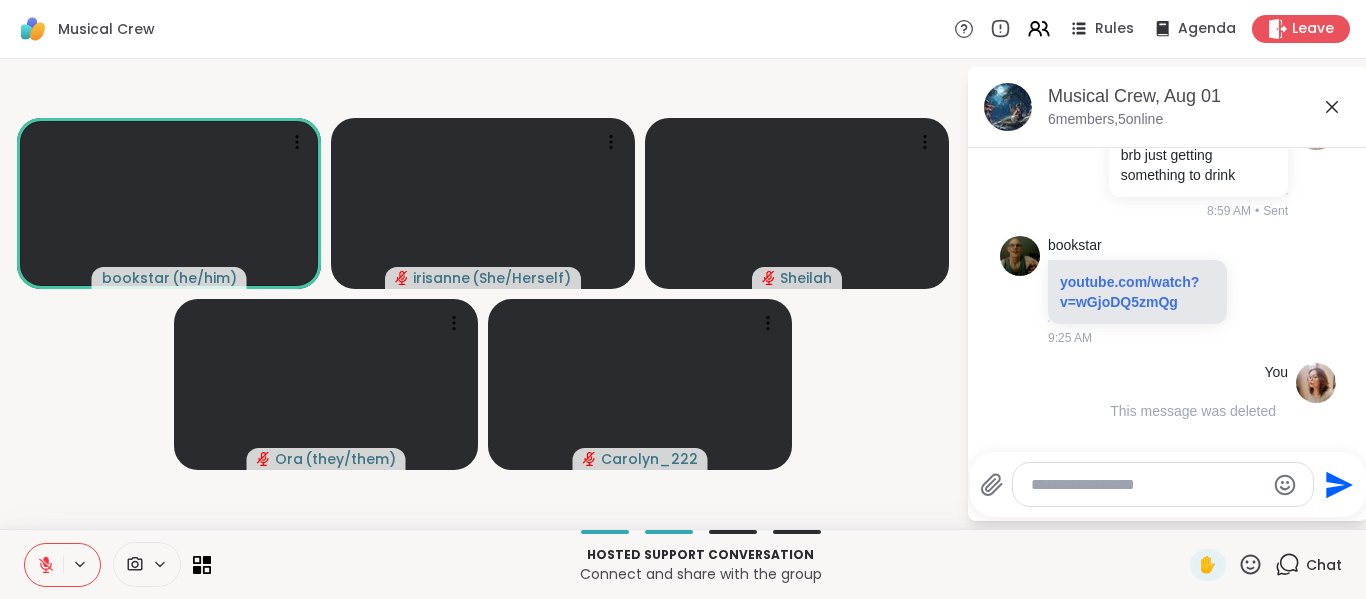 click at bounding box center [1147, 485] 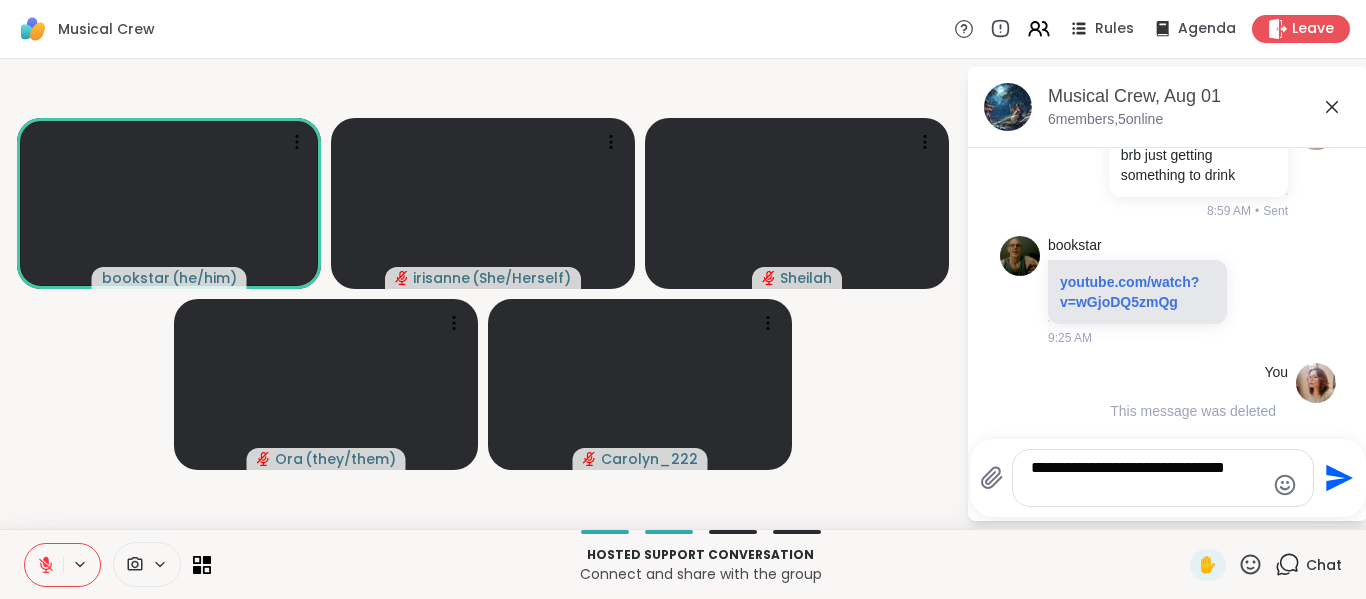 type on "**********" 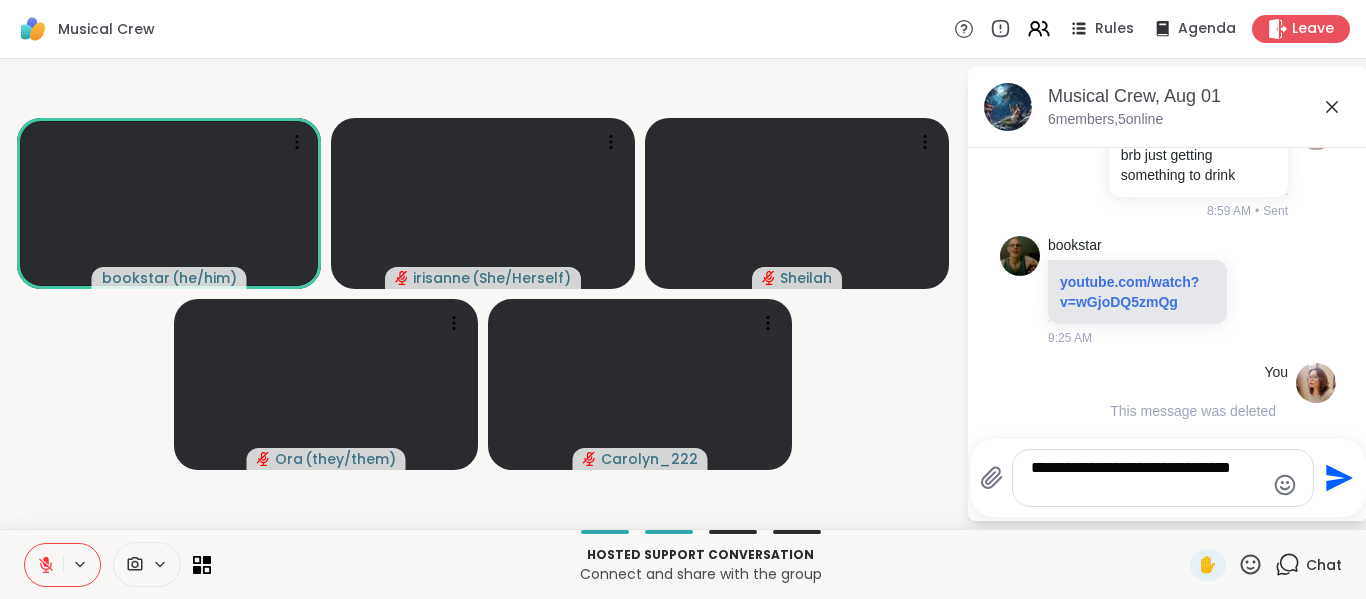 type 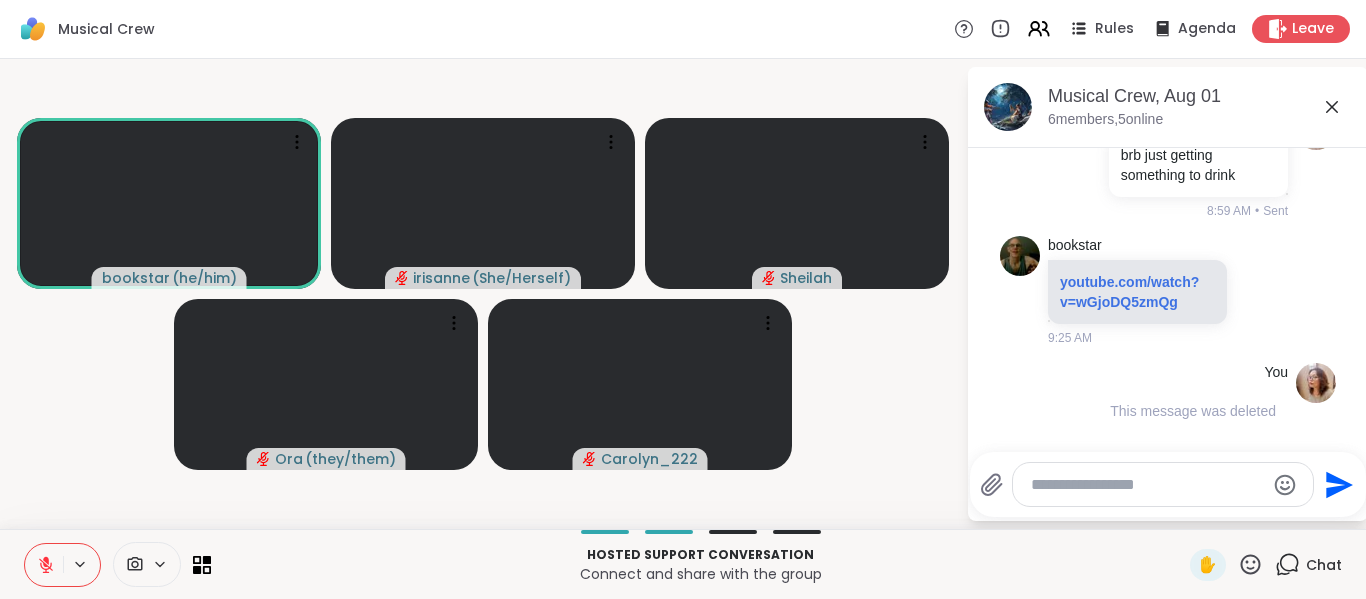 scroll, scrollTop: 4022, scrollLeft: 0, axis: vertical 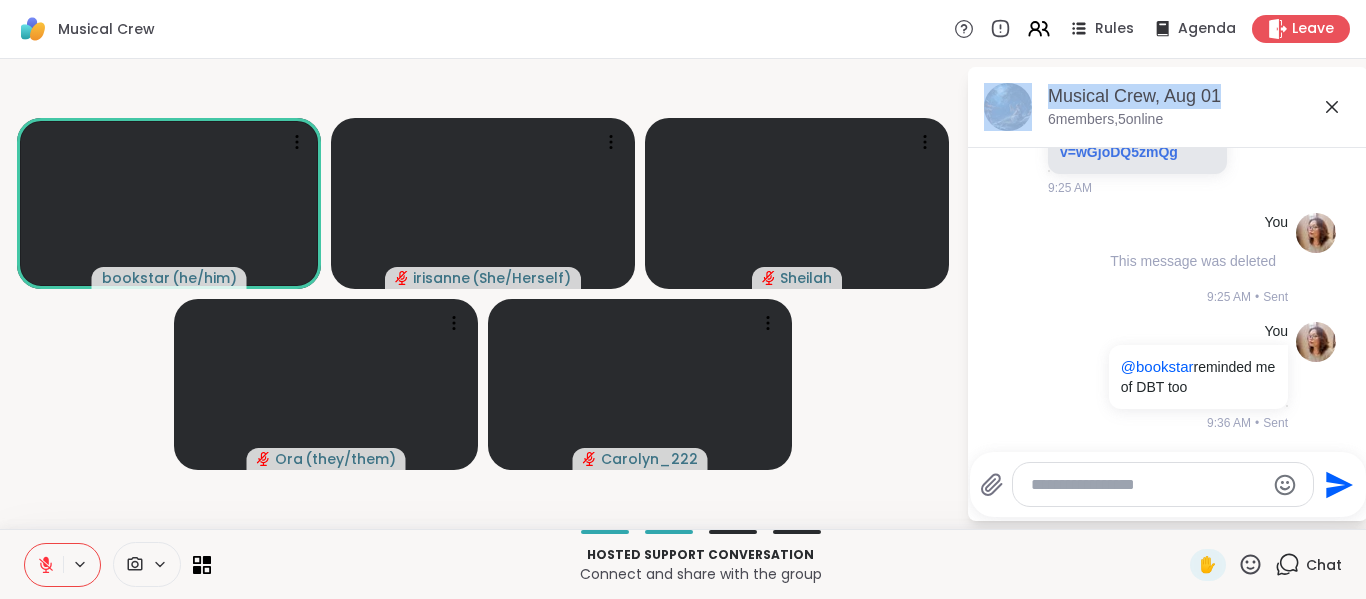 drag, startPoint x: 1316, startPoint y: 99, endPoint x: 1330, endPoint y: 106, distance: 15.652476 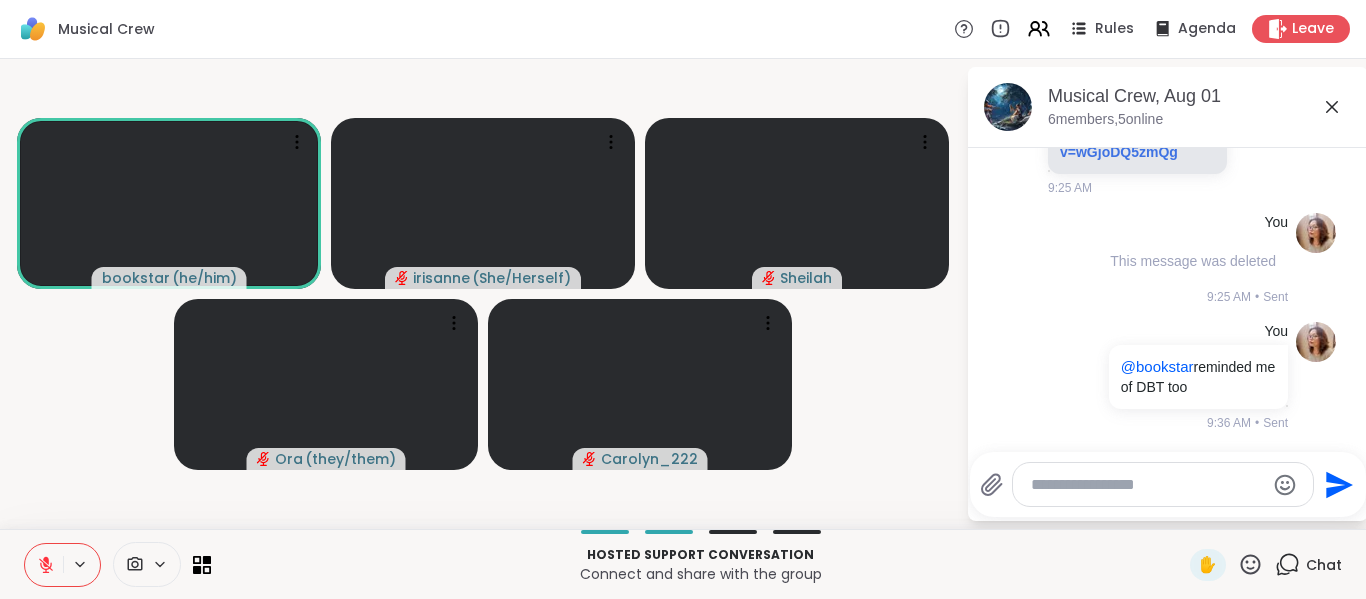click 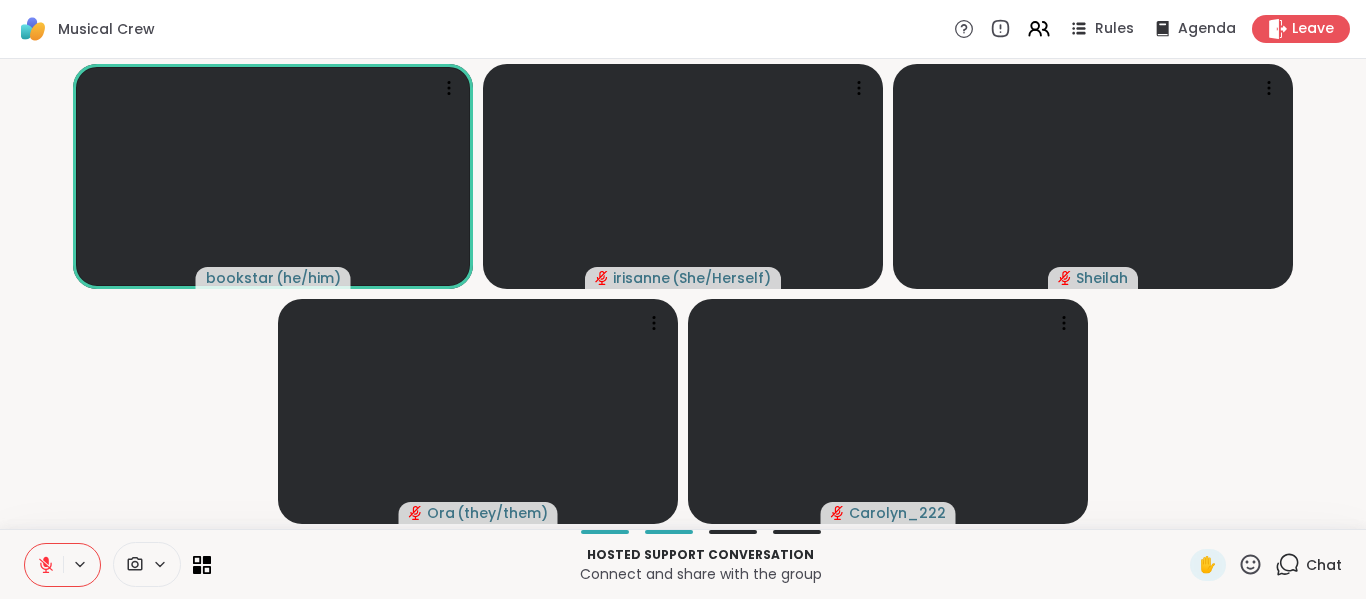 click 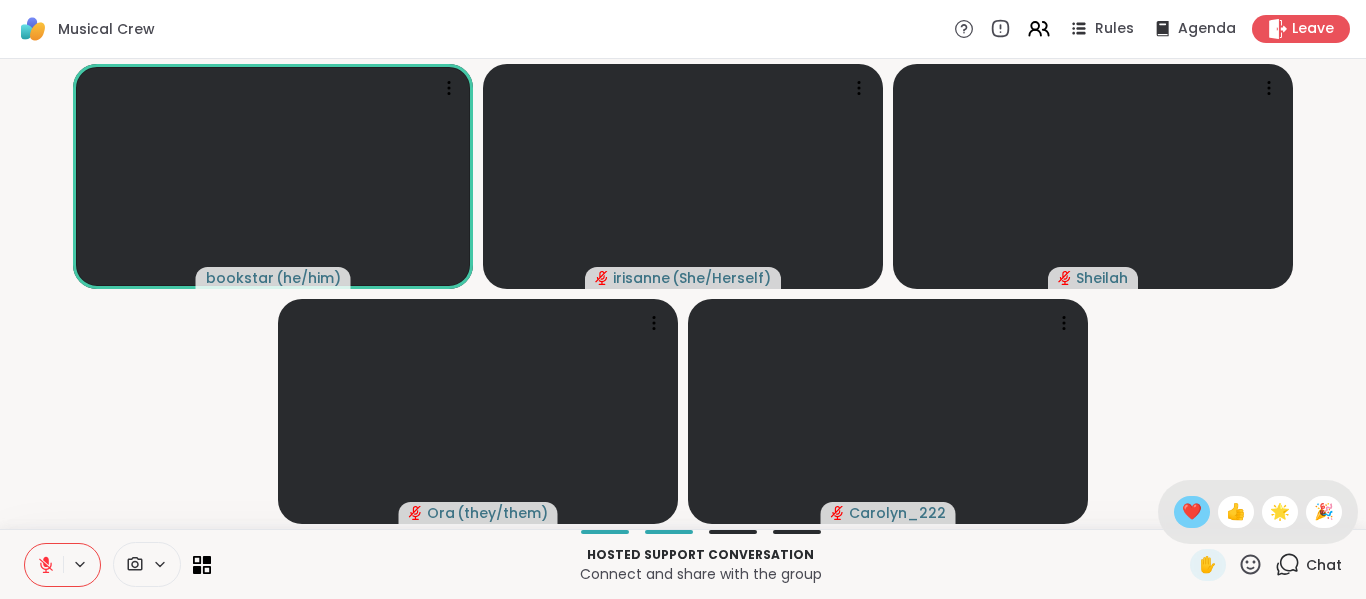 click on "❤️" at bounding box center [1192, 512] 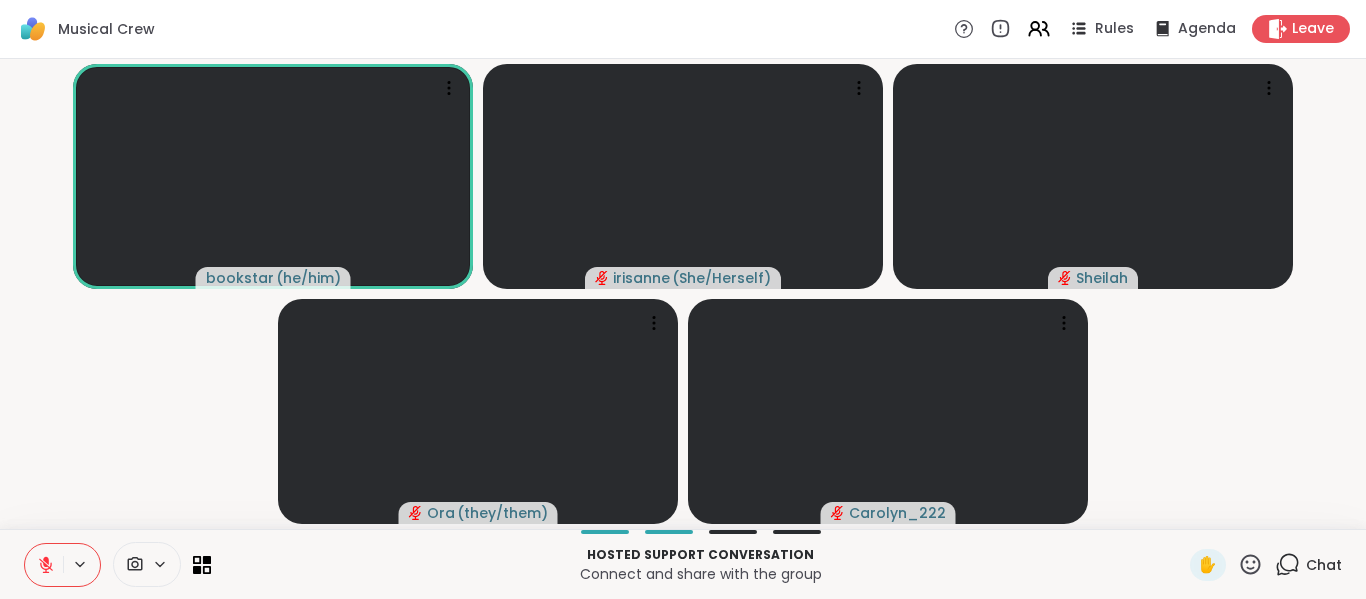 click on "bookstar ( he/him ) irisanne ( She/Herself ) Sheilah Ora ( they/them ) Carolyn_222" at bounding box center (683, 294) 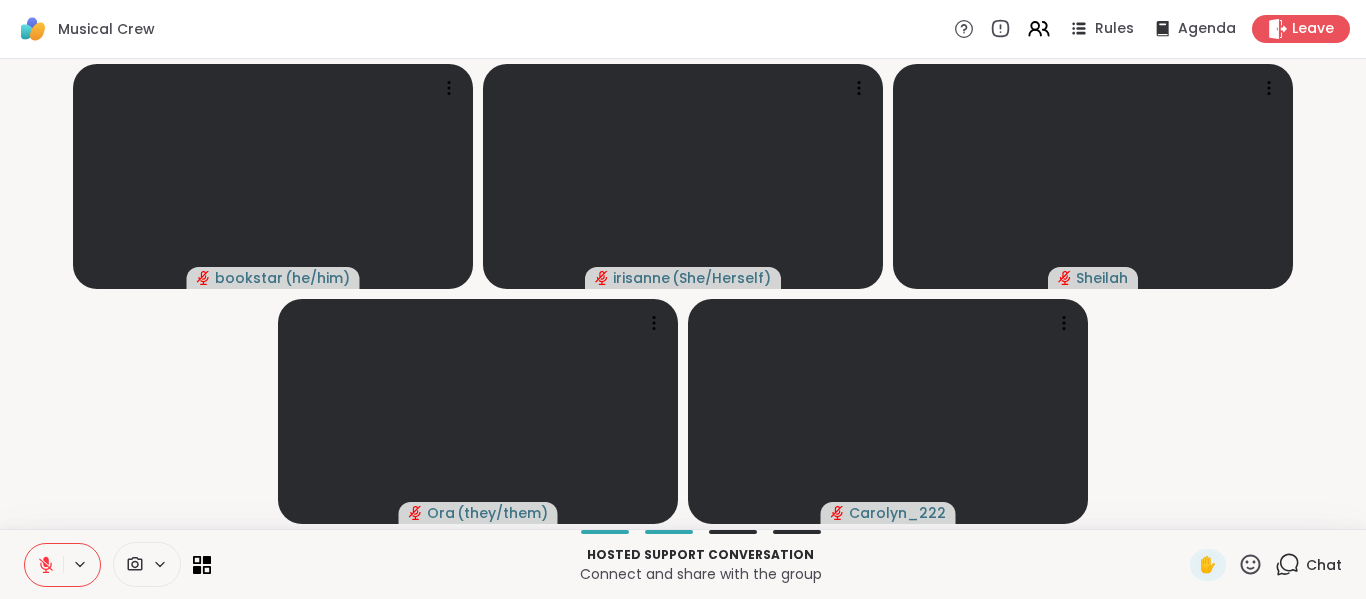 click at bounding box center [44, 565] 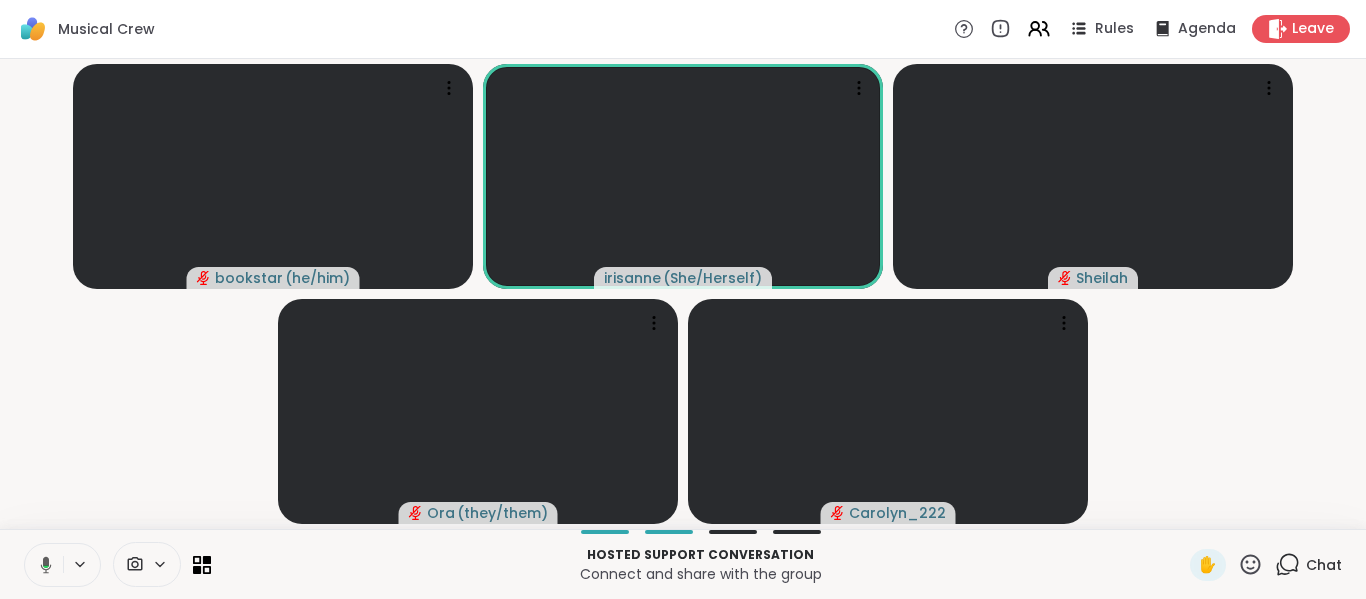 click at bounding box center (42, 565) 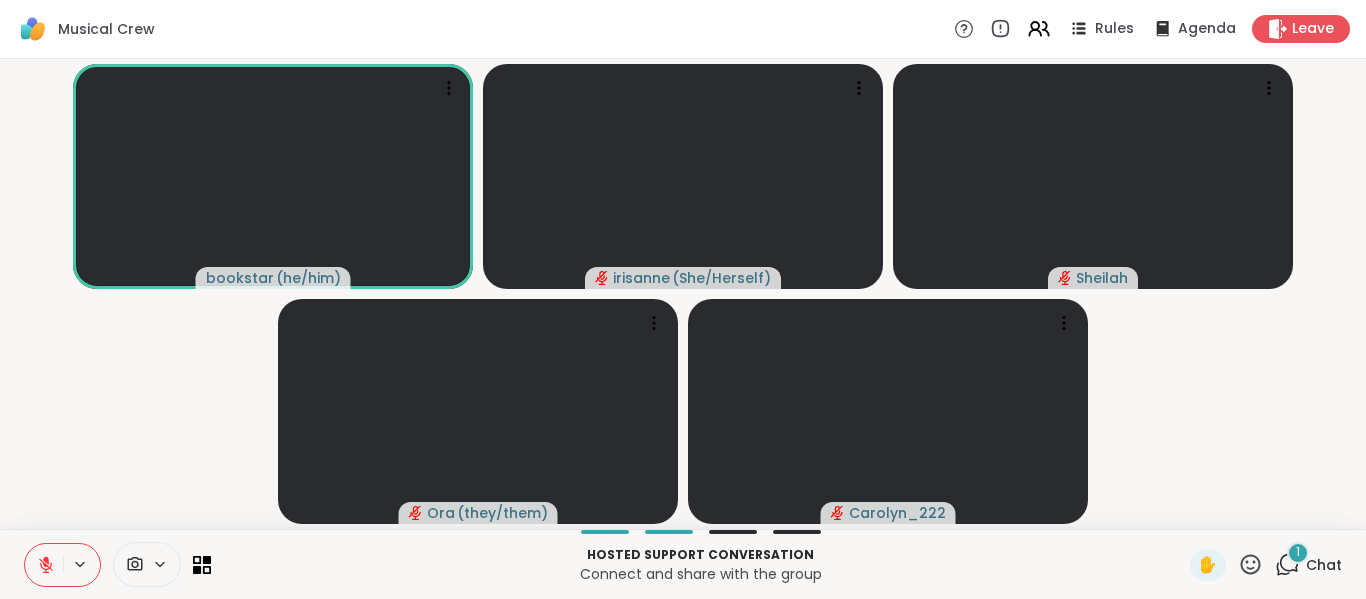 click 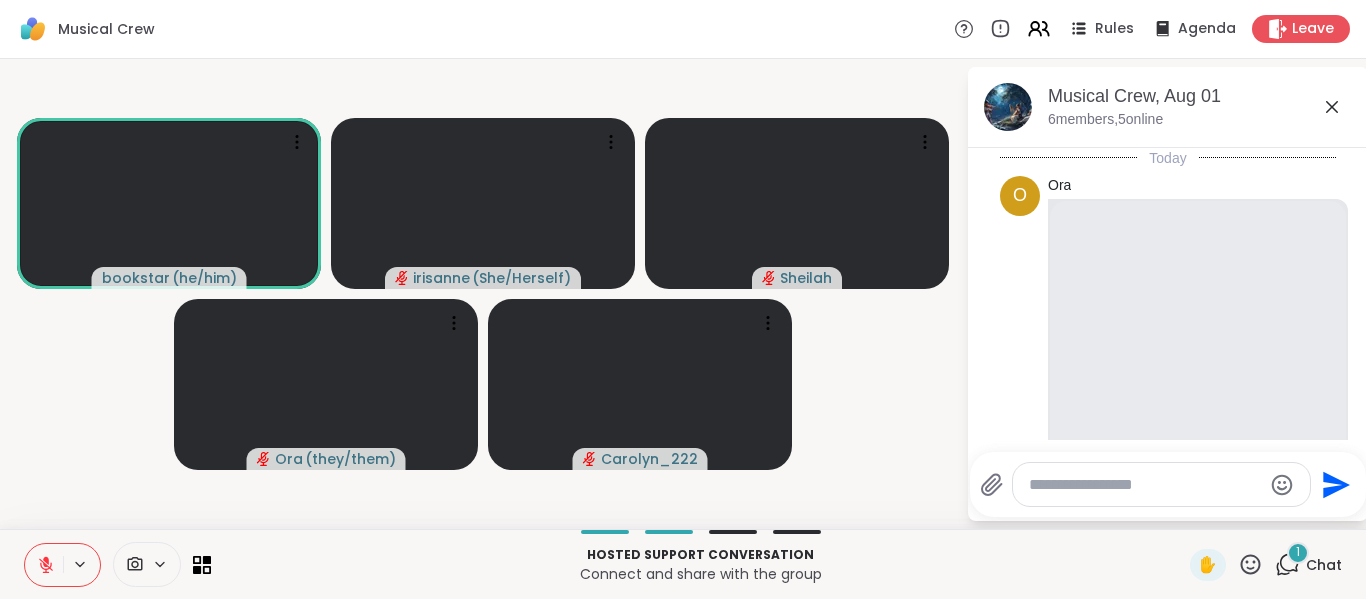 scroll, scrollTop: 4293, scrollLeft: 0, axis: vertical 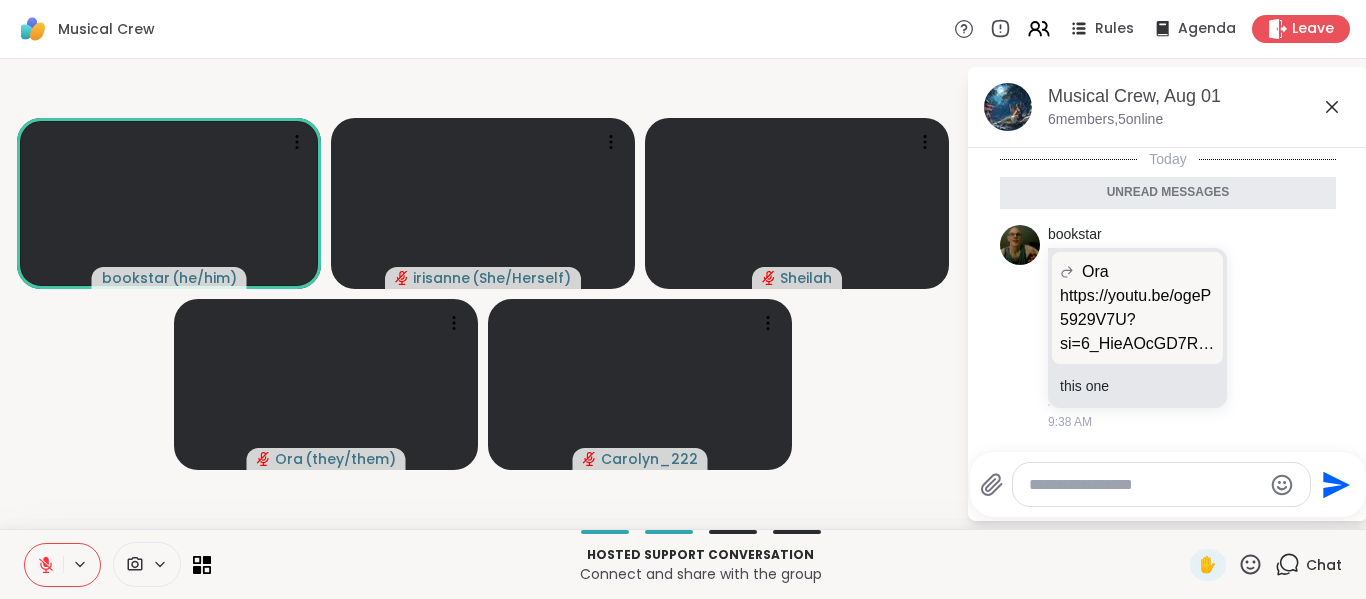 click at bounding box center [1145, 485] 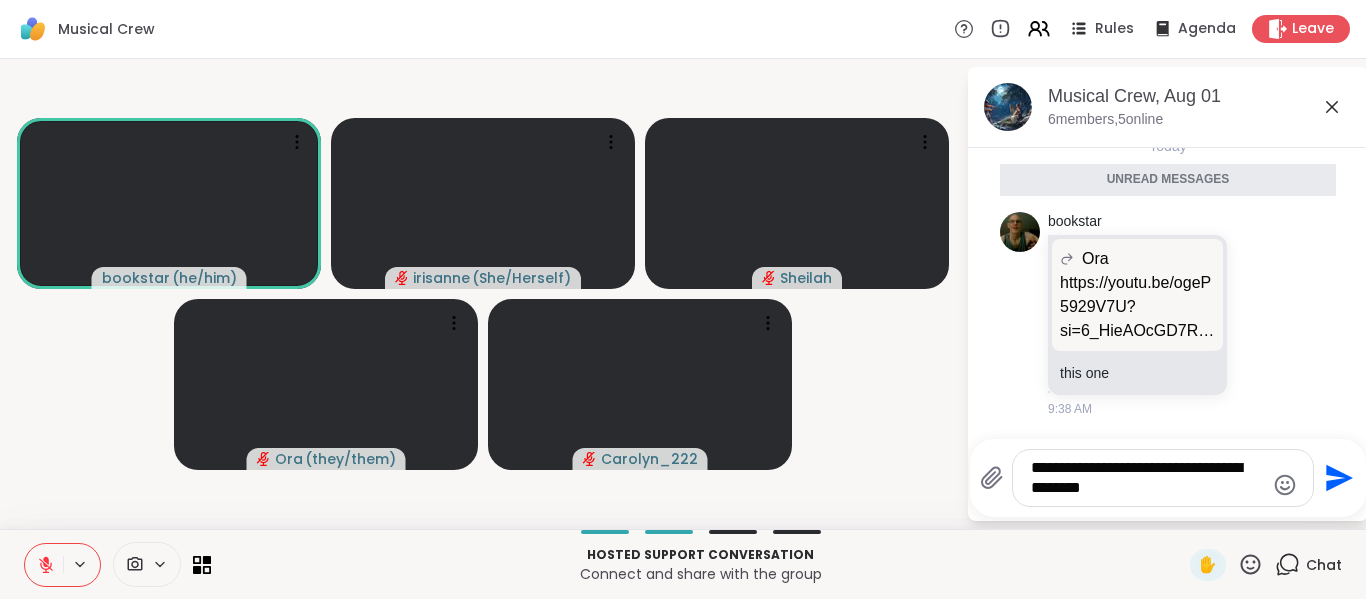type 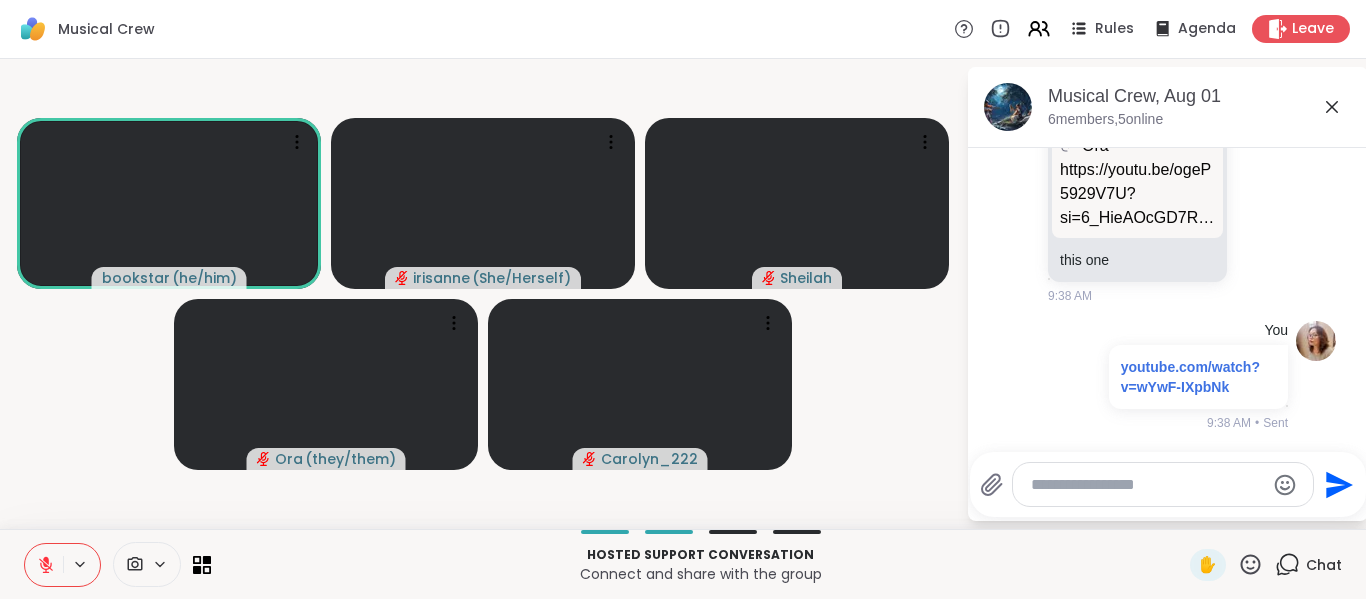 scroll, scrollTop: 4371, scrollLeft: 0, axis: vertical 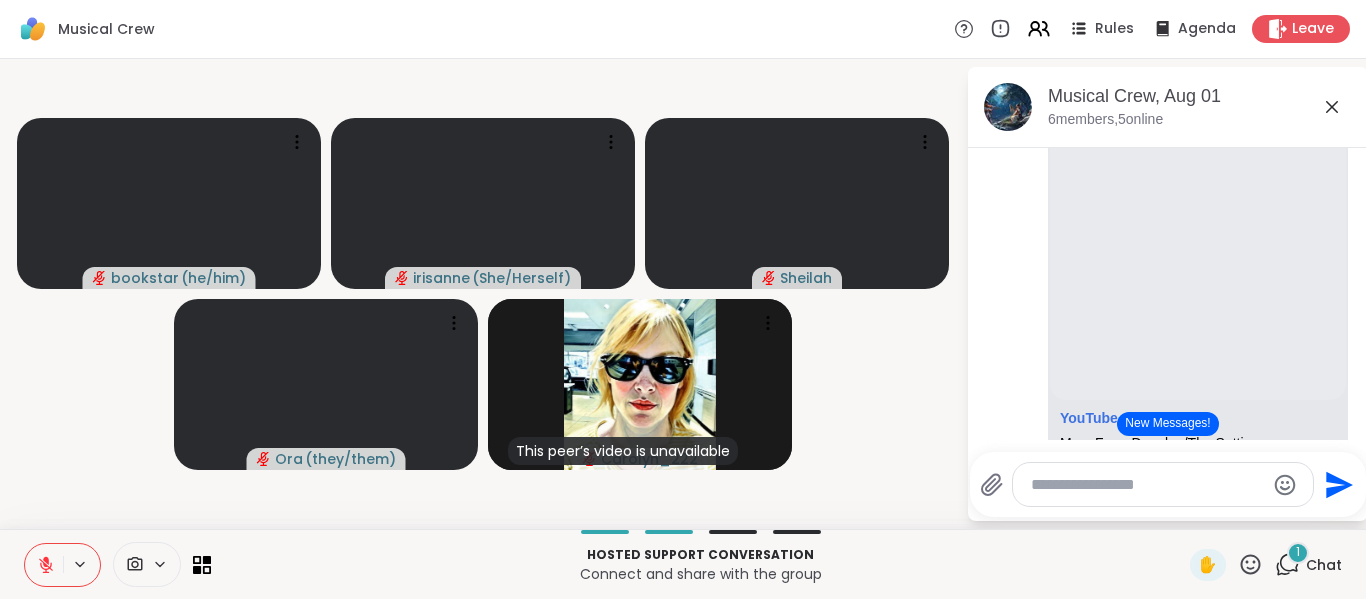 drag, startPoint x: 1365, startPoint y: 211, endPoint x: 559, endPoint y: 67, distance: 818.76245 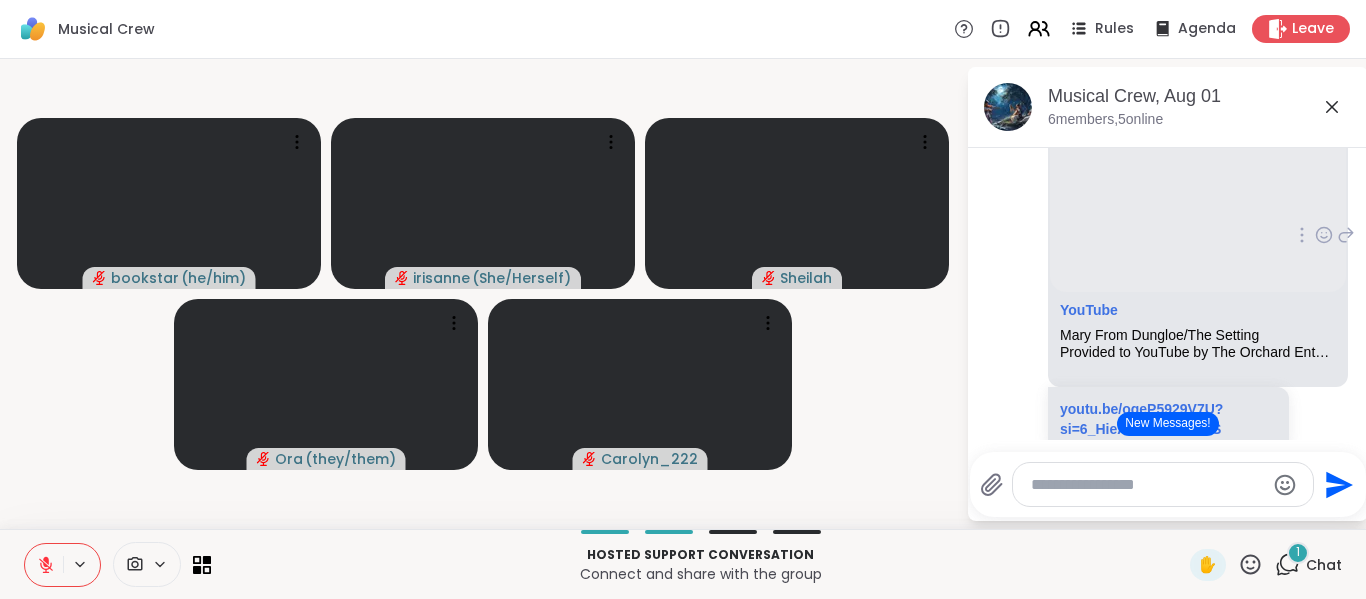 scroll, scrollTop: 723, scrollLeft: 0, axis: vertical 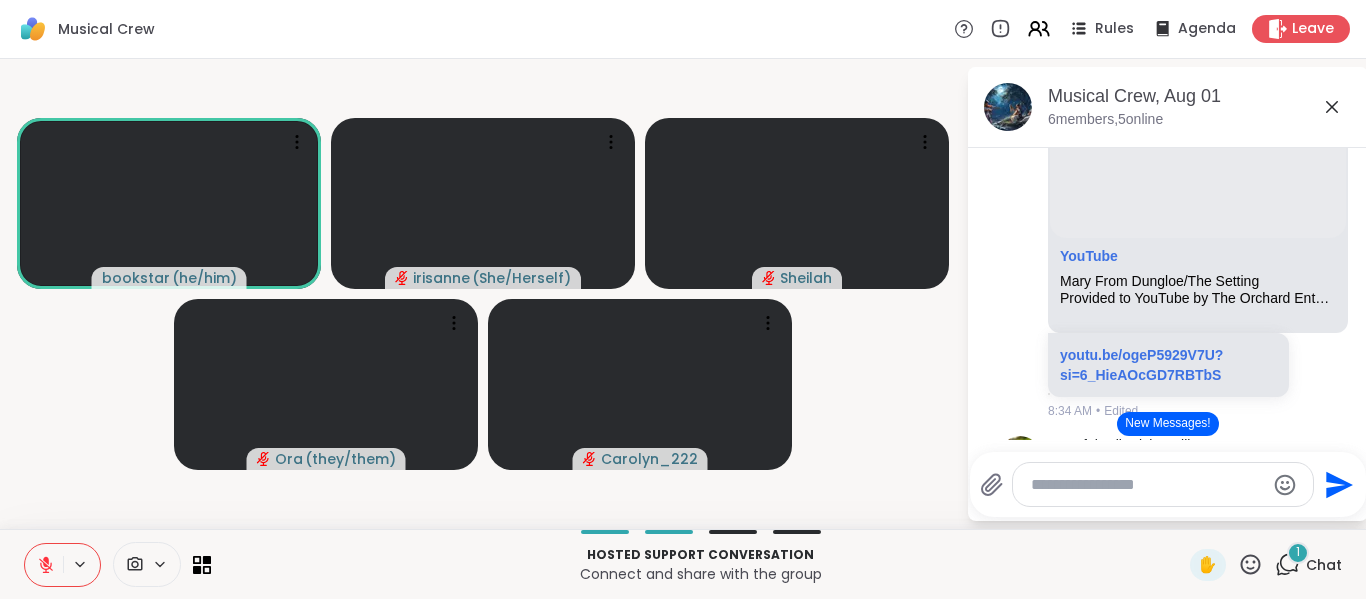 click 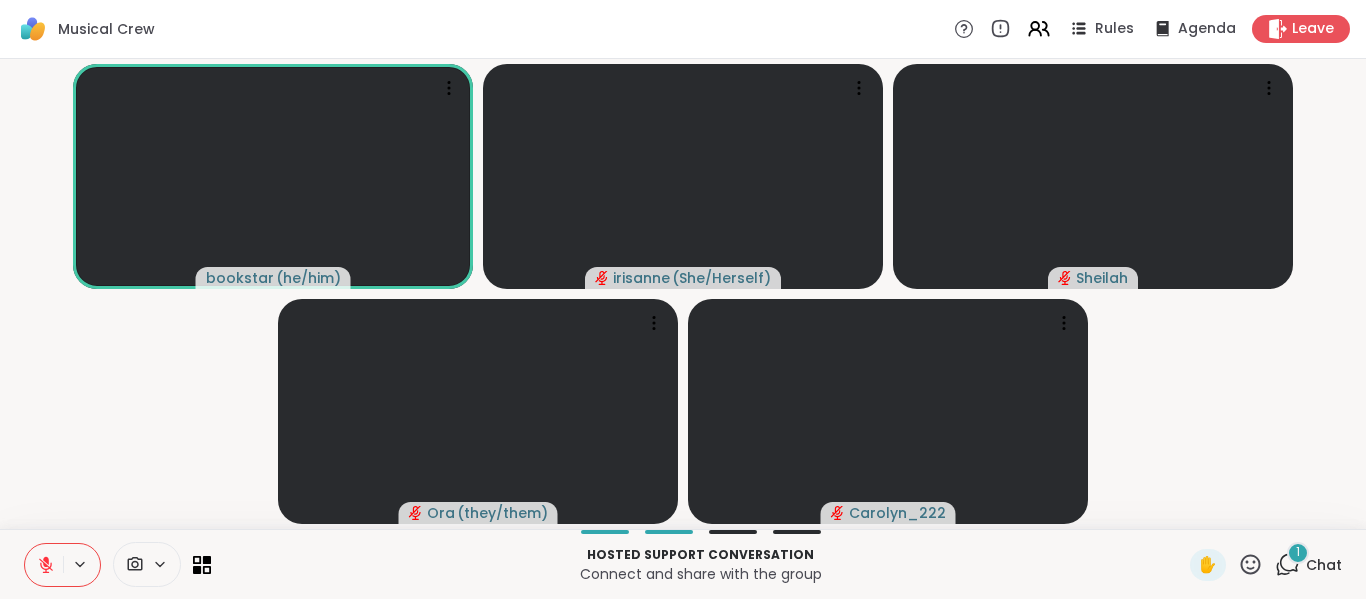 click on "bookstar ( he/him ) irisanne ( She/Herself ) Sheilah Ora ( they/them ) Carolyn_222" at bounding box center [683, 294] 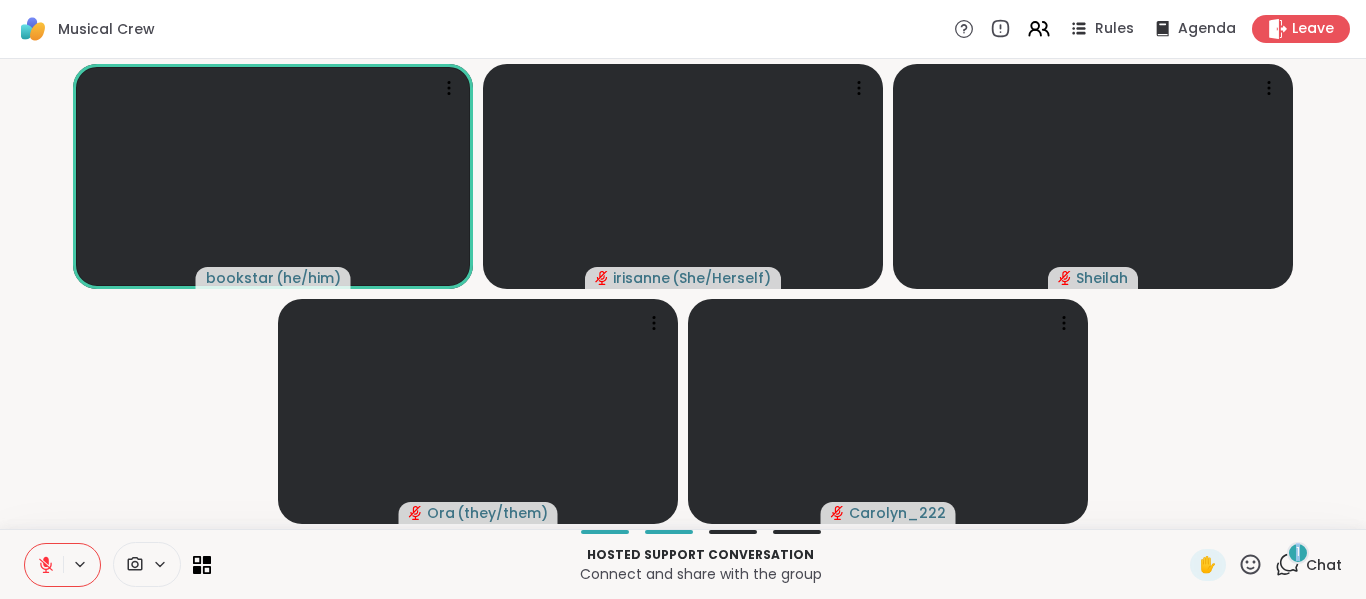 click on "✋ 1 Chat" at bounding box center (1266, 565) 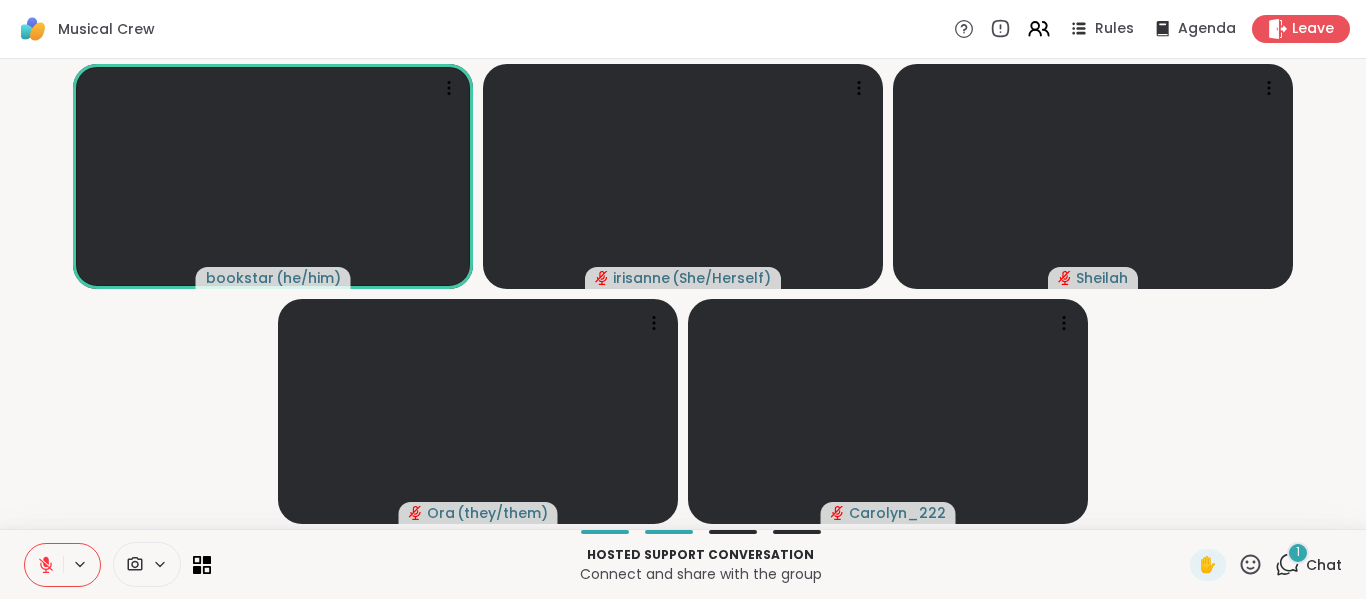 click 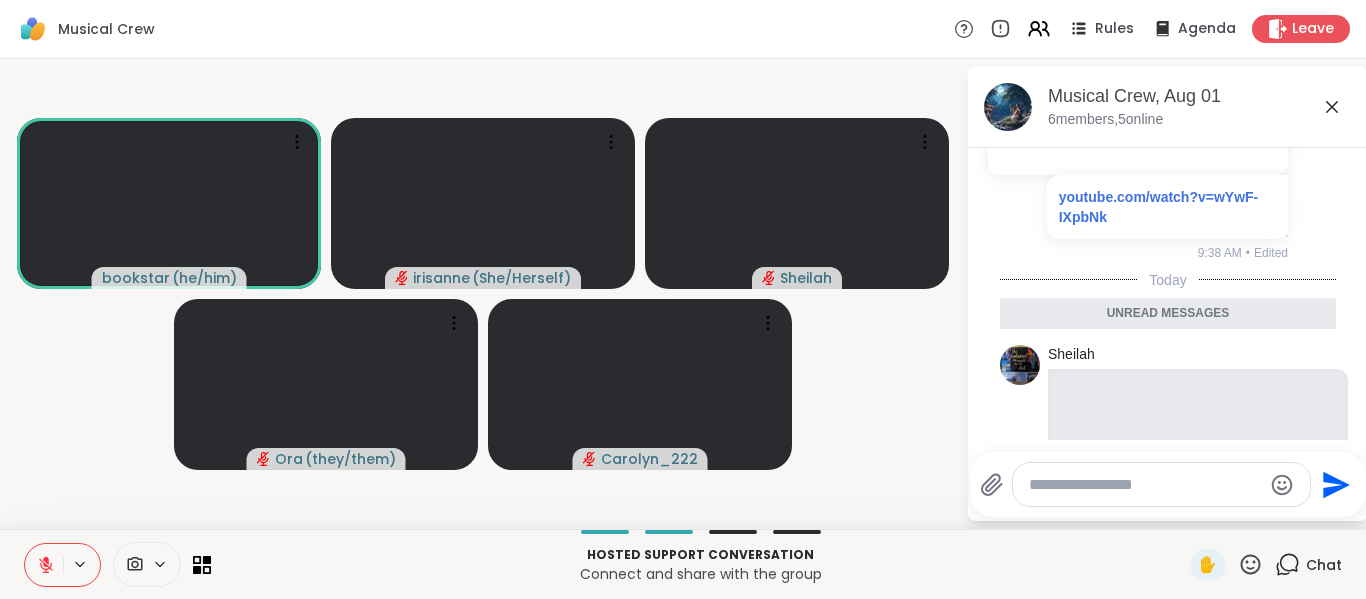 scroll, scrollTop: 4808, scrollLeft: 0, axis: vertical 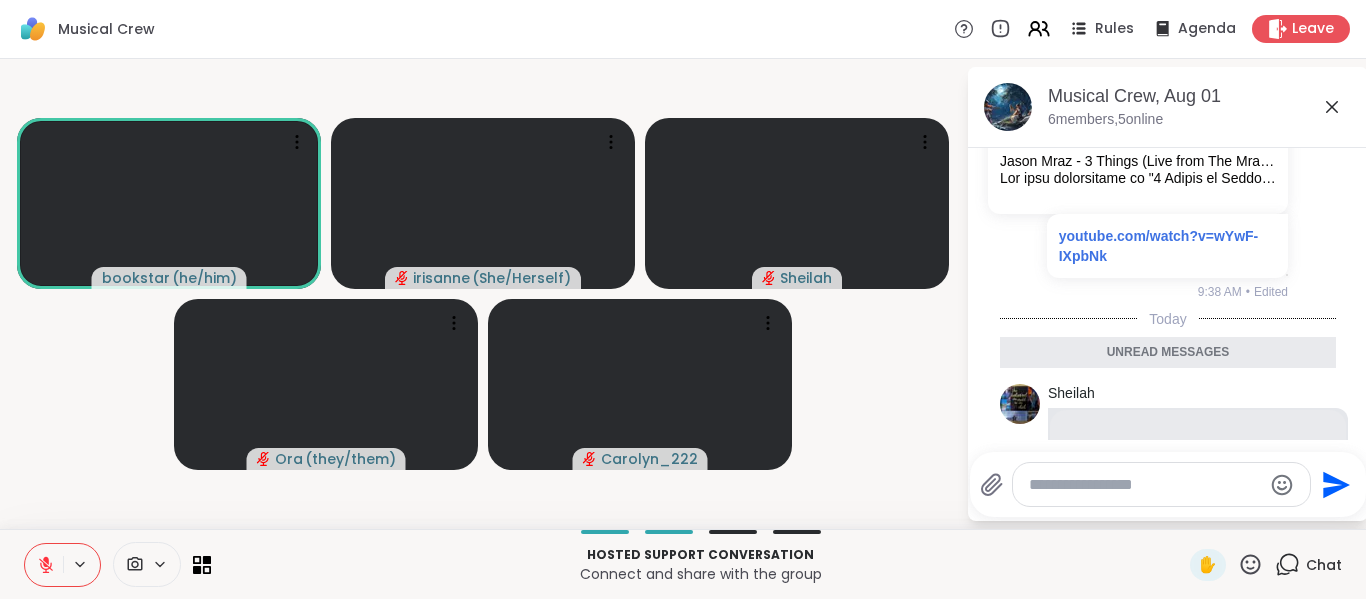 click on "bookstar ( he/him ) irisanne ( She/Herself ) Sheilah Ora ( they/them ) Carolyn_222 Musical Crew, Aug 01 6  members,  5  online Today O Ora YouTube Sister Moon Provided to YouTube by BMG Rights Management (UK) LimitedSister Moon · The Albion BandAcousticity℗ 1993 Sanctuary Records Group Ltd., a BMG CompanyReleased o... youtu.be/Xd_RAhq3ebo?si=zYGMgydxWqoqxcfT 8:33 AM • Edited O Ora YouTube Mary From Dungloe/The Setting Provided to YouTube by The Orchard EnterprisesMary From Dungloe/The Setting · Show Of HandsAs You Were℗ 2004 Hands on MusicReleased on: 2006-05-30Auto-genera... youtu.be/ogeP5929V7U?si=6_HieAOcGD7RBTbS 8:34 AM • Edited GratefulDailyRisingStill YouTube Liability || Lorde Lyrics requested by "Bizzy Kline "! Thanks for Commenting! ♡I take lyric video requests for any artist! Just comment! :)Check out my links below! ↓☆ fangirl enterta... youtu.be/nZ2UKceG8FI?si=6z92z0yU4Bw2eFfw 8:34 AM • Edited Sheilah YouTube Bring It On Home To Me by Sam Cooke (Morgan James Cover) 8:36 AM •" at bounding box center (683, 294) 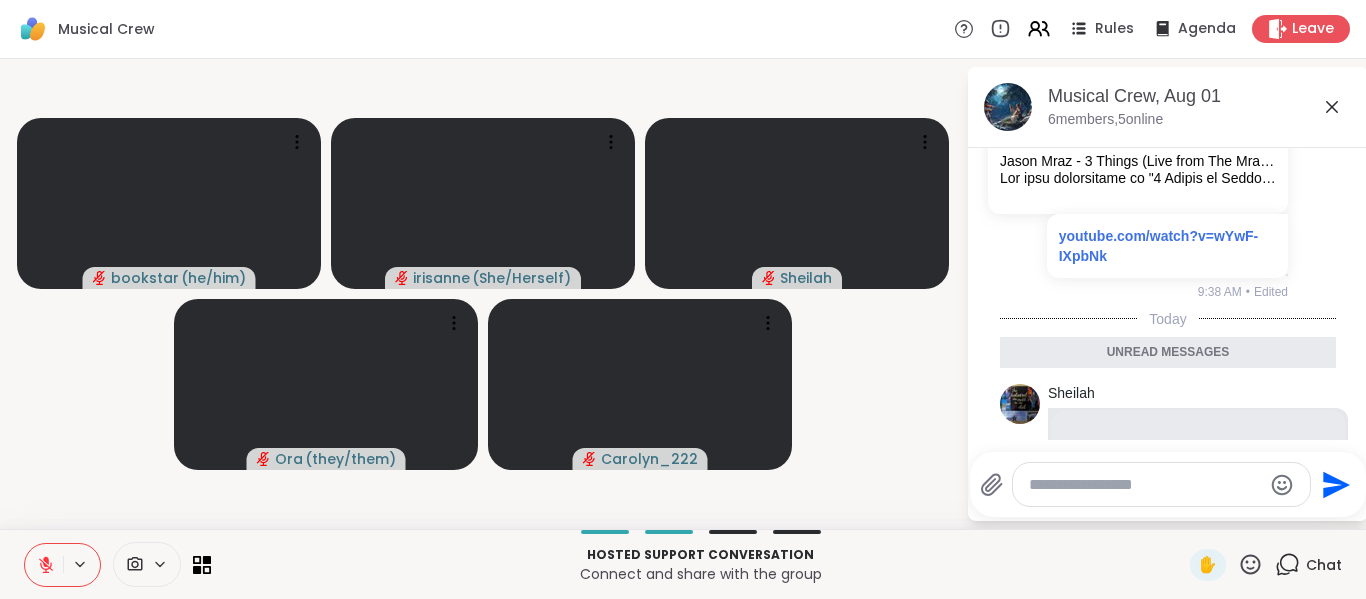 click 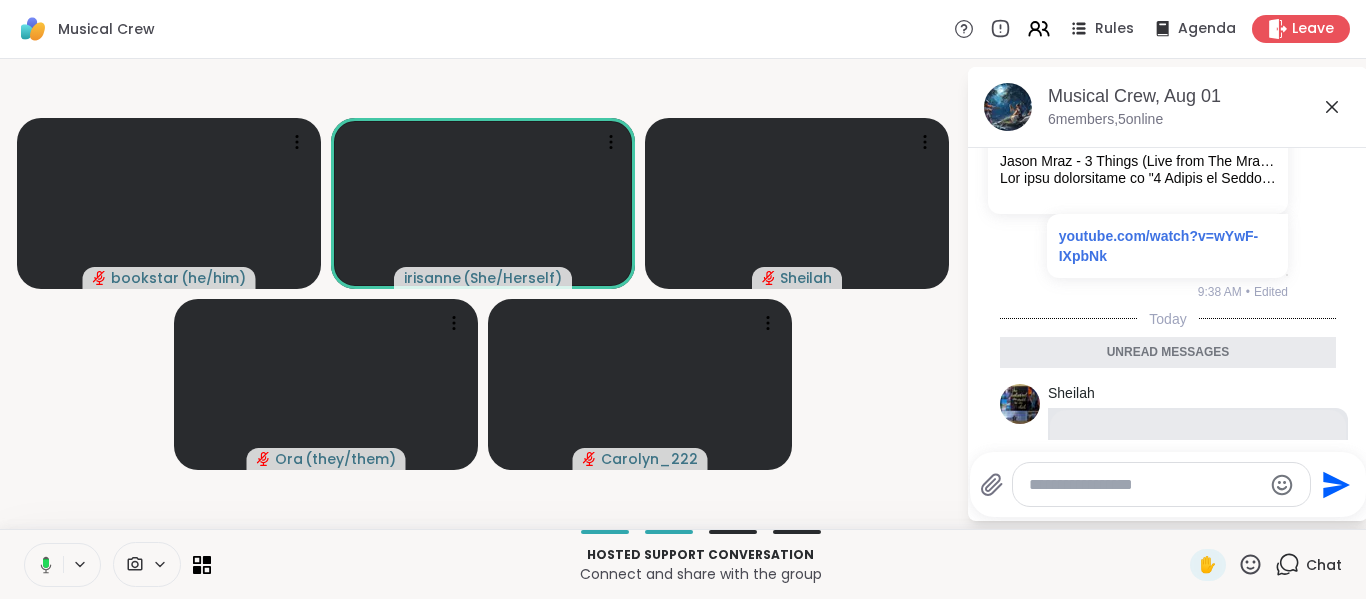 click 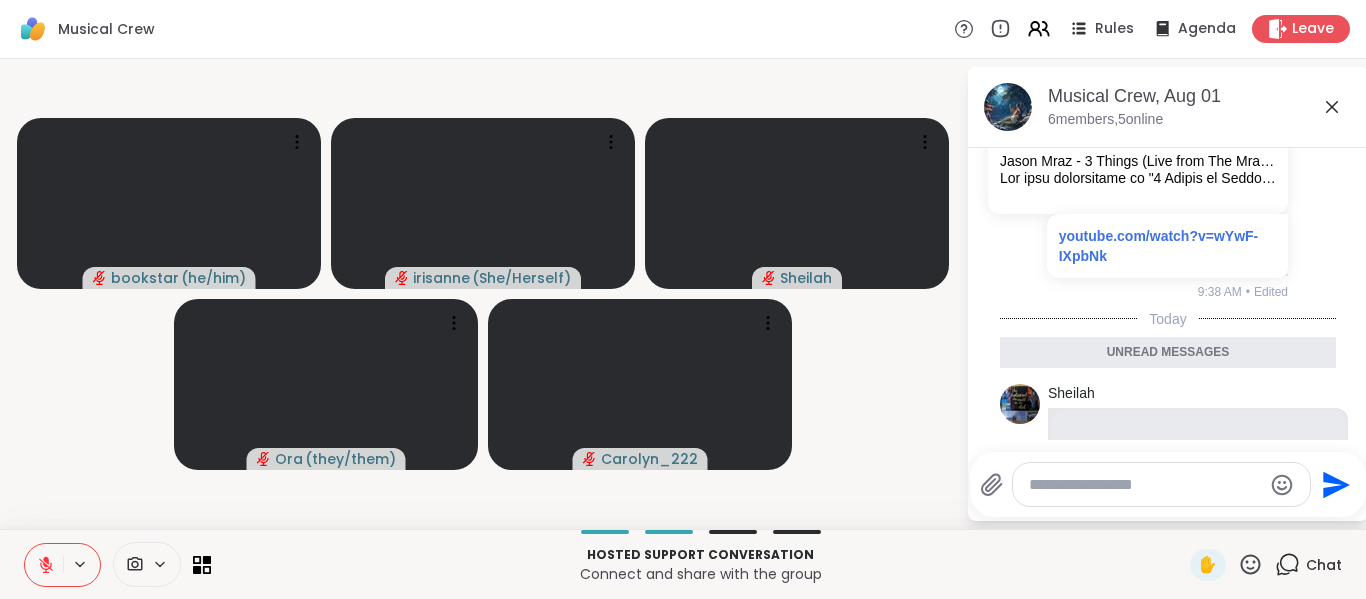 click 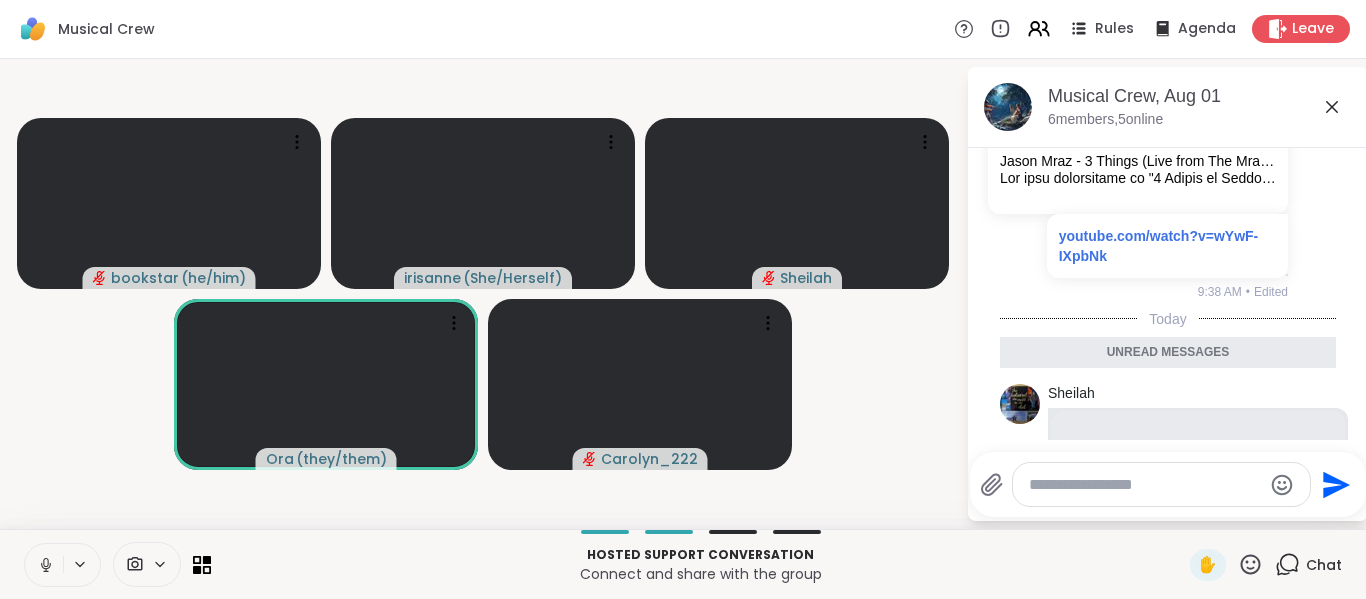 click 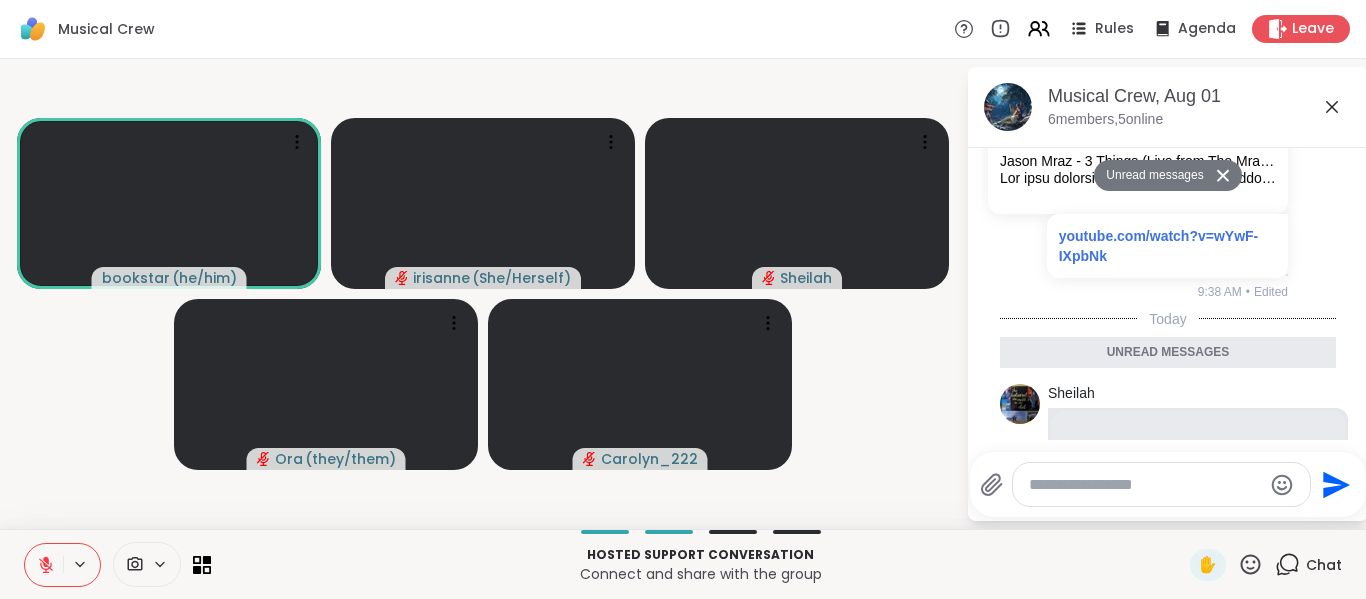 scroll, scrollTop: 5276, scrollLeft: 0, axis: vertical 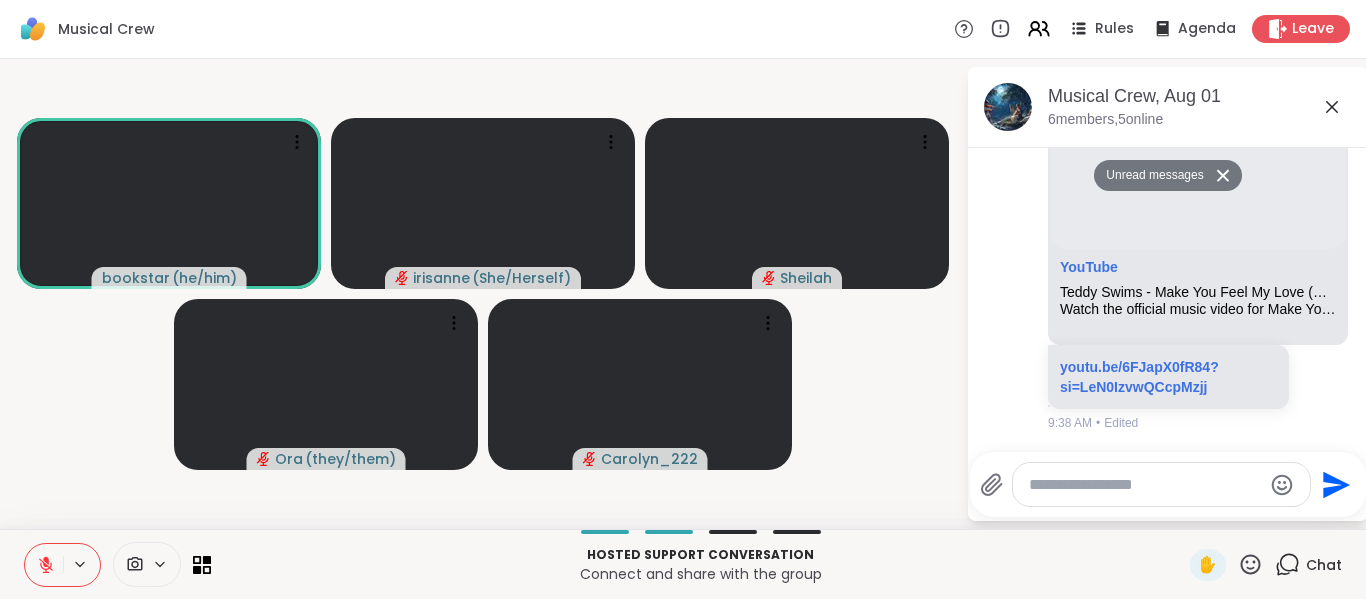 drag, startPoint x: 1237, startPoint y: 551, endPoint x: 1239, endPoint y: 577, distance: 26.076809 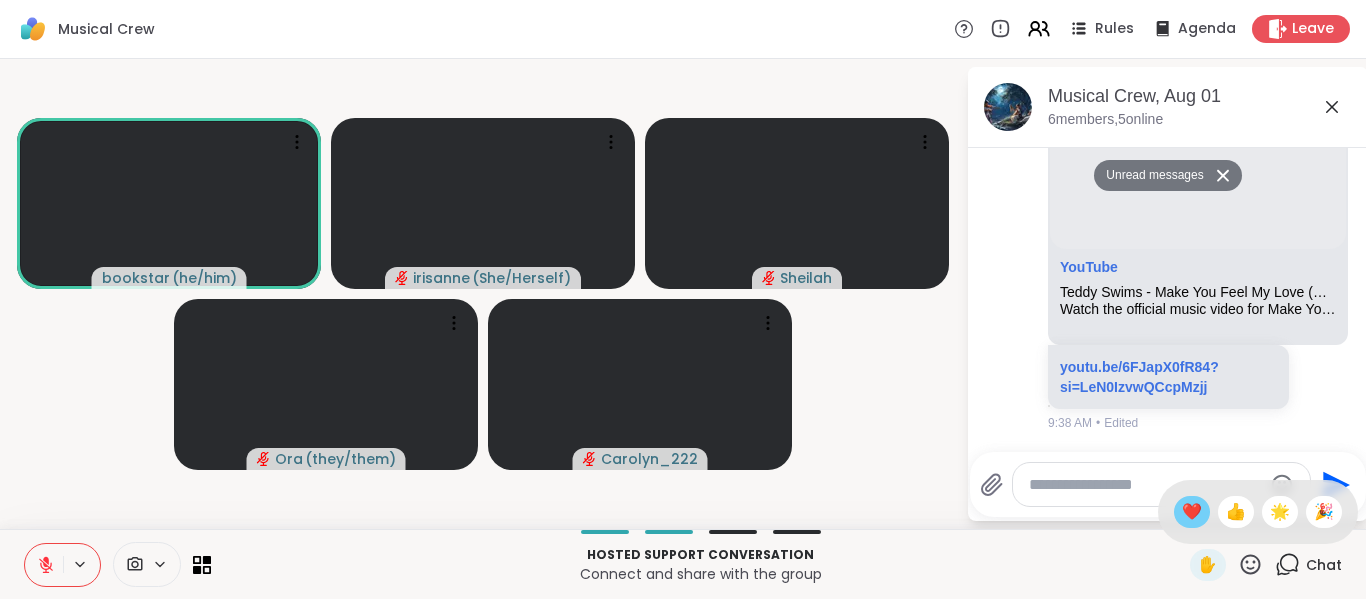 click on "❤️" at bounding box center [1192, 512] 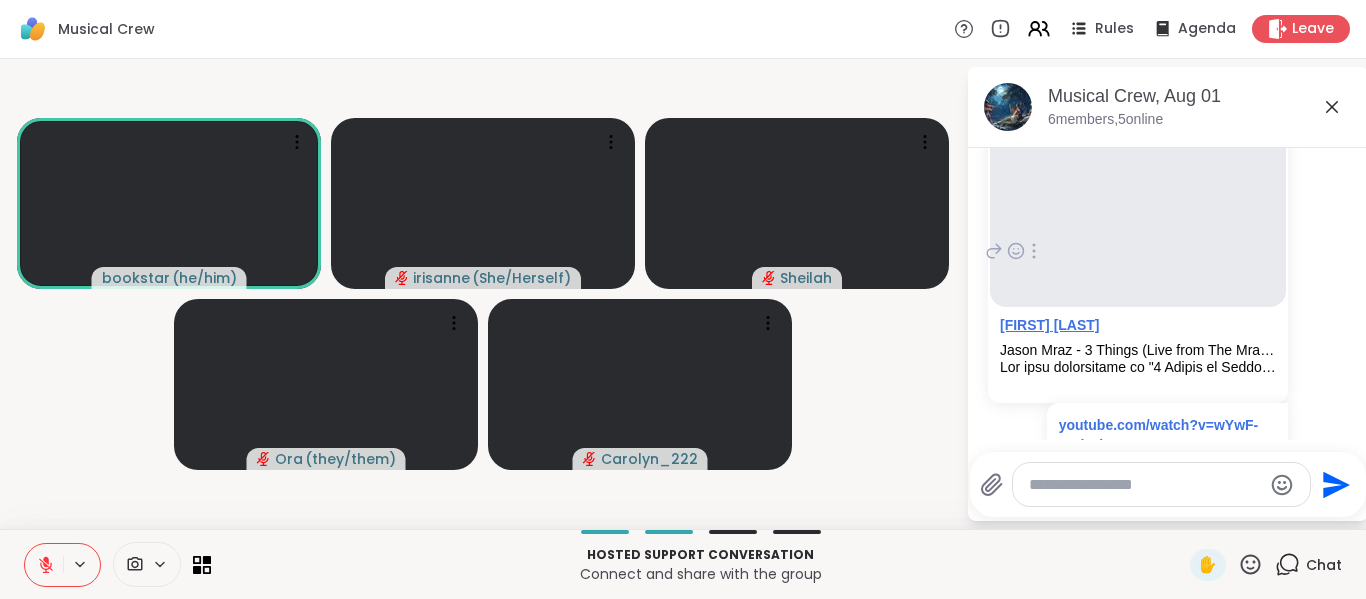scroll, scrollTop: 4618, scrollLeft: 0, axis: vertical 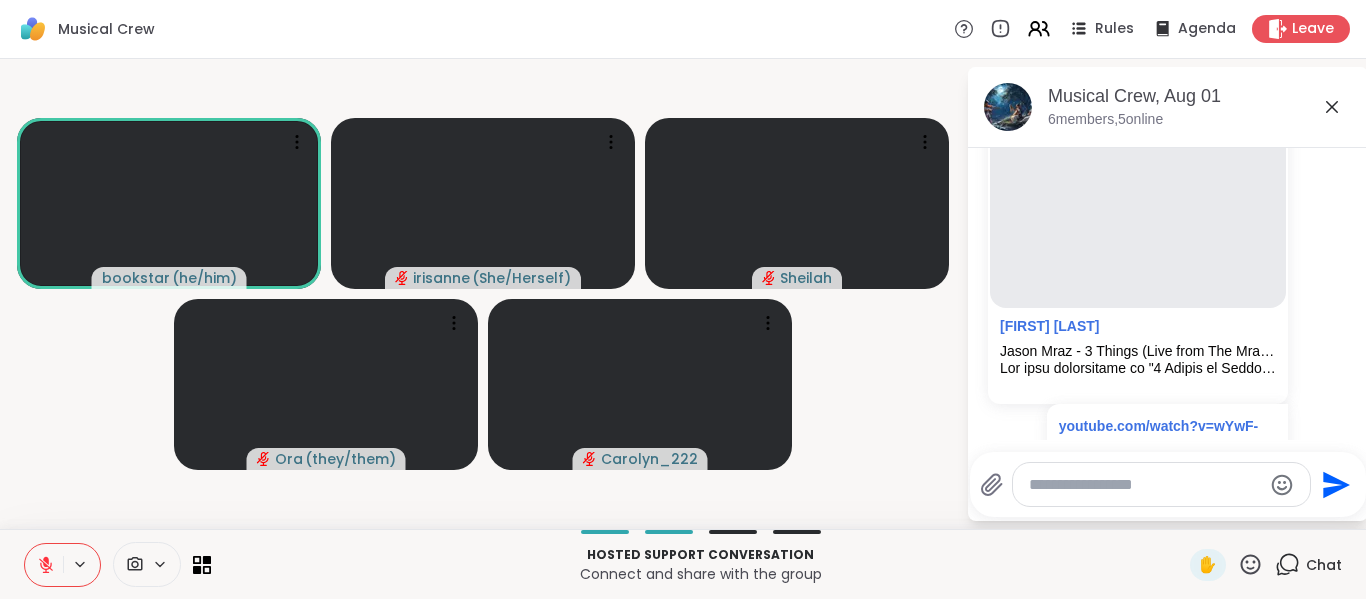 click on "bookstar ( he/him ) irisanne ( She/Herself ) Sheilah Ora ( they/them ) Carolyn_222" at bounding box center (483, 294) 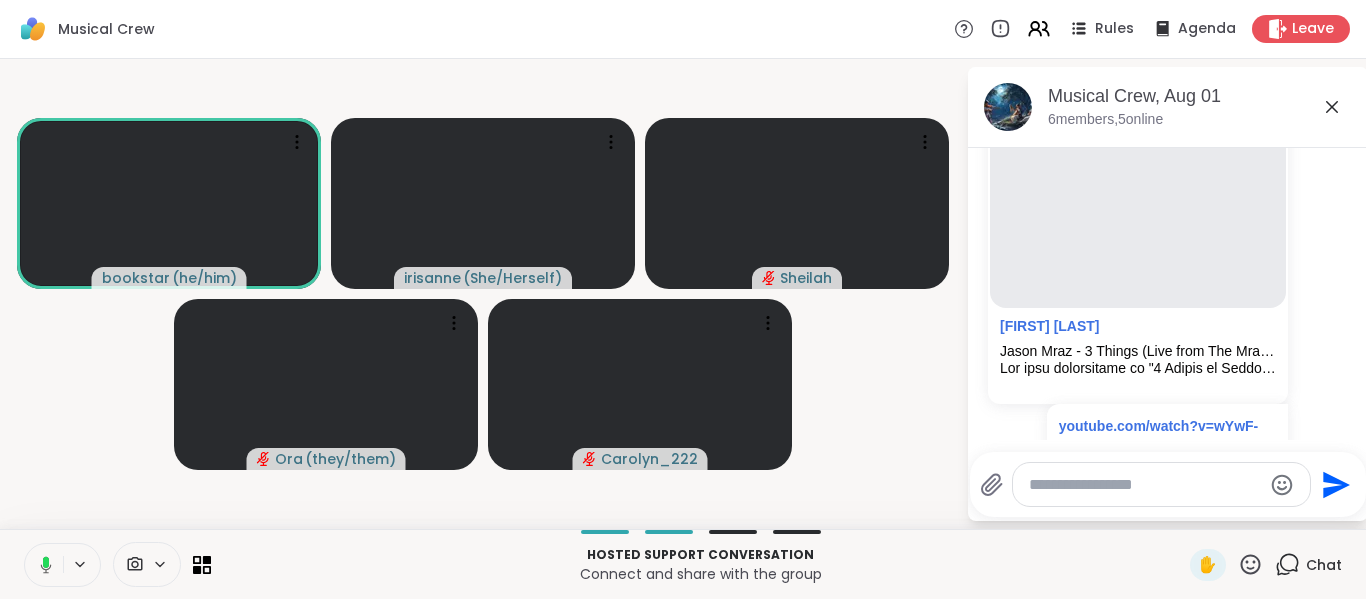 click at bounding box center [42, 565] 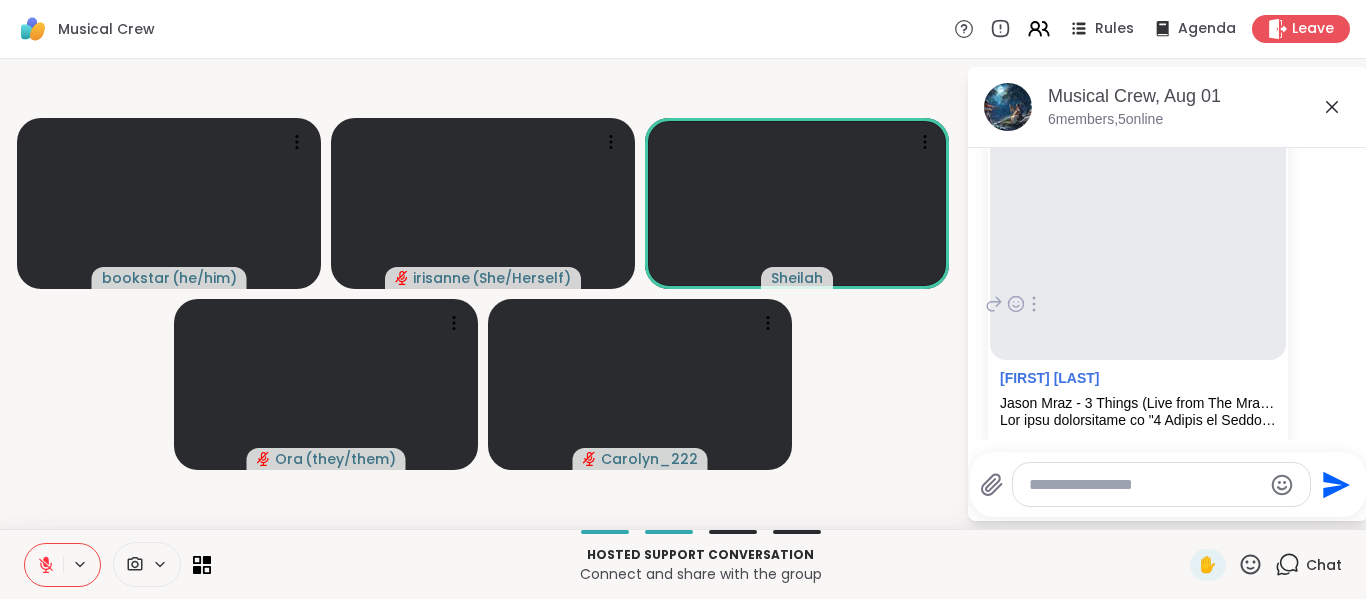 scroll, scrollTop: 4566, scrollLeft: 0, axis: vertical 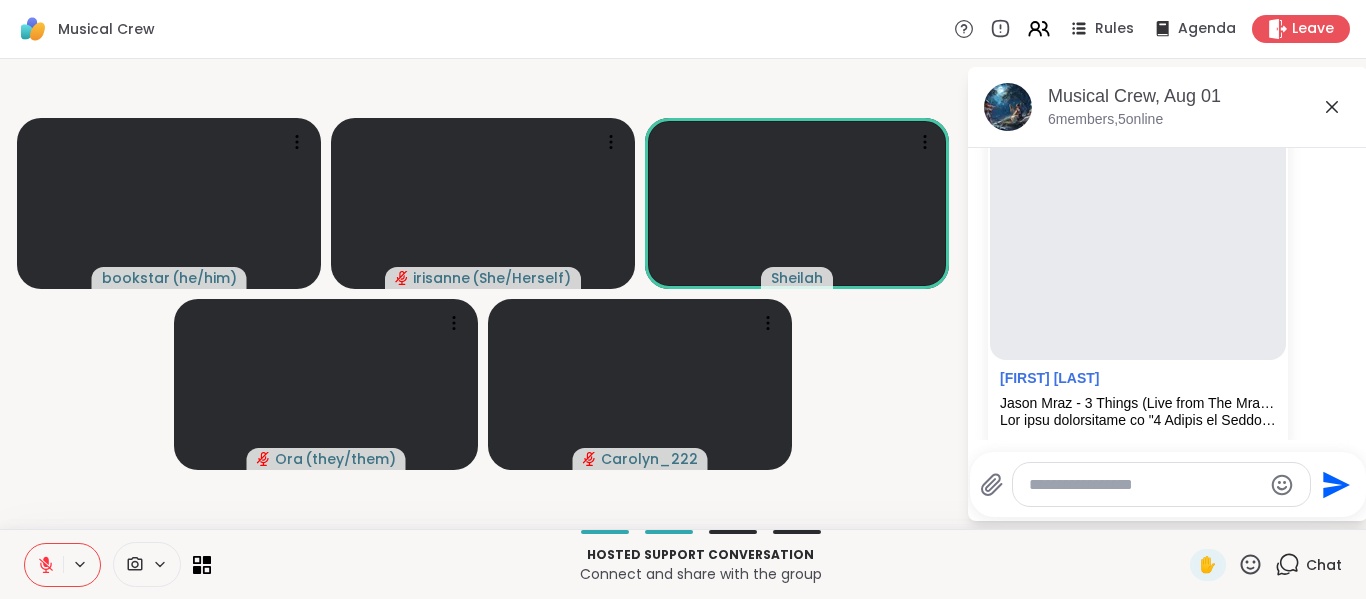 click 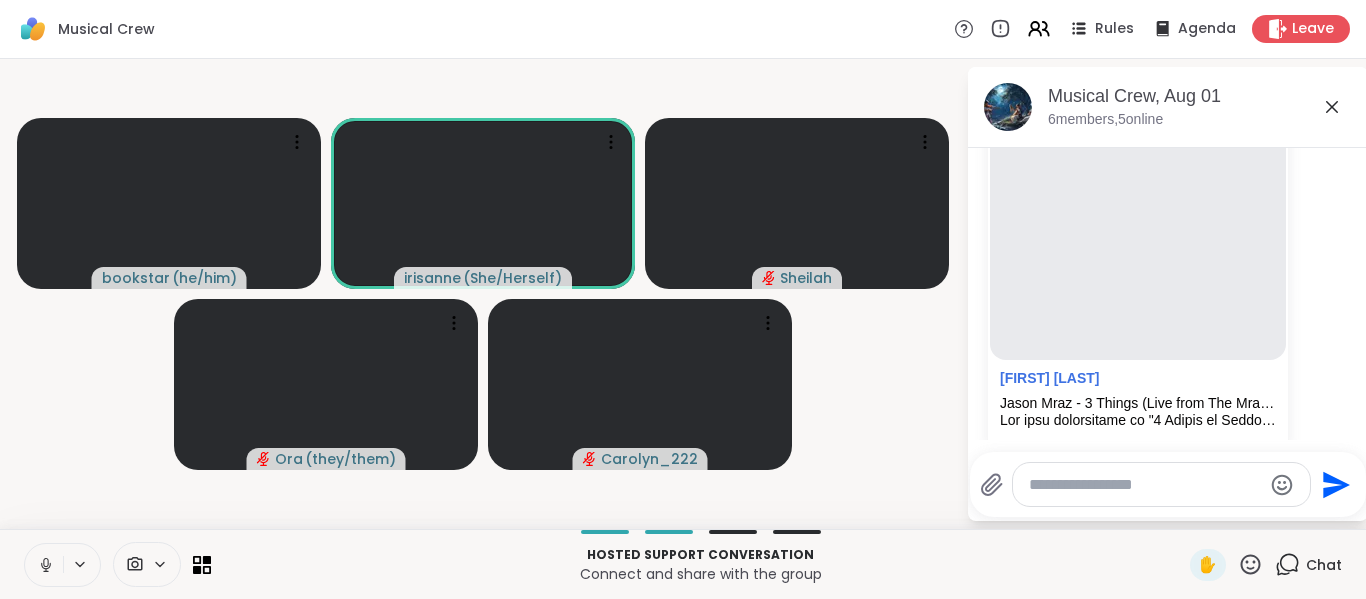 click 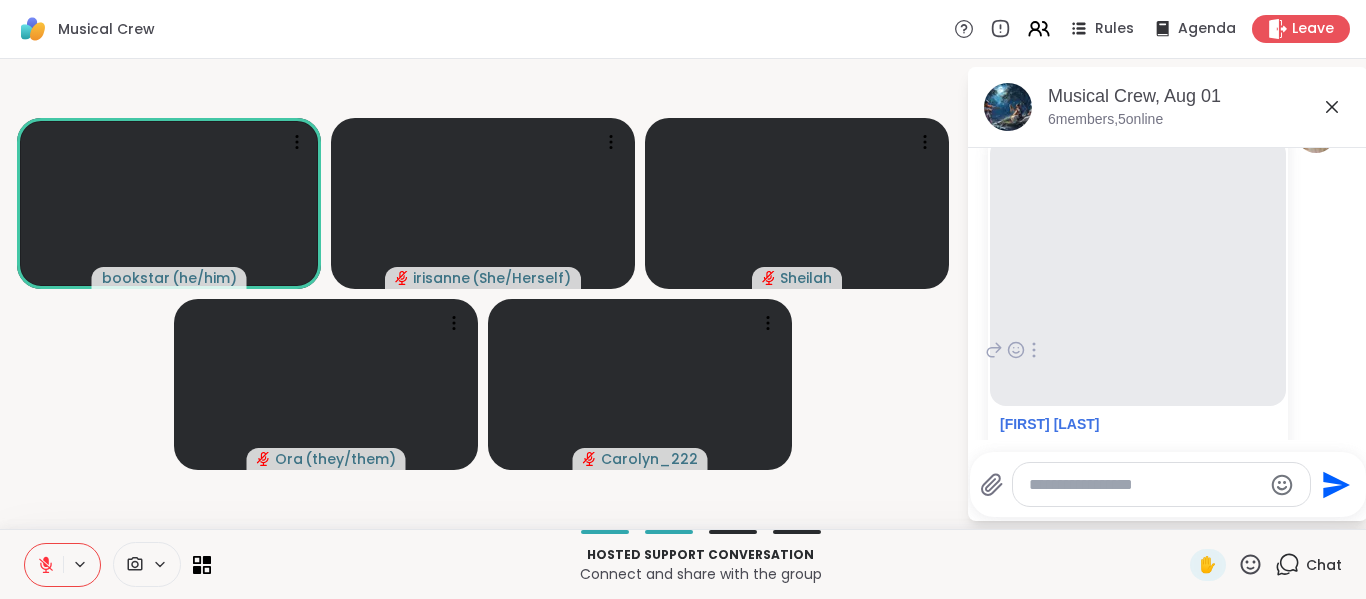 scroll, scrollTop: 4521, scrollLeft: 0, axis: vertical 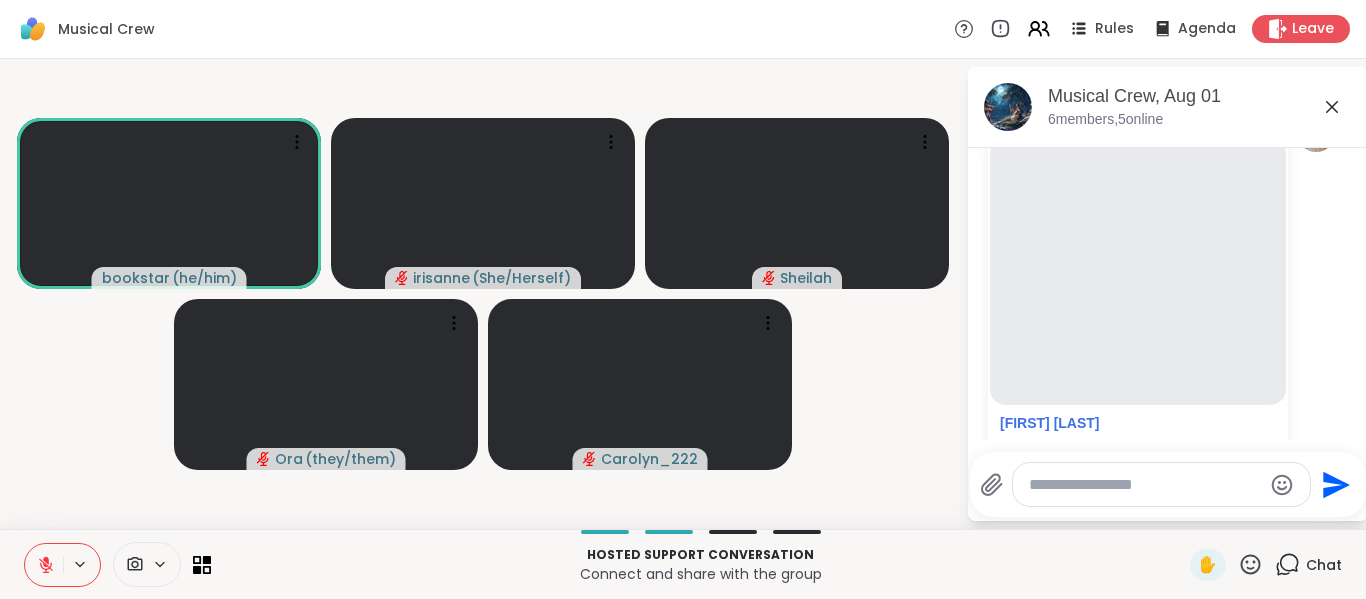 click on "bookstar ( he/him ) irisanne ( She/Herself ) Sheilah Ora ( they/them ) Carolyn_222" at bounding box center [483, 294] 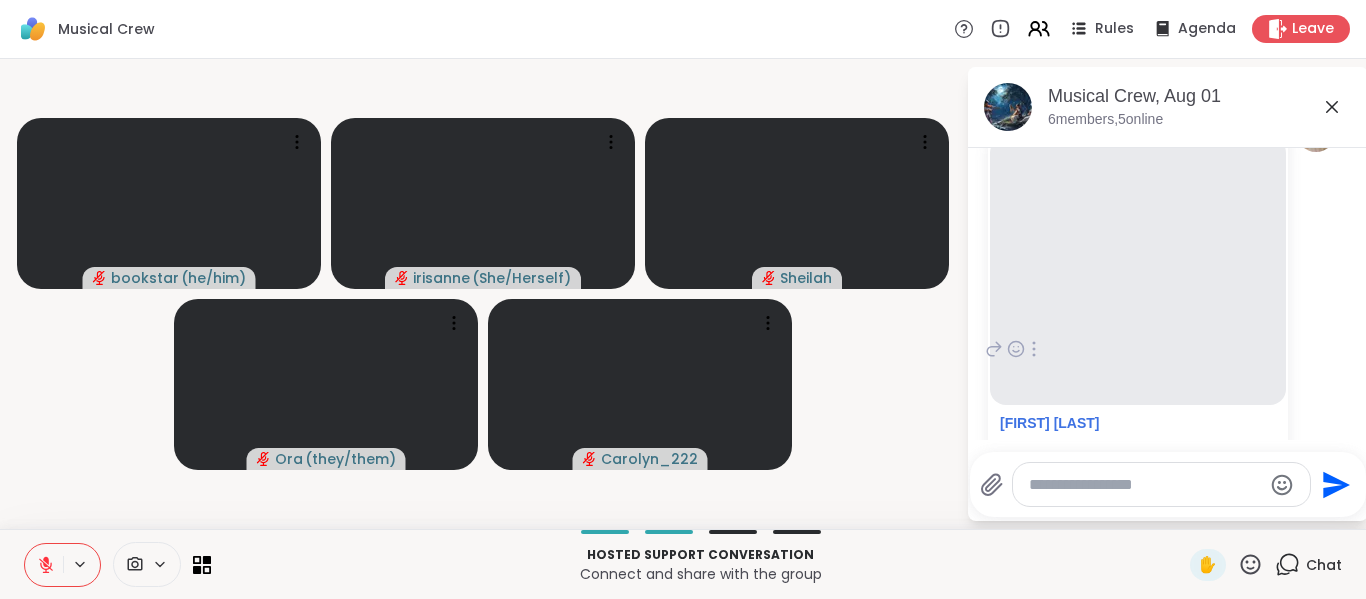 scroll, scrollTop: 4526, scrollLeft: 0, axis: vertical 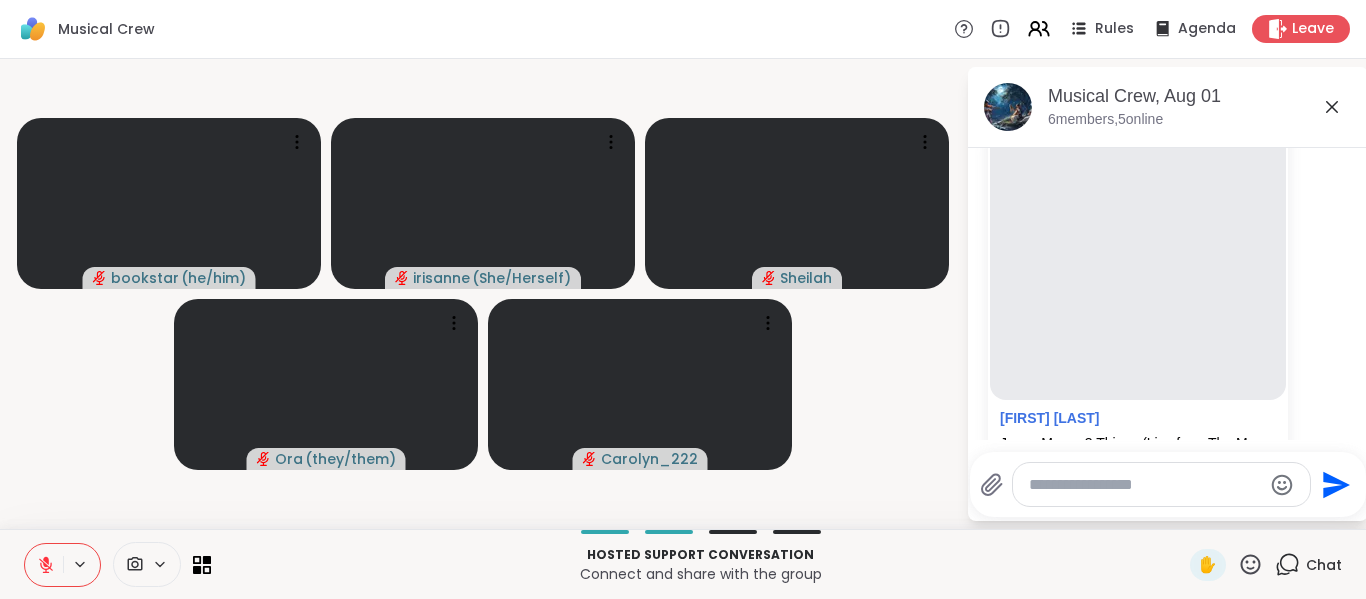 click on "bookstar ( he/him ) irisanne ( She/Herself ) Sheilah Ora ( they/them ) Carolyn_222" at bounding box center [483, 294] 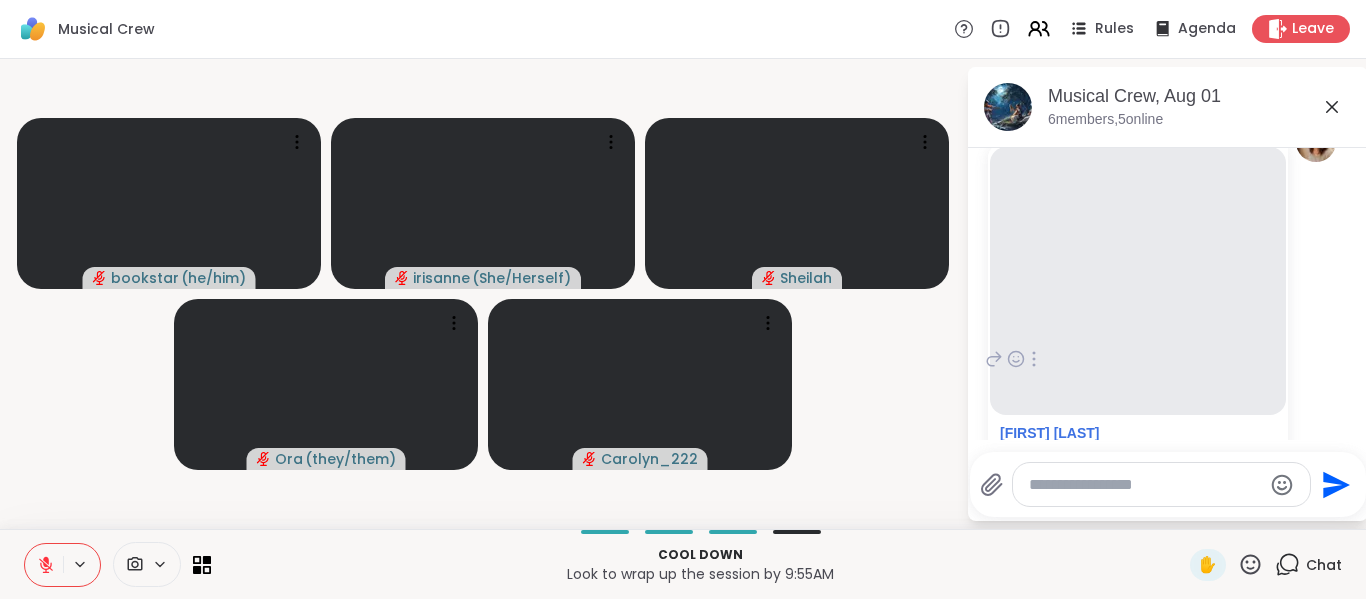 scroll, scrollTop: 4518, scrollLeft: 0, axis: vertical 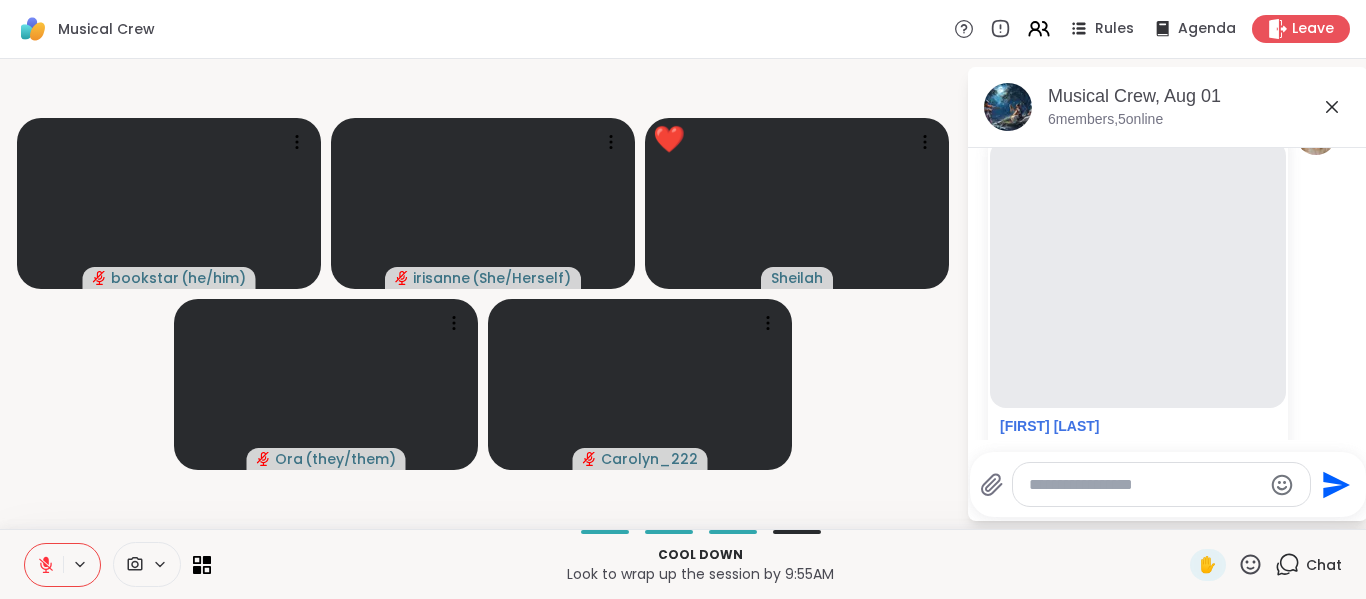 click on "bookstar ( he/him ) irisanne ( She/Herself ) ❤️ Sheilah ❤️ ❤️ ❤️ ❤️ ❤️ ❤️ ❤️ ❤️ ❤️ ❤️ ❤️ ❤️ ❤️ ❤️ ❤️ ❤️ Ora ( they/them ) Carolyn_222" at bounding box center (483, 294) 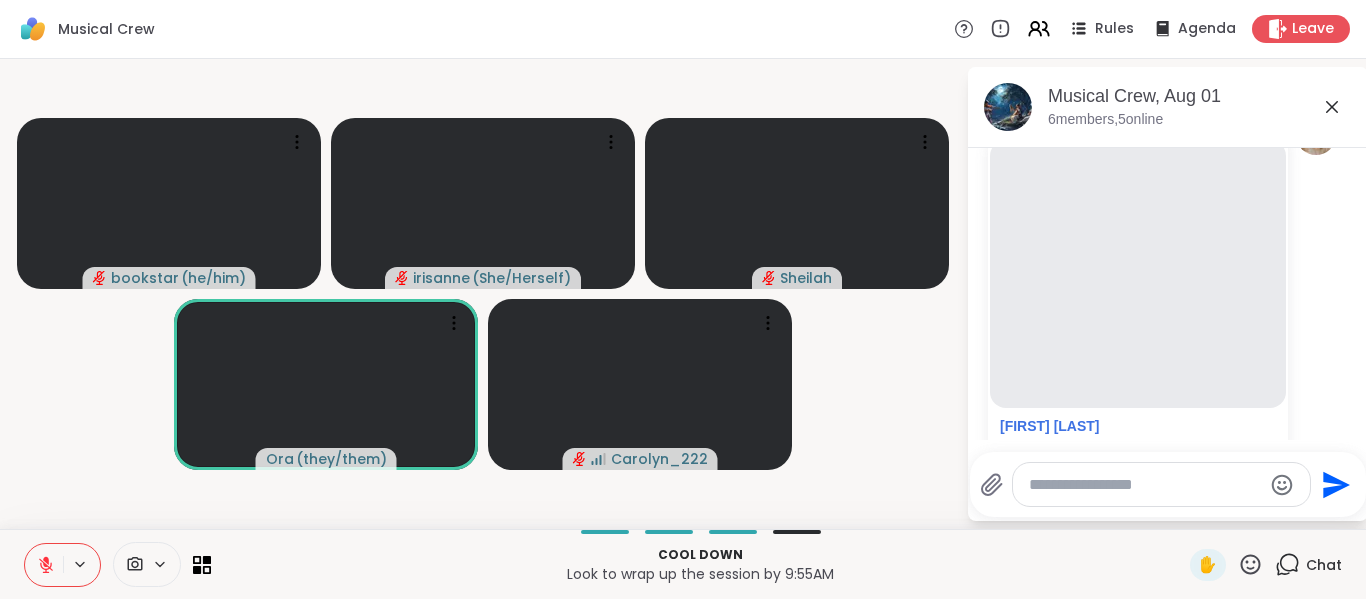 click 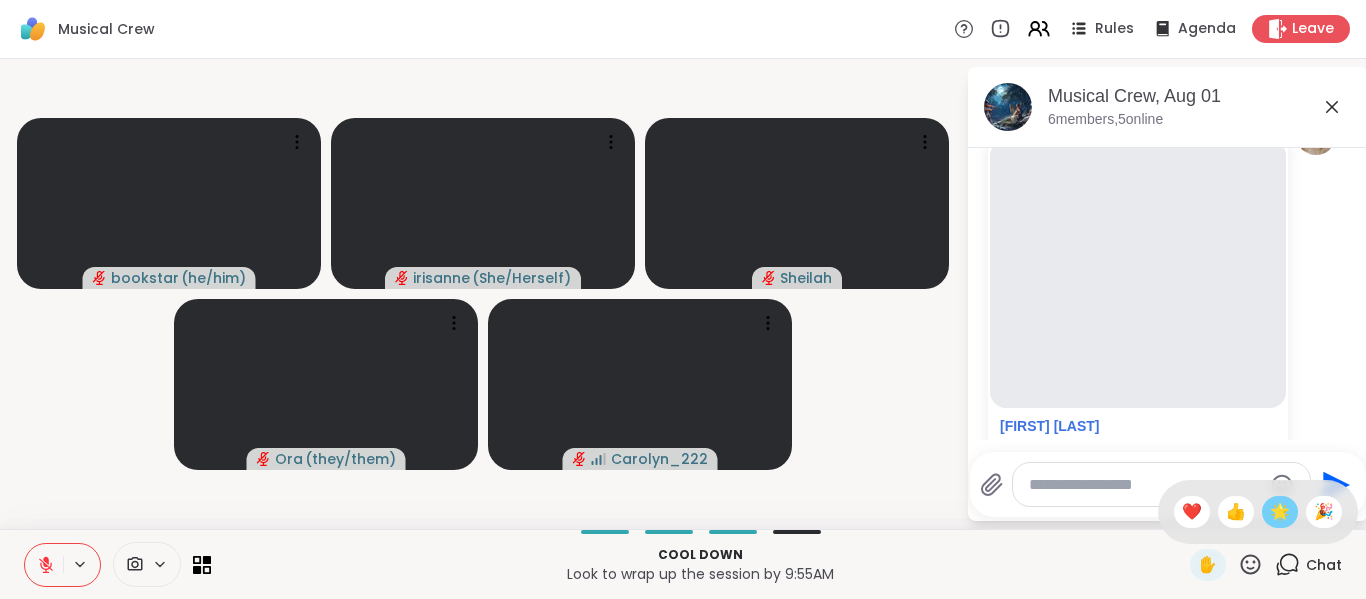 click on "🌟" at bounding box center (1280, 512) 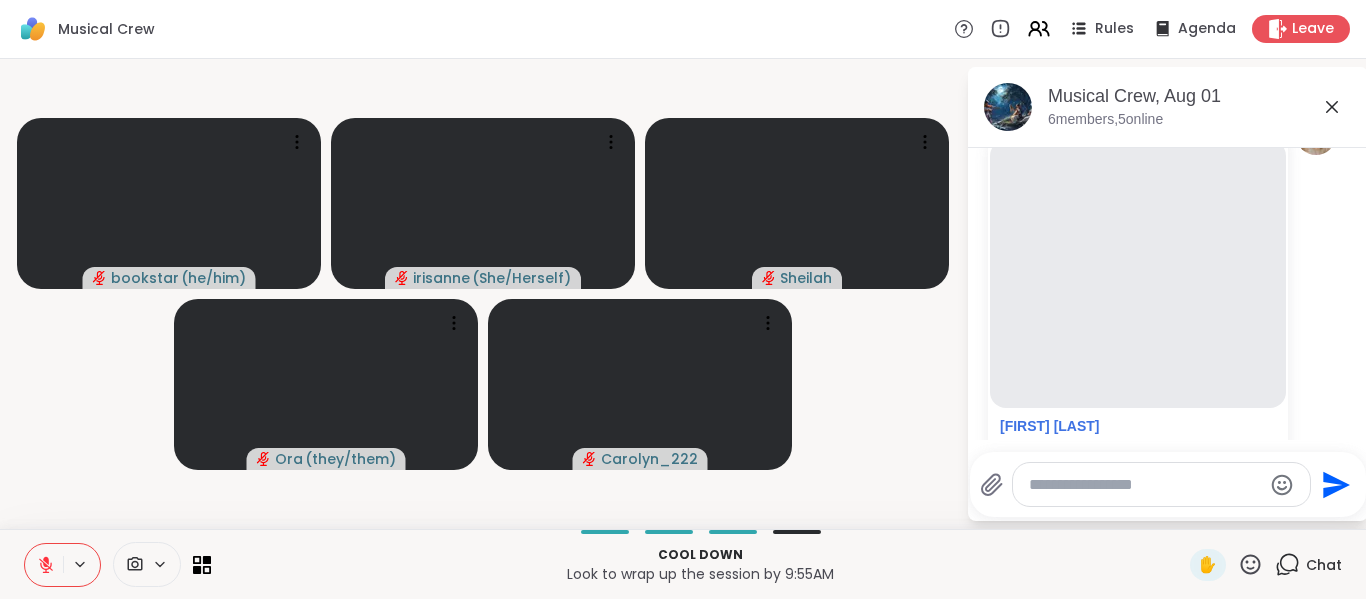 click on "bookstar ( he/him ) irisanne ( She/Herself ) Sheilah Ora ( they/them ) Carolyn_222" at bounding box center [483, 294] 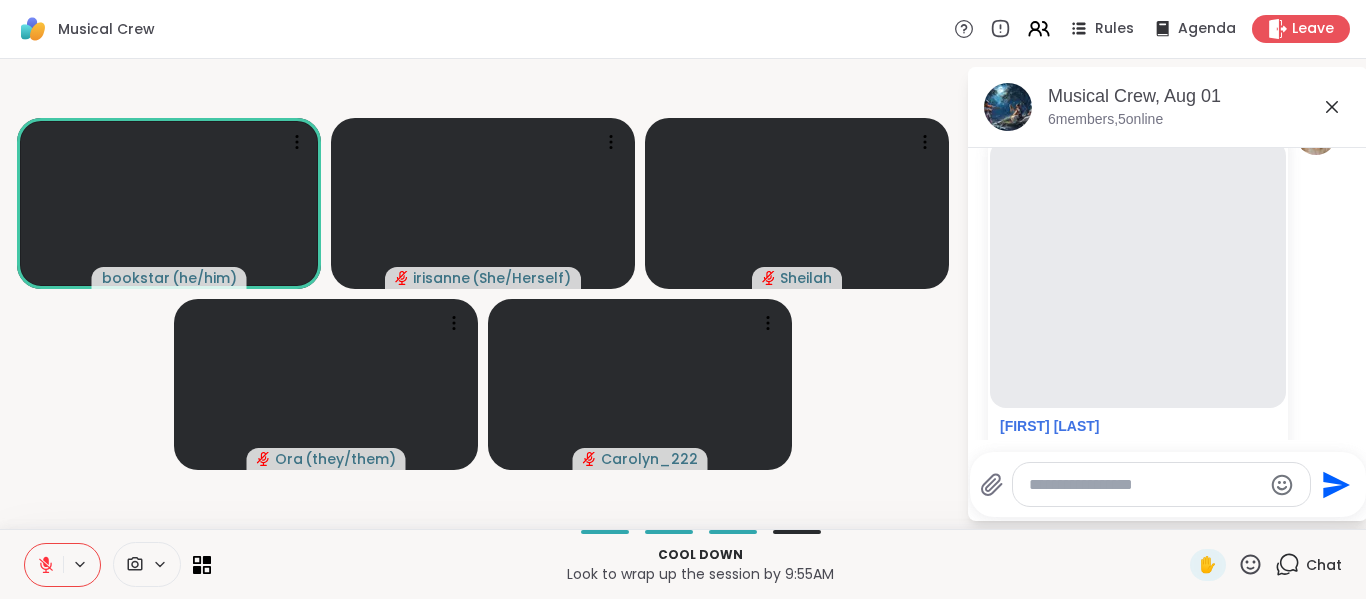 click on "✋" at bounding box center (1226, 565) 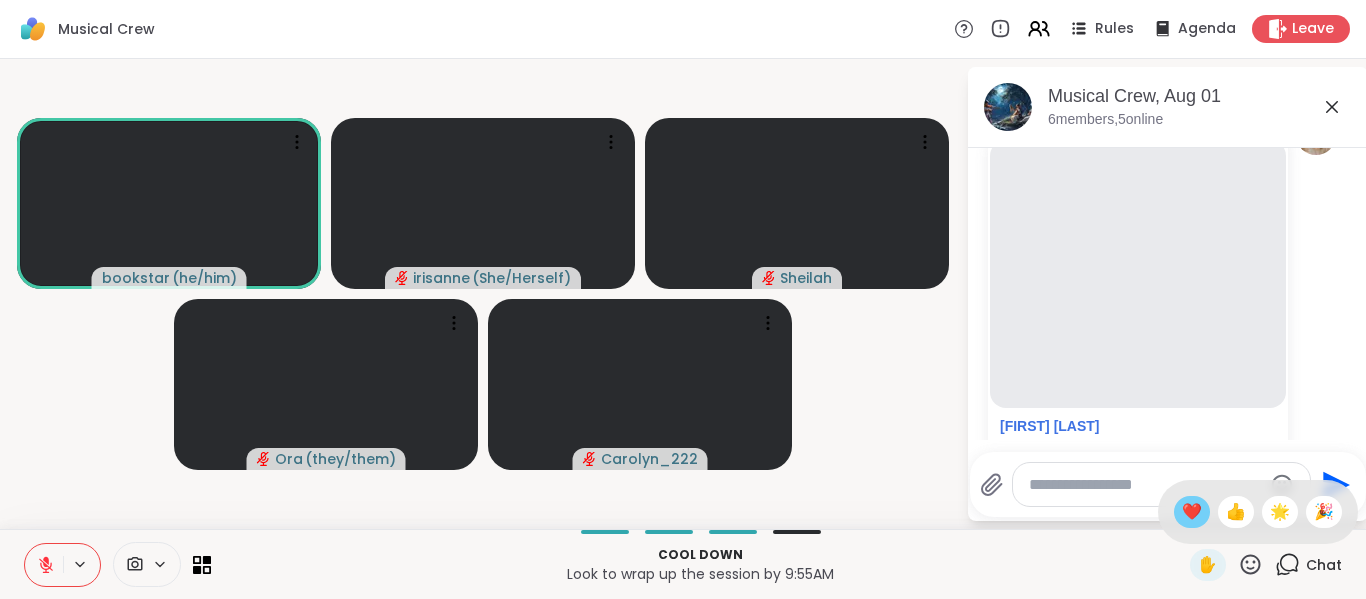 click on "❤️" at bounding box center (1192, 512) 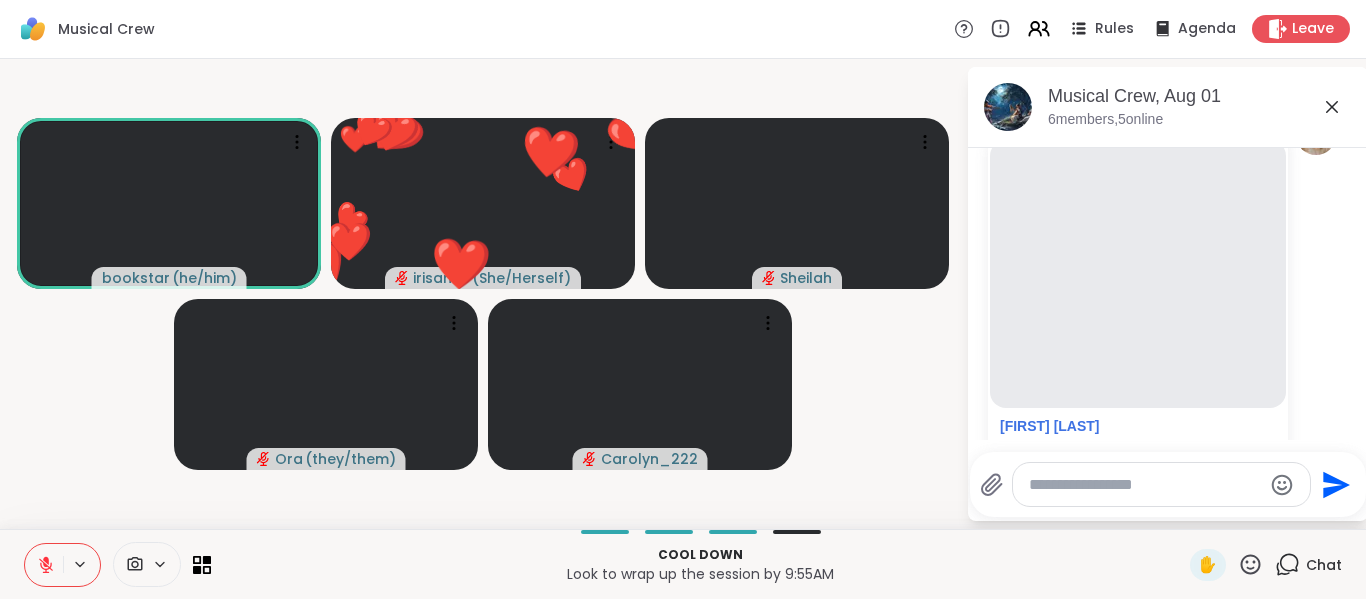 click on "bookstar ( he/him ) ❤️ irisanne ( She/Herself ) ❤️ ❤️ ❤️ ❤️ ❤️ ❤️ ❤️ ❤️ ❤️ ❤️ ❤️ ❤️ ❤️ ❤️ ❤️ ❤️ ❤️ ❤️ ❤️ ❤️ ❤️ ❤️ ❤️ ❤️ ❤️ Sheilah Ora ( they/them ) Carolyn_222" at bounding box center [483, 294] 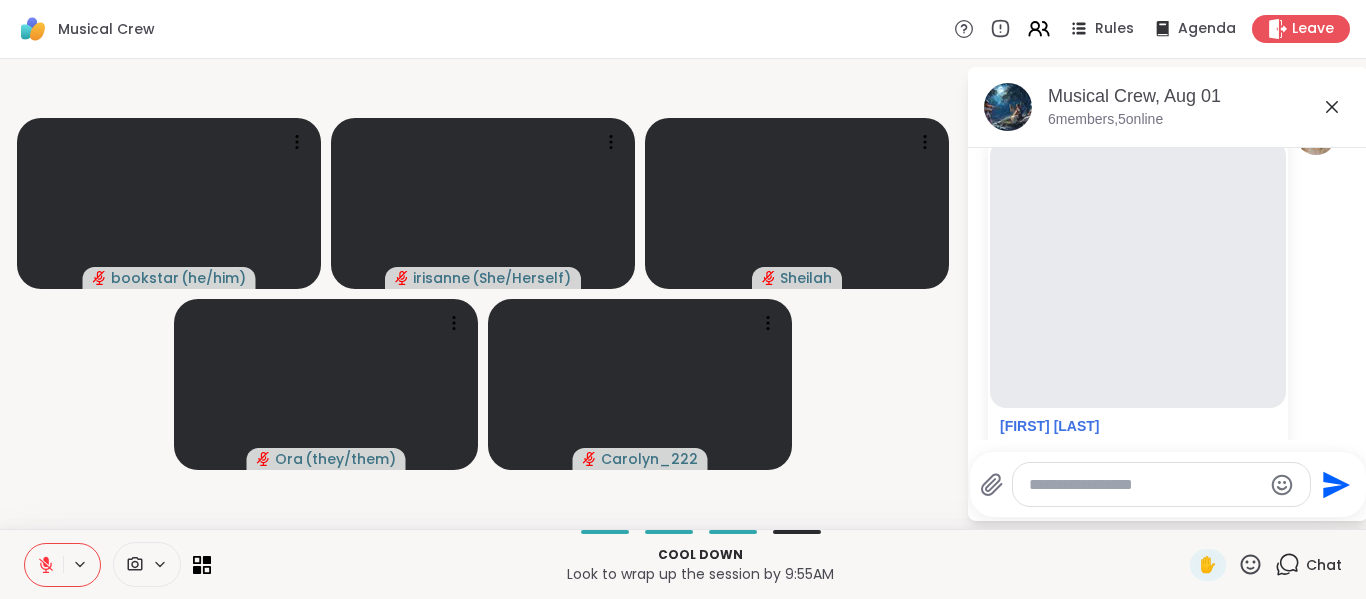 click 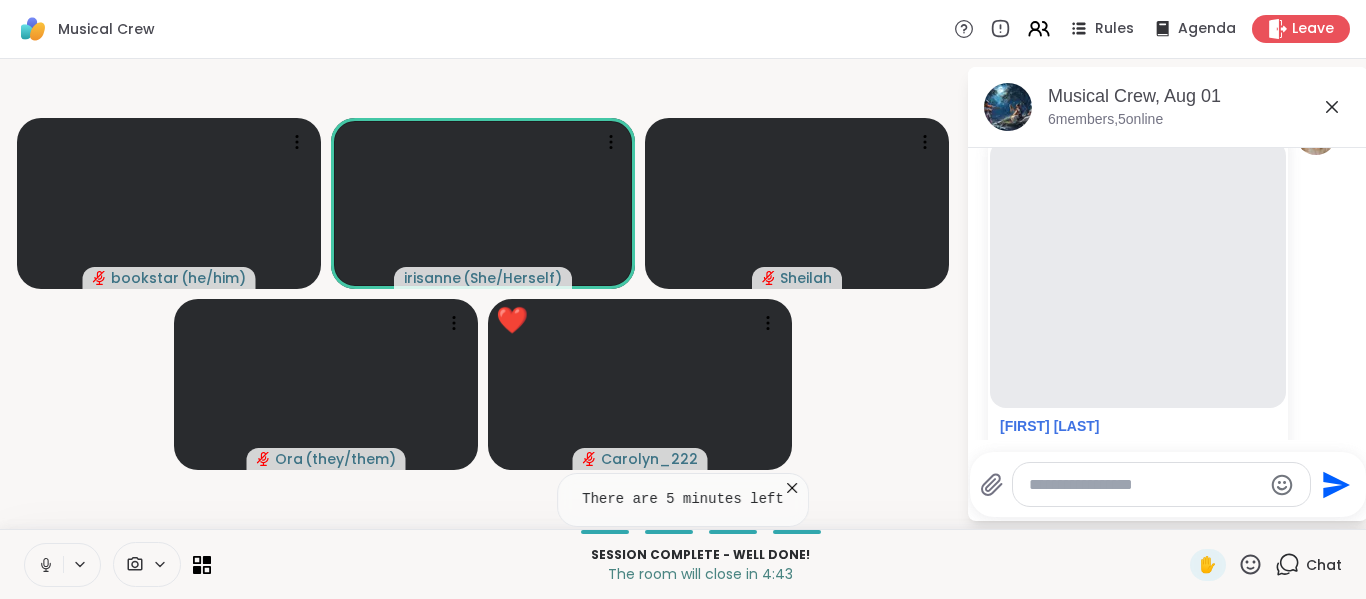 click 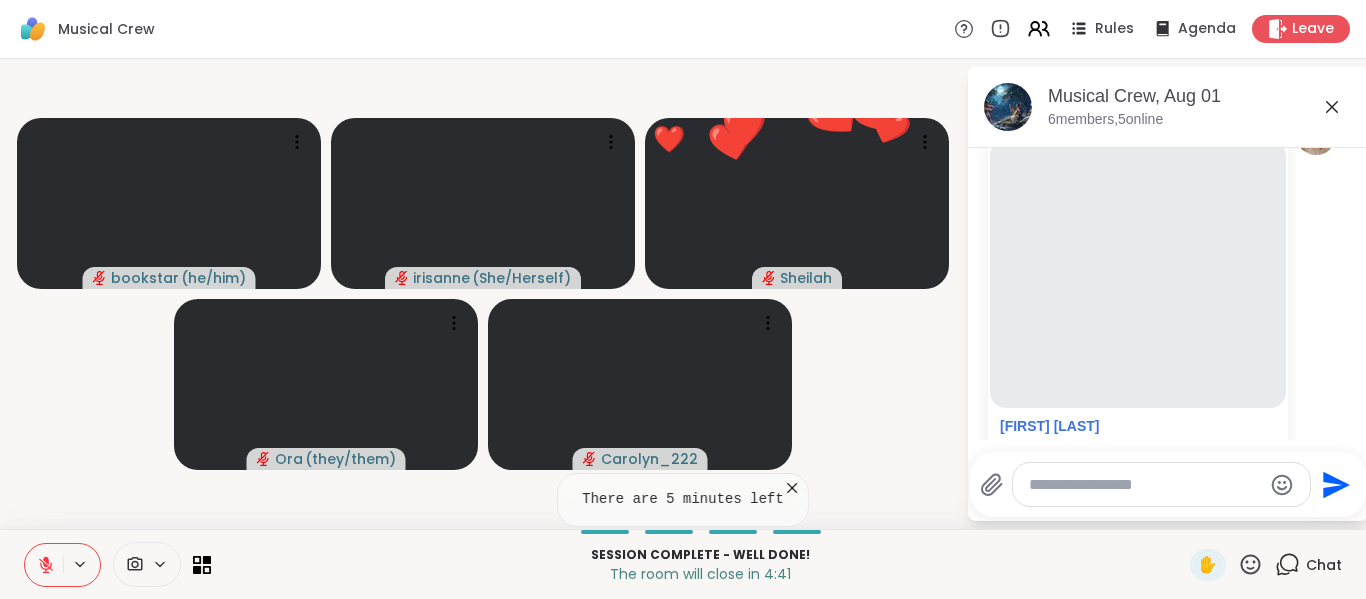 click 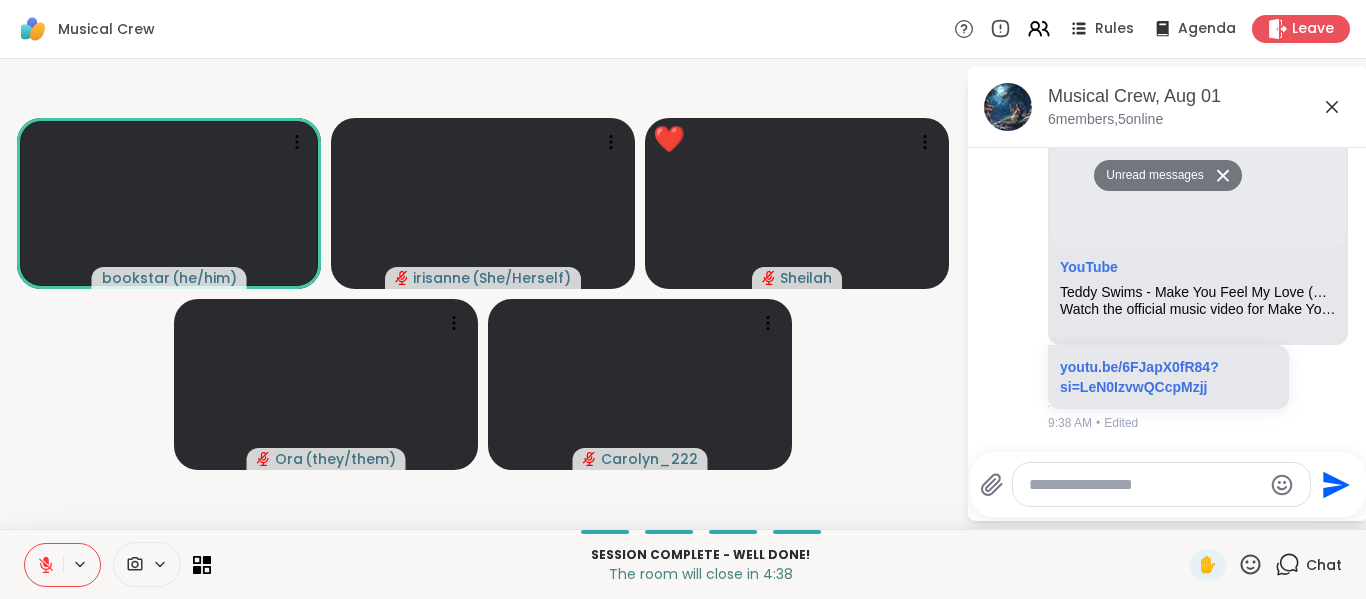 scroll, scrollTop: 5275, scrollLeft: 0, axis: vertical 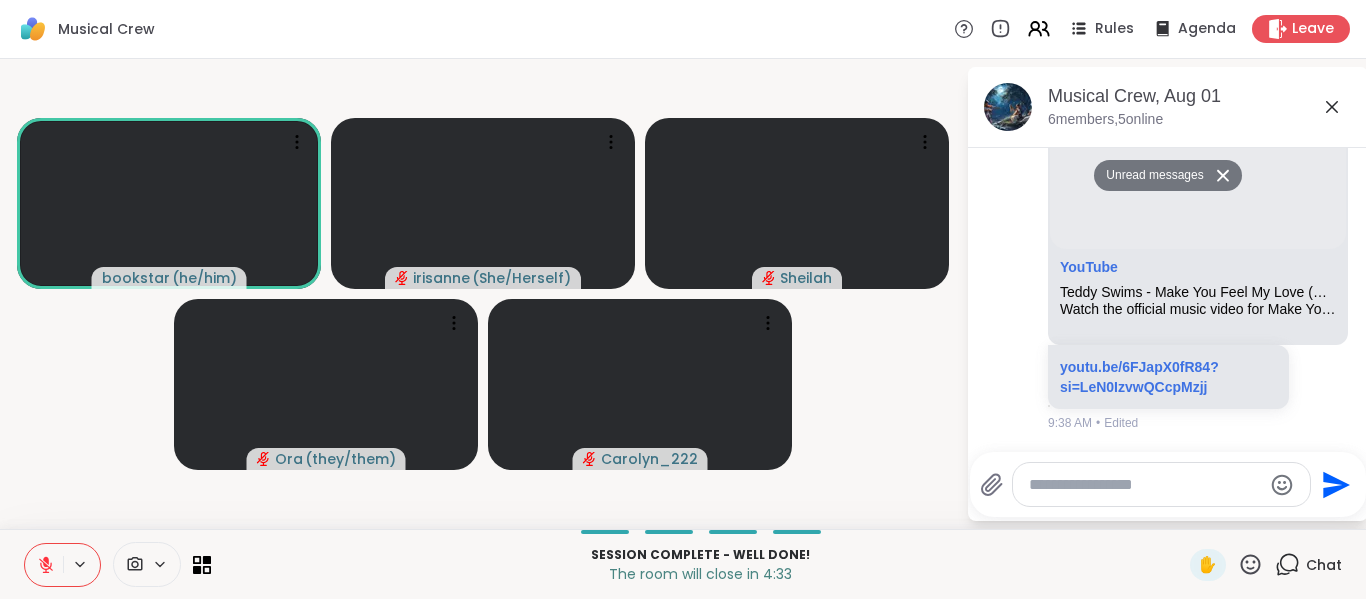 click on "bookstar ( he/him ) irisanne ( She/Herself ) Sheilah Ora ( they/them ) Carolyn_222" at bounding box center (483, 294) 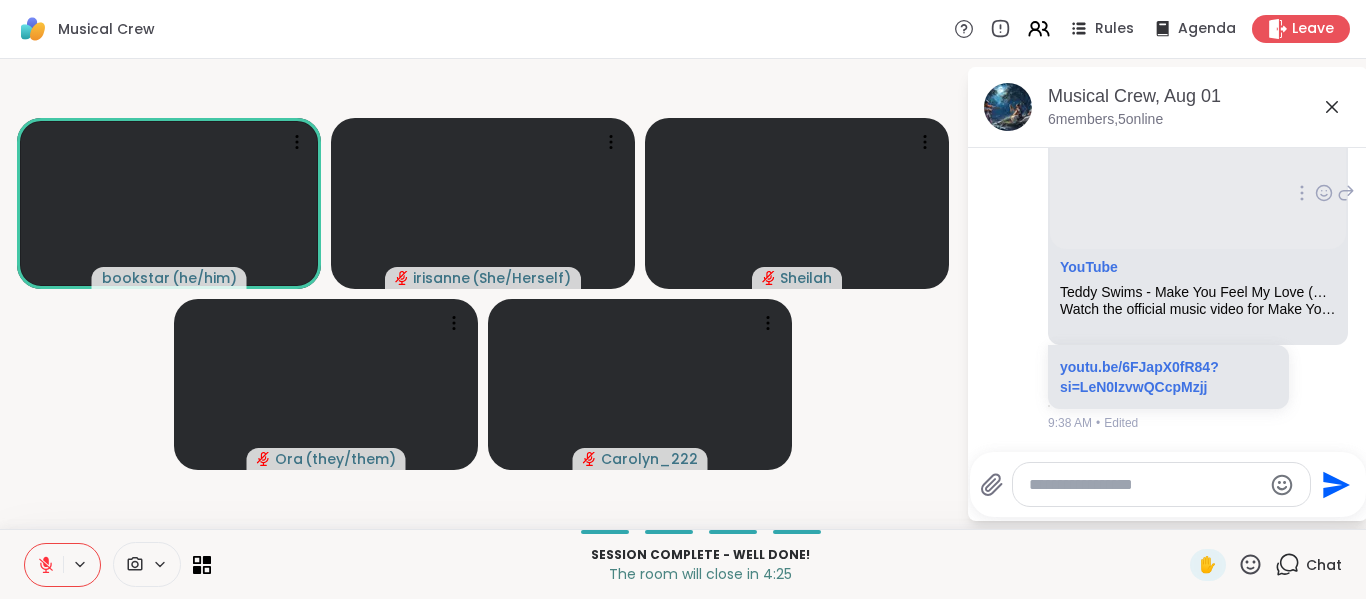 scroll, scrollTop: 5275, scrollLeft: 0, axis: vertical 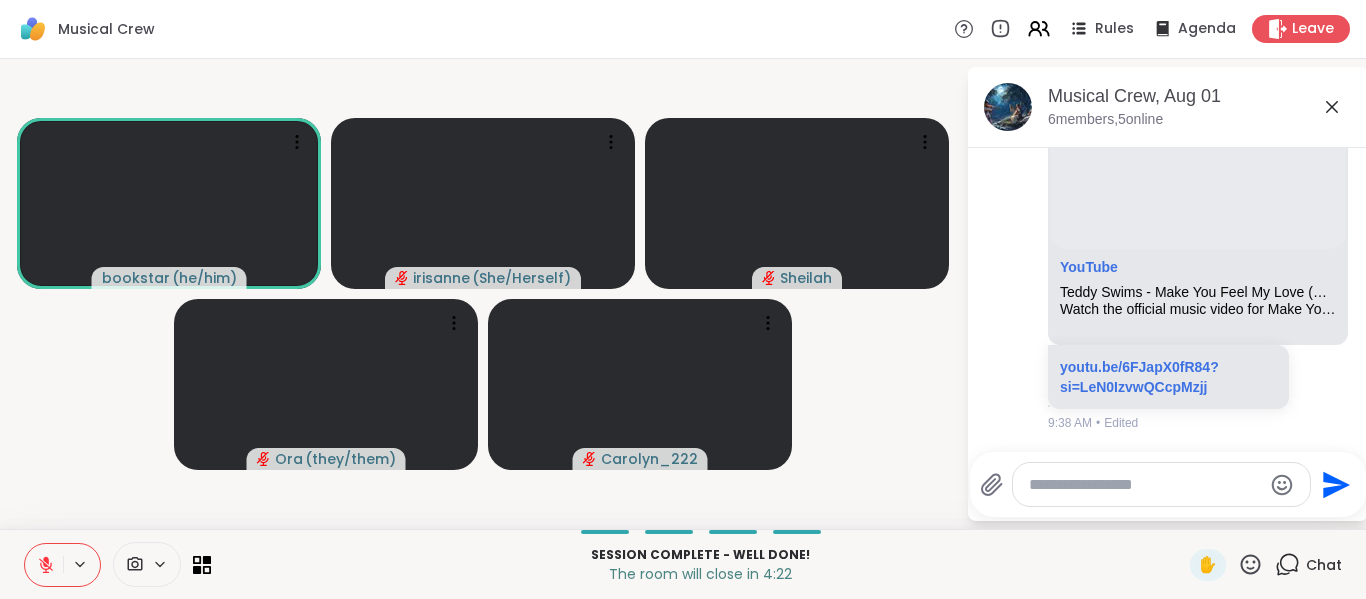 drag, startPoint x: 1121, startPoint y: 375, endPoint x: 928, endPoint y: 349, distance: 194.74342 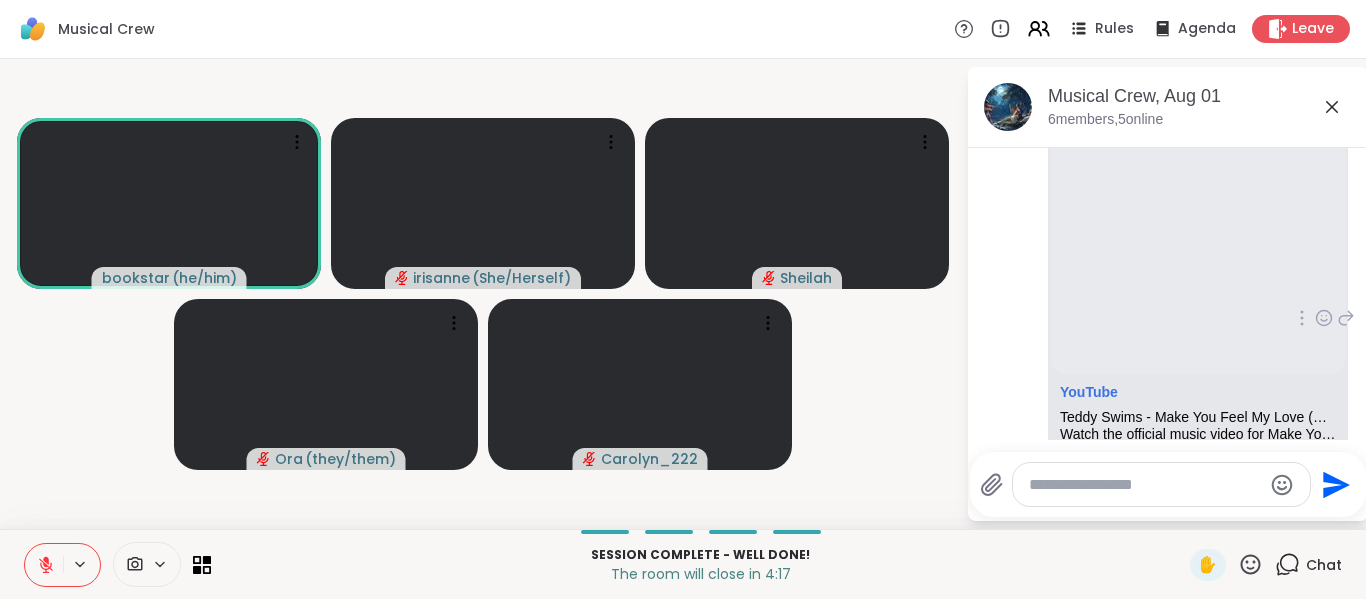scroll, scrollTop: 5110, scrollLeft: 0, axis: vertical 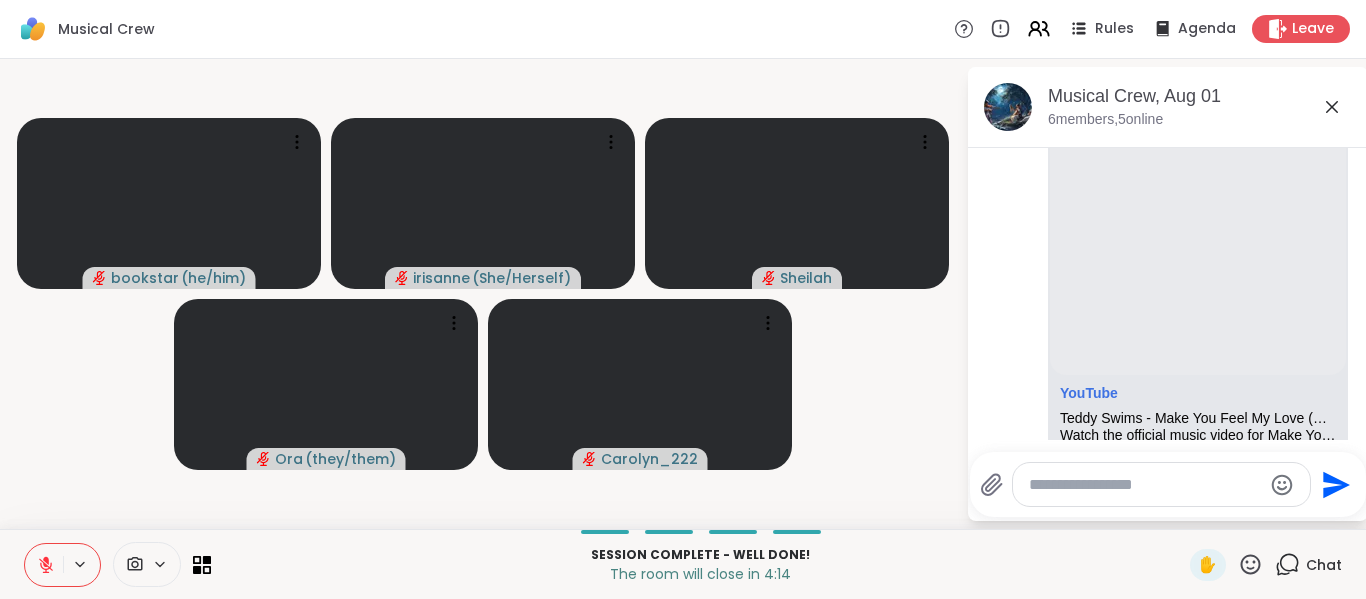 click 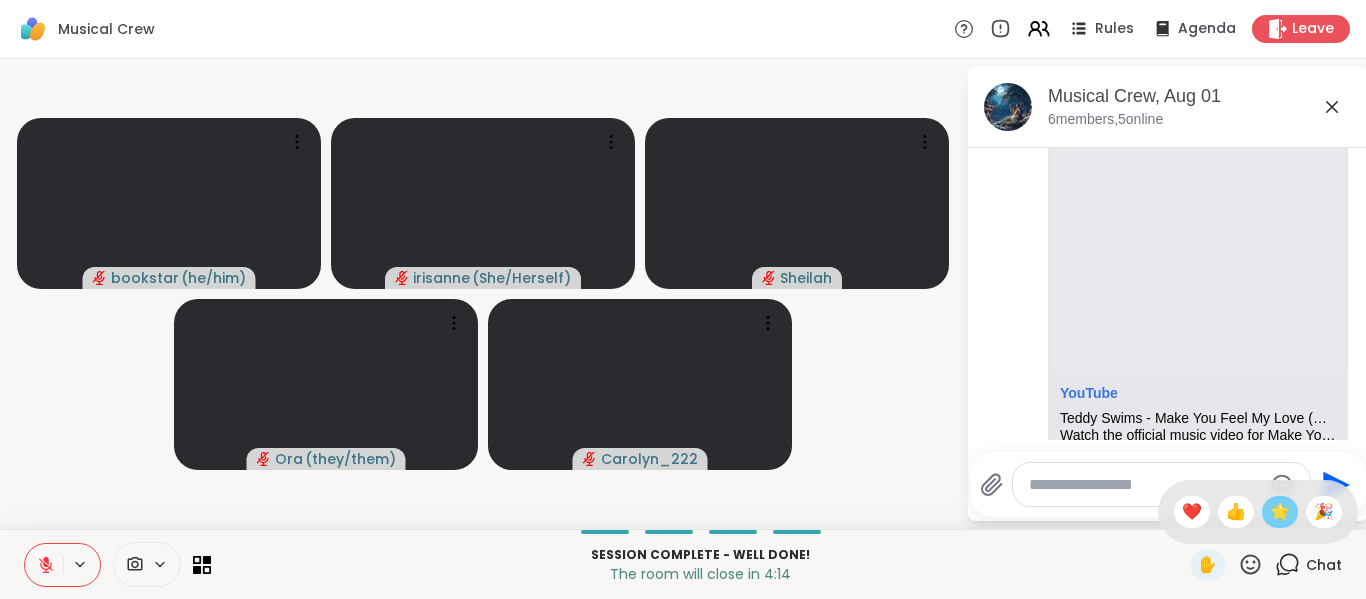 click on "🌟" at bounding box center [1280, 512] 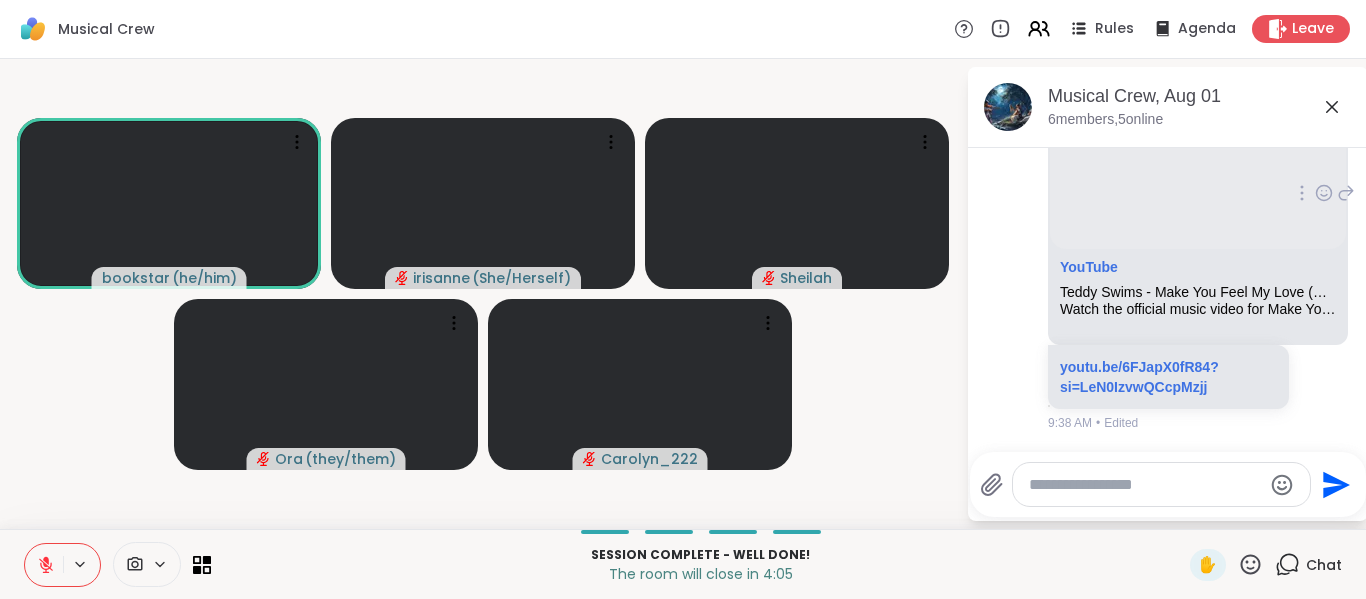 scroll, scrollTop: 5052, scrollLeft: 0, axis: vertical 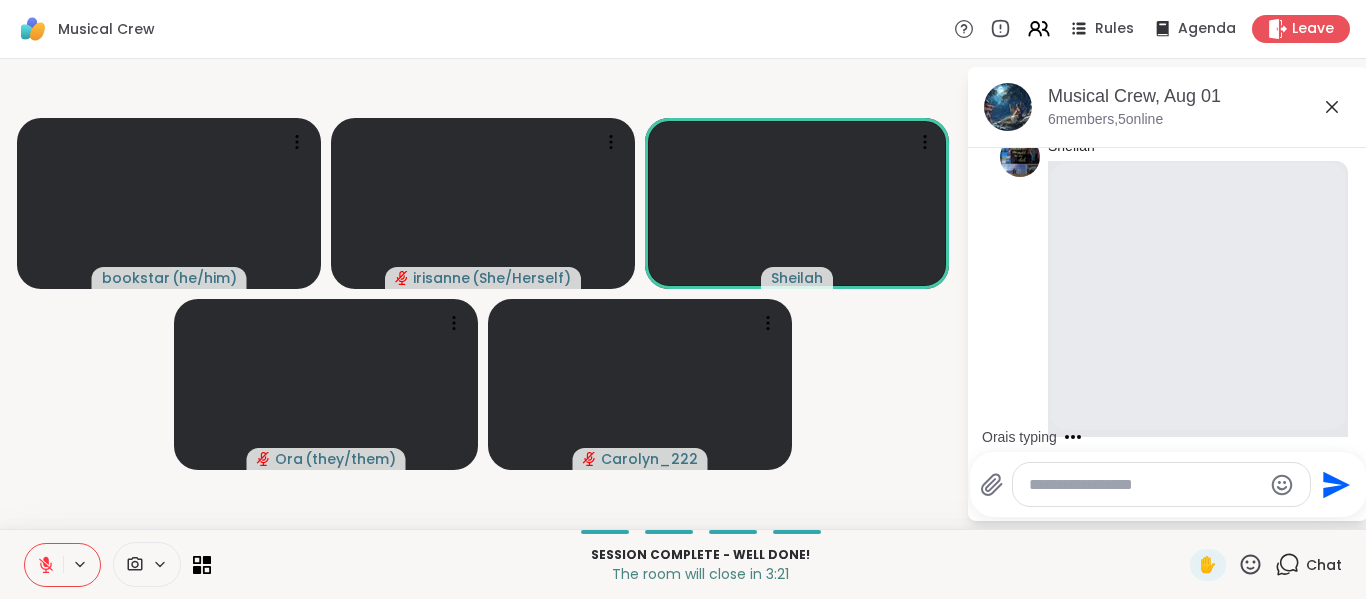 click 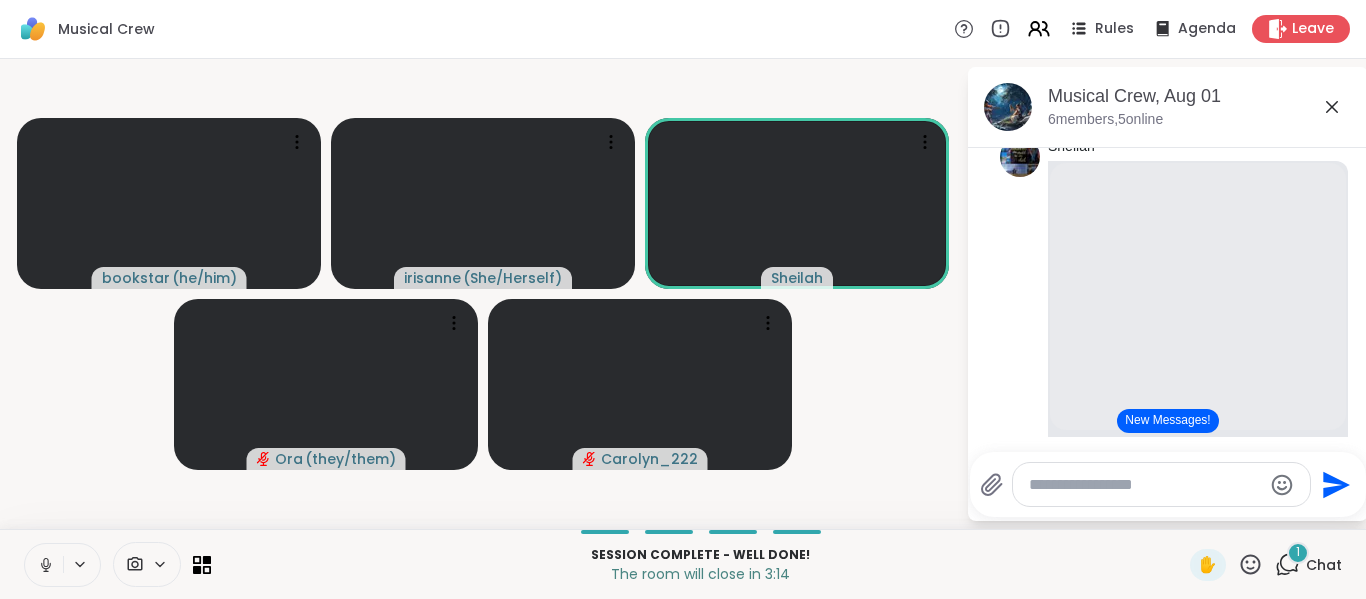 click 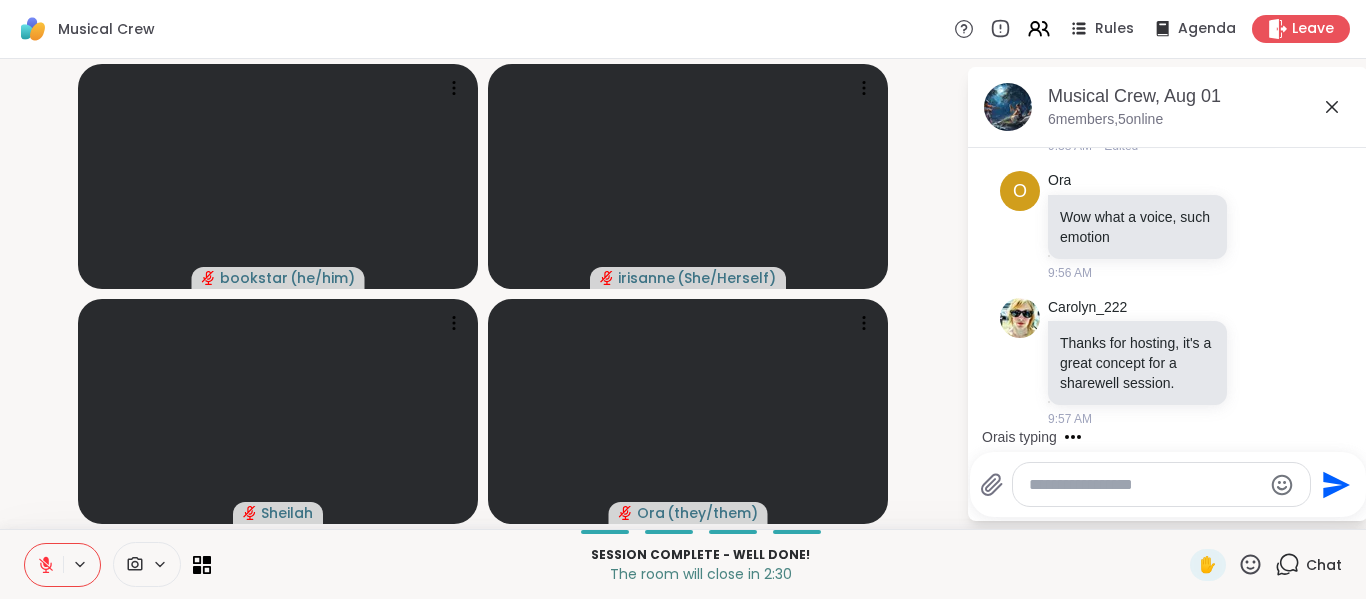 scroll, scrollTop: 5521, scrollLeft: 0, axis: vertical 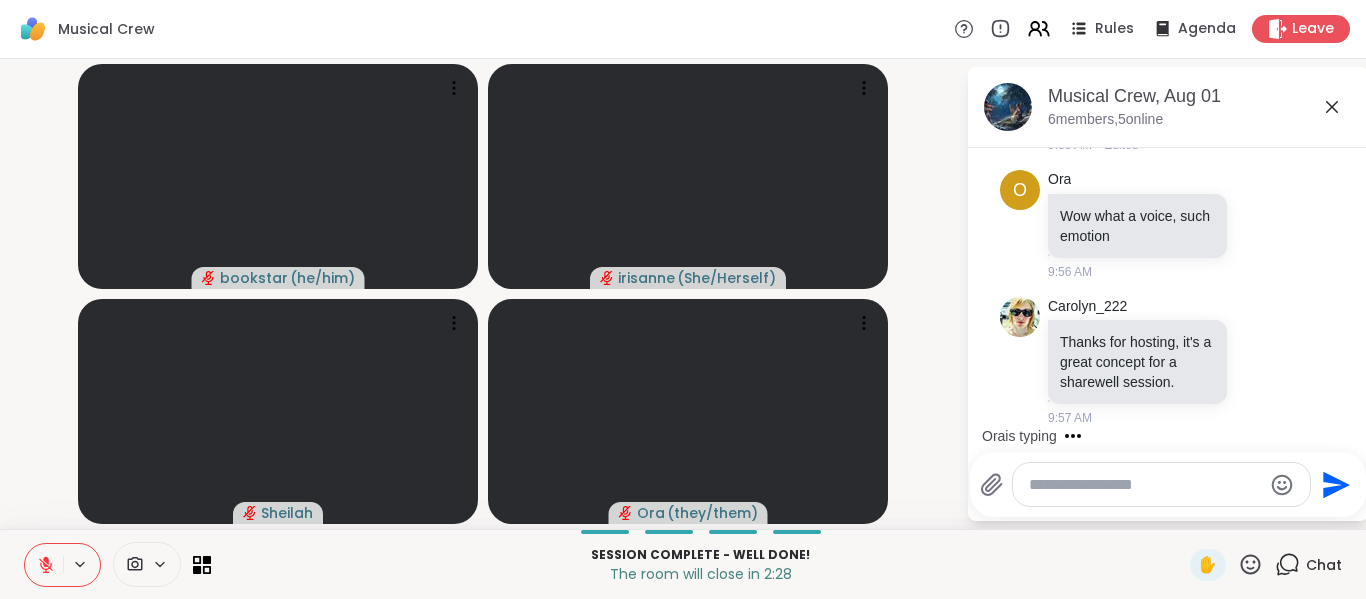 drag, startPoint x: 1128, startPoint y: 514, endPoint x: 1154, endPoint y: 498, distance: 30.528675 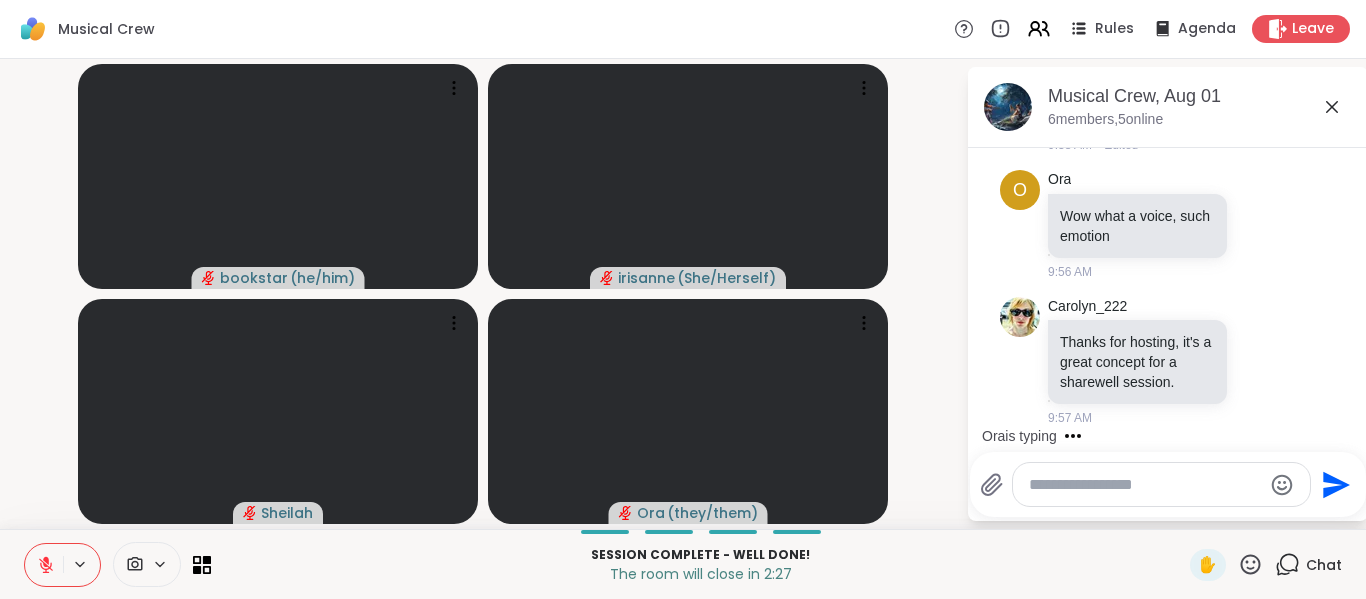 click at bounding box center [1161, 484] 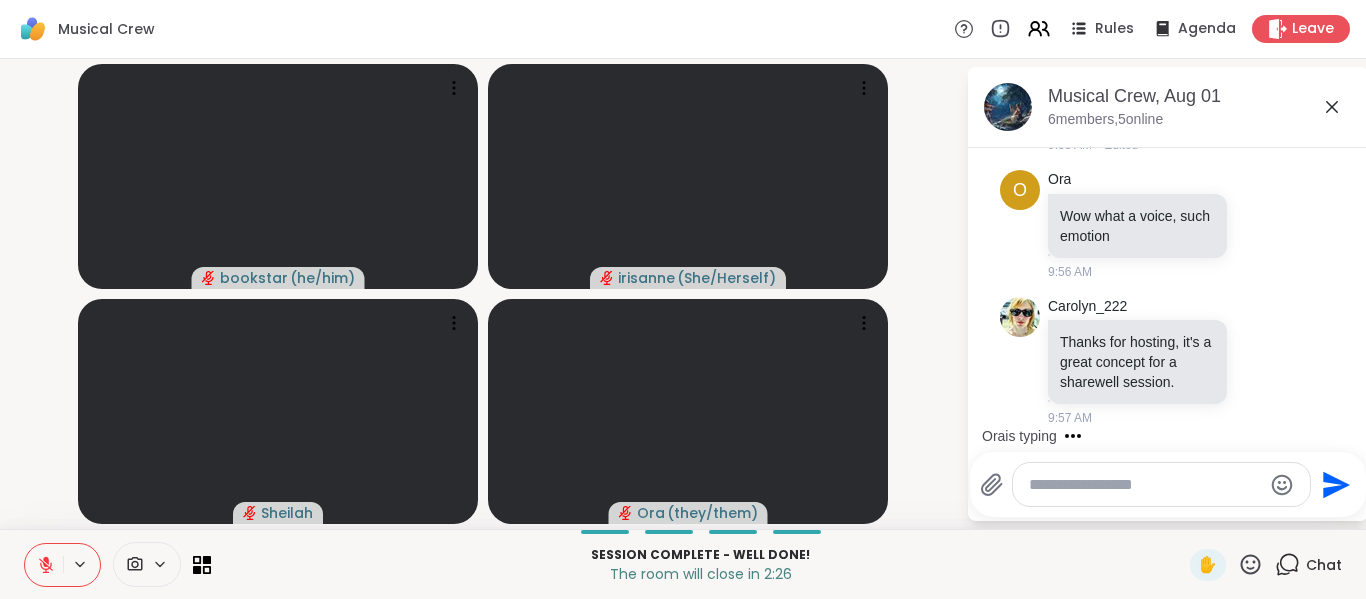 drag, startPoint x: 1151, startPoint y: 498, endPoint x: 1149, endPoint y: 481, distance: 17.117243 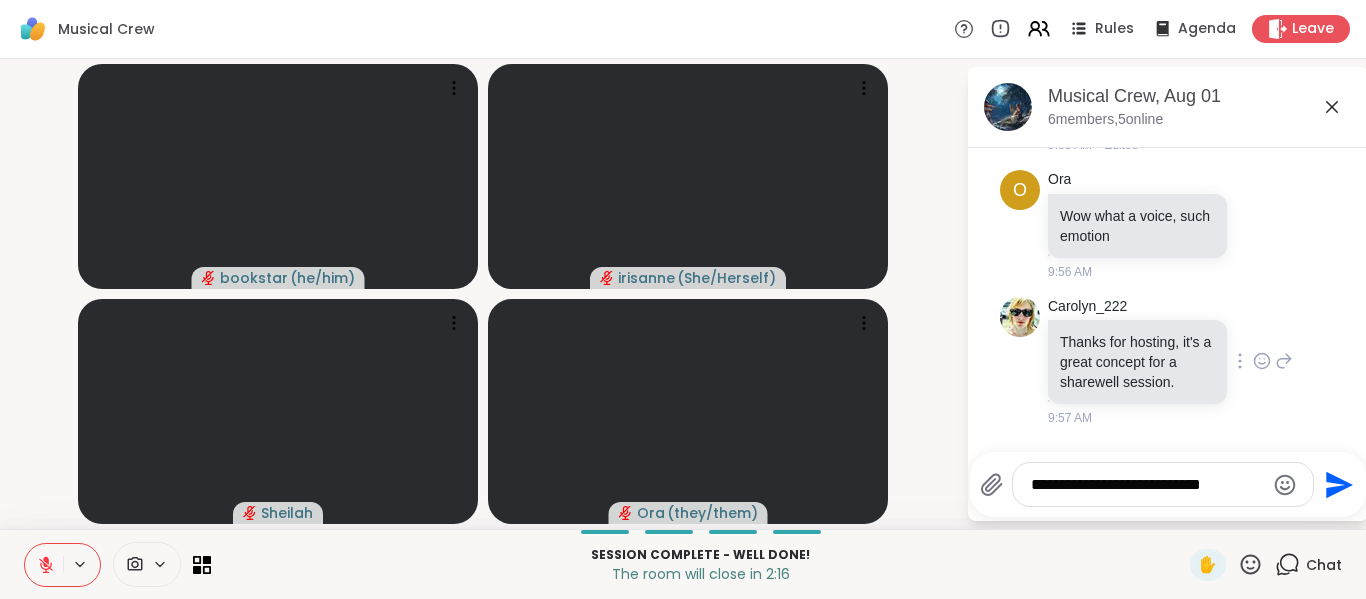 scroll, scrollTop: 5648, scrollLeft: 0, axis: vertical 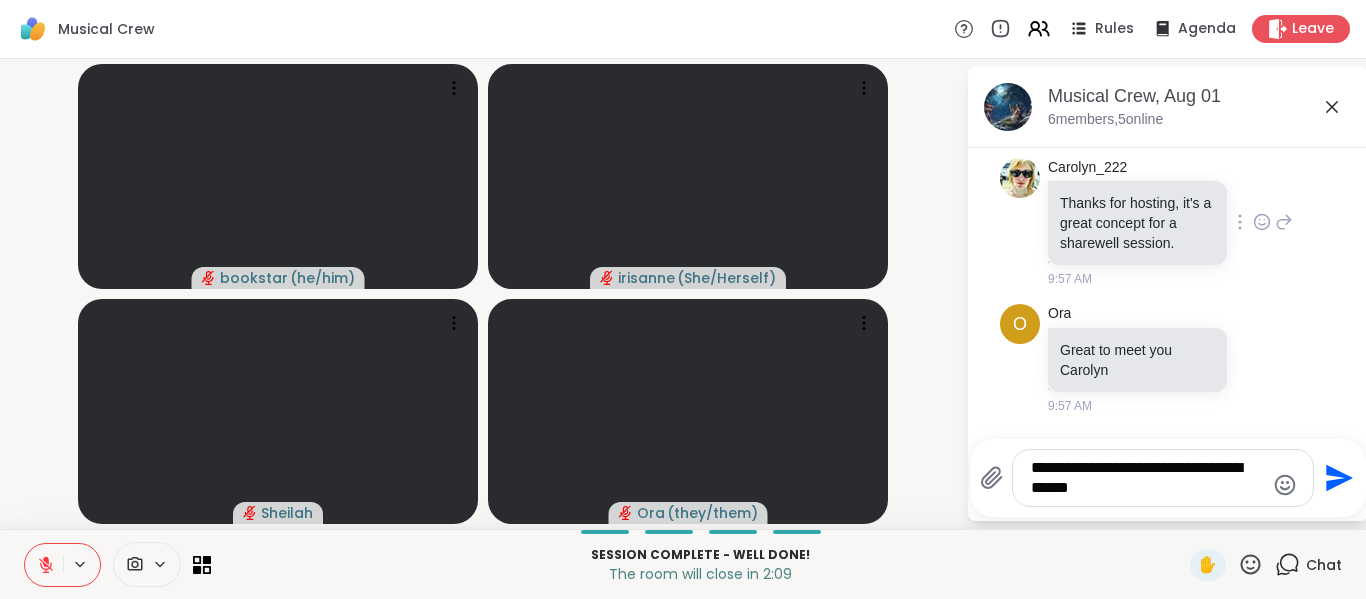 type on "**********" 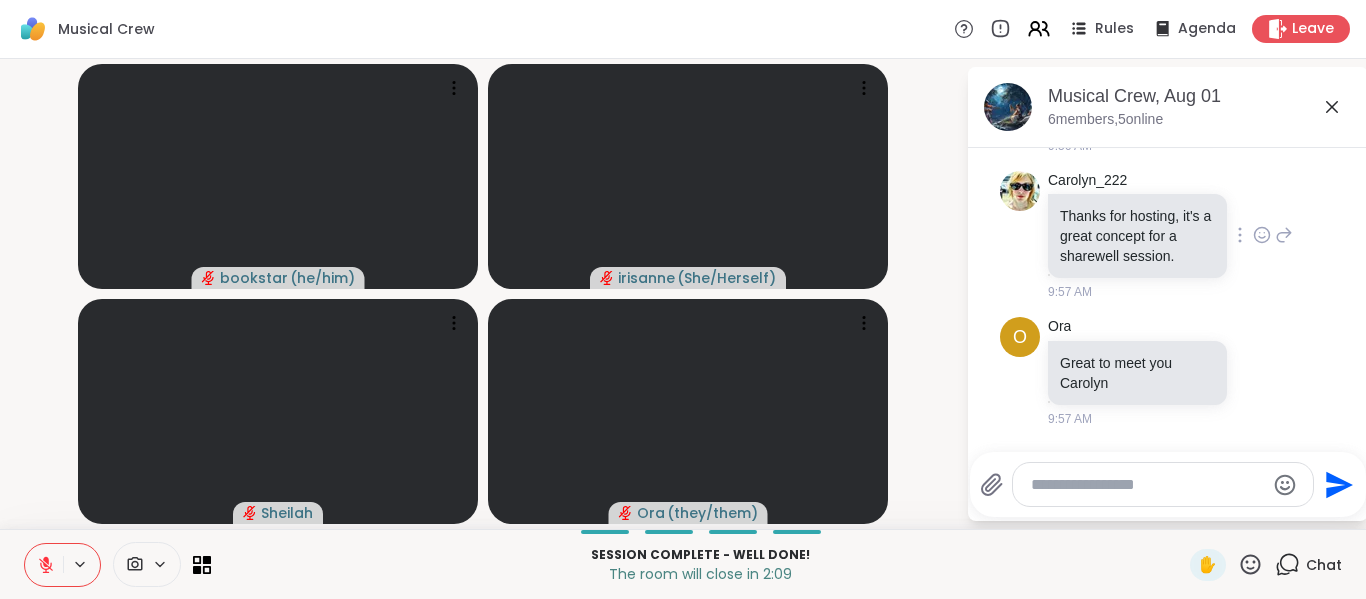 scroll, scrollTop: 5795, scrollLeft: 0, axis: vertical 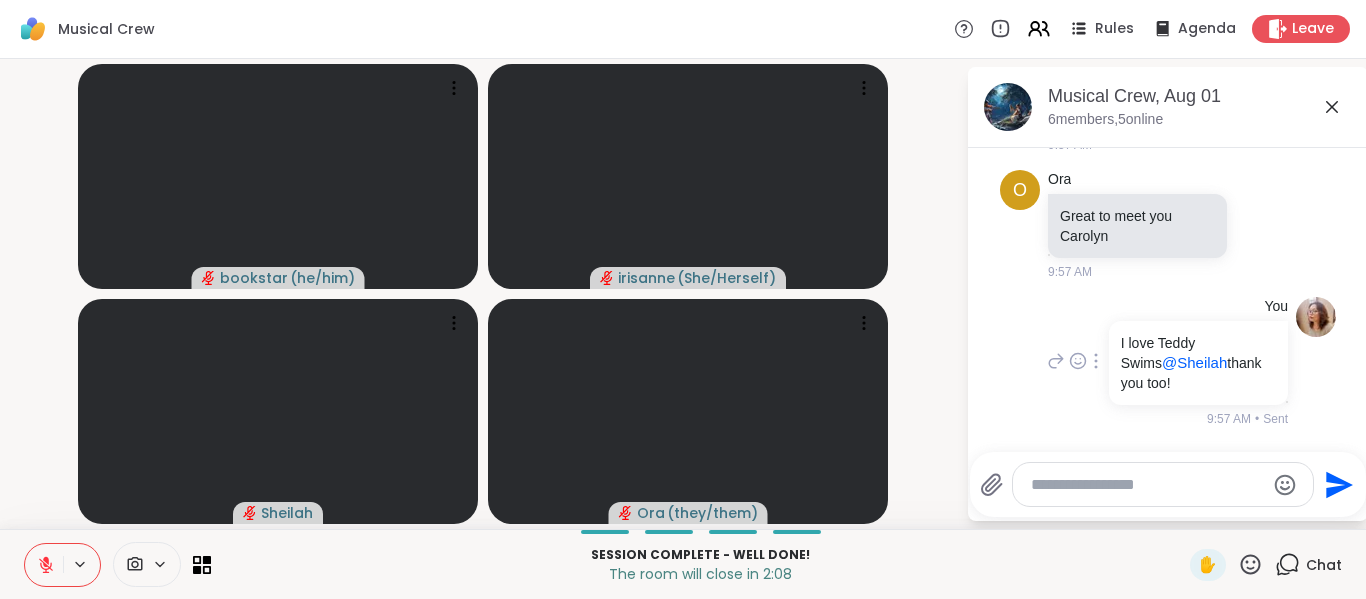 type on "*" 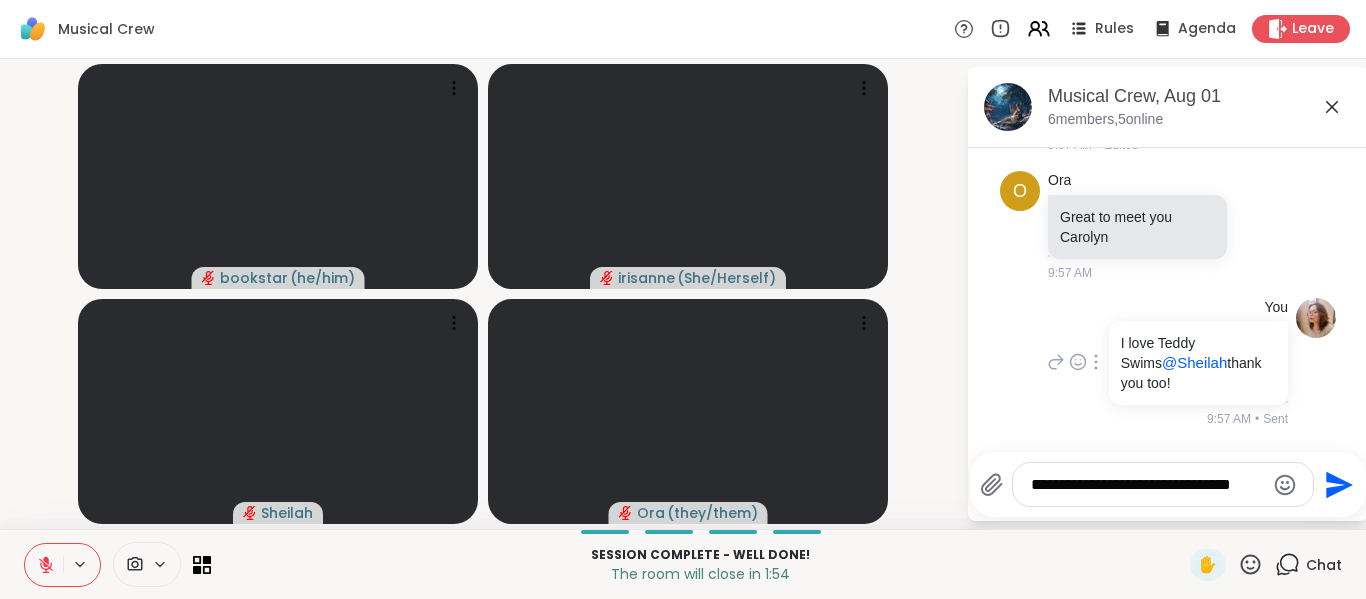 scroll, scrollTop: 5852, scrollLeft: 0, axis: vertical 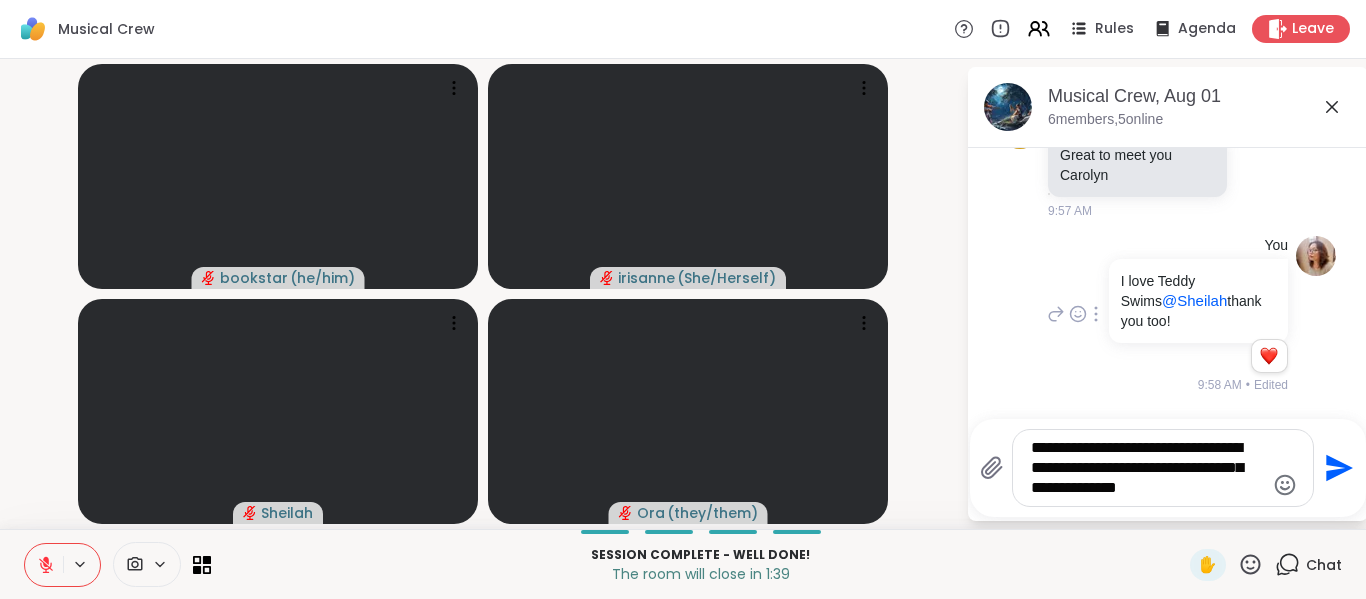 type on "**********" 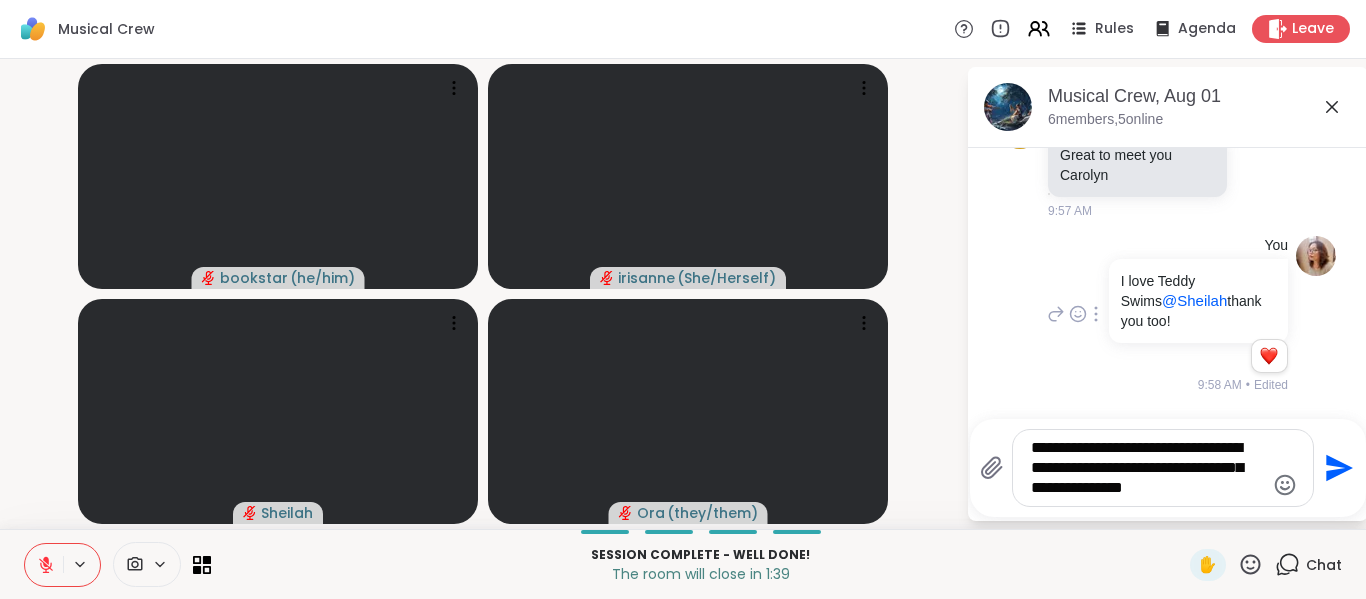 type 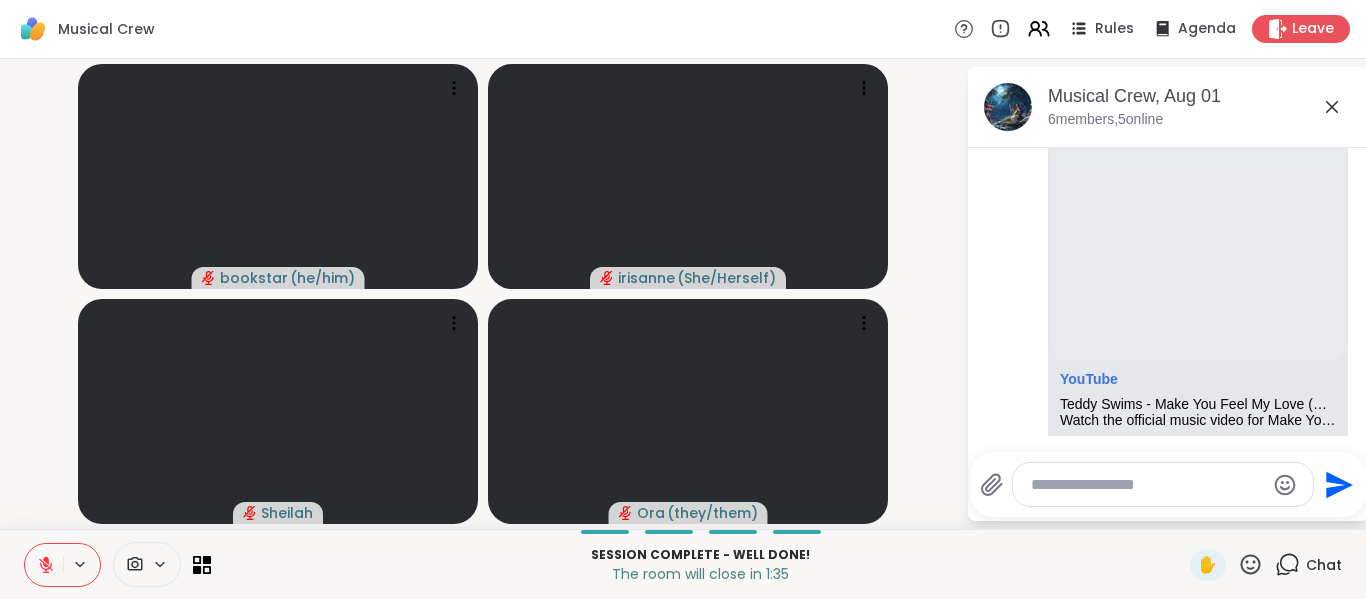 scroll, scrollTop: 5074, scrollLeft: 0, axis: vertical 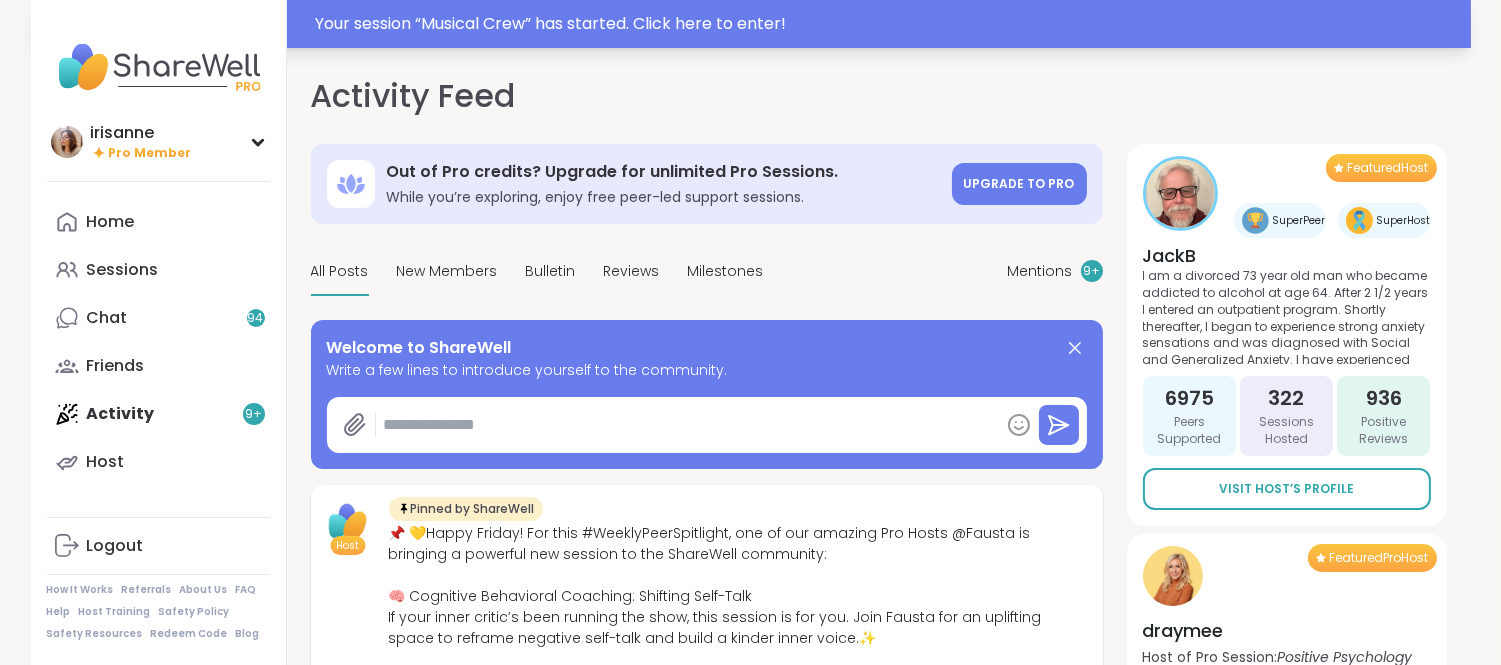 type on "*" 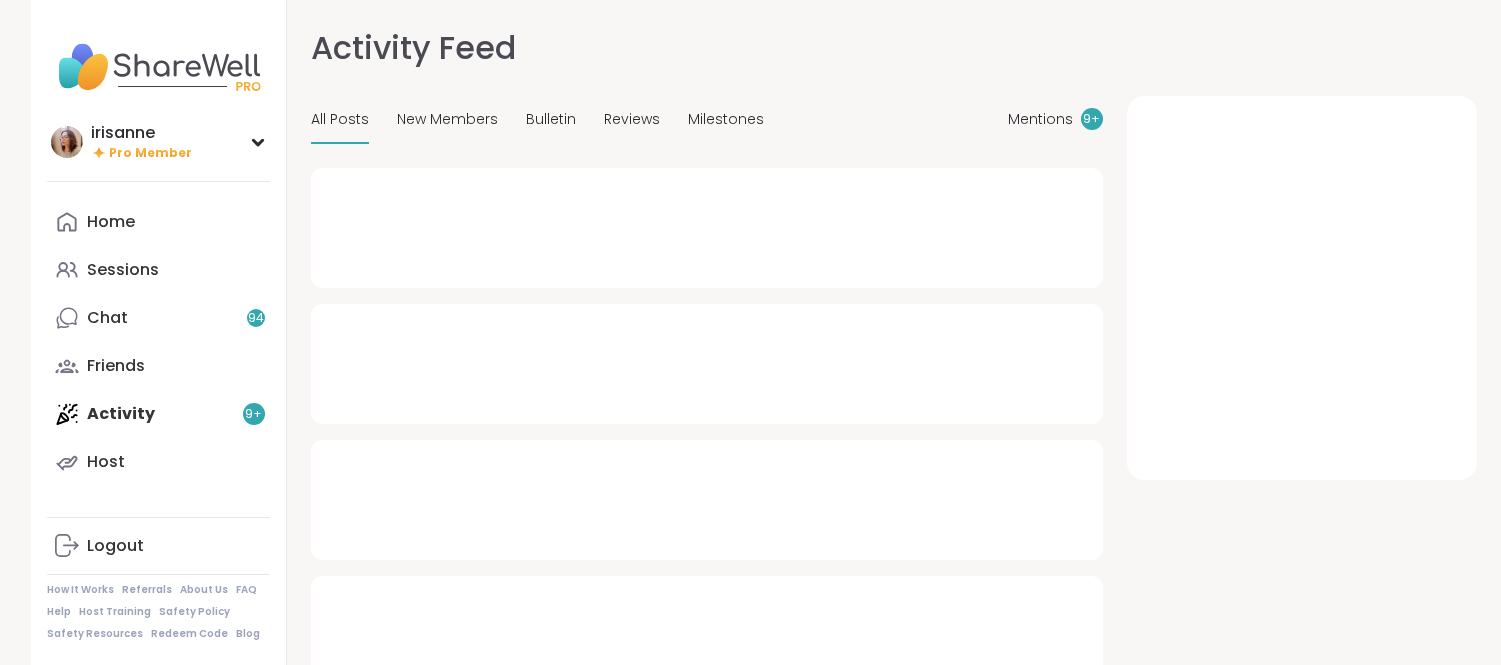 scroll, scrollTop: 0, scrollLeft: 0, axis: both 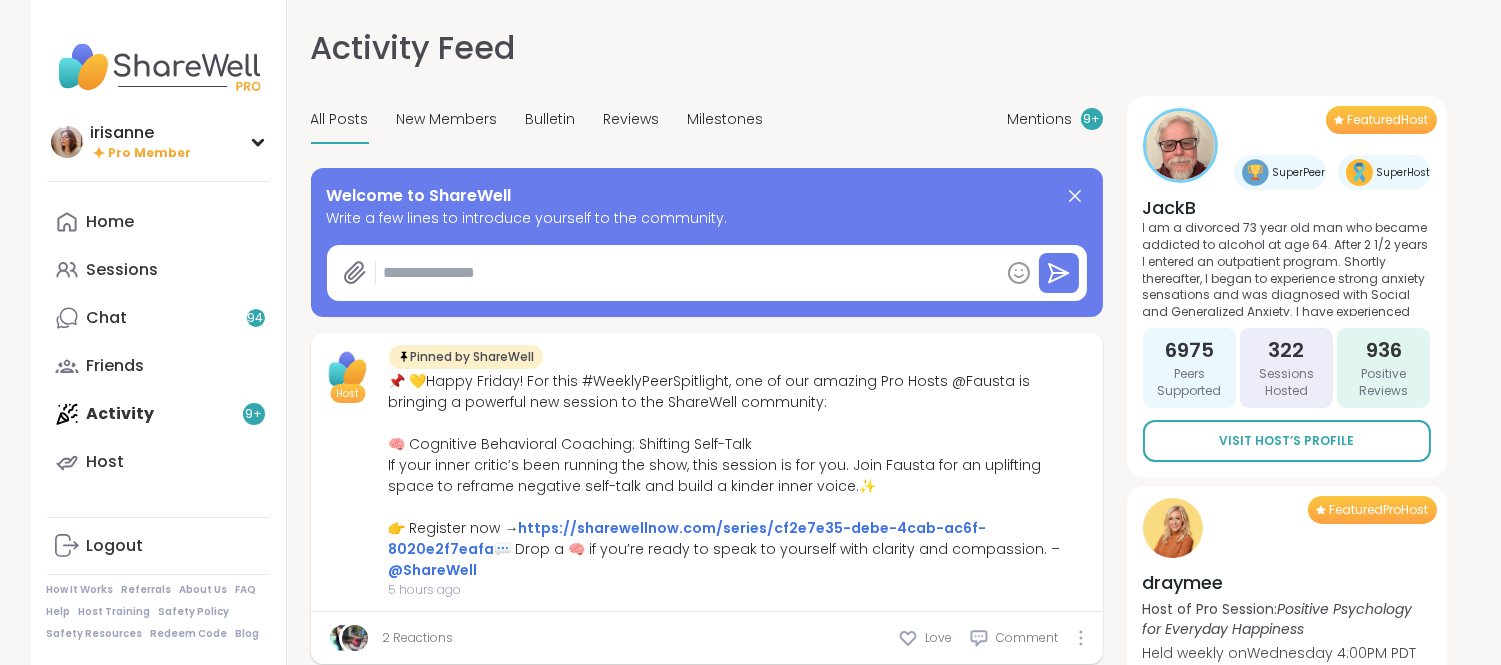 type on "*" 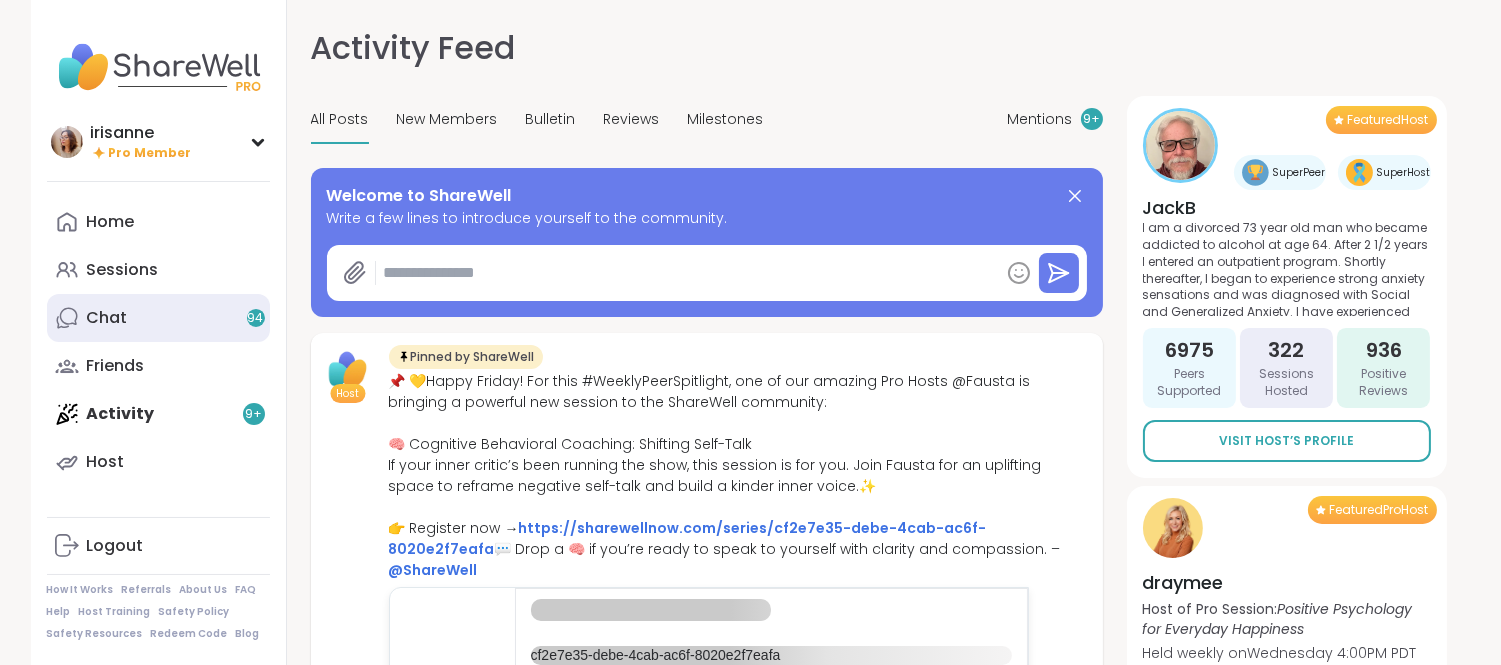 click on "Chat 94" at bounding box center [158, 318] 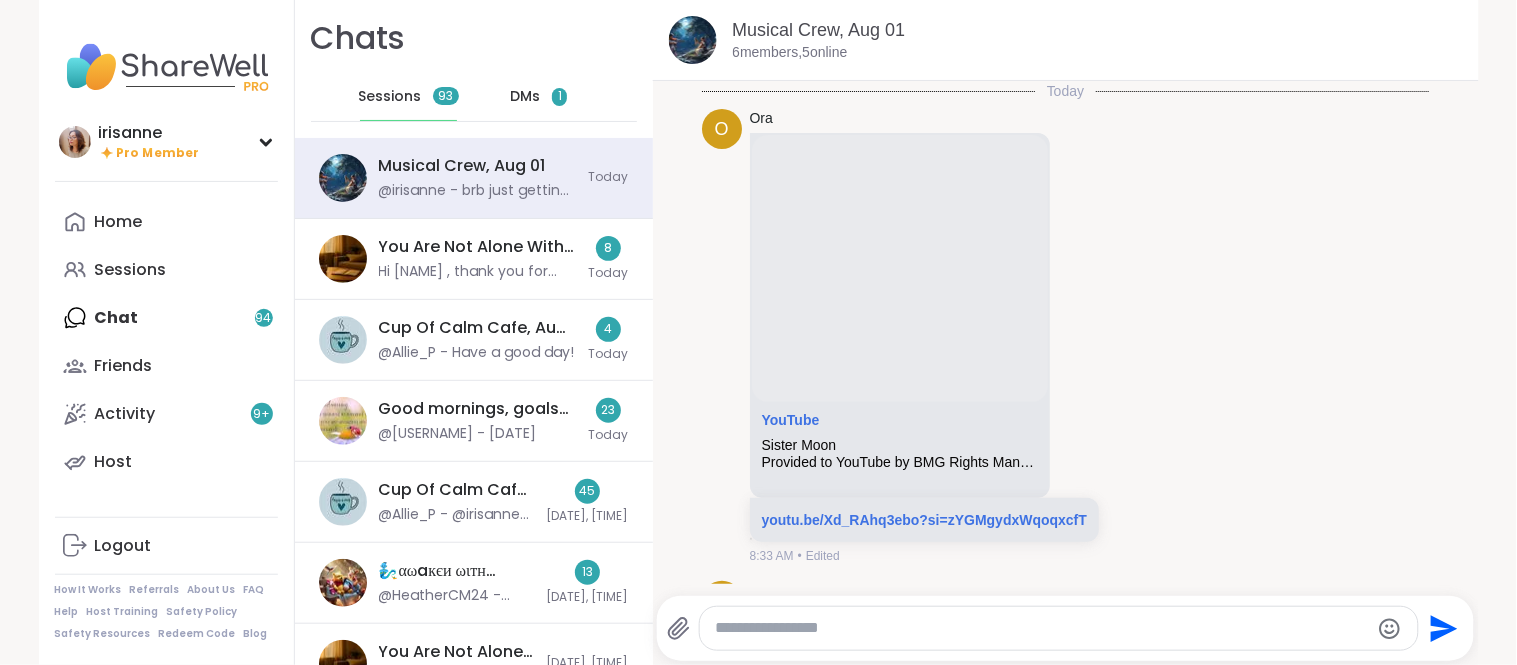 scroll, scrollTop: 3203, scrollLeft: 0, axis: vertical 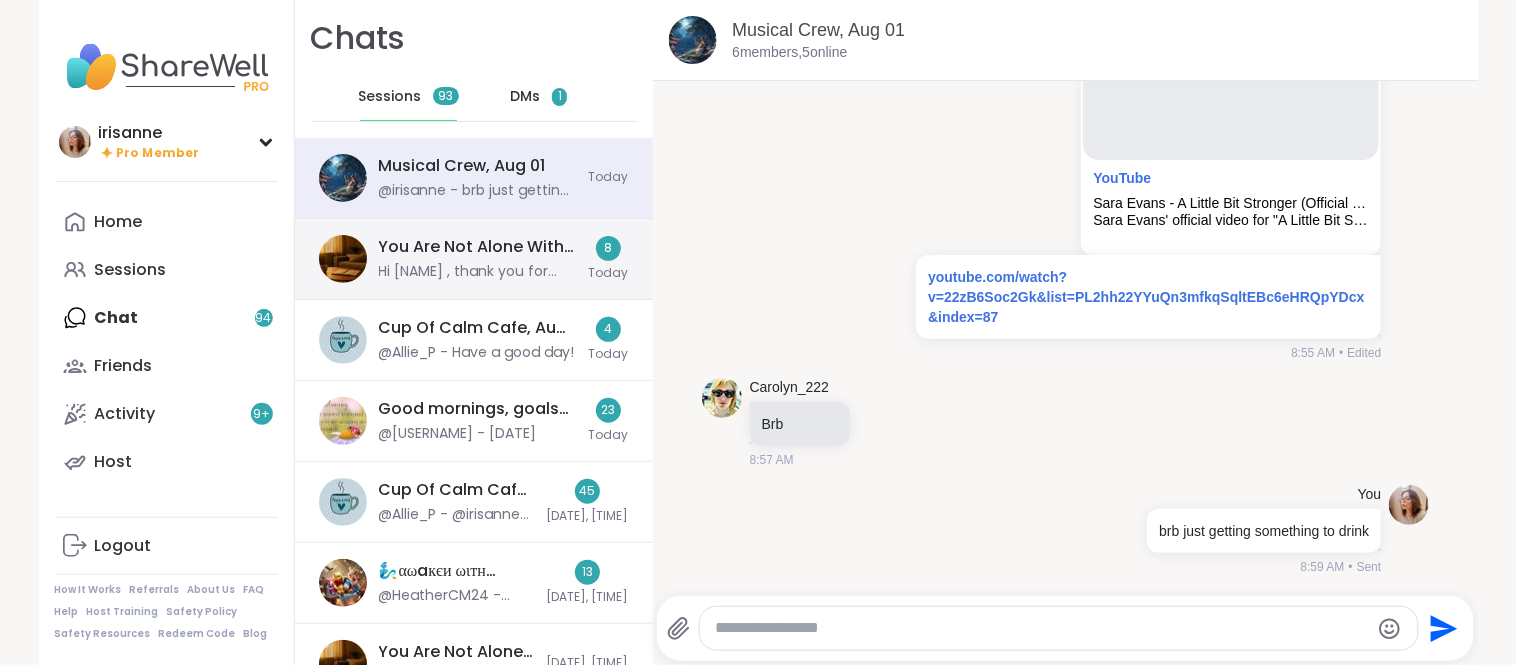 click on "You Are Not Alone With This, Aug 01" at bounding box center [478, 247] 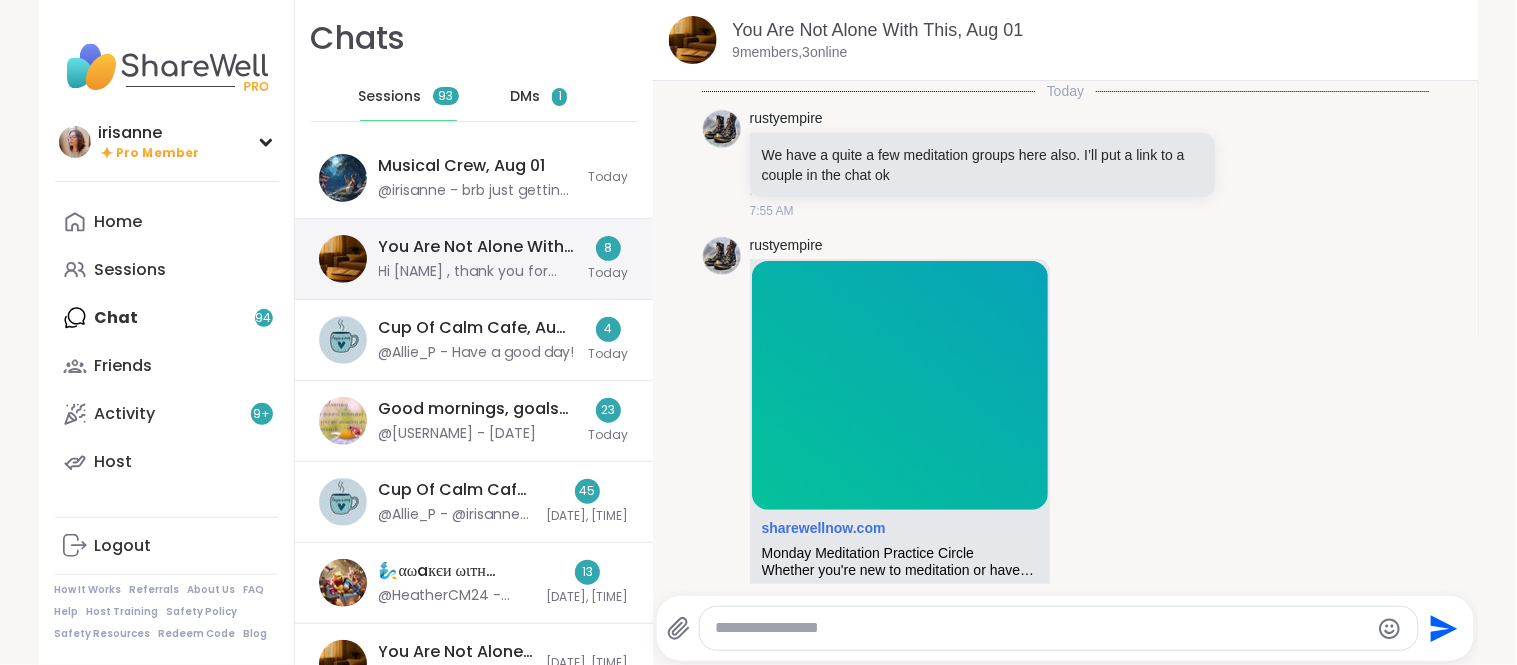 scroll, scrollTop: 0, scrollLeft: 0, axis: both 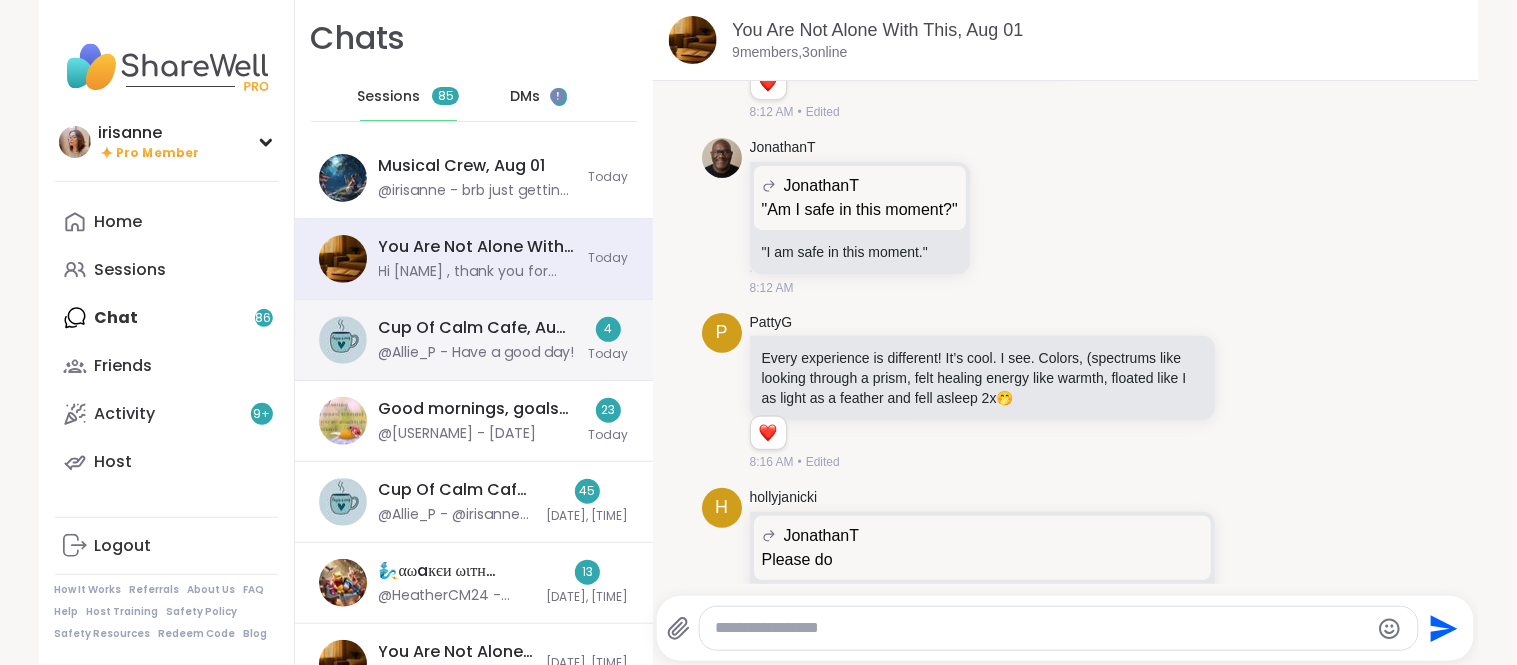 click on "Cup Of Calm Cafe, Aug 02" at bounding box center [478, 328] 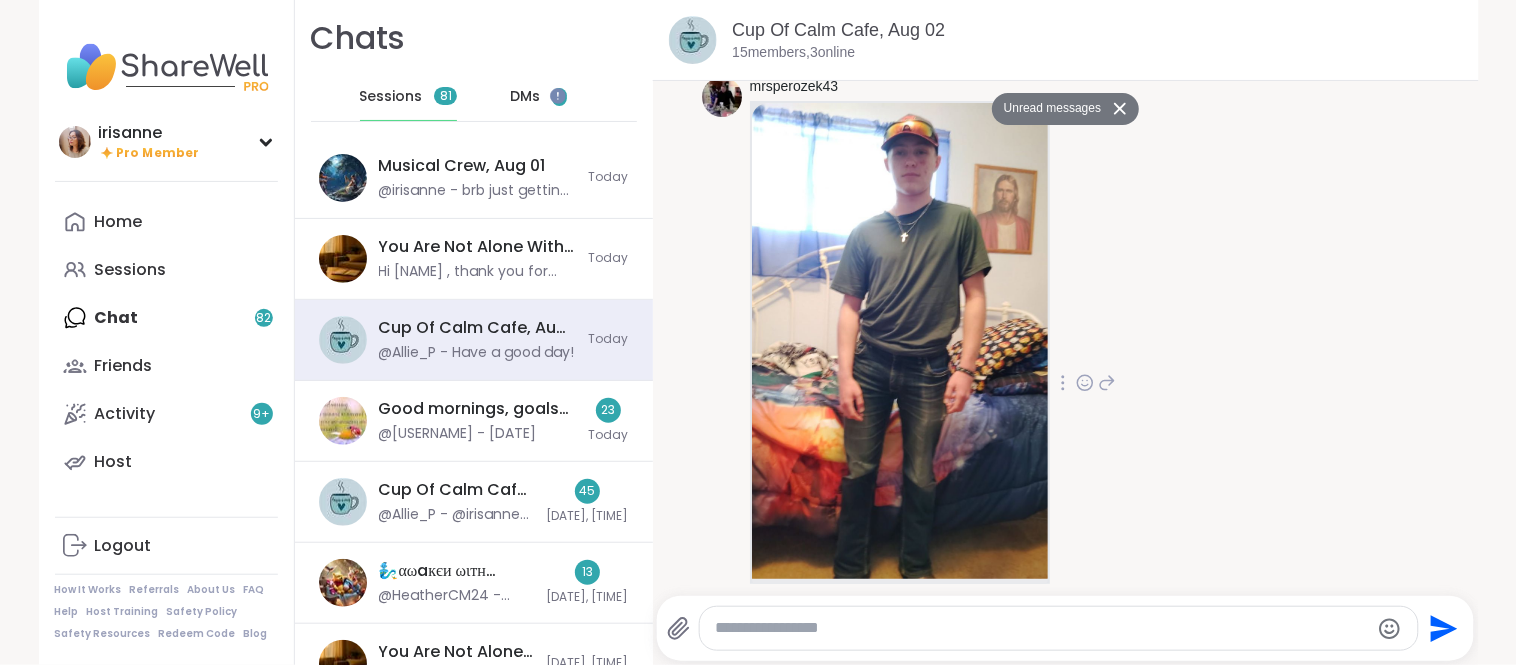 scroll, scrollTop: 543, scrollLeft: 0, axis: vertical 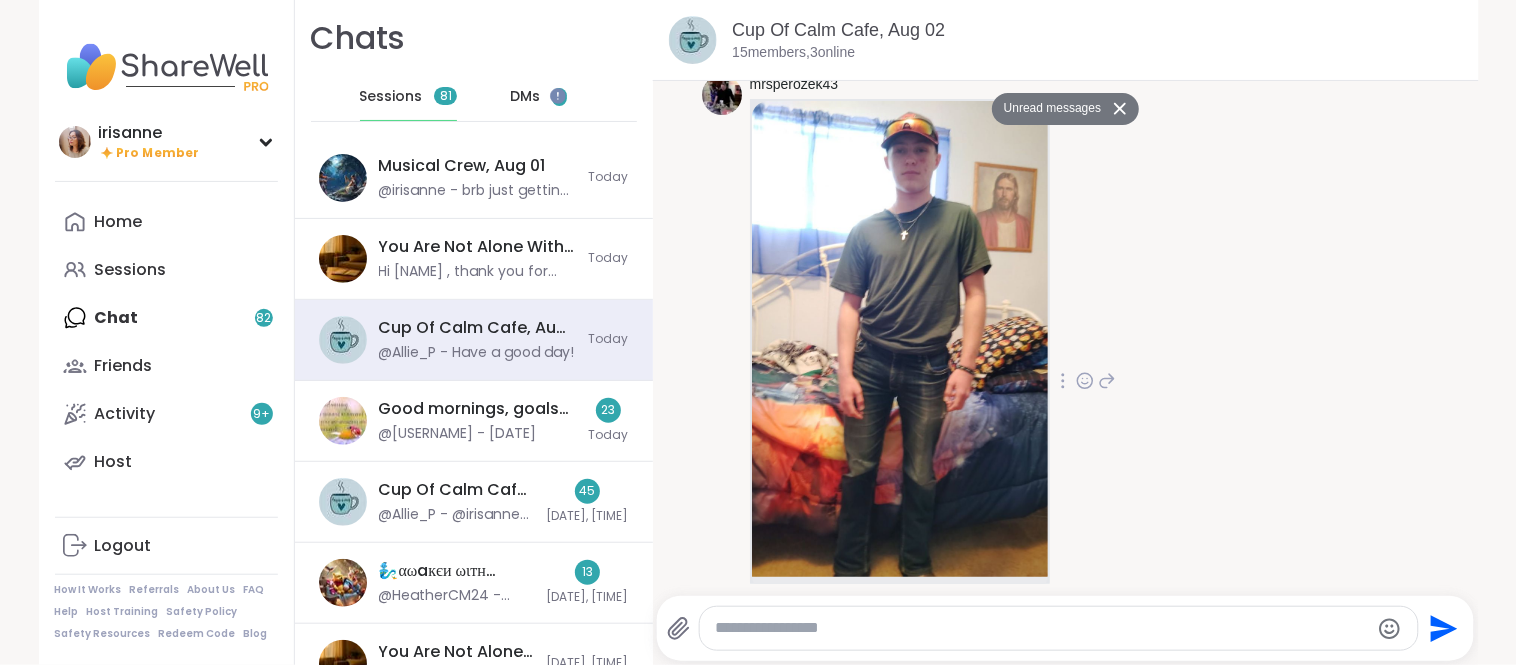 click on "mrsperozek43 My son's first day of 10th grade!   1 1 6:01 AM • Edited" at bounding box center [933, 382] 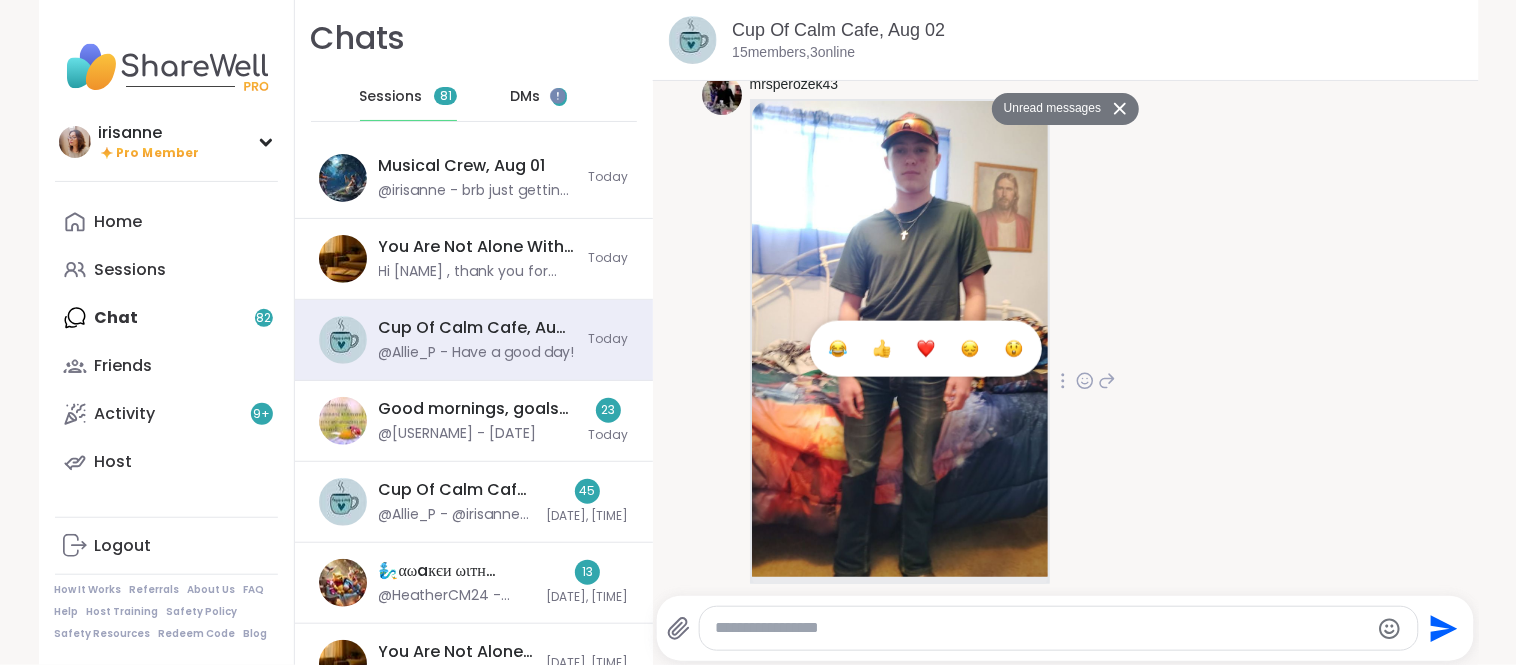 click at bounding box center [882, 349] 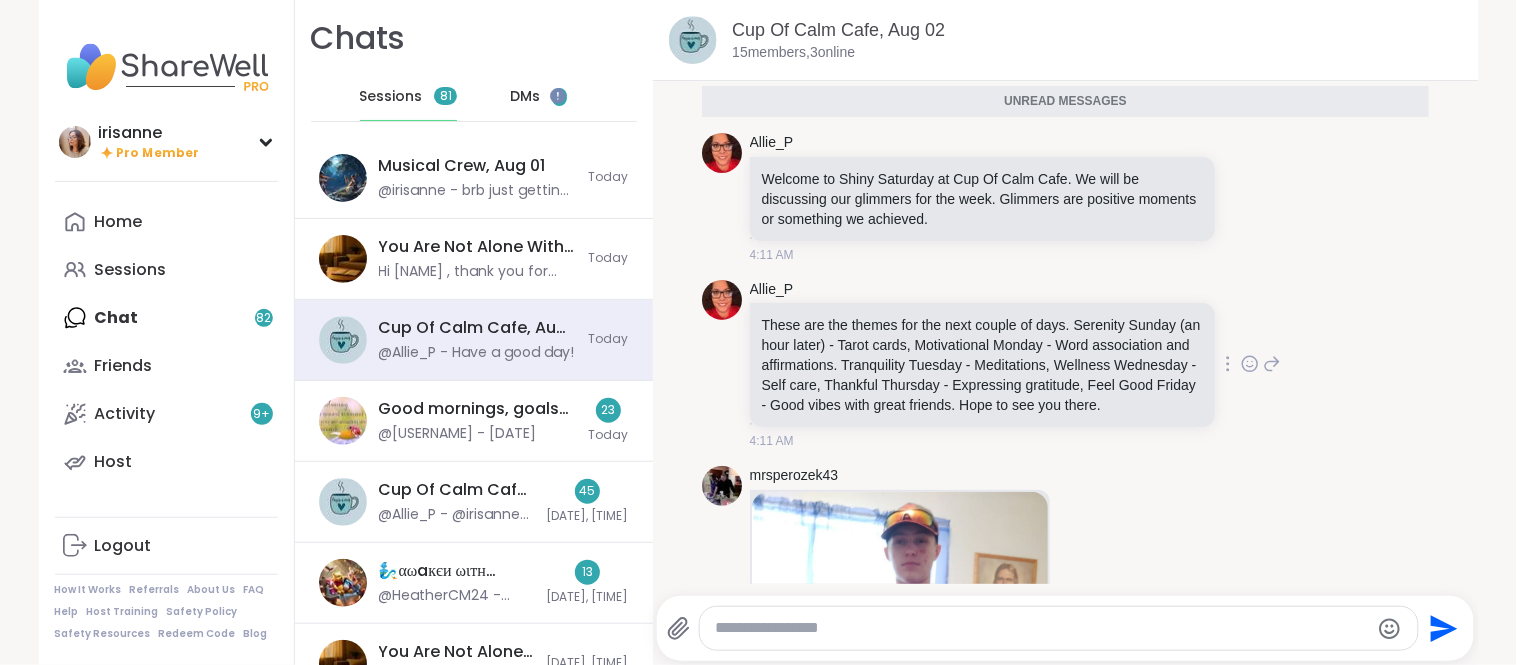 scroll, scrollTop: 153, scrollLeft: 0, axis: vertical 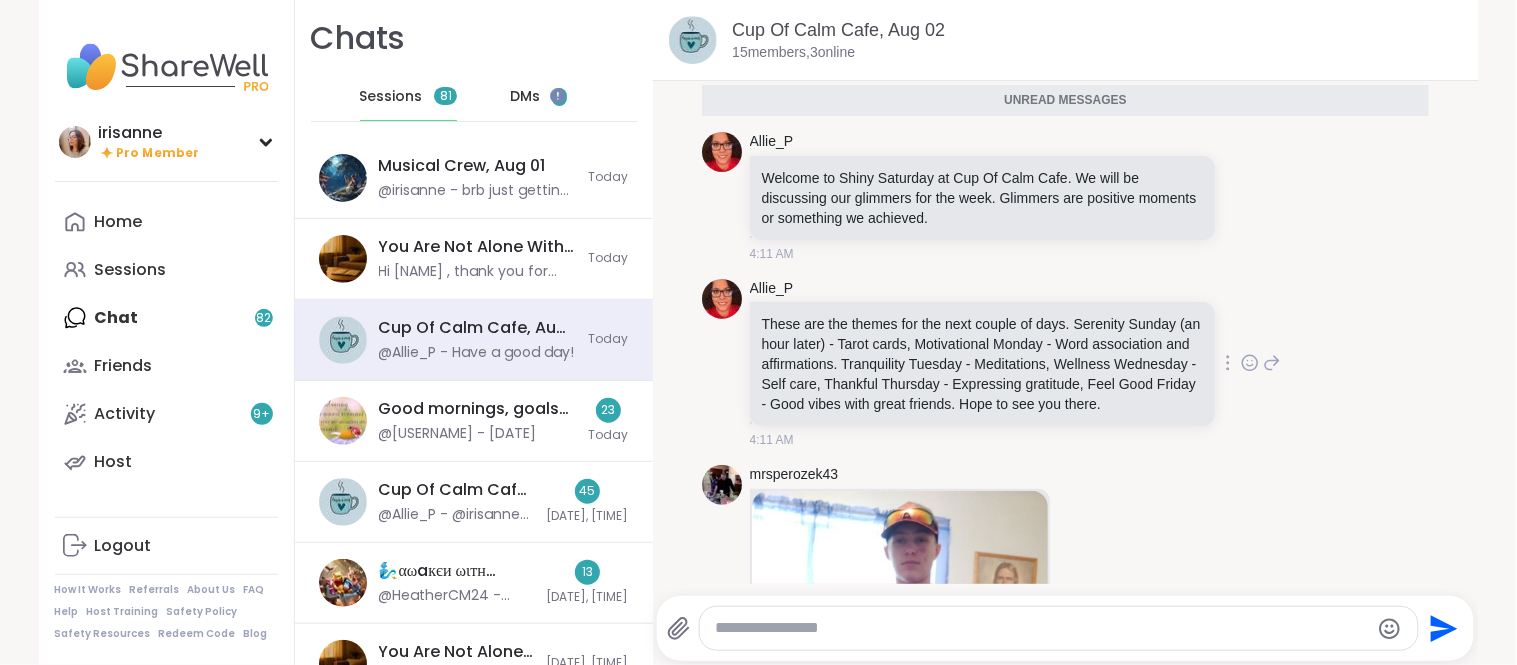 click 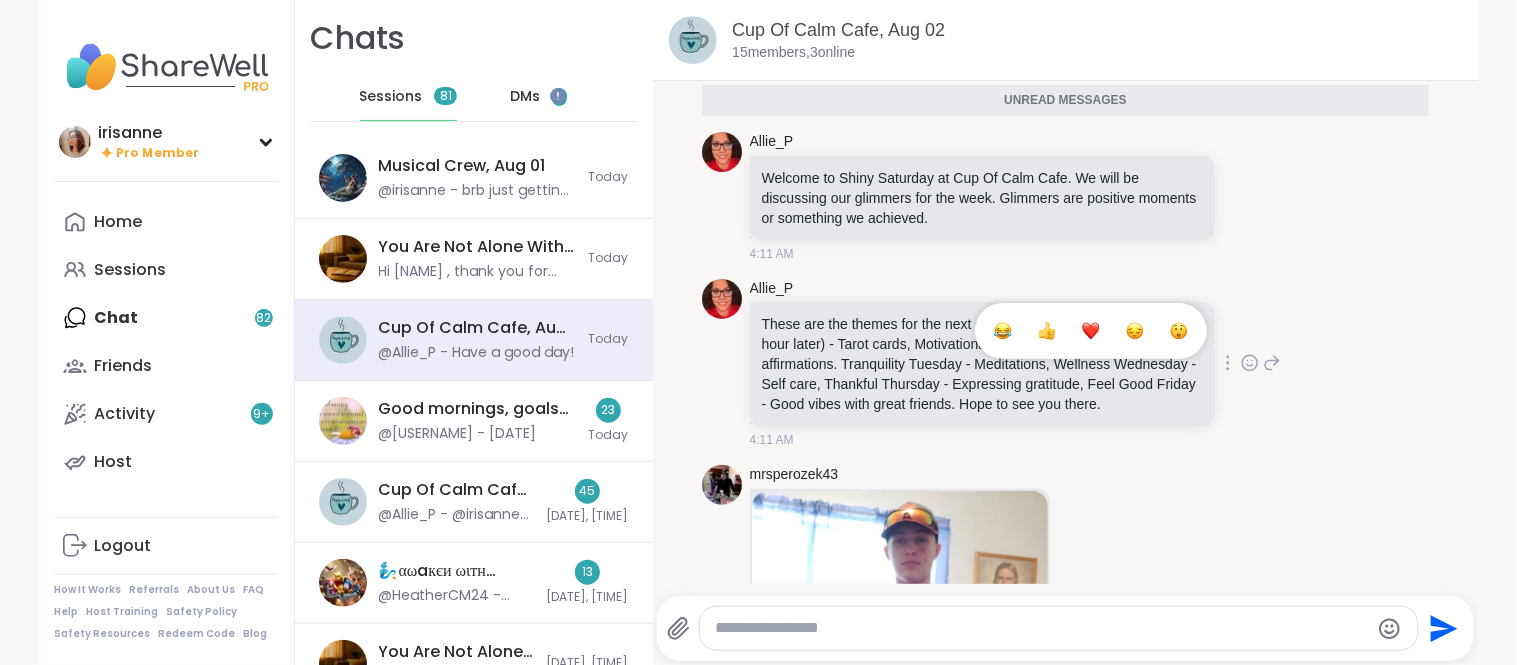 click at bounding box center [1091, 331] 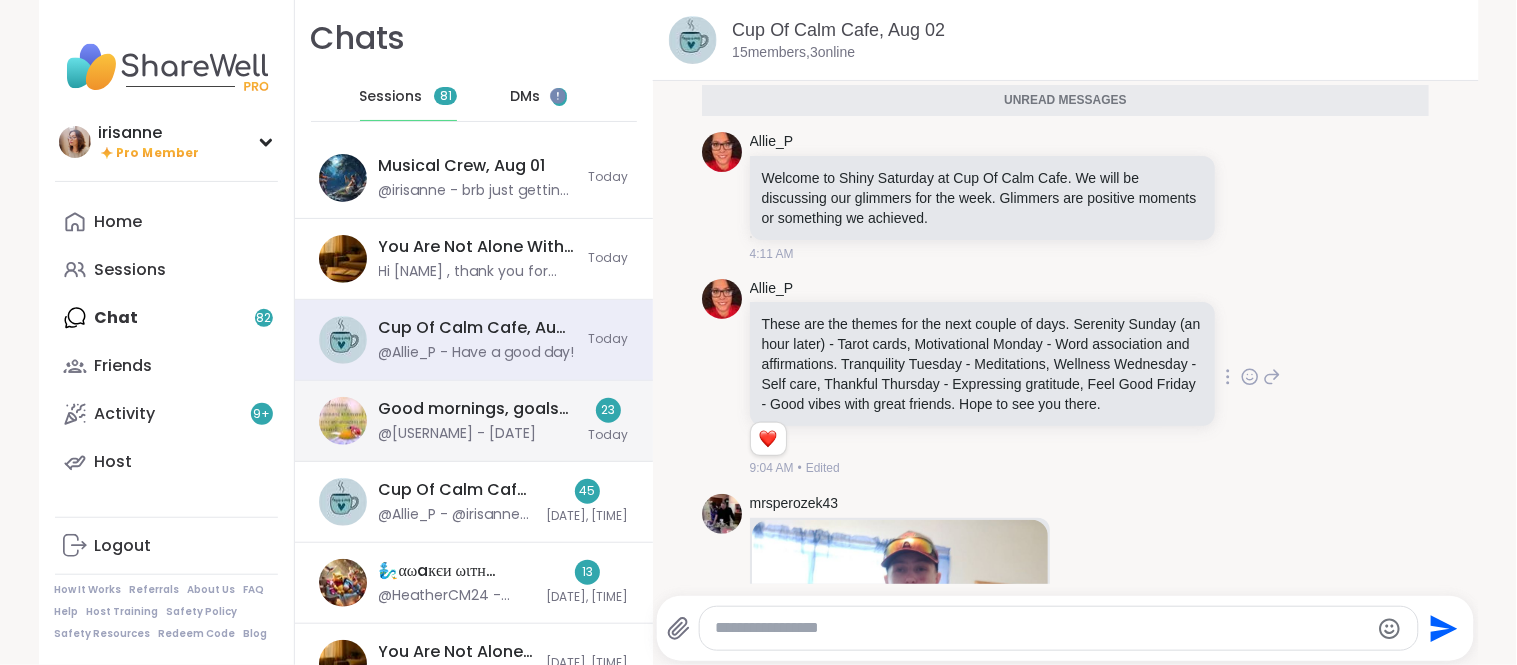 click on "@lyssa - 9/15/2000" at bounding box center [458, 434] 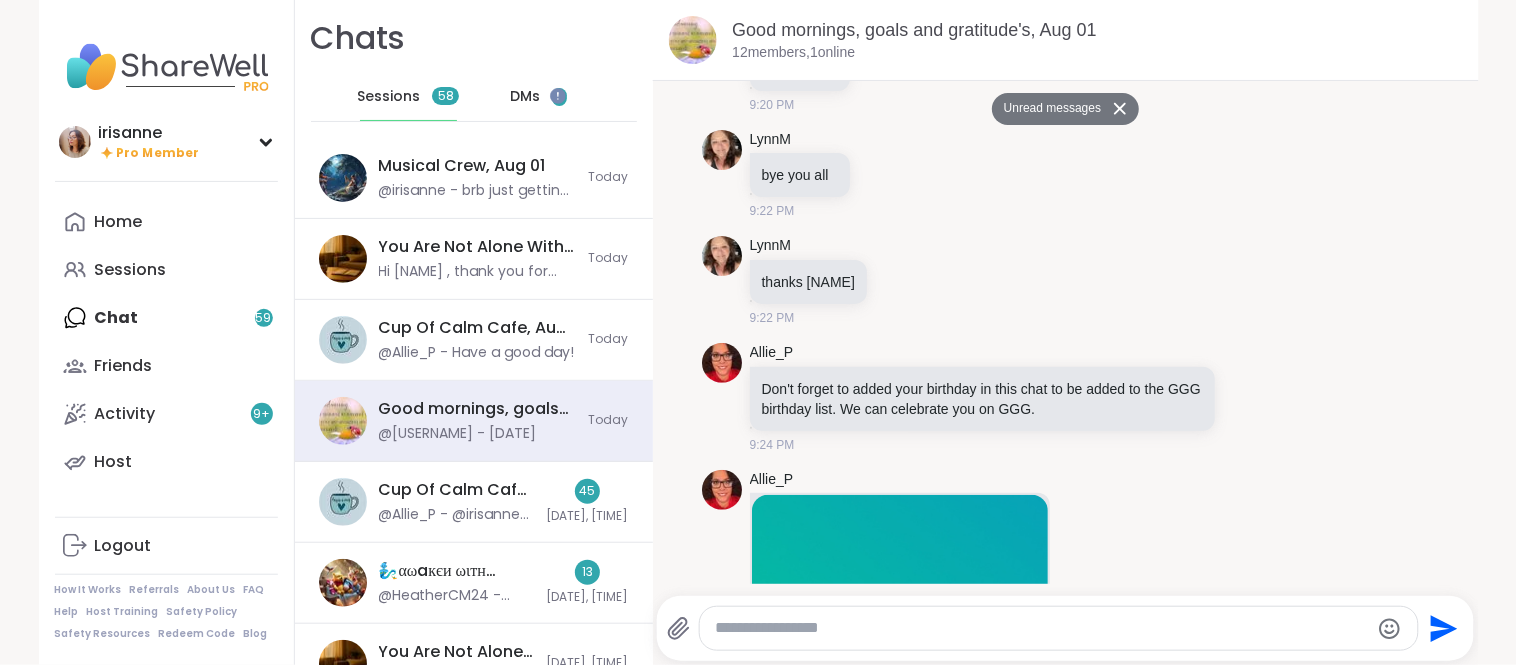scroll, scrollTop: 3962, scrollLeft: 0, axis: vertical 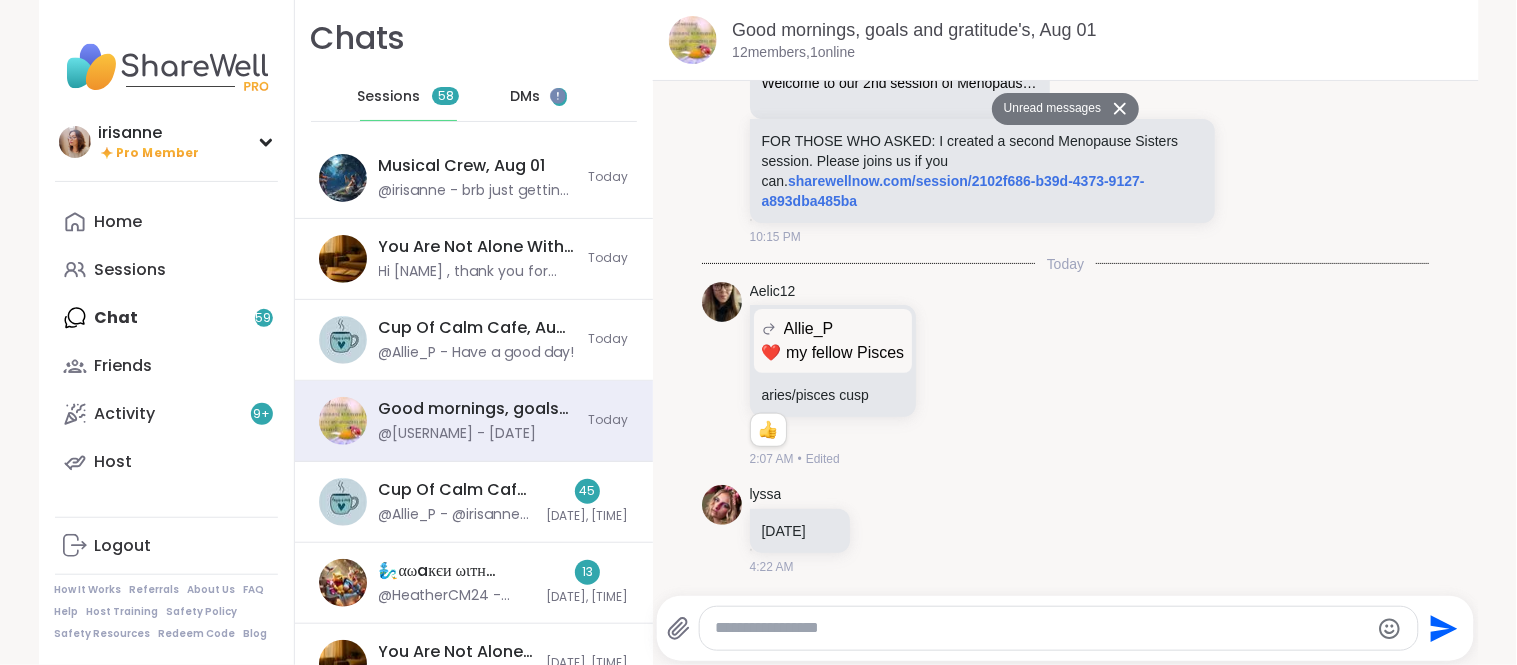click at bounding box center [1042, 628] 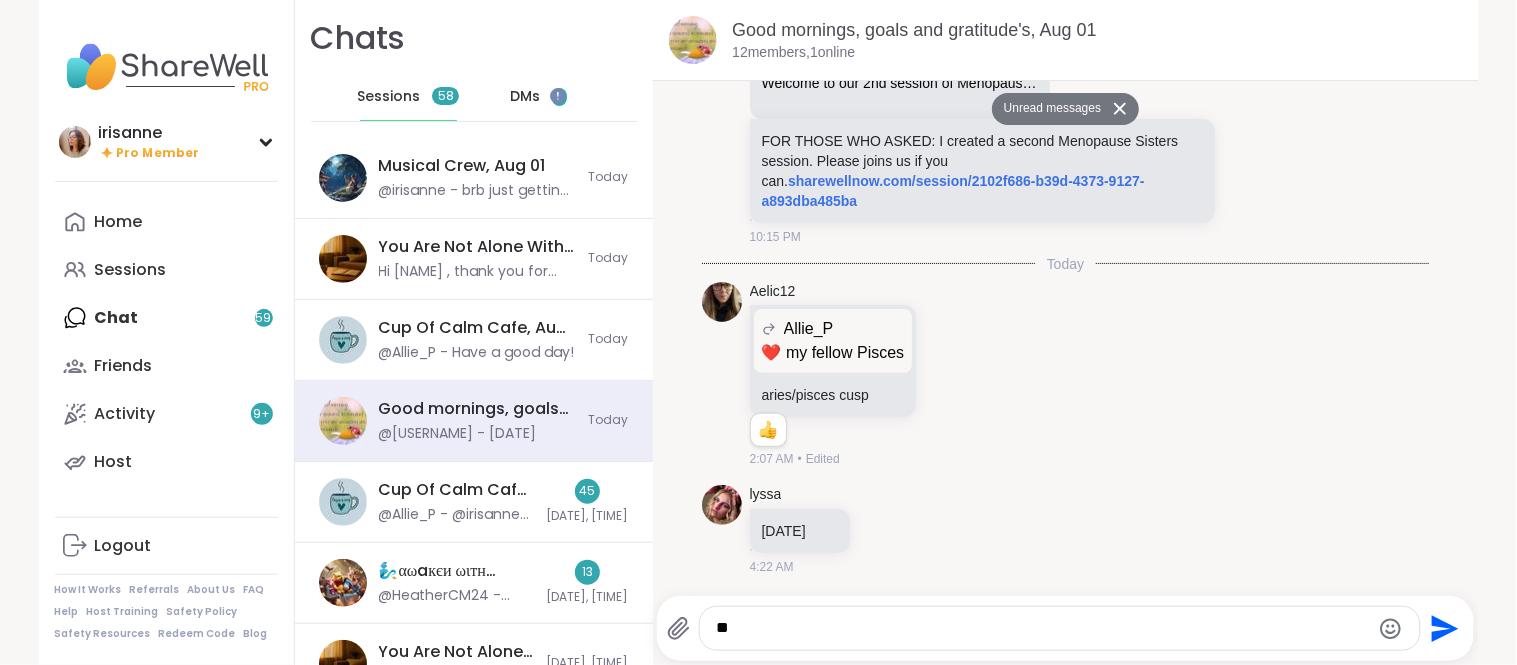 type on "*" 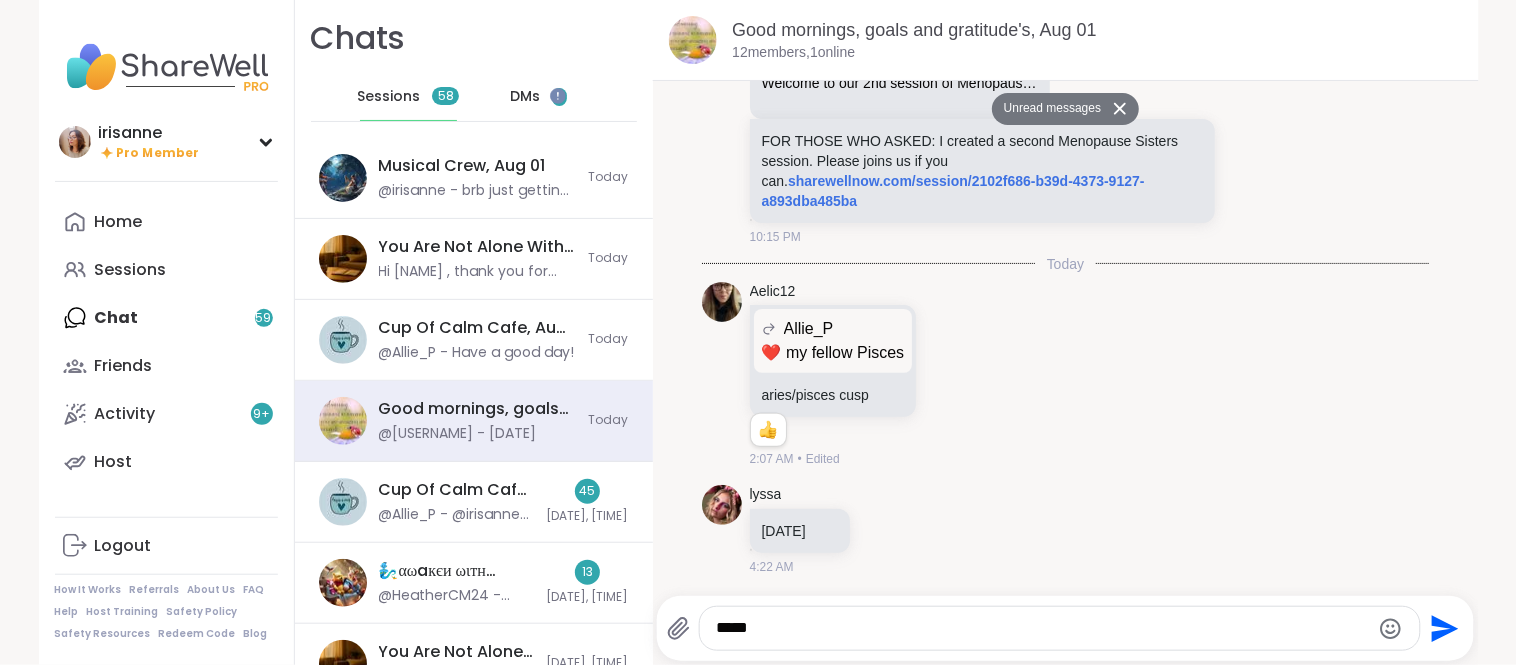 type on "******" 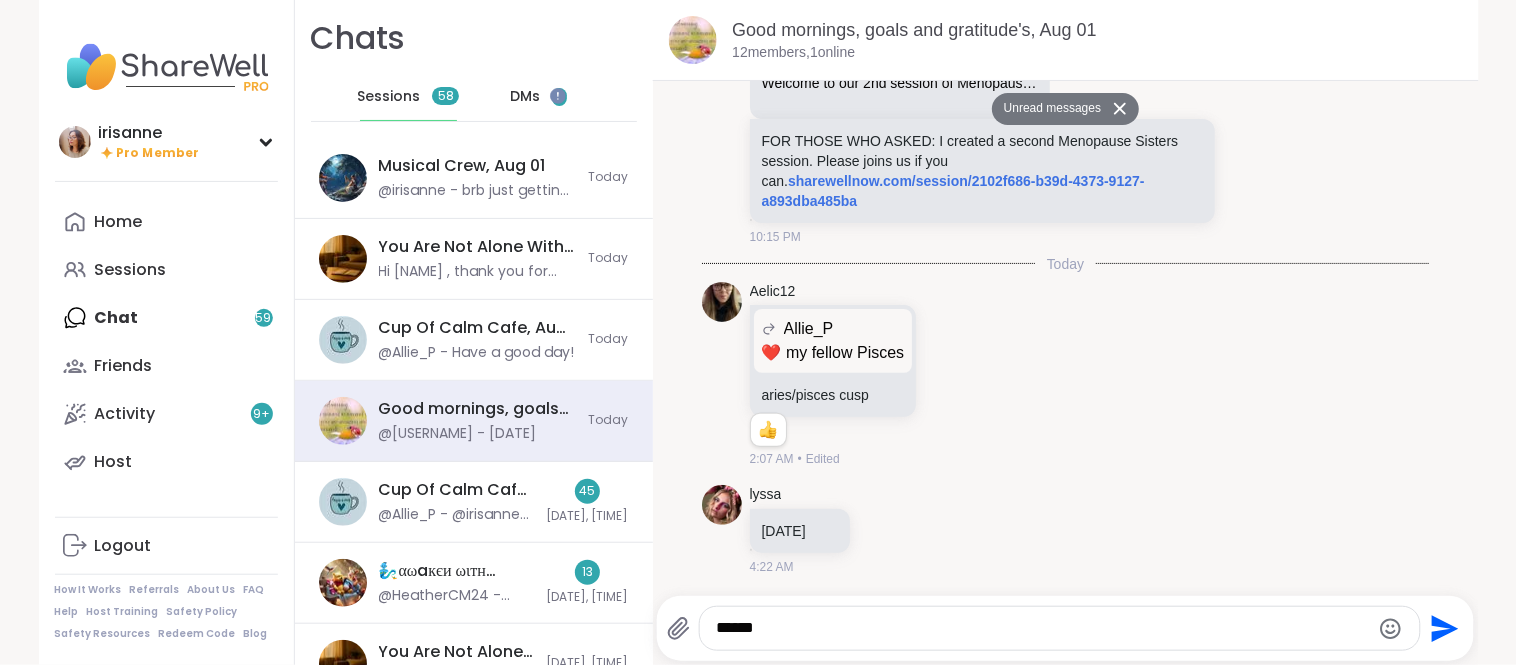 type 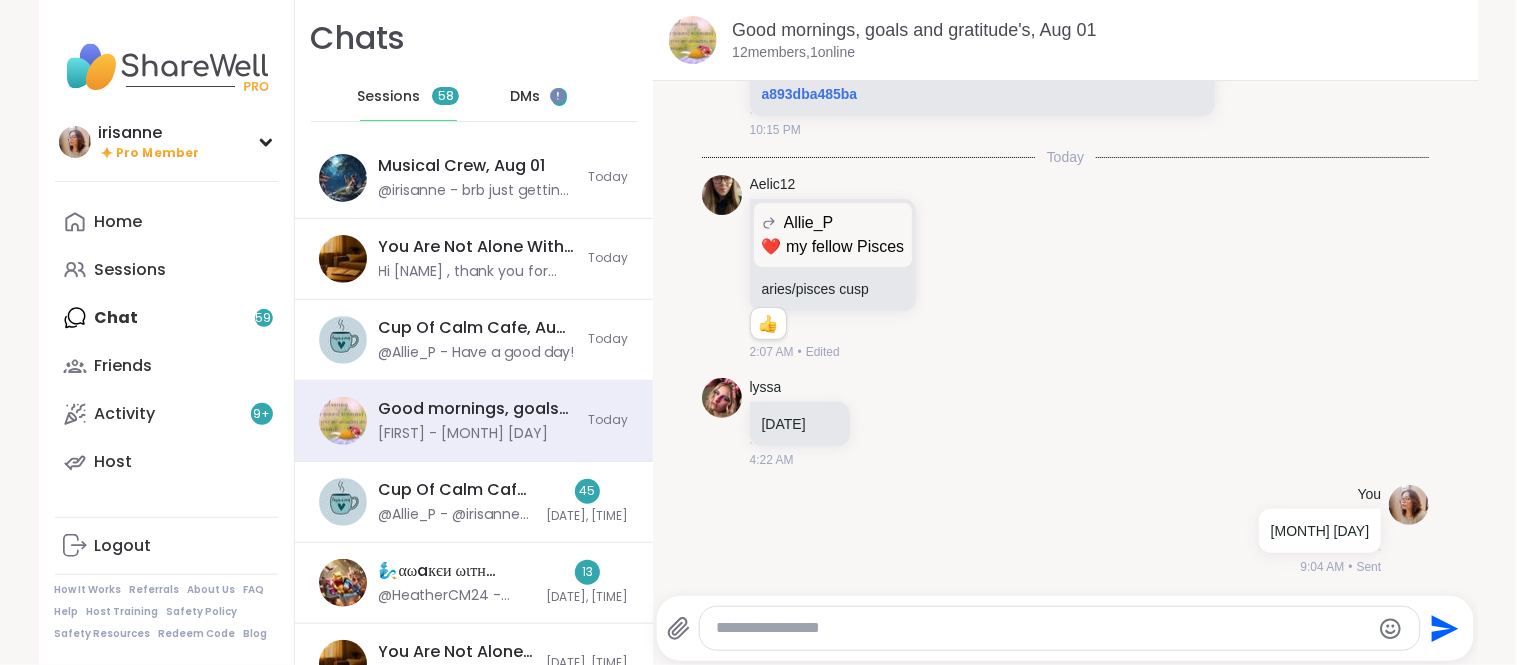 scroll, scrollTop: 4021, scrollLeft: 0, axis: vertical 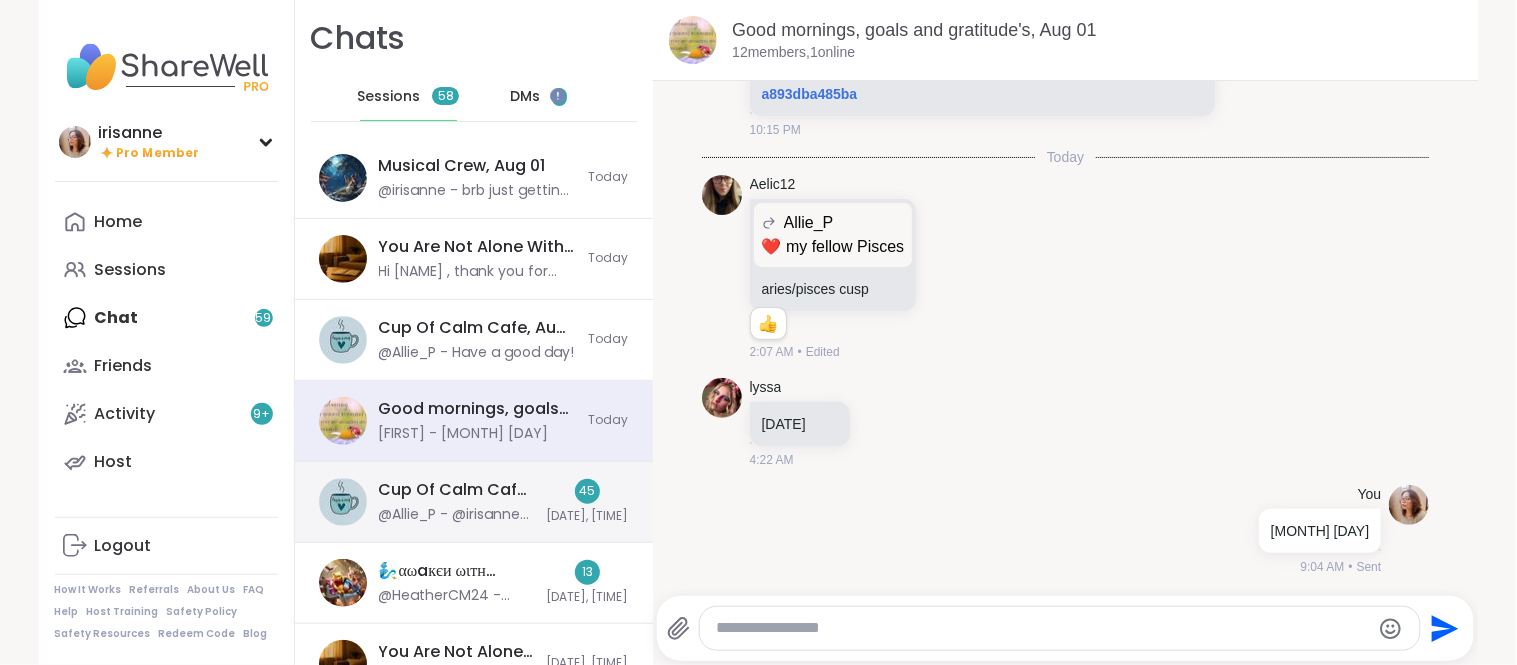 click on "Cup Of Calm Cafe, Aug 01" at bounding box center (457, 490) 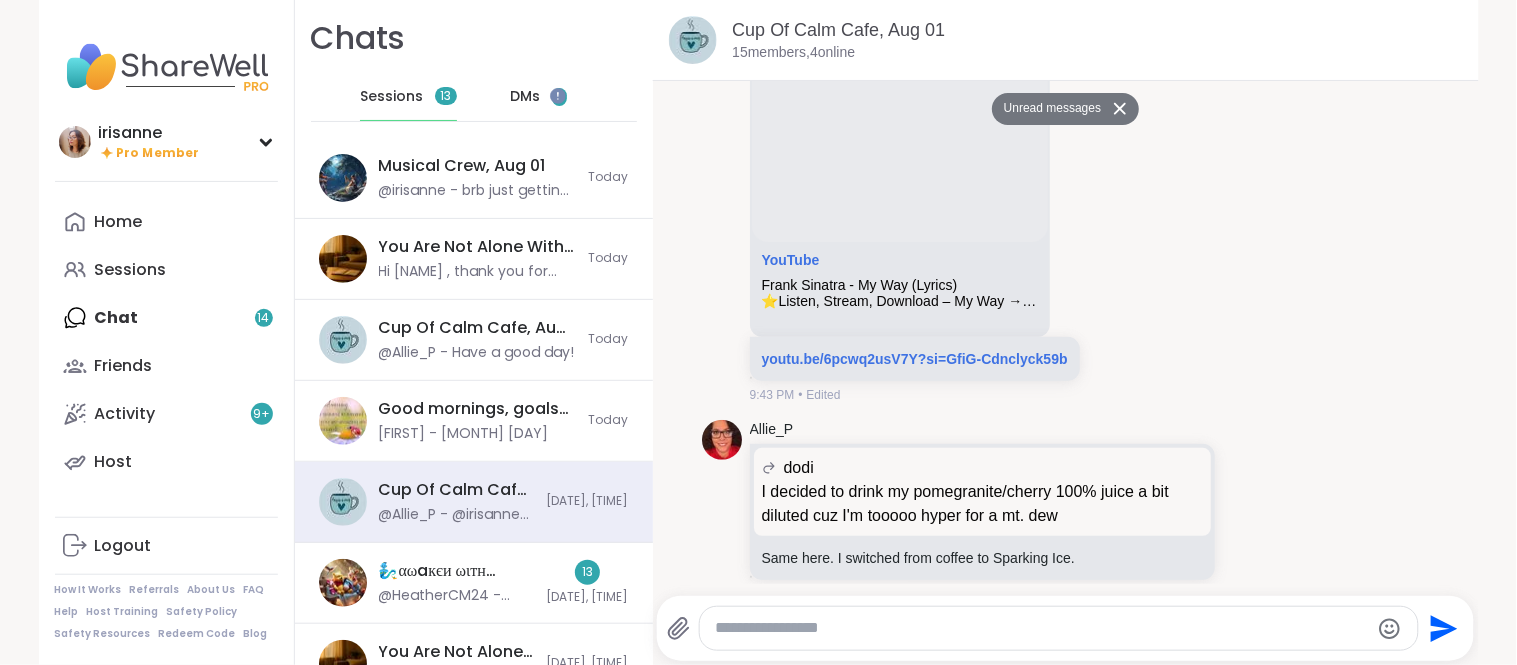 scroll, scrollTop: 13586, scrollLeft: 0, axis: vertical 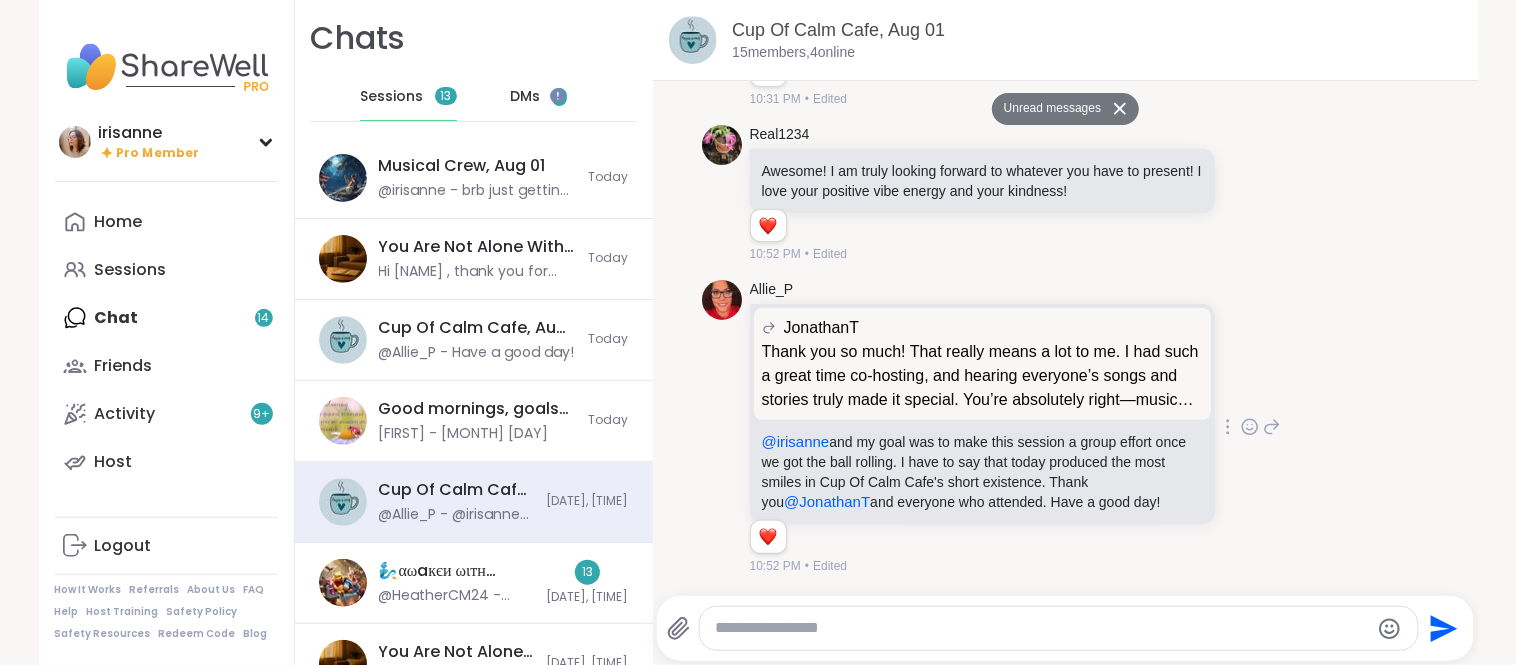 click 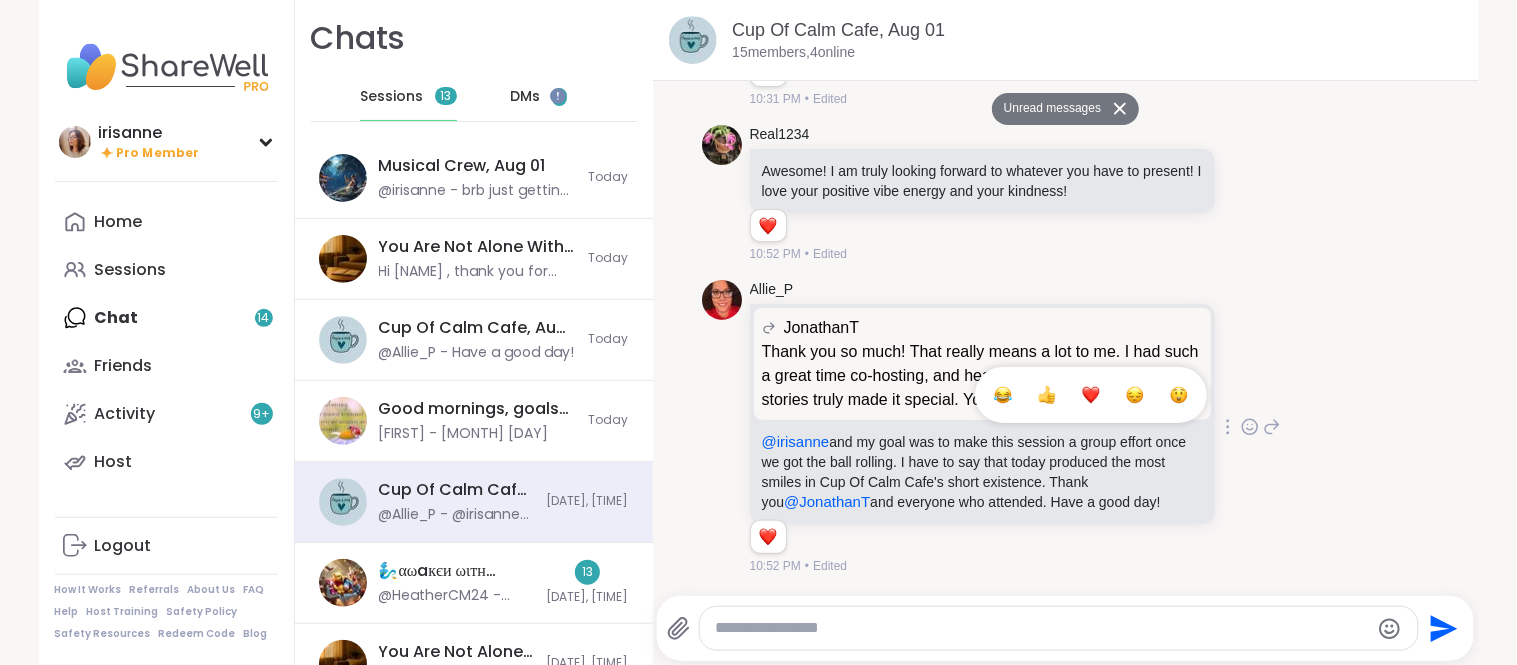click at bounding box center [1091, 395] 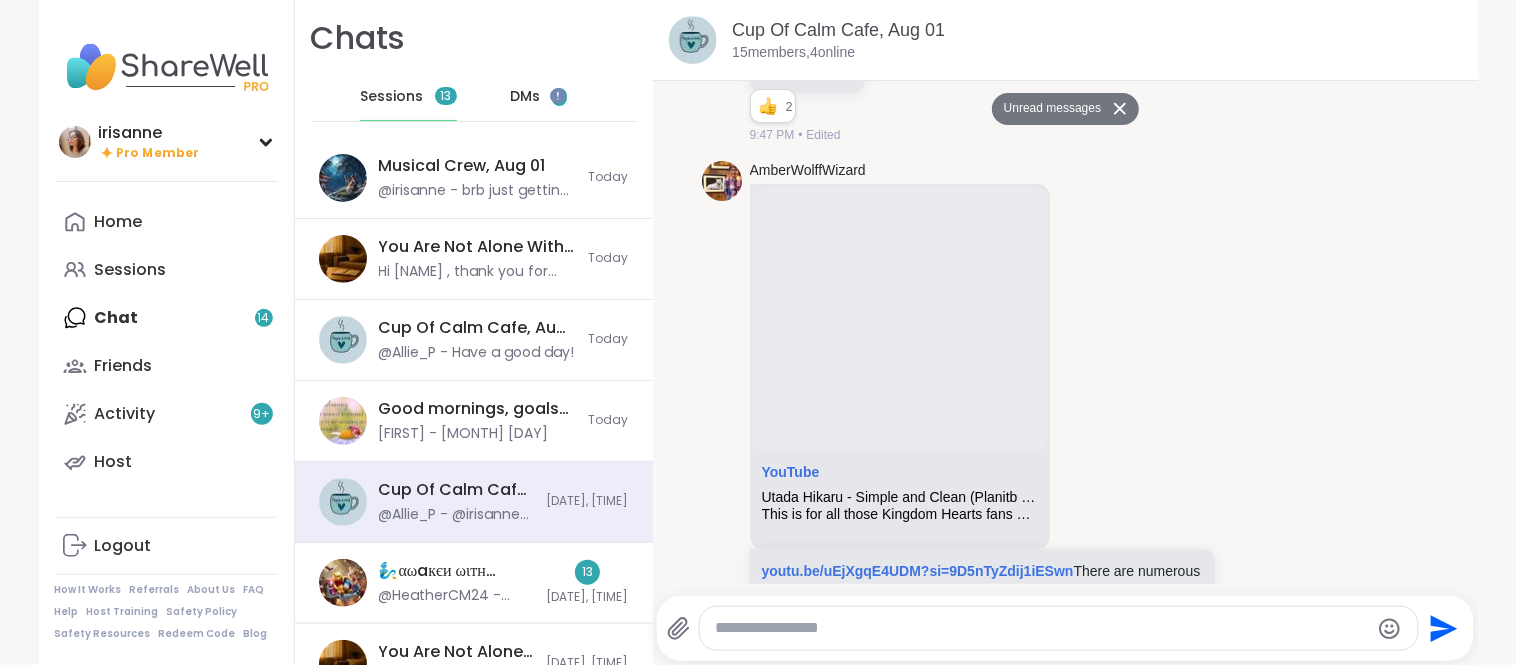 scroll, scrollTop: 8400, scrollLeft: 0, axis: vertical 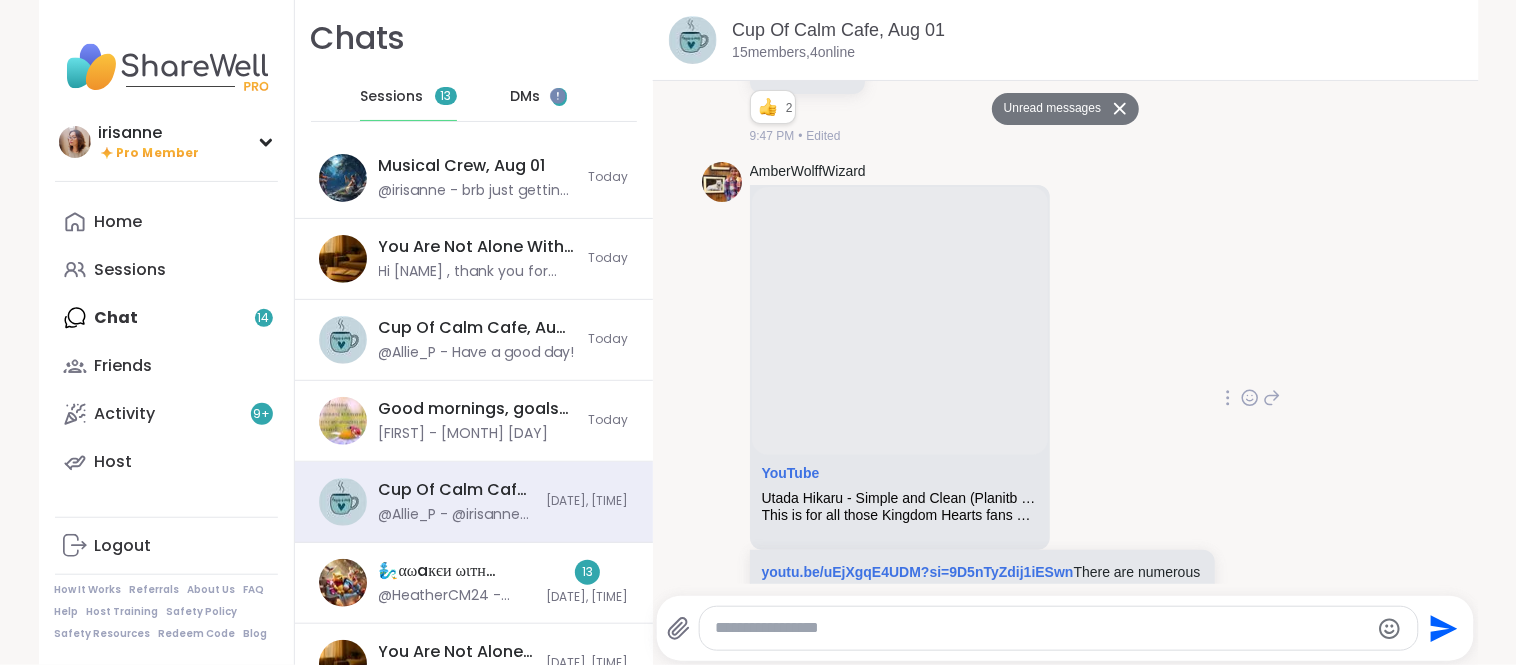 click 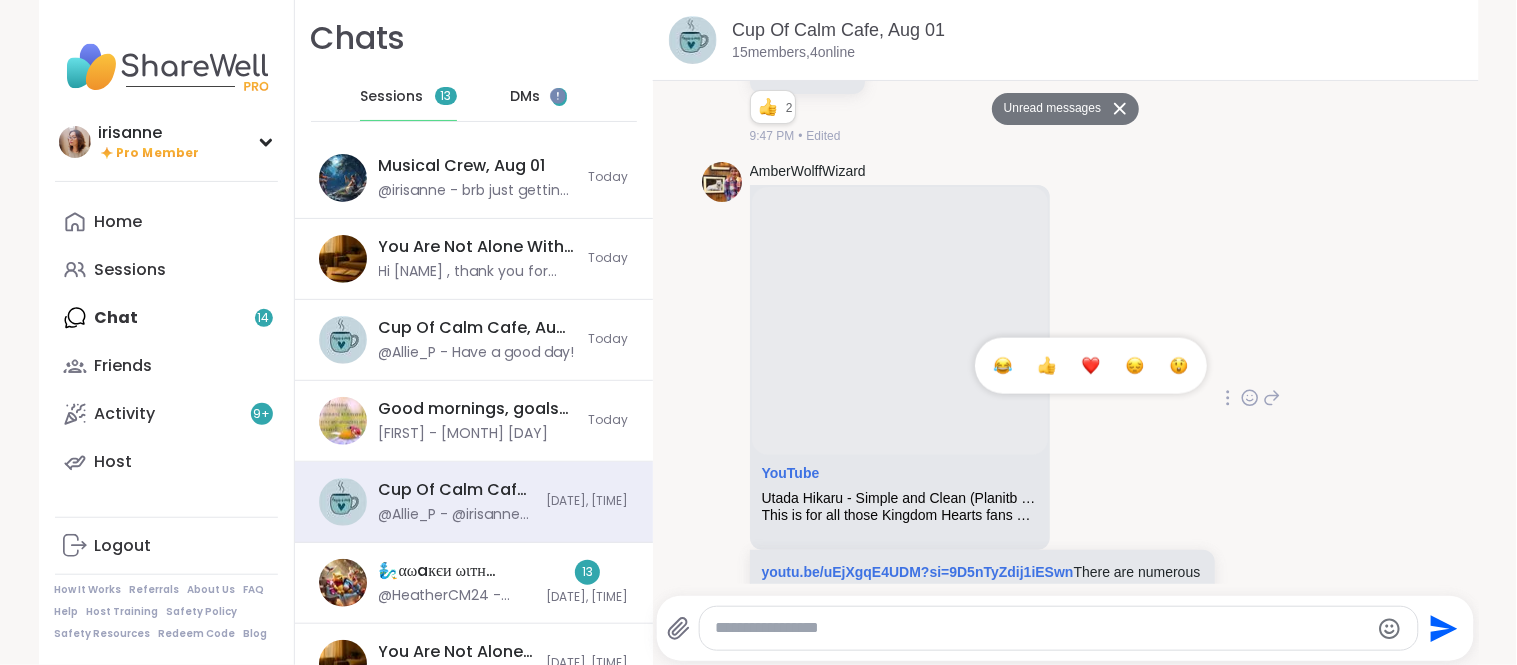 click at bounding box center [1091, 366] 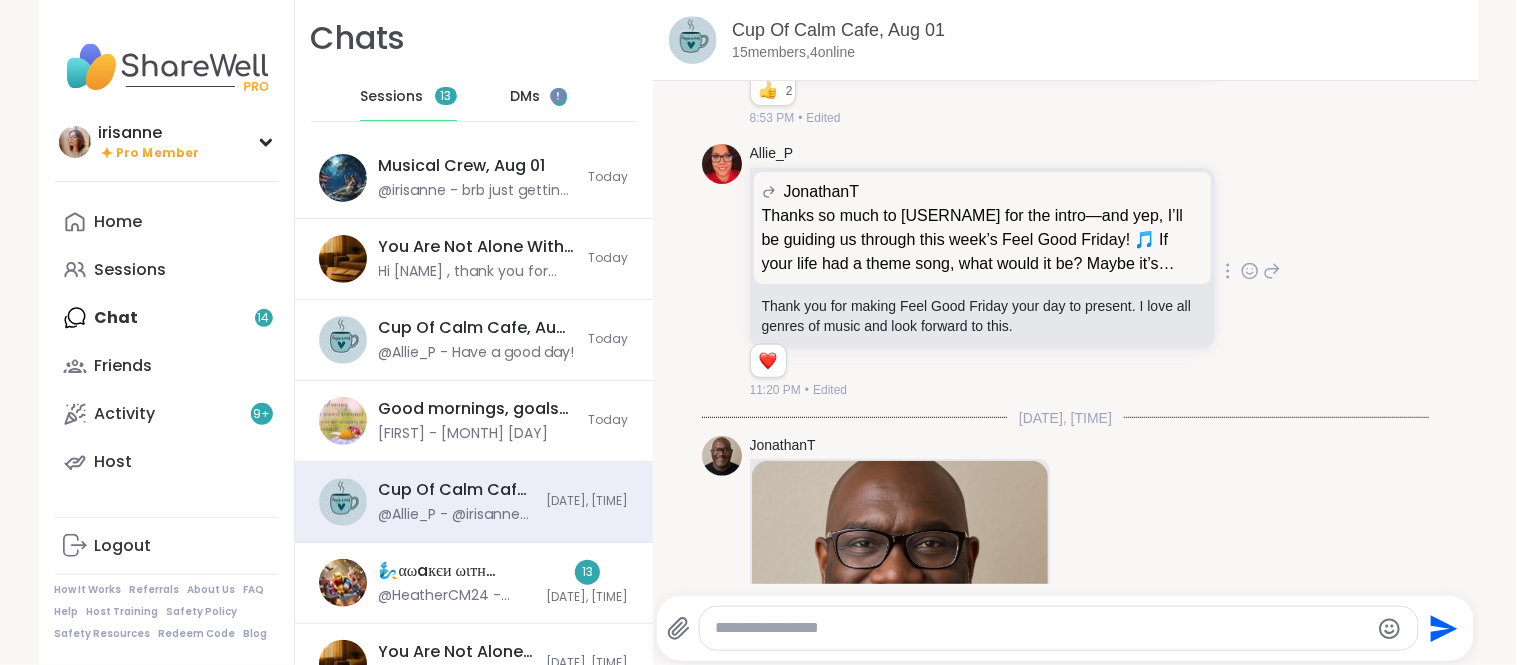 scroll, scrollTop: 262, scrollLeft: 0, axis: vertical 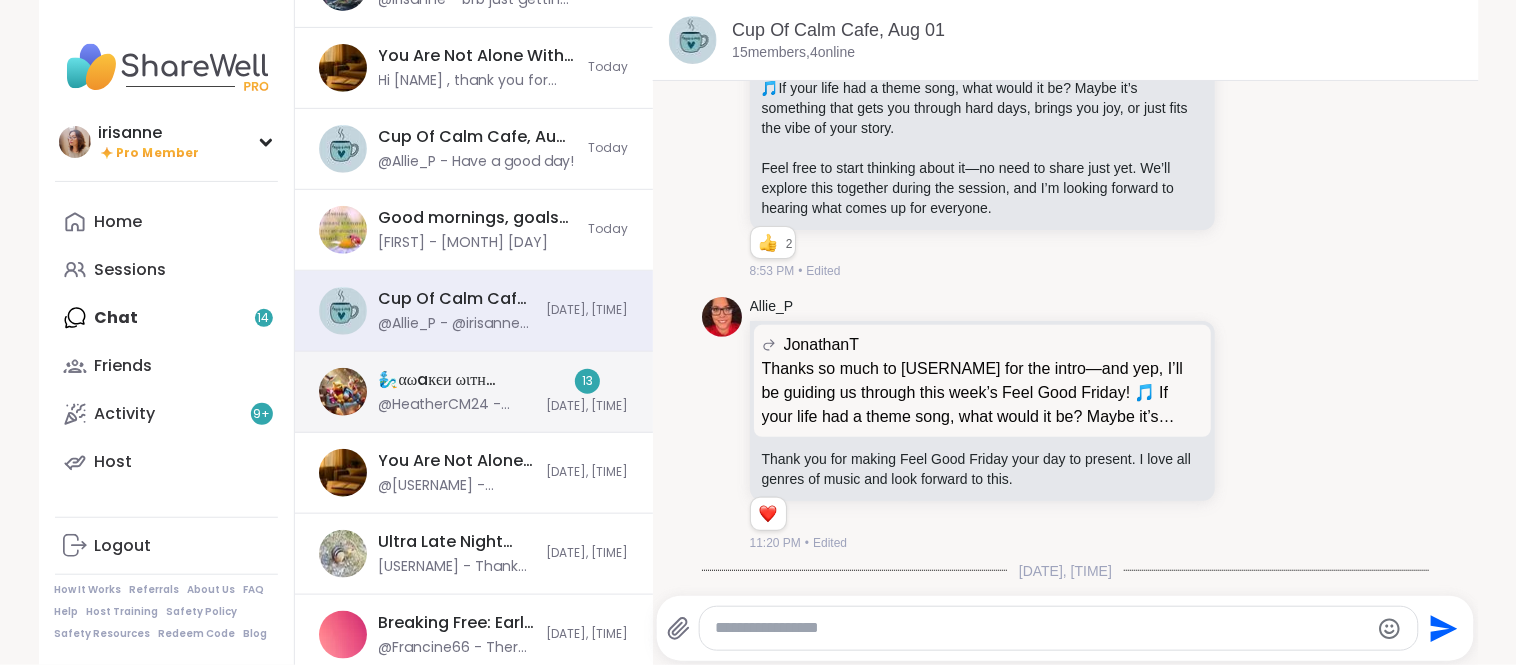 click on "🧞‍♂️αωaкєи ωιтн вєαυтιfυℓ ѕσυℓѕ🧜‍♀️, Aug 01" at bounding box center [457, 380] 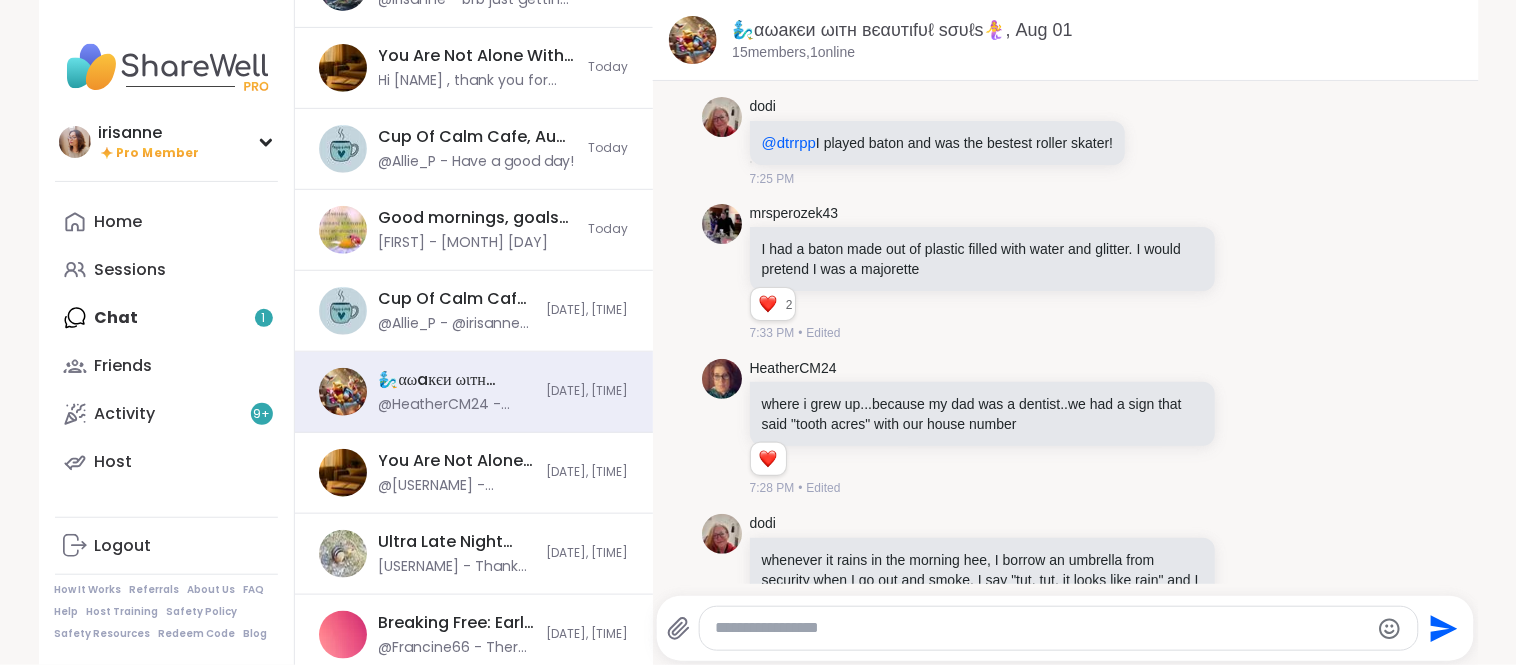 scroll, scrollTop: 3662, scrollLeft: 0, axis: vertical 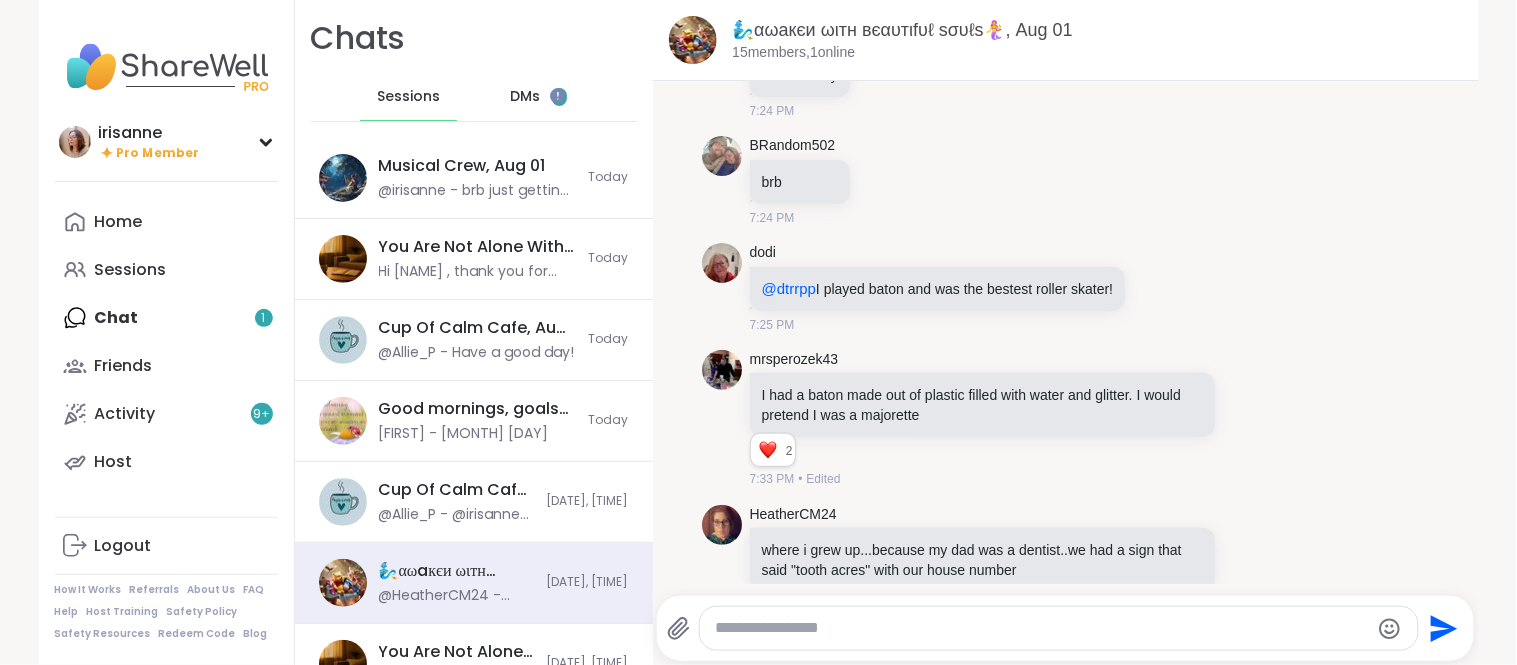 click on "DMs" at bounding box center (525, 97) 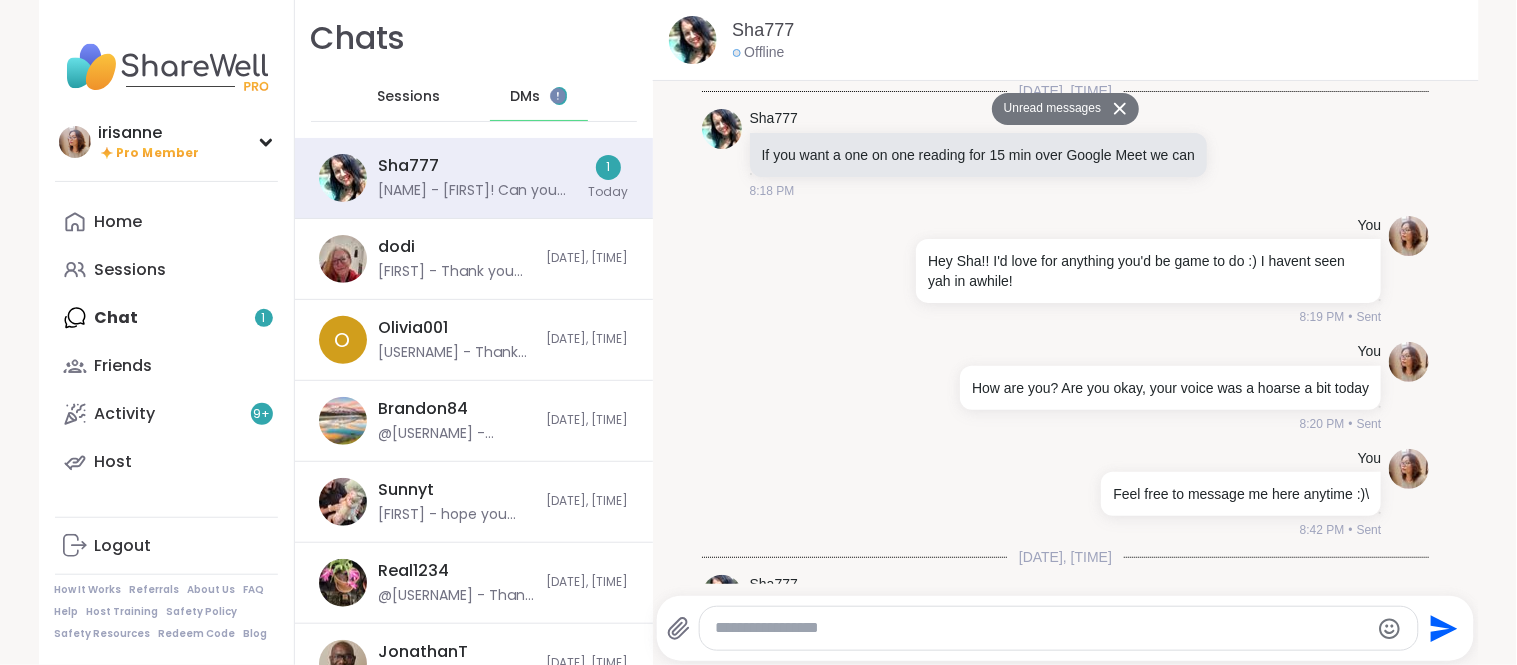 scroll, scrollTop: 2161, scrollLeft: 0, axis: vertical 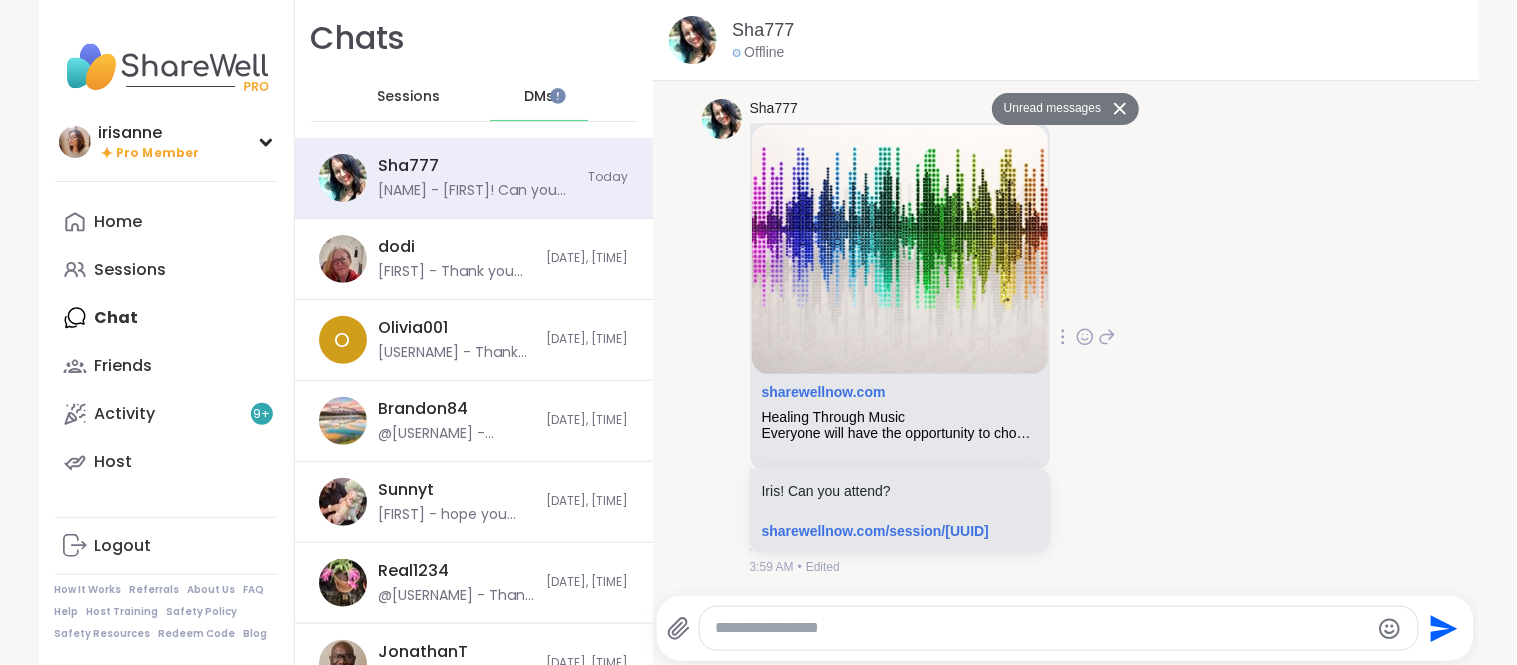 click at bounding box center [1085, 337] 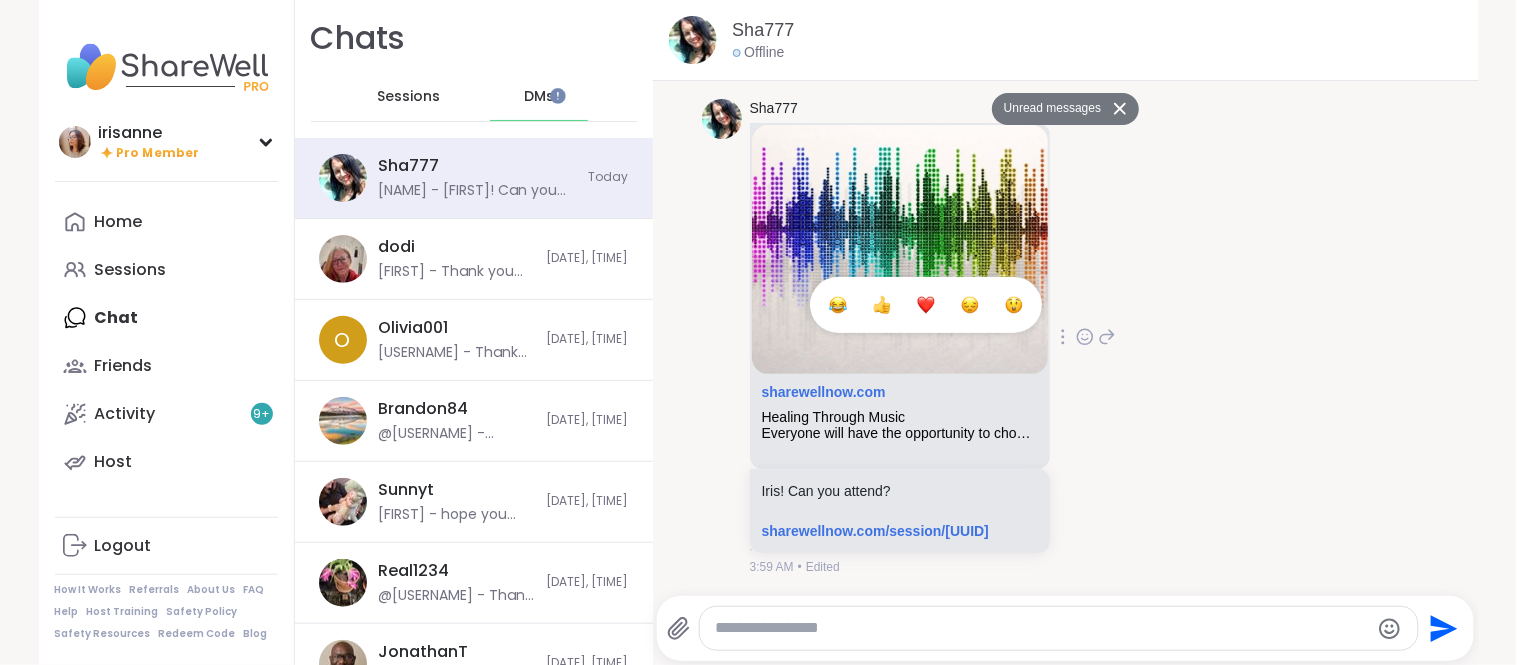 click at bounding box center [926, 305] 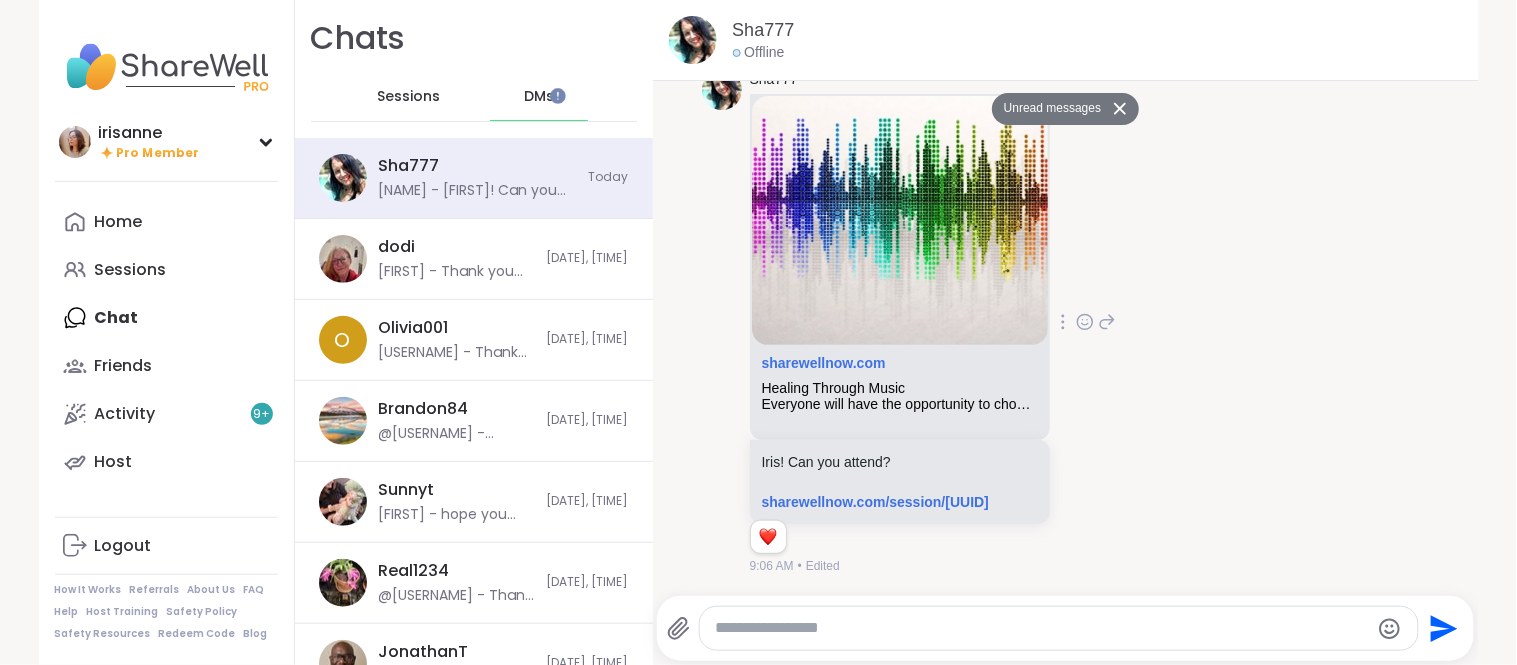 scroll, scrollTop: 2190, scrollLeft: 0, axis: vertical 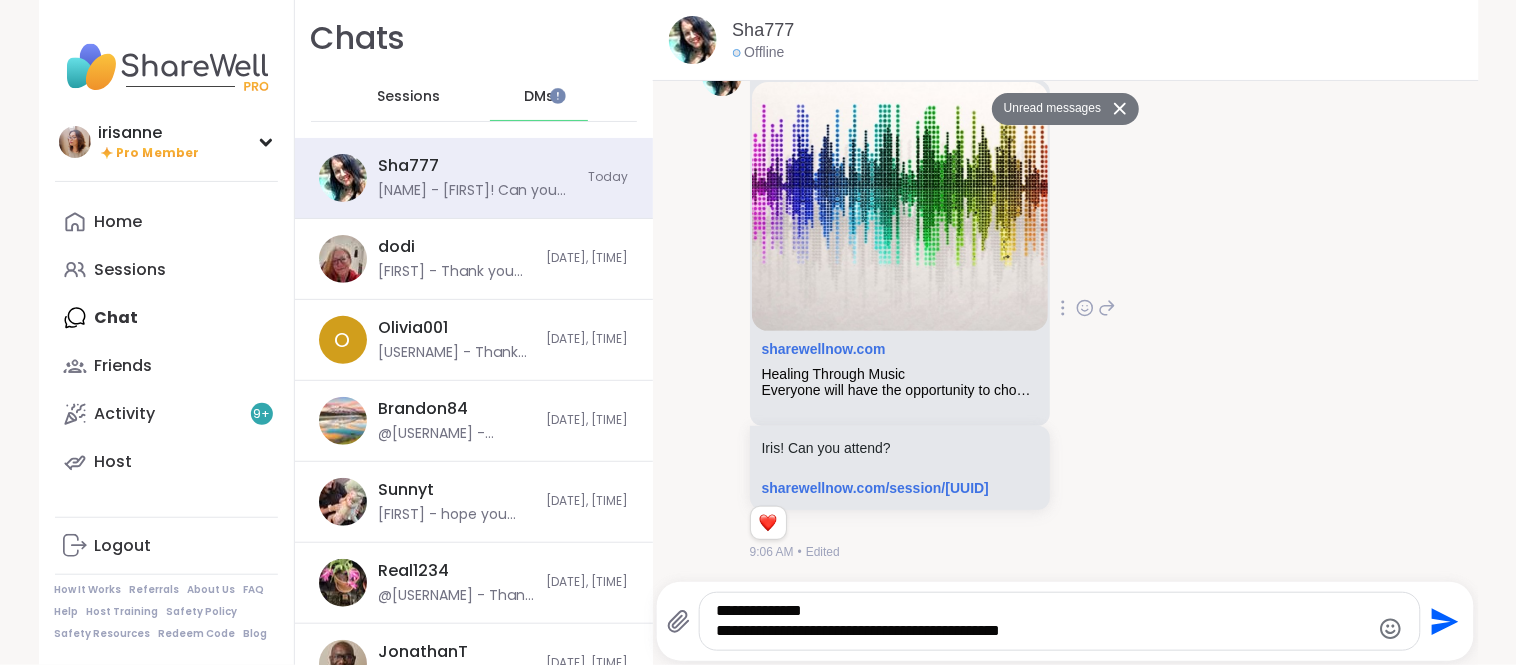 type on "**********" 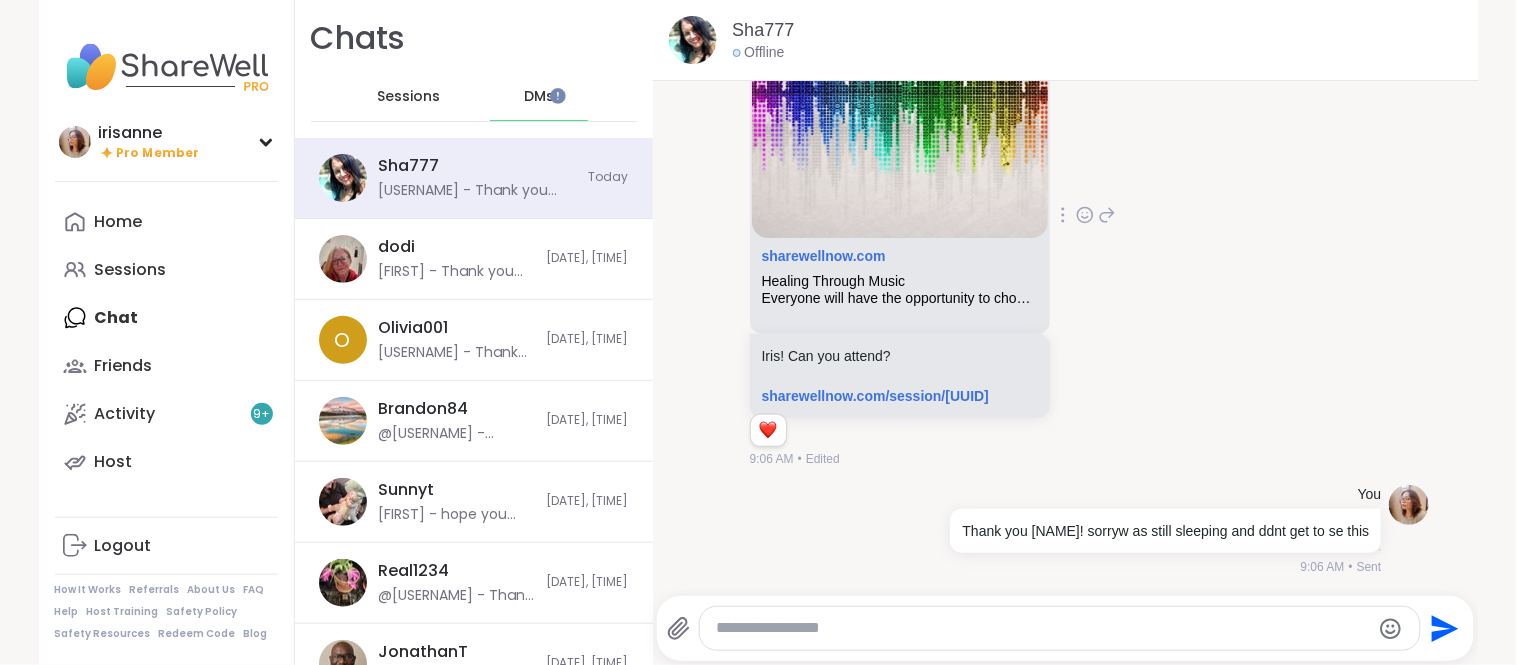 scroll, scrollTop: 2248, scrollLeft: 0, axis: vertical 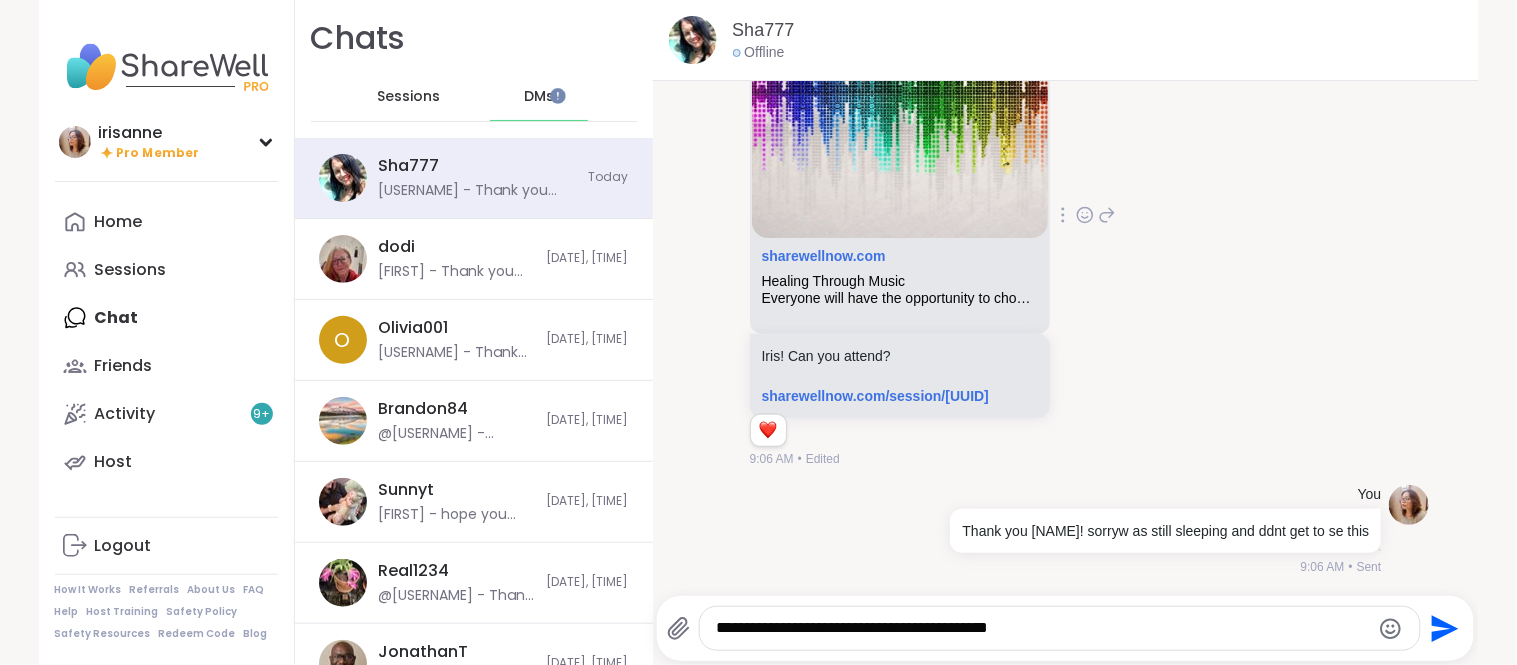 type on "**********" 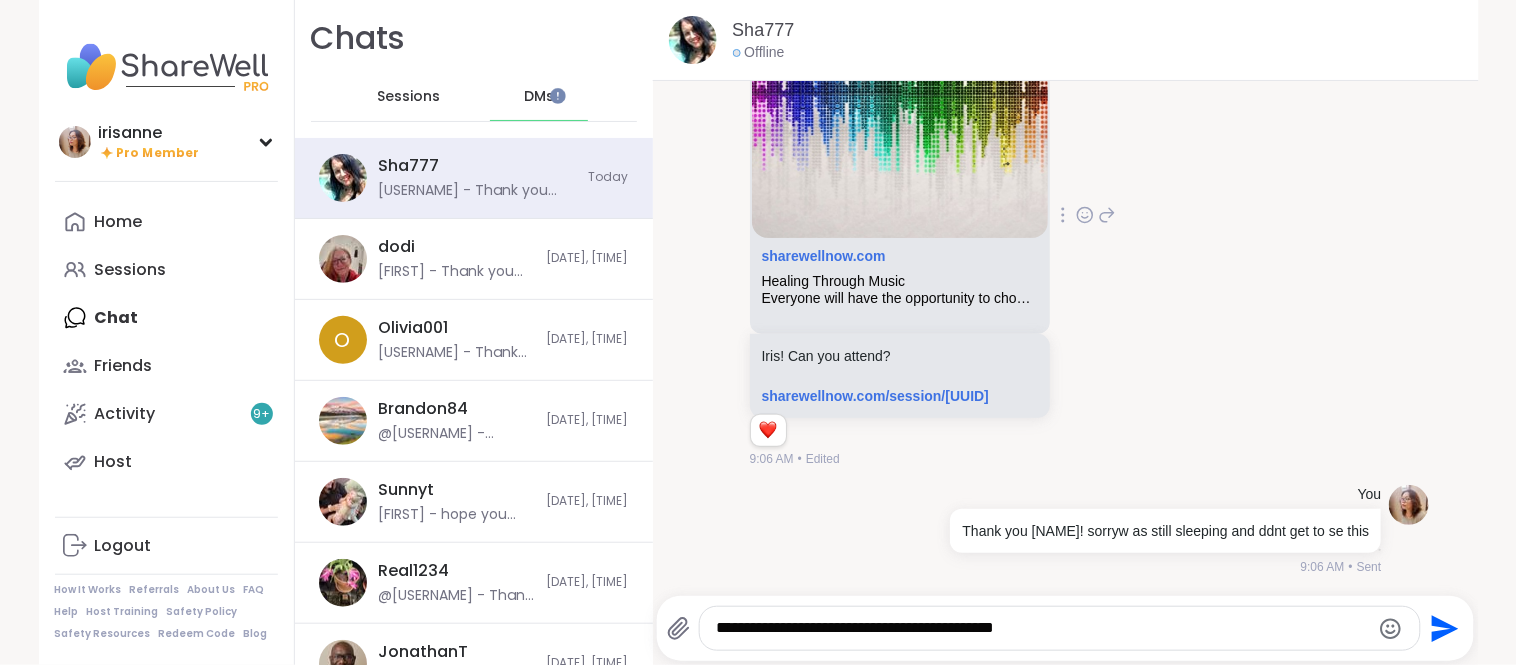 type 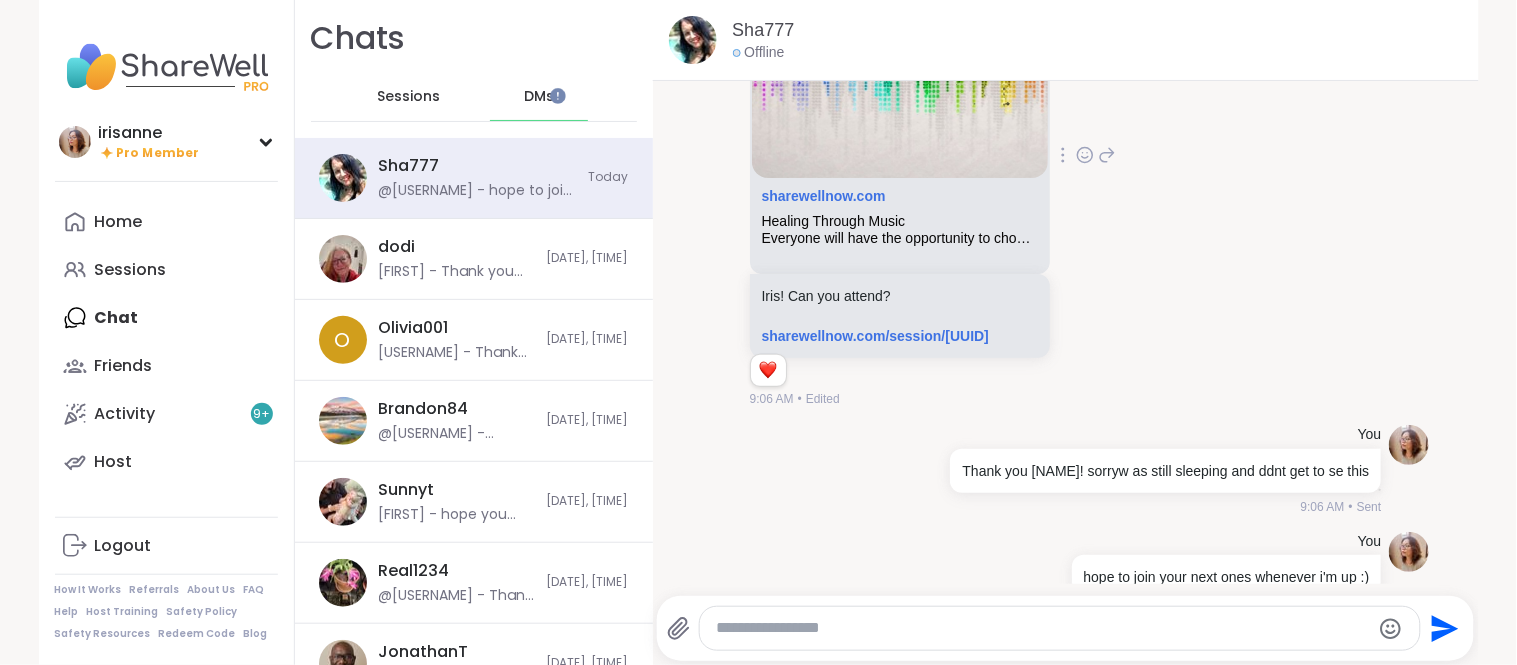 scroll, scrollTop: 2355, scrollLeft: 0, axis: vertical 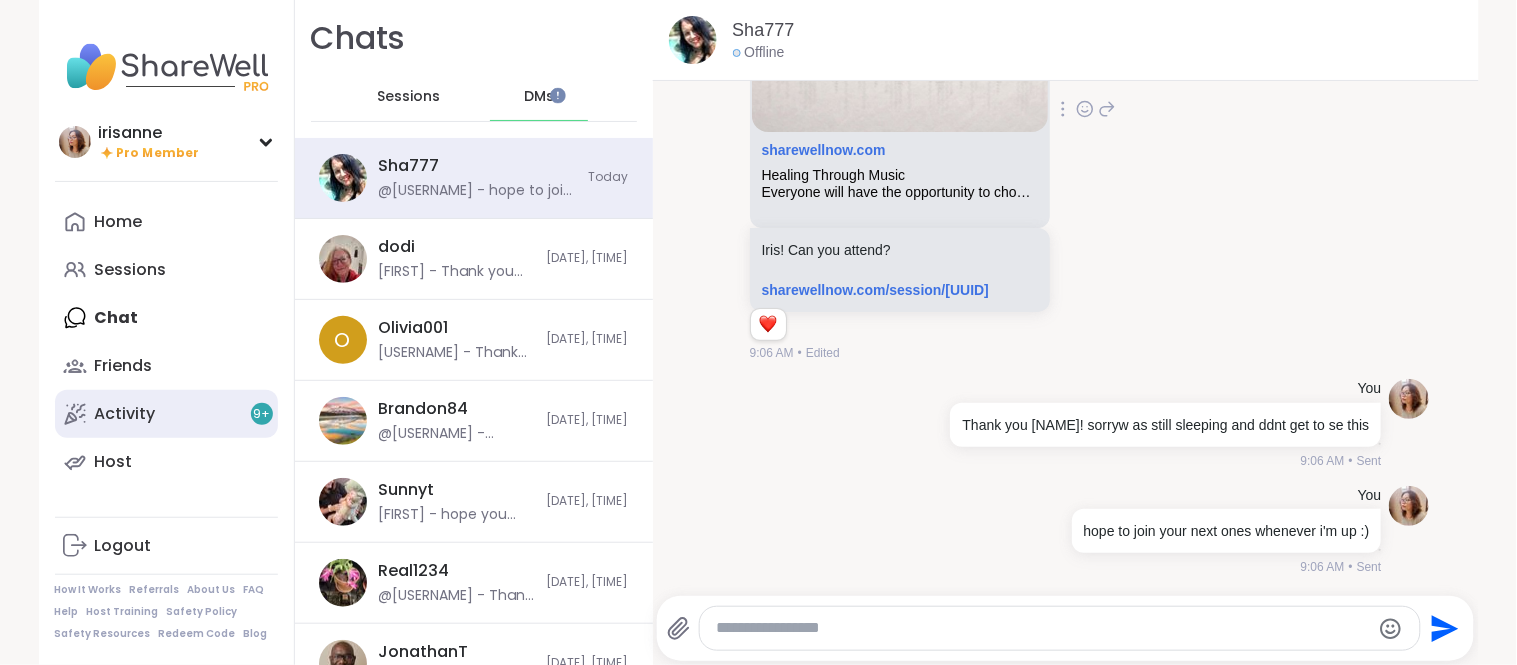 click on "Activity 9 +" at bounding box center [125, 414] 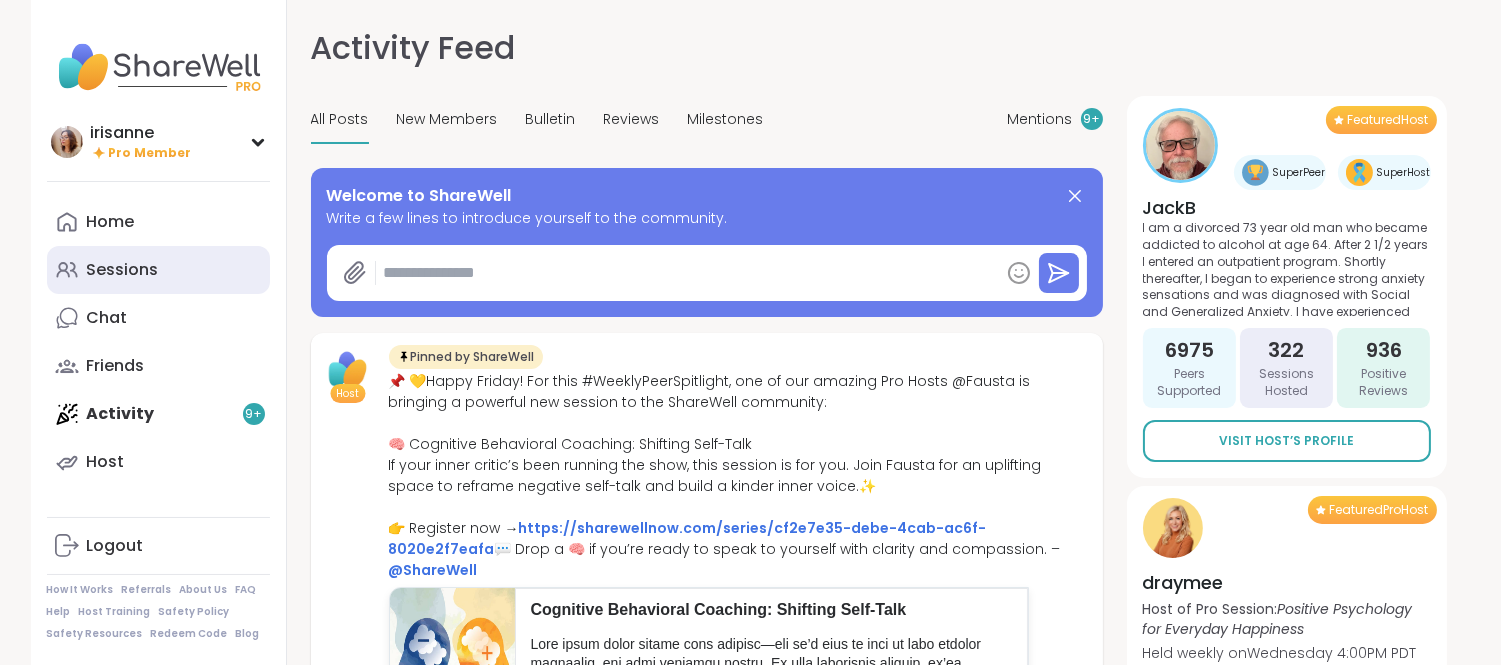 click on "Sessions" at bounding box center (123, 270) 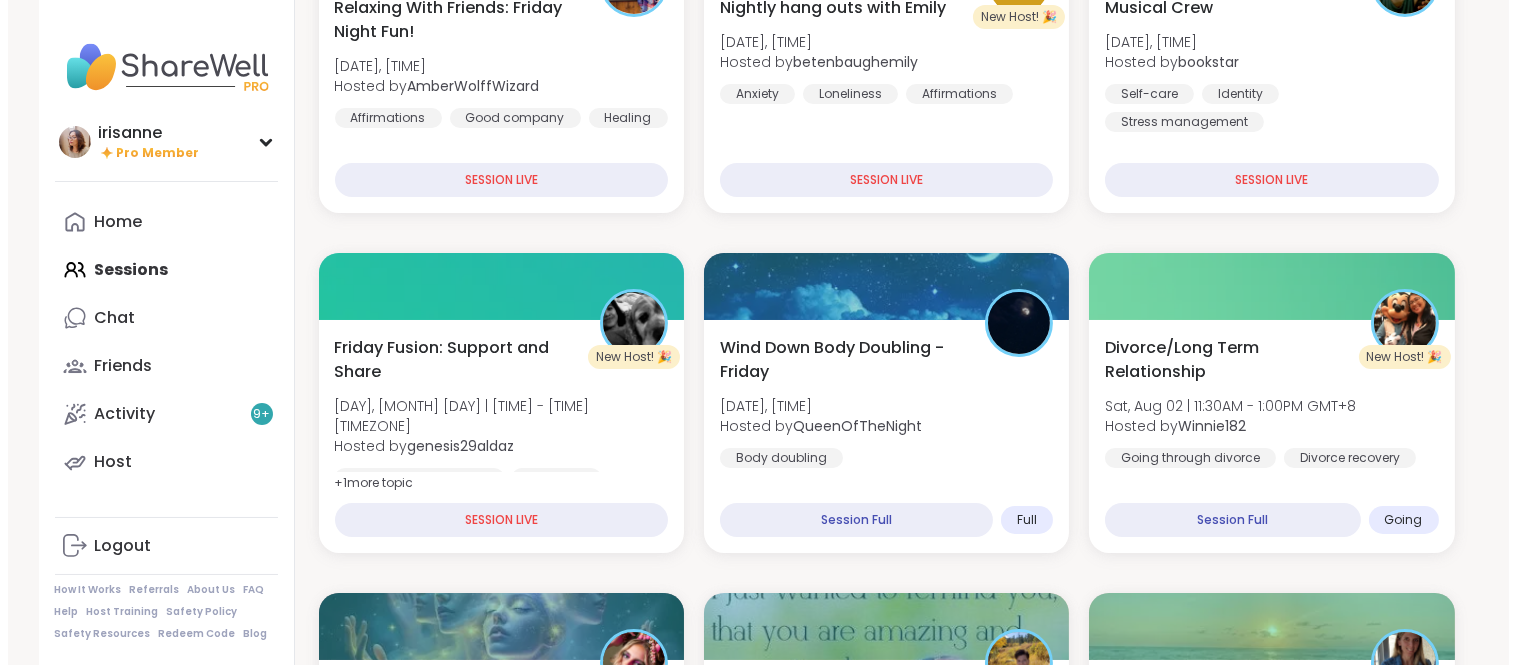 scroll, scrollTop: 416, scrollLeft: 0, axis: vertical 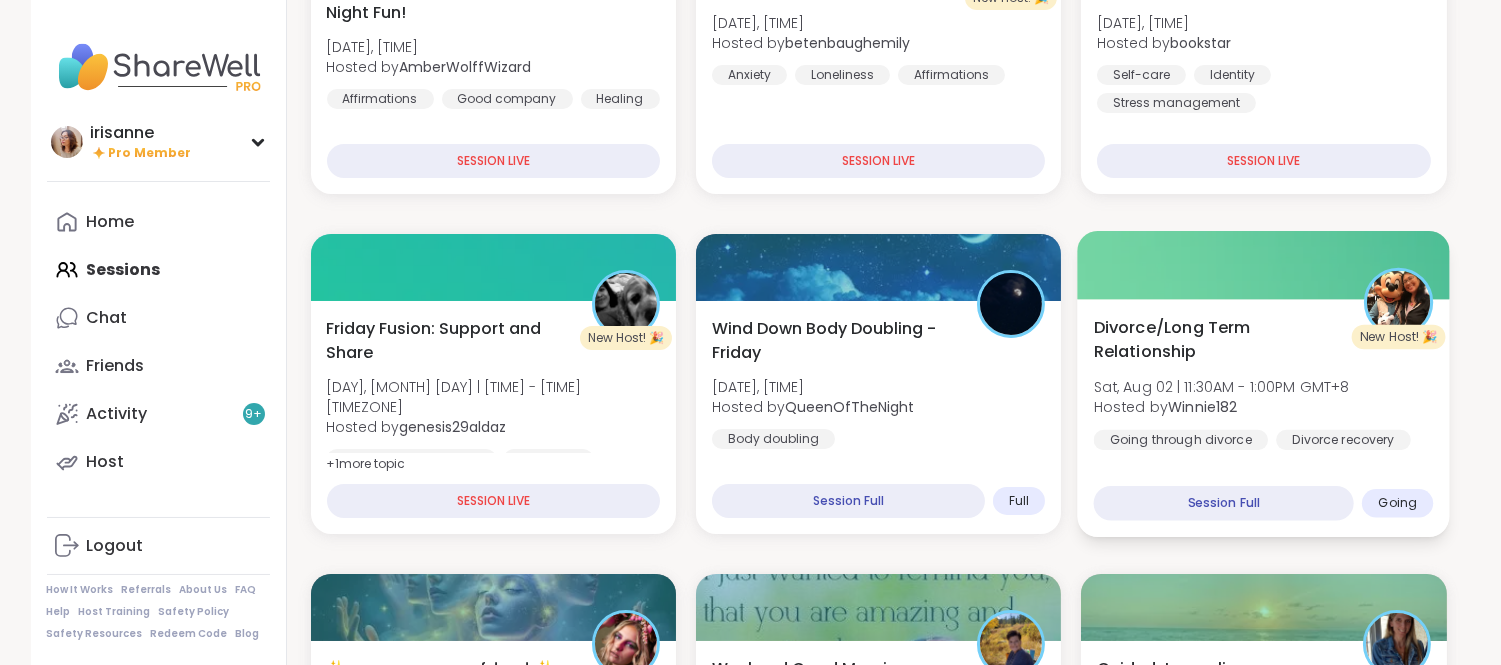 click on "Sat, Aug 02 | 11:30AM - 1:00PM GMT+8" at bounding box center (1222, 387) 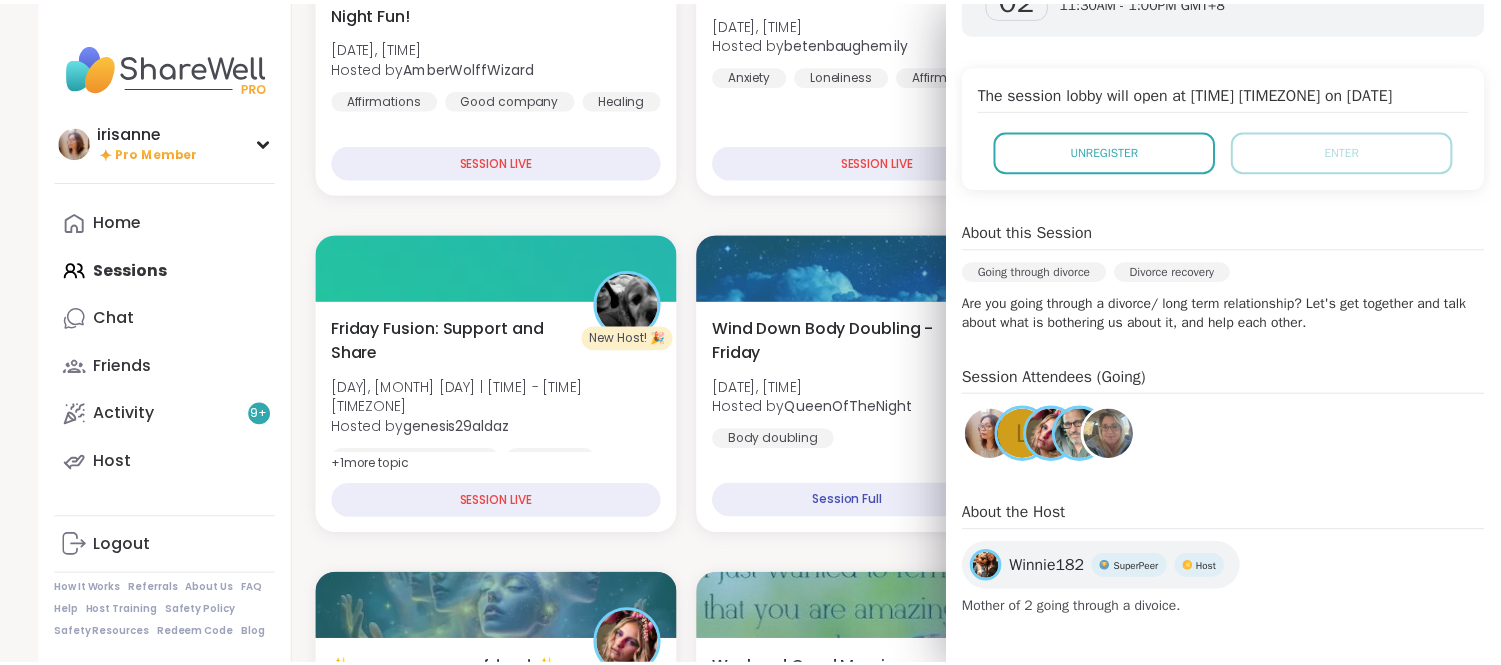 scroll, scrollTop: 358, scrollLeft: 0, axis: vertical 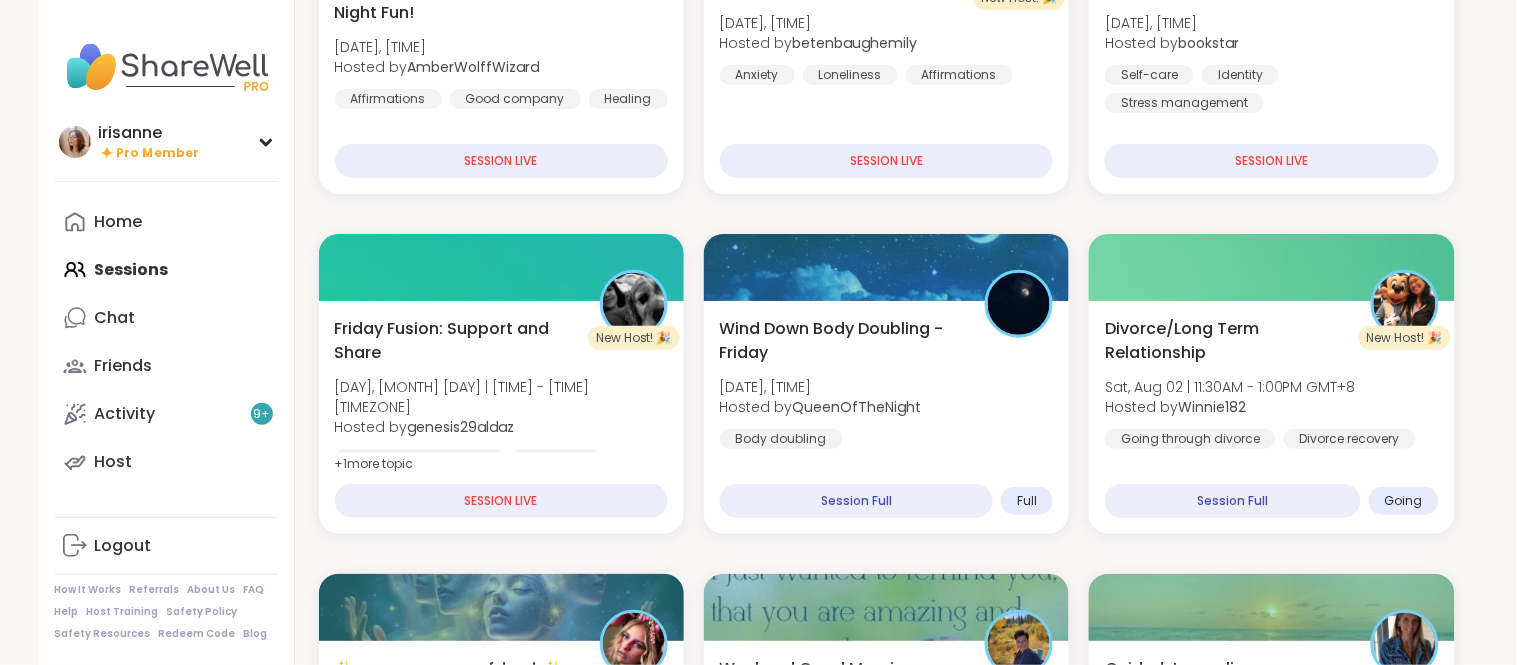 click on "Relaxing With Friends: Friday Night Fun! Sat, Aug 02 | 8:00AM - 9:30AM GMT+8 Hosted by  AmberWolffWizard Affirmations Good company Healing SESSION LIVE b New Host! 🎉 Nightly hang outs with Emily  Sat, Aug 02 | 8:30AM - 10:00AM GMT+8 Hosted by  betenbaughemily Anxiety Loneliness Affirmations SESSION LIVE Musical Crew Sat, Aug 02 | 8:30AM - 10:00AM GMT+8 Hosted by  bookstar Self-care Identity Stress management SESSION LIVE New Host! 🎉 Friday Fusion: Support and Share  Sat, Aug 02 | 9:00AM - 10:00AM GMT+8 Hosted by  genesis29aldaz General mental health Self-care Family conflicts + 1  more topic SESSION LIVE Wind Down Body Doubling - Friday Sat, Aug 02 | 9:30AM - 11:00AM GMT+8 Hosted by  QueenOfTheNight Body doubling Session Full Full New Host! 🎉 Divorce/Long Term Relationship Sat, Aug 02 | 11:30AM - 1:00PM GMT+8 Hosted by  Winnie182 Going through divorce Divorce recovery Session Full Going ✨αωaкєи ωιтн вєαυтιfυℓ ѕσυℓѕ✨ Sat, Aug 02 | 7:00PM - 8:00PM GMT+8 Hosted by  + 1" at bounding box center [887, 1914] 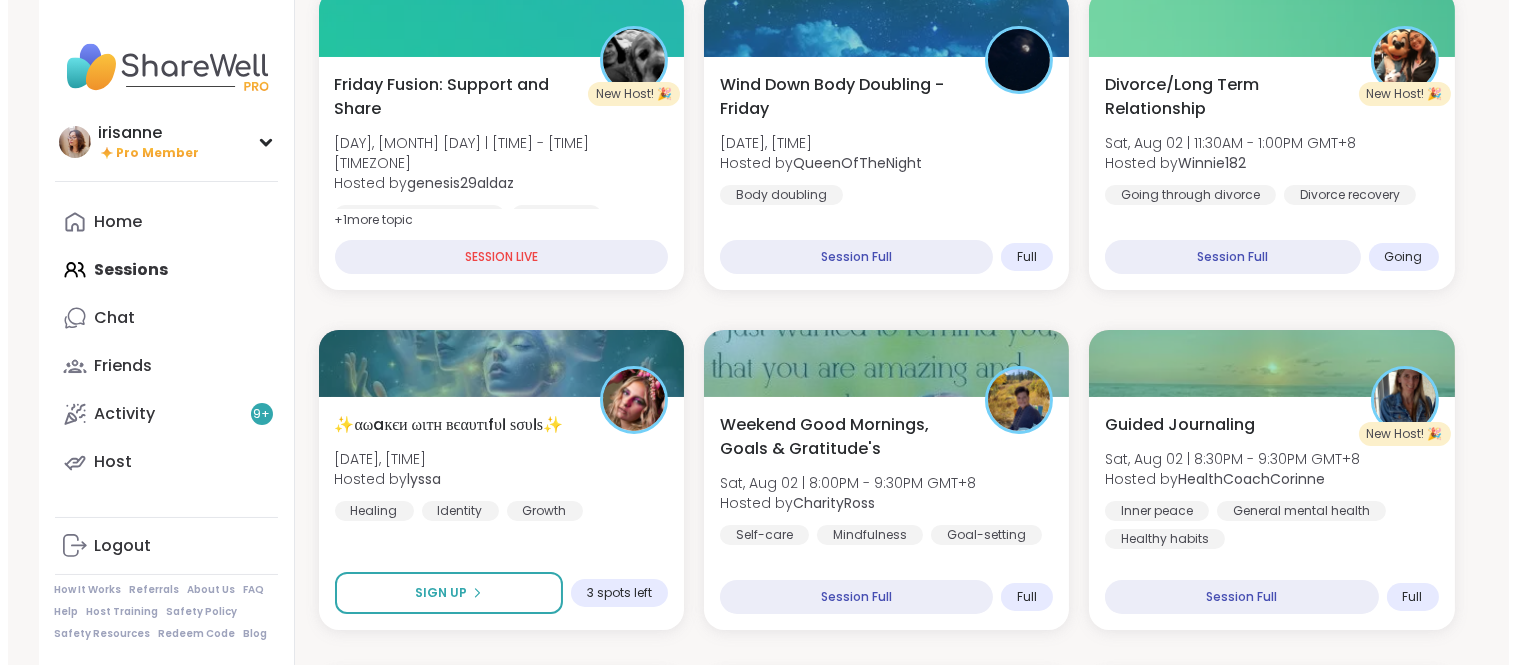 scroll, scrollTop: 661, scrollLeft: 0, axis: vertical 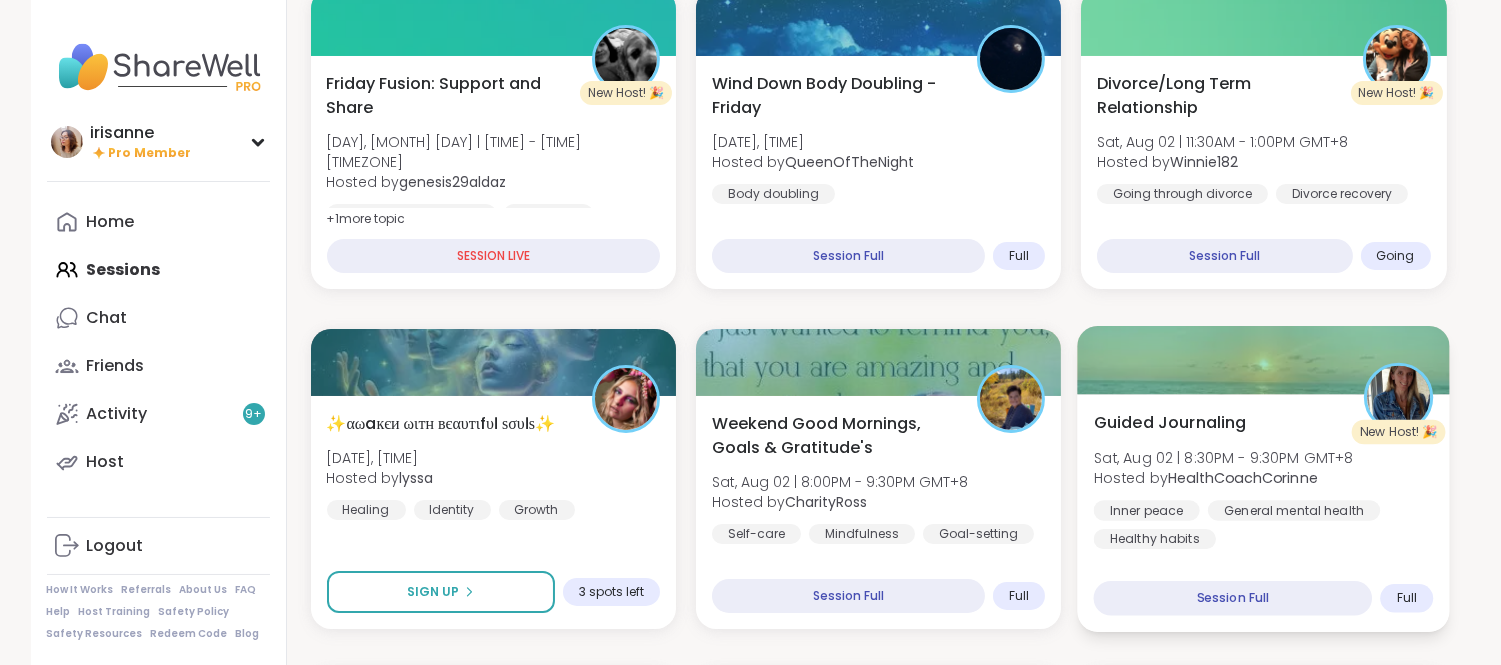 click on "Guided Journaling Sat, Aug 02 | 8:30PM - 9:30PM GMT+8 Hosted by  HealthCoachCorinne Inner peace General mental health Healthy habits Session Full Full" at bounding box center [1264, 513] 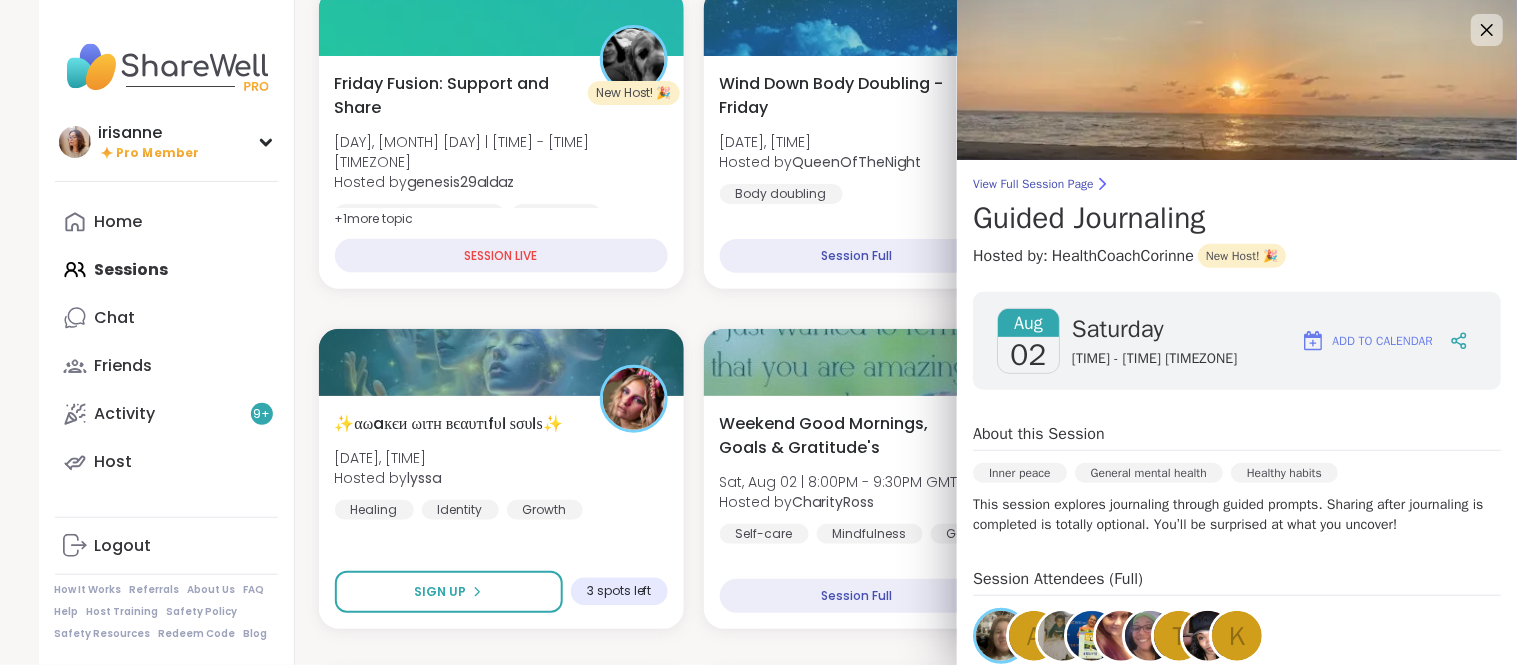 scroll, scrollTop: 117, scrollLeft: 0, axis: vertical 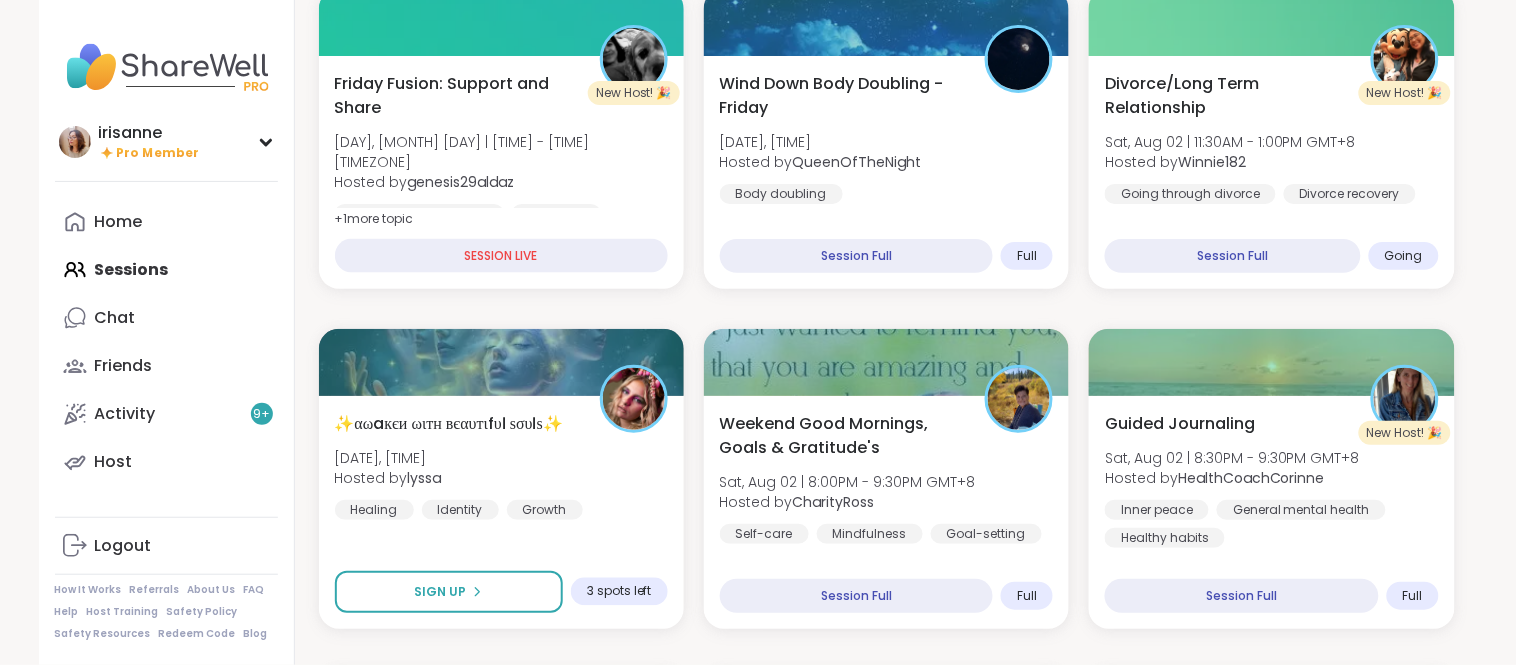click on "Relaxing With Friends: Friday Night Fun! Sat, Aug 02 | 8:00AM - 9:30AM GMT+8 Hosted by  AmberWolffWizard Affirmations Good company Healing SESSION LIVE b New Host! 🎉 Nightly hang outs with Emily  Sat, Aug 02 | 8:30AM - 10:00AM GMT+8 Hosted by  betenbaughemily Anxiety Loneliness Affirmations SESSION LIVE Musical Crew Sat, Aug 02 | 8:30AM - 10:00AM GMT+8 Hosted by  bookstar Self-care Identity Stress management SESSION LIVE New Host! 🎉 Friday Fusion: Support and Share  Sat, Aug 02 | 9:00AM - 10:00AM GMT+8 Hosted by  genesis29aldaz General mental health Self-care Family conflicts + 1  more topic SESSION LIVE Wind Down Body Doubling - Friday Sat, Aug 02 | 9:30AM - 11:00AM GMT+8 Hosted by  QueenOfTheNight Body doubling Session Full Full New Host! 🎉 Divorce/Long Term Relationship Sat, Aug 02 | 11:30AM - 1:00PM GMT+8 Hosted by  Winnie182 Going through divorce Divorce recovery Session Full Going ✨αωaкєи ωιтн вєαυтιfυℓ ѕσυℓѕ✨ Sat, Aug 02 | 7:00PM - 8:00PM GMT+8 Hosted by  + 1" at bounding box center [887, 1669] 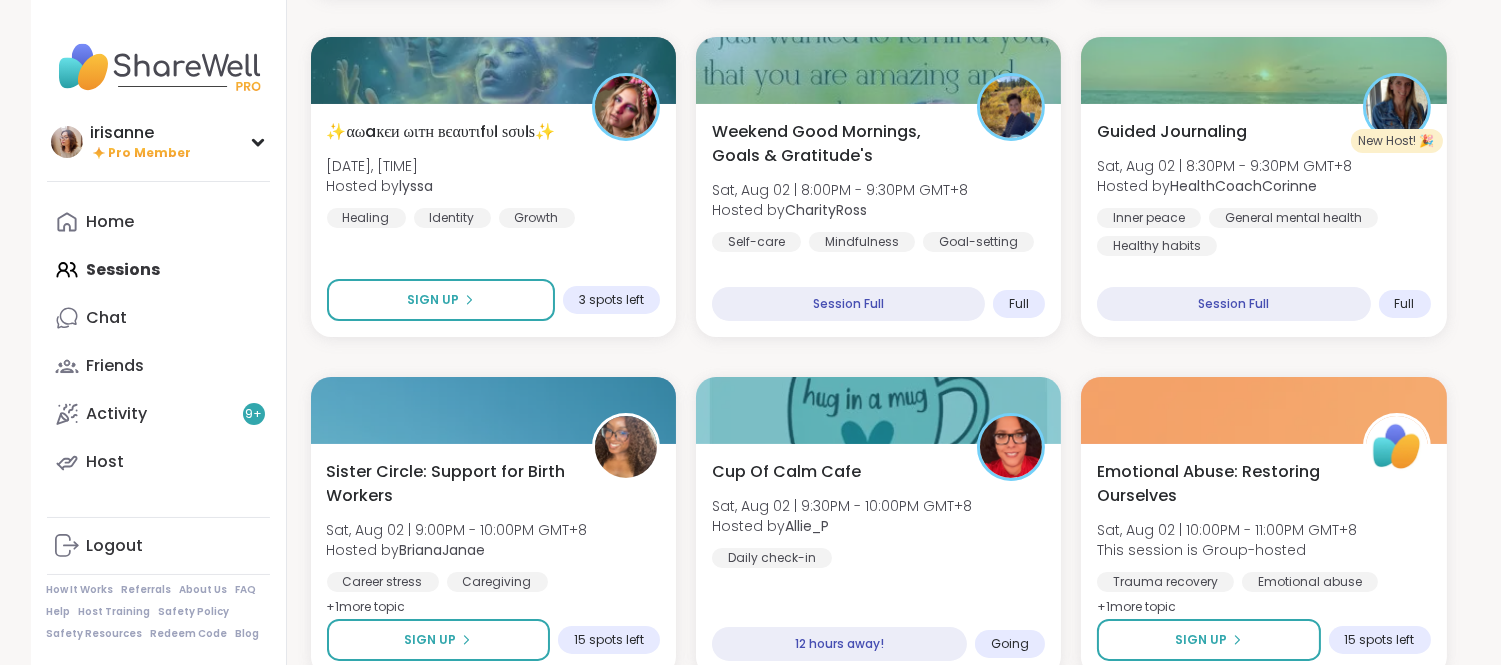 scroll, scrollTop: 1025, scrollLeft: 0, axis: vertical 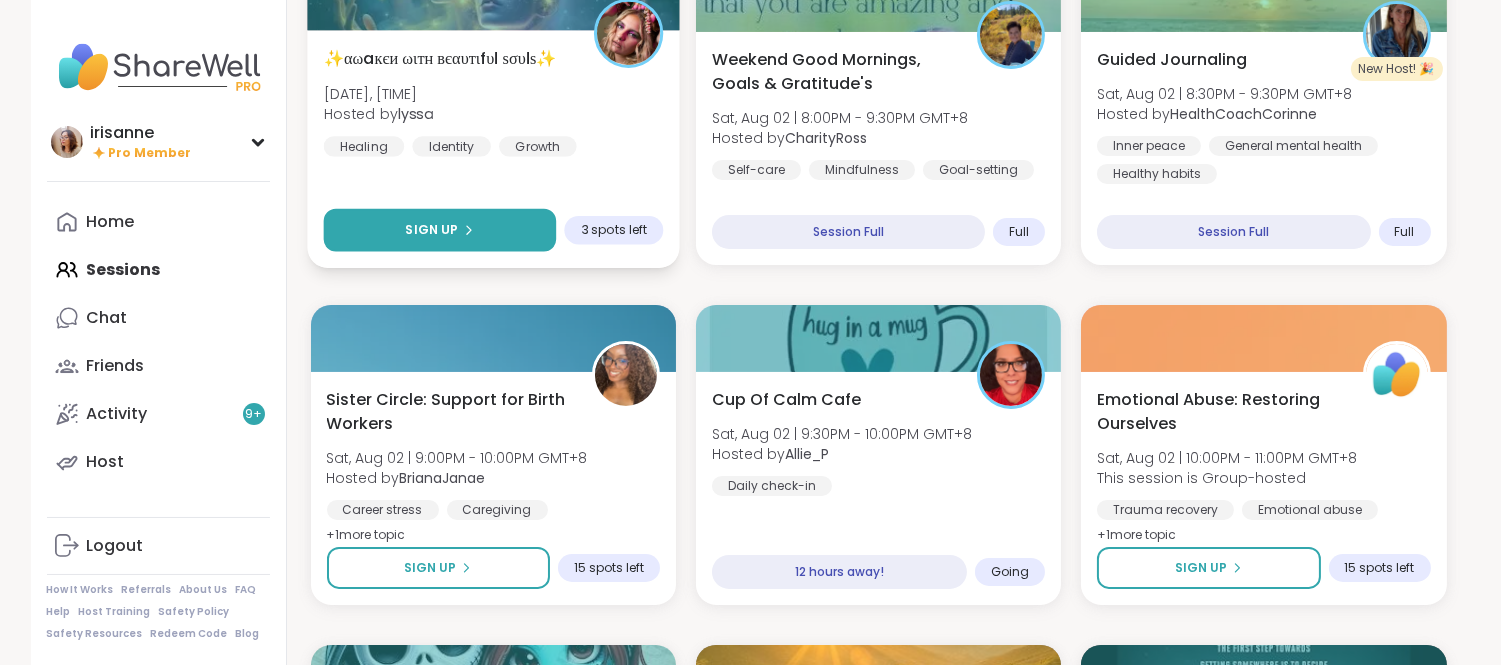 click on "Sign Up" at bounding box center (439, 230) 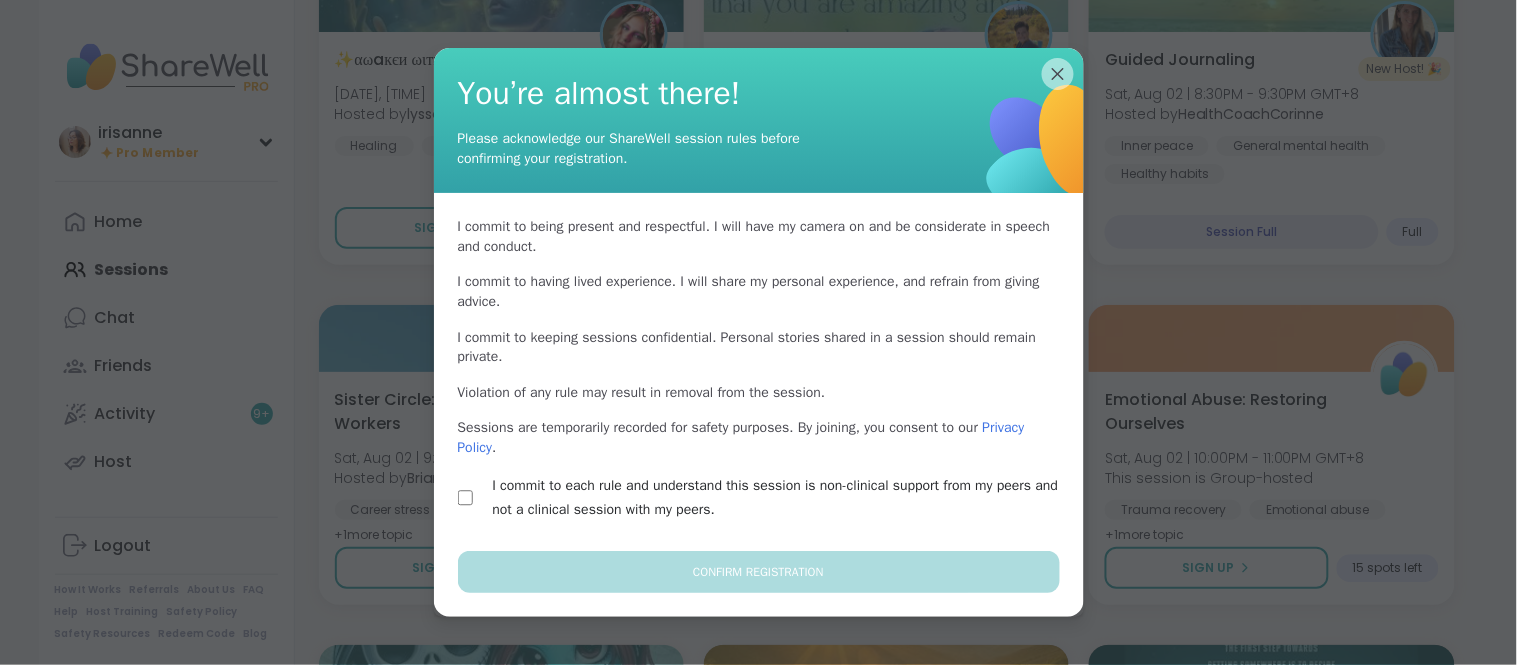 click on "I commit to each rule and understand this session is non-clinical support from my peers and not a clinical session with my peers." at bounding box center [759, 498] 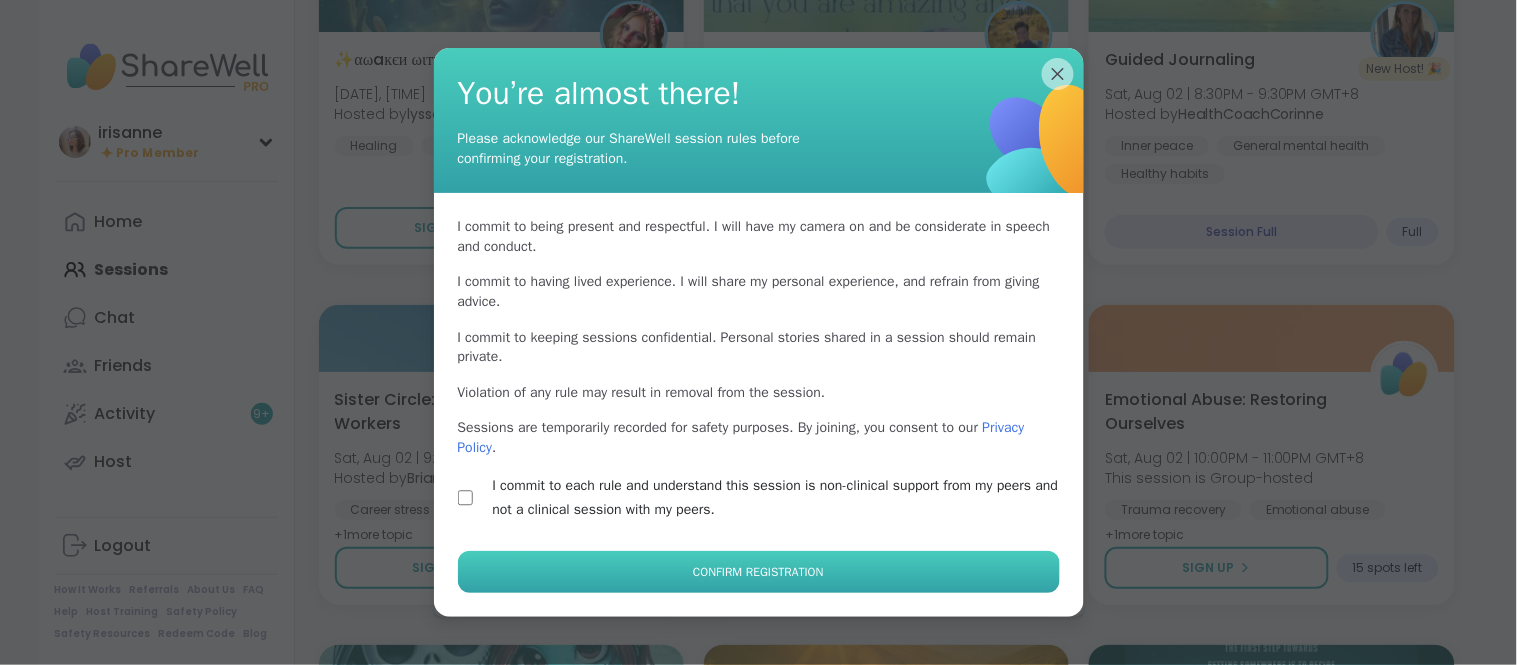 click on "Confirm Registration" at bounding box center (759, 572) 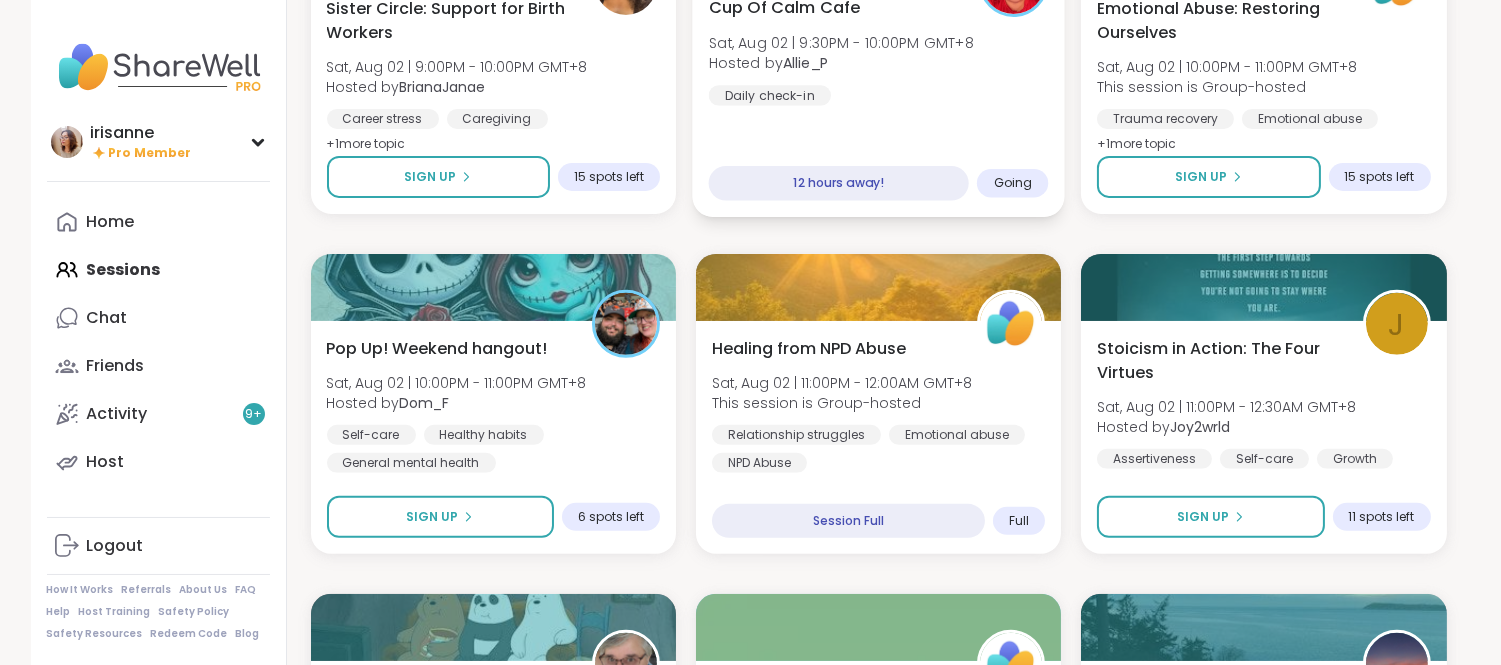 scroll, scrollTop: 1418, scrollLeft: 0, axis: vertical 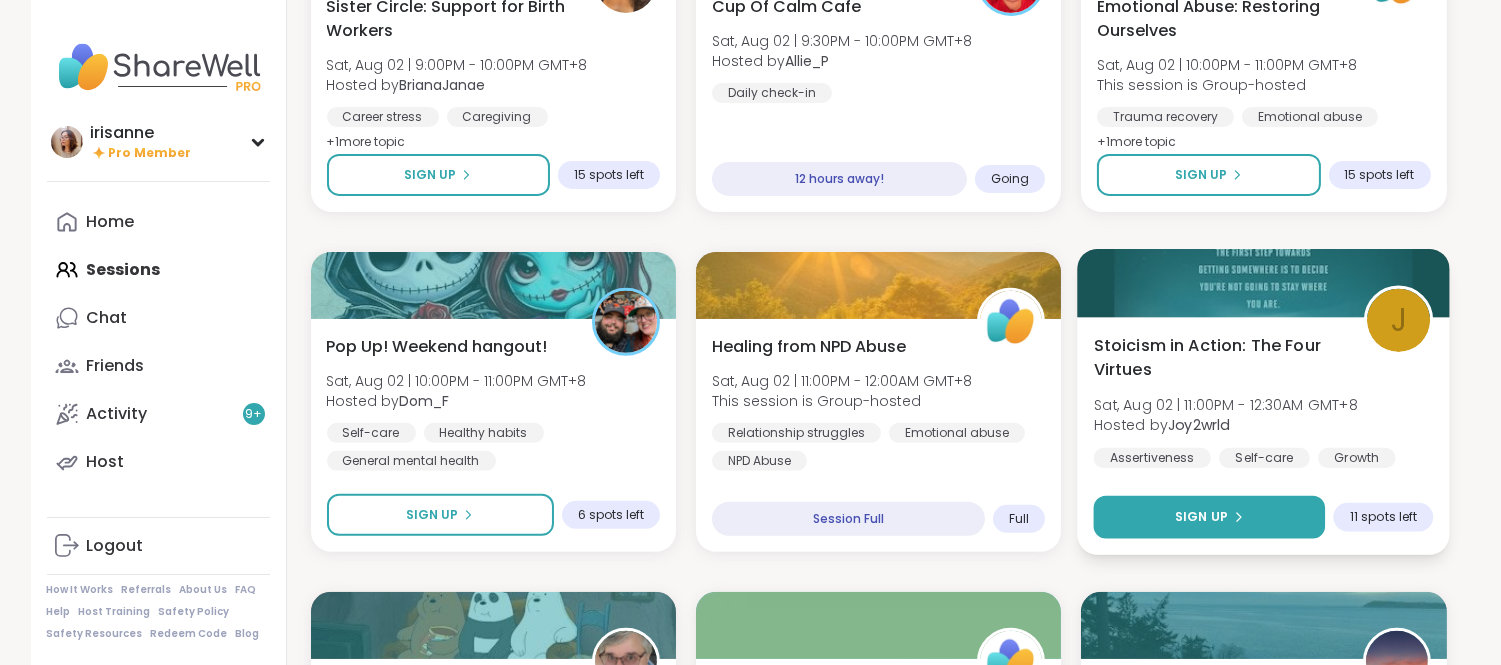 click on "Sign Up" at bounding box center (1210, 517) 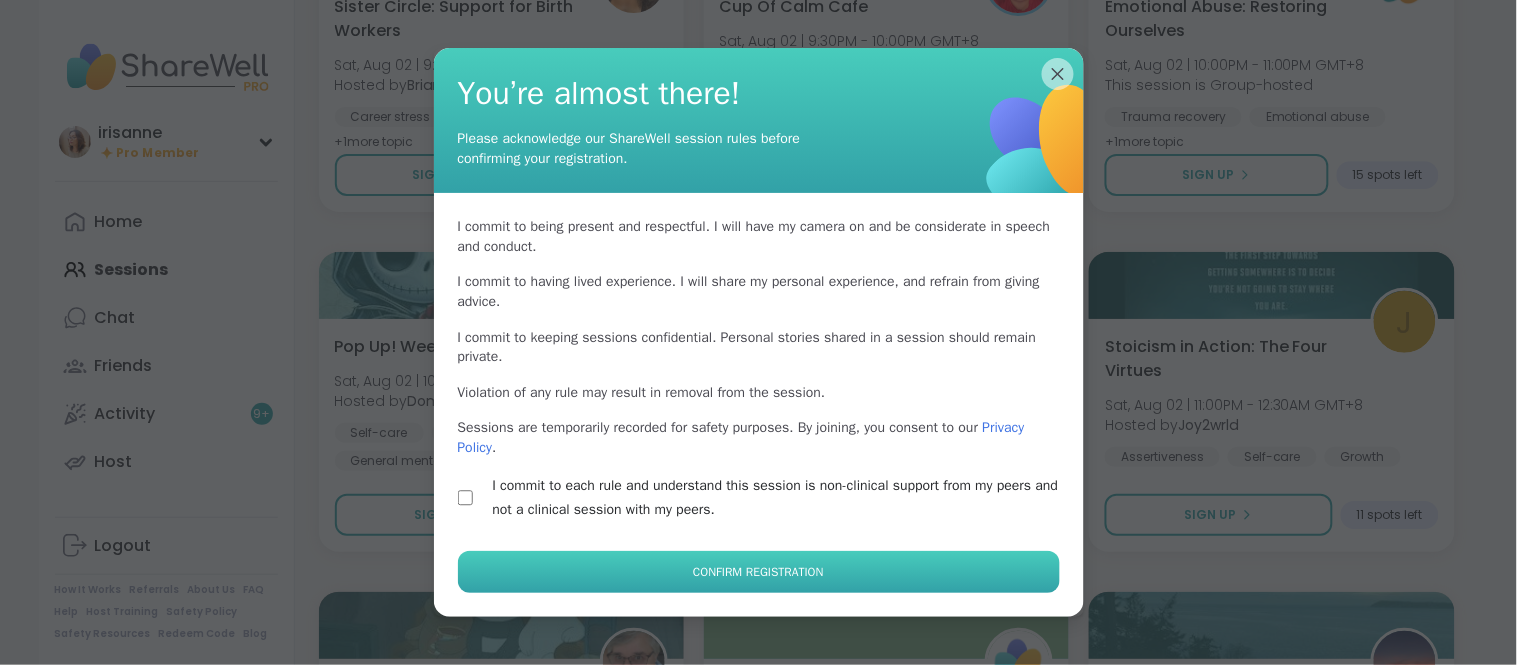 click on "Confirm Registration" at bounding box center (759, 572) 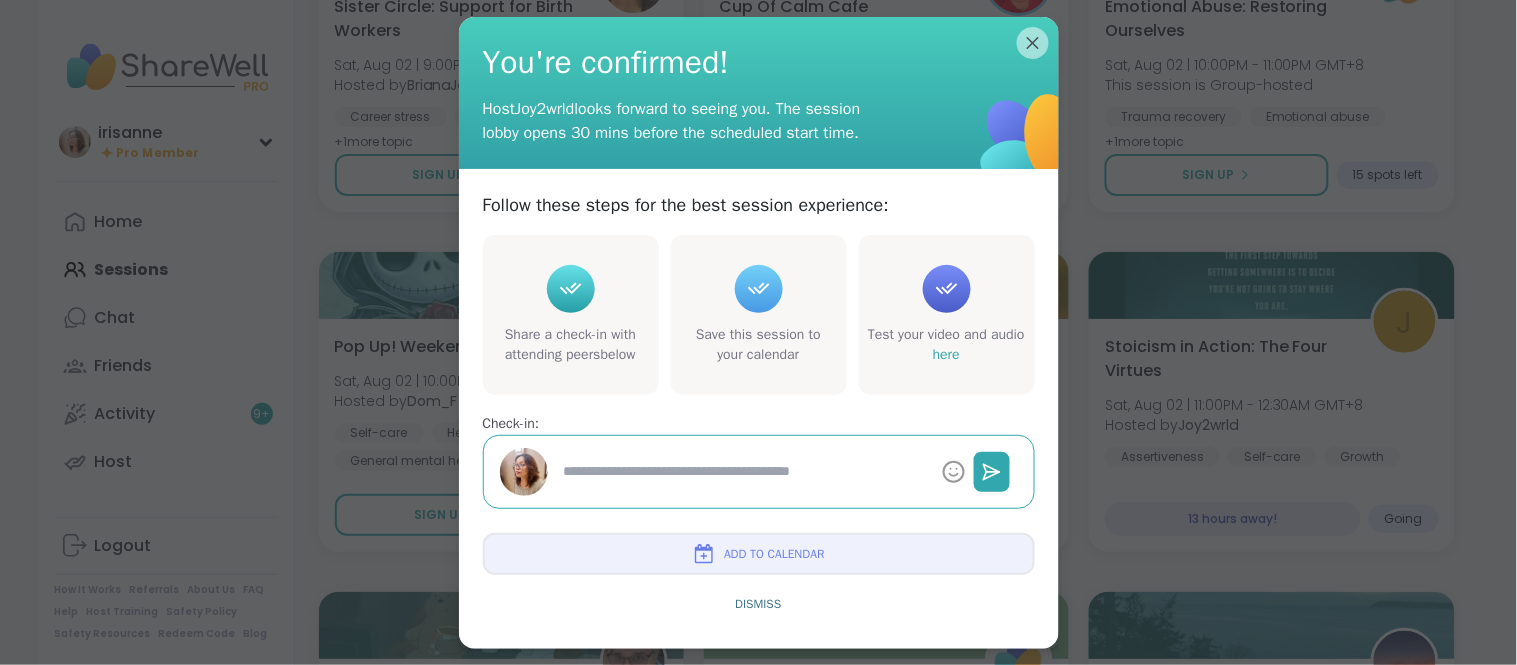 type on "*" 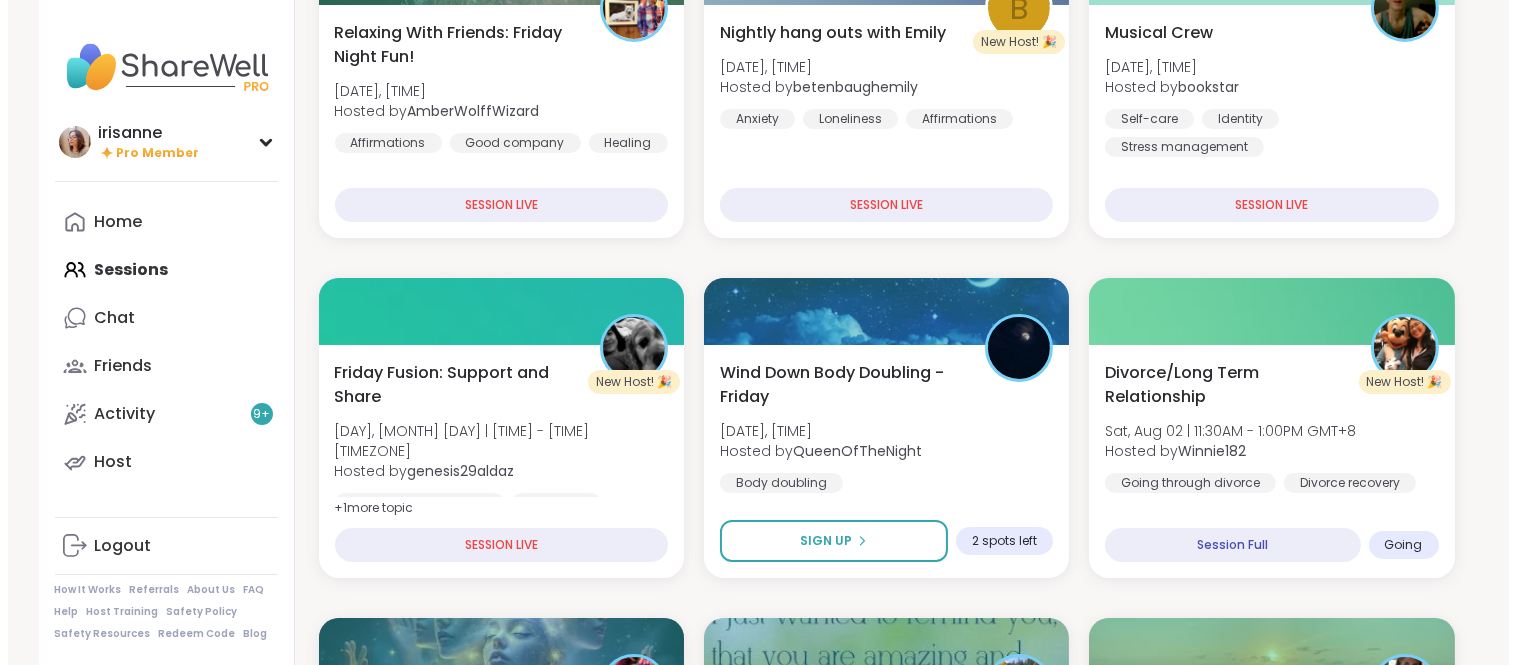 scroll, scrollTop: 373, scrollLeft: 0, axis: vertical 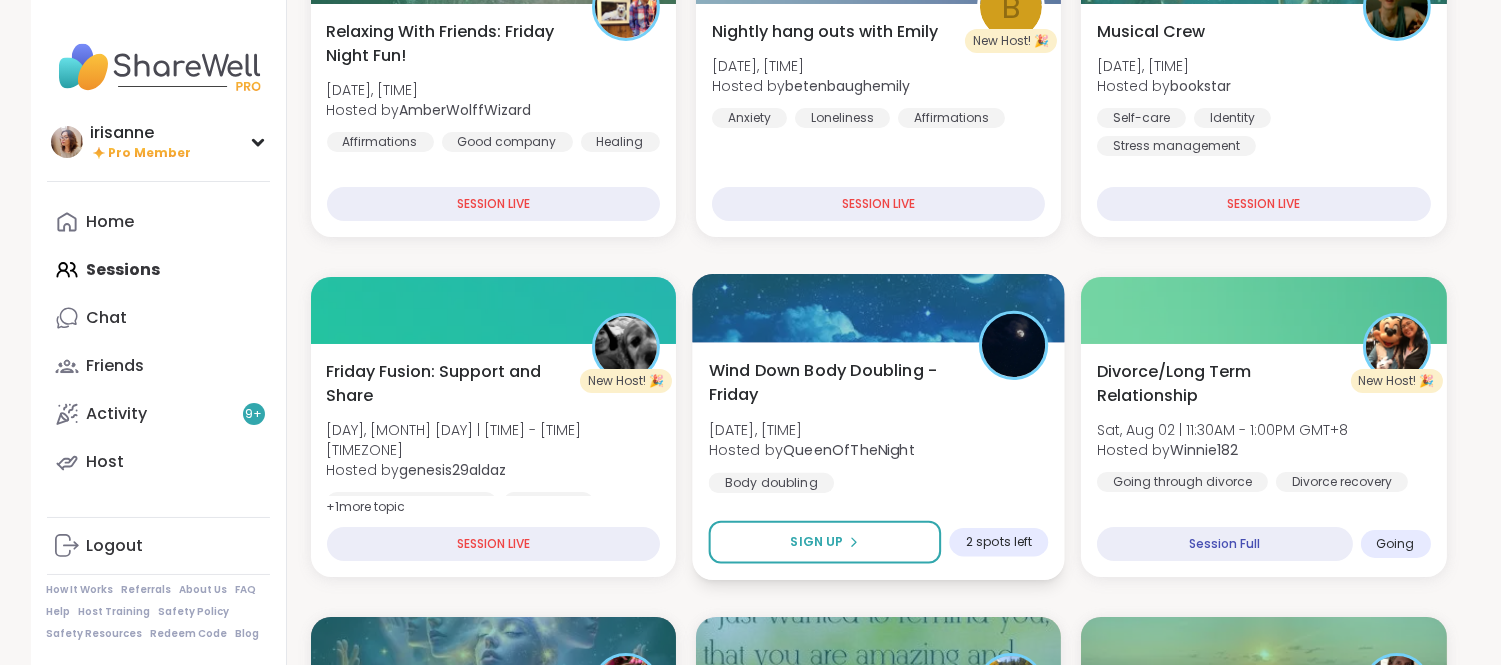 click on "QueenOfTheNight" at bounding box center (849, 450) 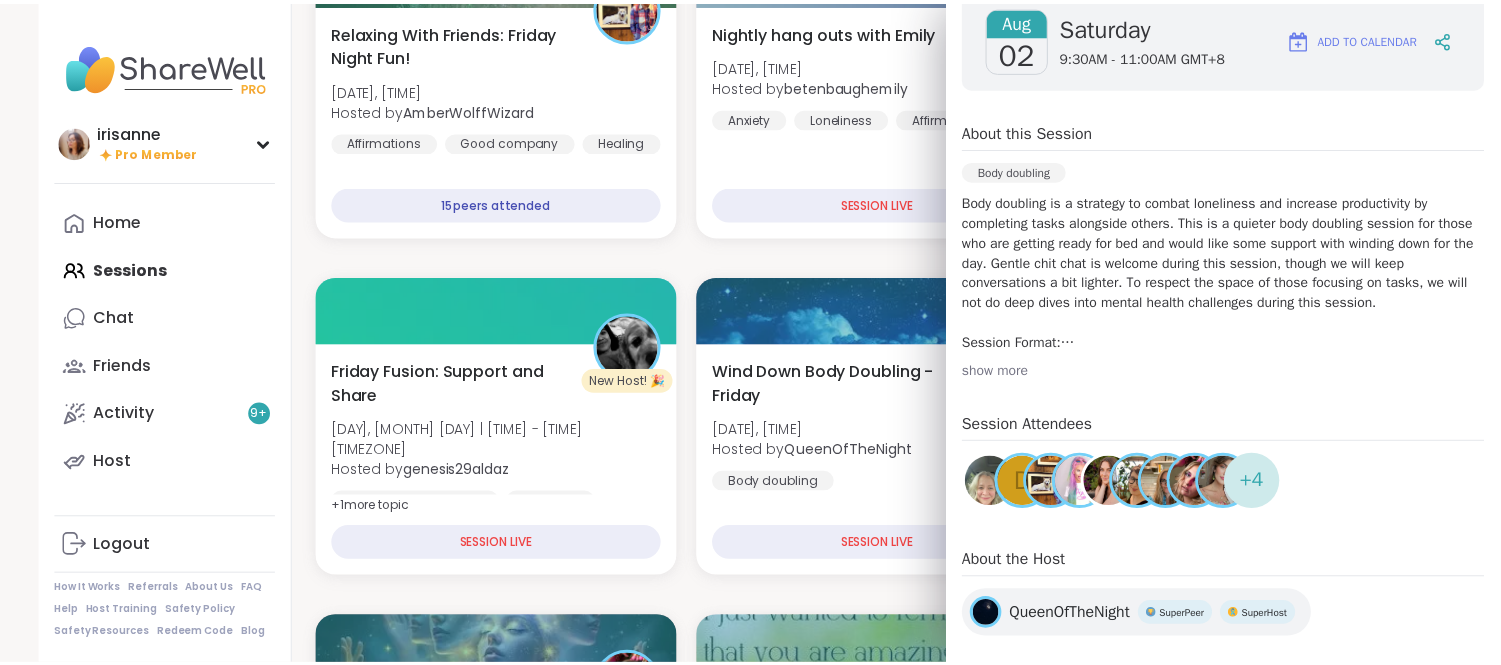 scroll, scrollTop: 302, scrollLeft: 0, axis: vertical 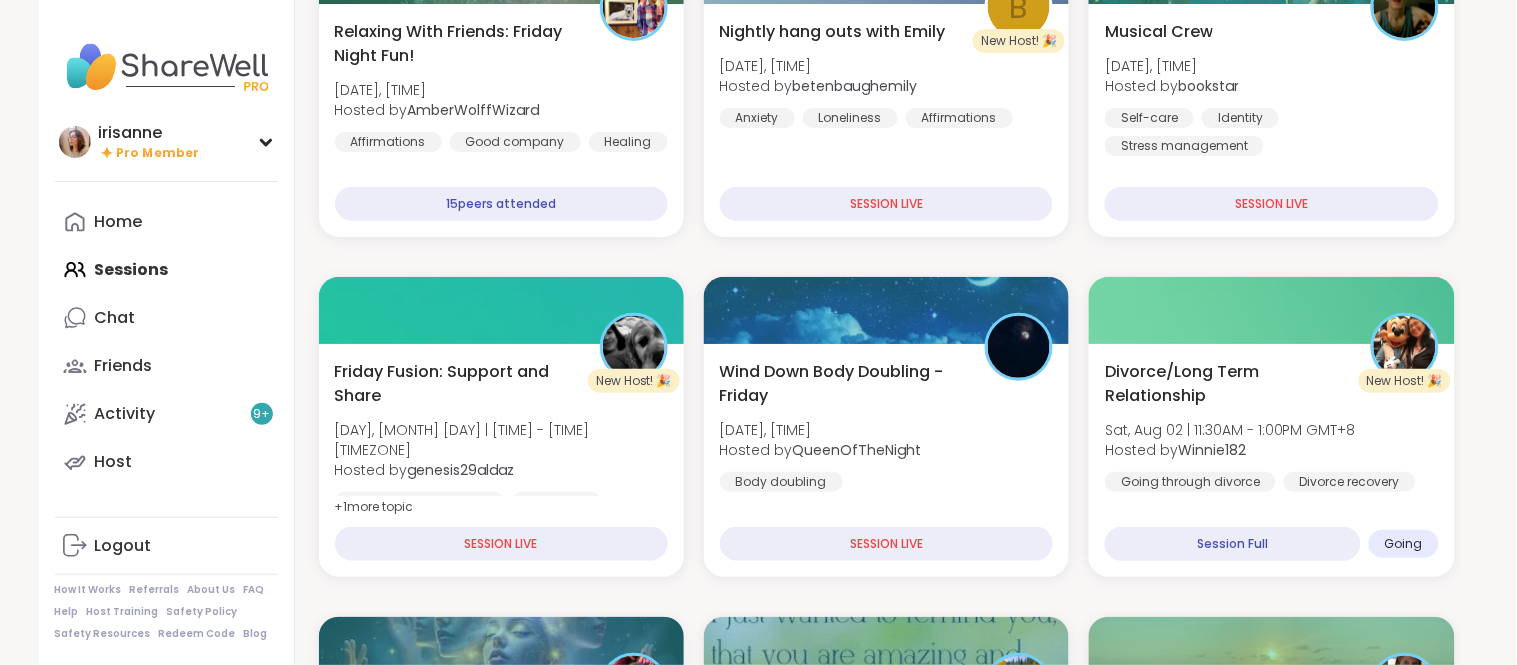 click on "Relaxing With Friends: Friday Night Fun! Sat, Aug 02 | 8:00AM - 9:30AM GMT+8 Hosted by  AmberWolffWizard Affirmations Good company Healing 15  peers attended b New Host! 🎉 Nightly hang outs with Emily  Sat, Aug 02 | 8:30AM - 10:00AM GMT+8 Hosted by  betenbaughemily Anxiety Loneliness Affirmations SESSION LIVE Musical Crew Sat, Aug 02 | 8:30AM - 10:00AM GMT+8 Hosted by  bookstar Self-care Identity Stress management SESSION LIVE New Host! 🎉 Friday Fusion: Support and Share  Sat, Aug 02 | 9:00AM - 10:00AM GMT+8 Hosted by  genesis29aldaz General mental health Self-care Family conflicts + 1  more topic SESSION LIVE Wind Down Body Doubling - Friday Sat, Aug 02 | 9:30AM - 11:00AM GMT+8 Hosted by  QueenOfTheNight Body doubling SESSION LIVE New Host! 🎉 Divorce/Long Term Relationship Sat, Aug 02 | 11:30AM - 1:00PM GMT+8 Hosted by  Winnie182 Going through divorce Divorce recovery Session Full Going ✨αωaкєи ωιтн вєαυтιfυℓ ѕσυℓѕ✨ Sat, Aug 02 | 7:00PM - 8:00PM GMT+8 Hosted by  +" at bounding box center [887, 1957] 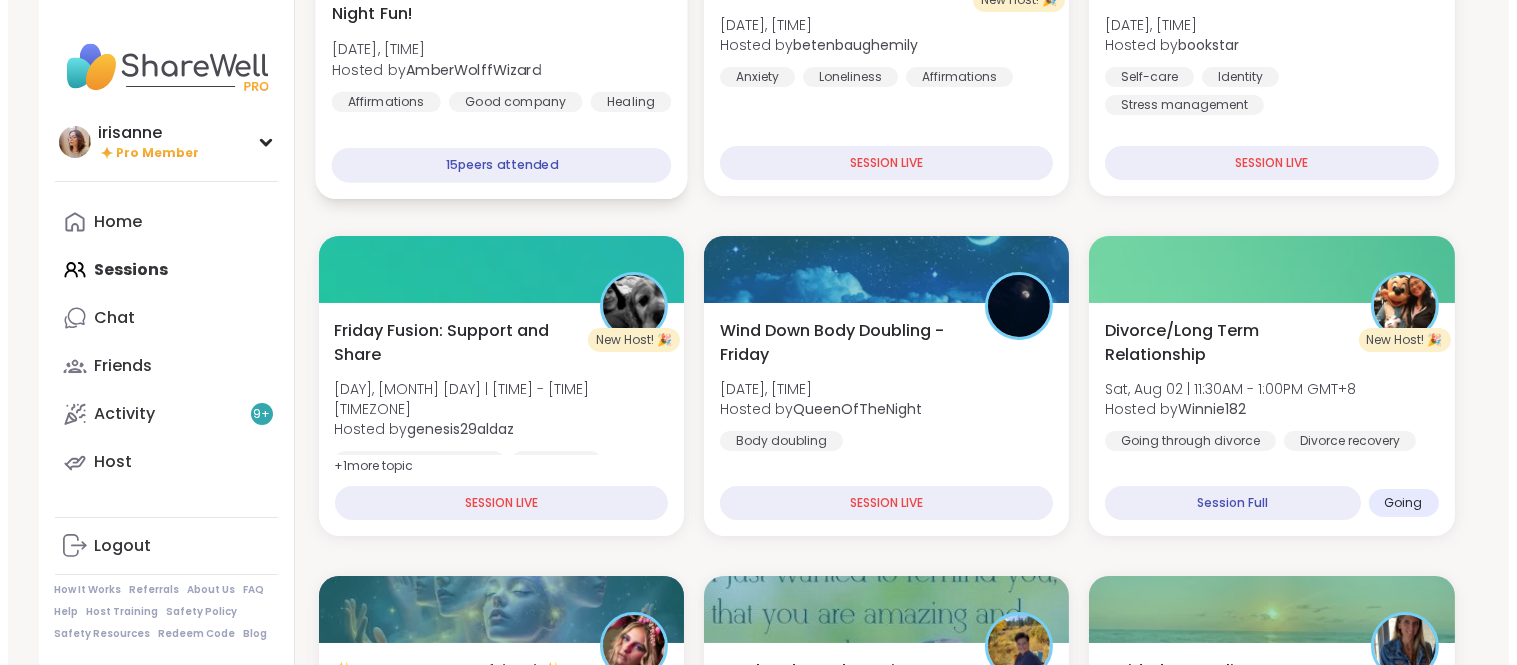 scroll, scrollTop: 413, scrollLeft: 0, axis: vertical 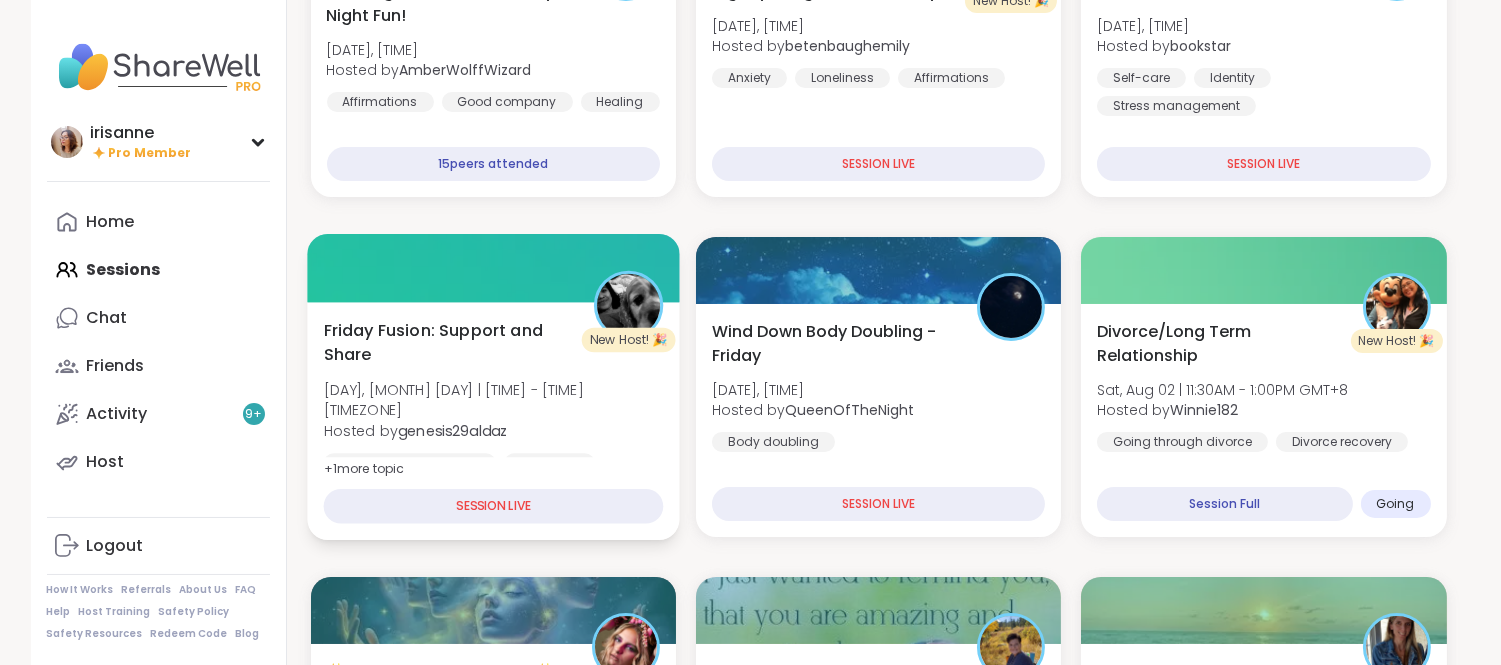 click on "Friday Fusion: Support and Share" at bounding box center (447, 342) 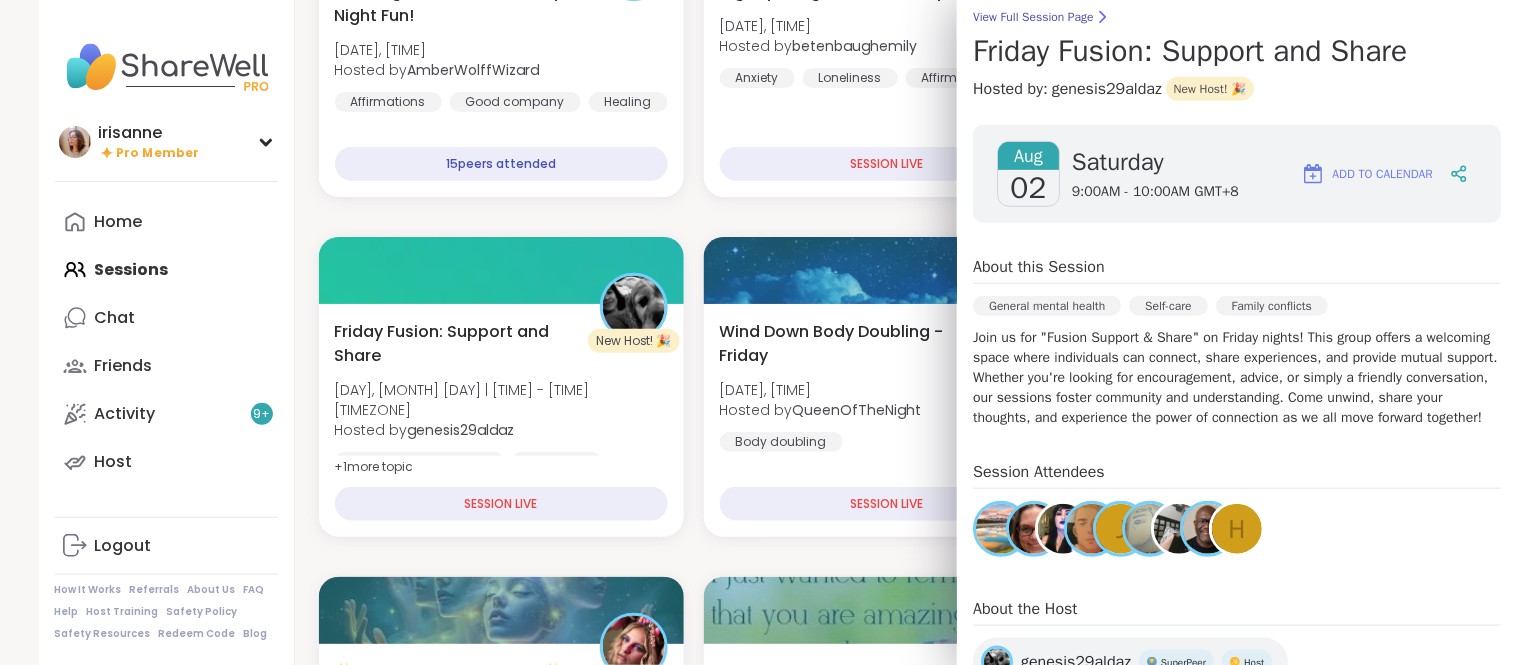 scroll, scrollTop: 168, scrollLeft: 0, axis: vertical 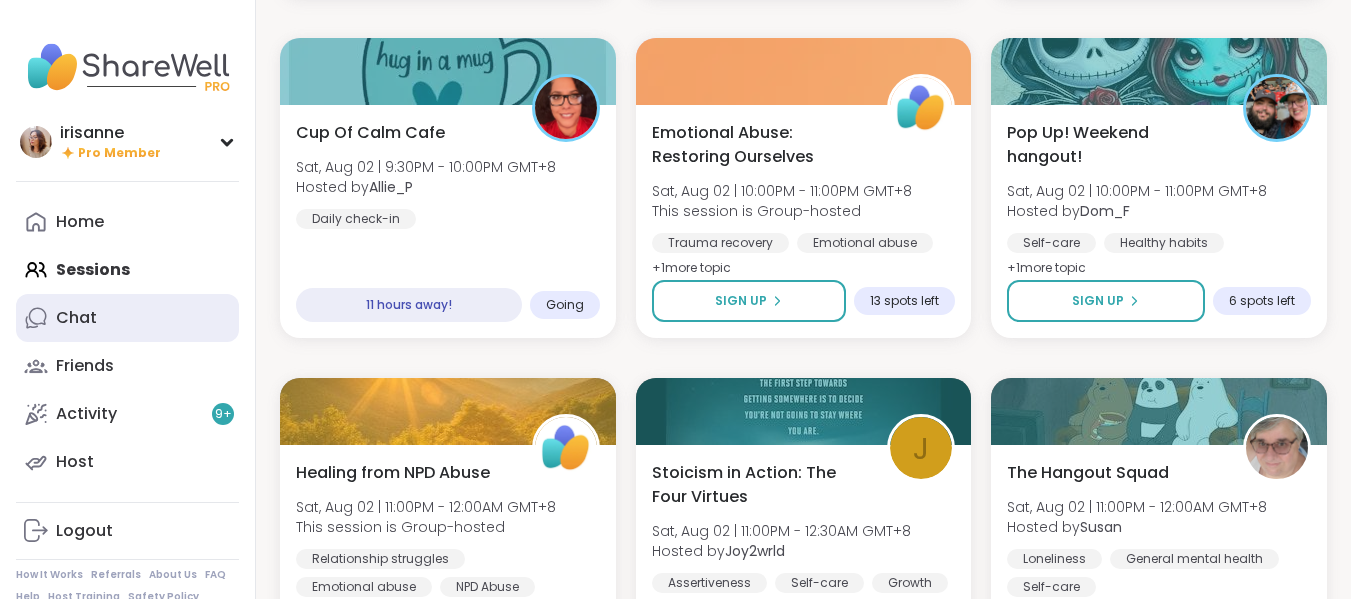 click on "Chat" at bounding box center (76, 318) 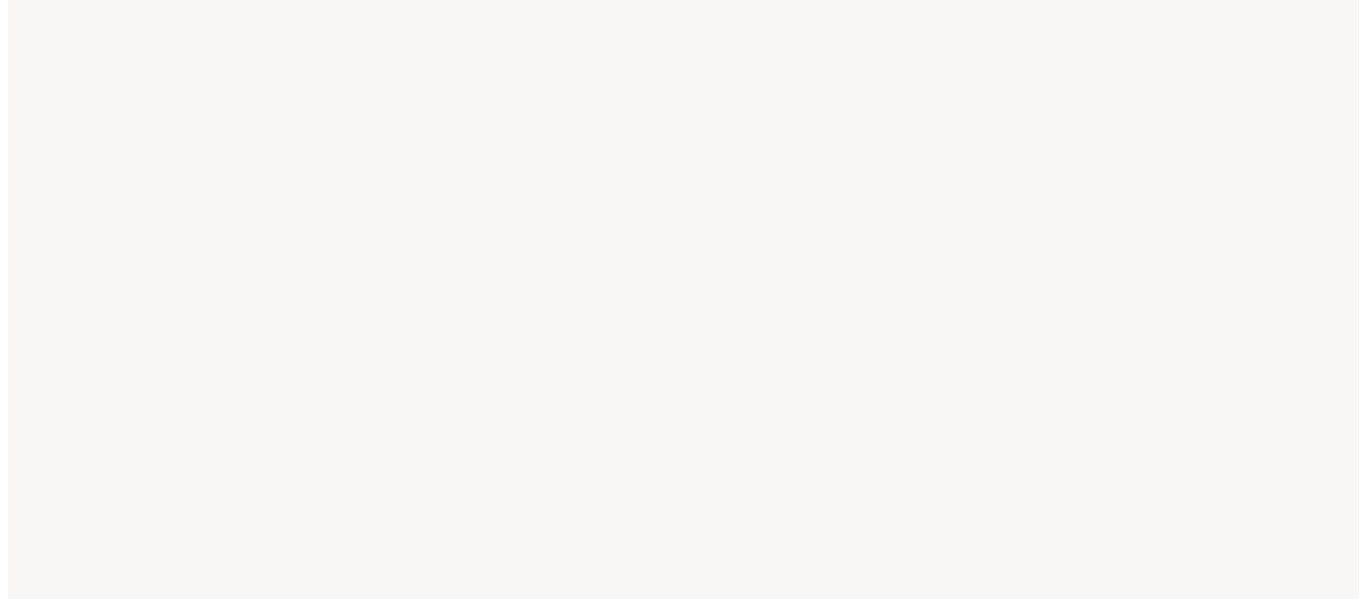 scroll, scrollTop: 0, scrollLeft: 0, axis: both 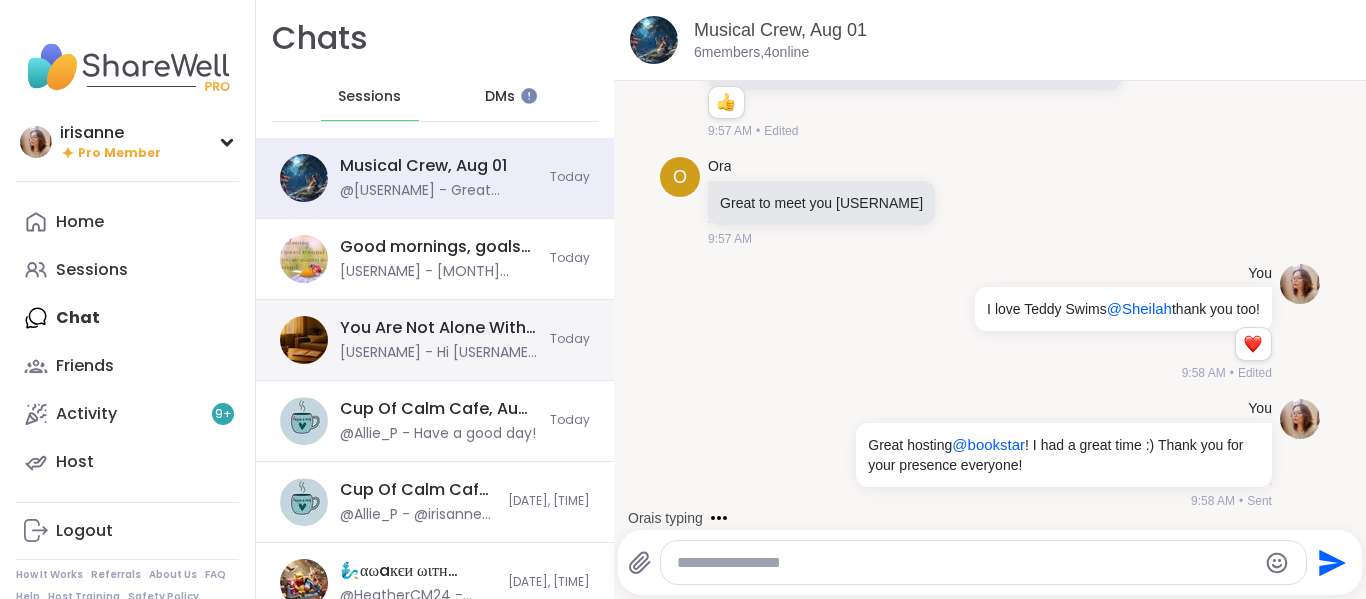 click on "[USERNAME] - Hi [USERNAME] , thank you for sharing your story so openly. Moving to a new country takes so much courage, and it's completely understandable to feel lonely and overwhelmed—especially when you're navigating it all as an introvert.
I think it's beautiful that you’re here, not just to connect, but also to offer kindness and openness to others. That energy matters more than you know. You're not alone here—and I really hope this space helps you feel more seen, supported, and at home. I’m really glad you’re part of the community." at bounding box center (439, 353) 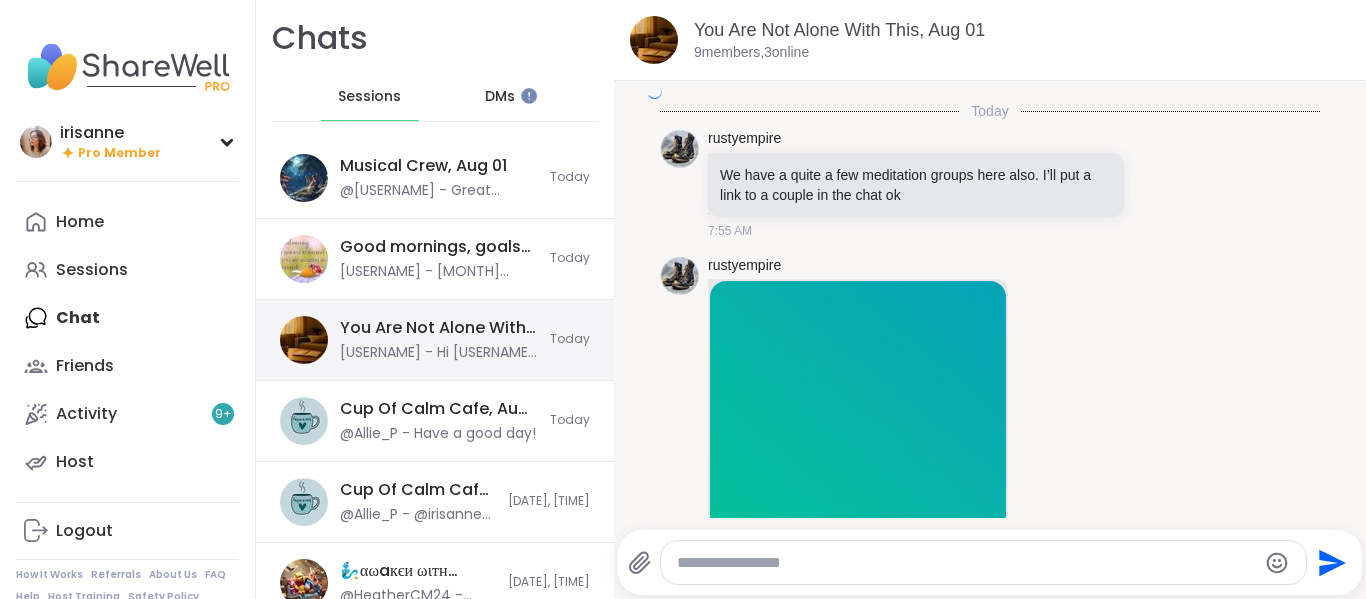 scroll, scrollTop: 5613, scrollLeft: 0, axis: vertical 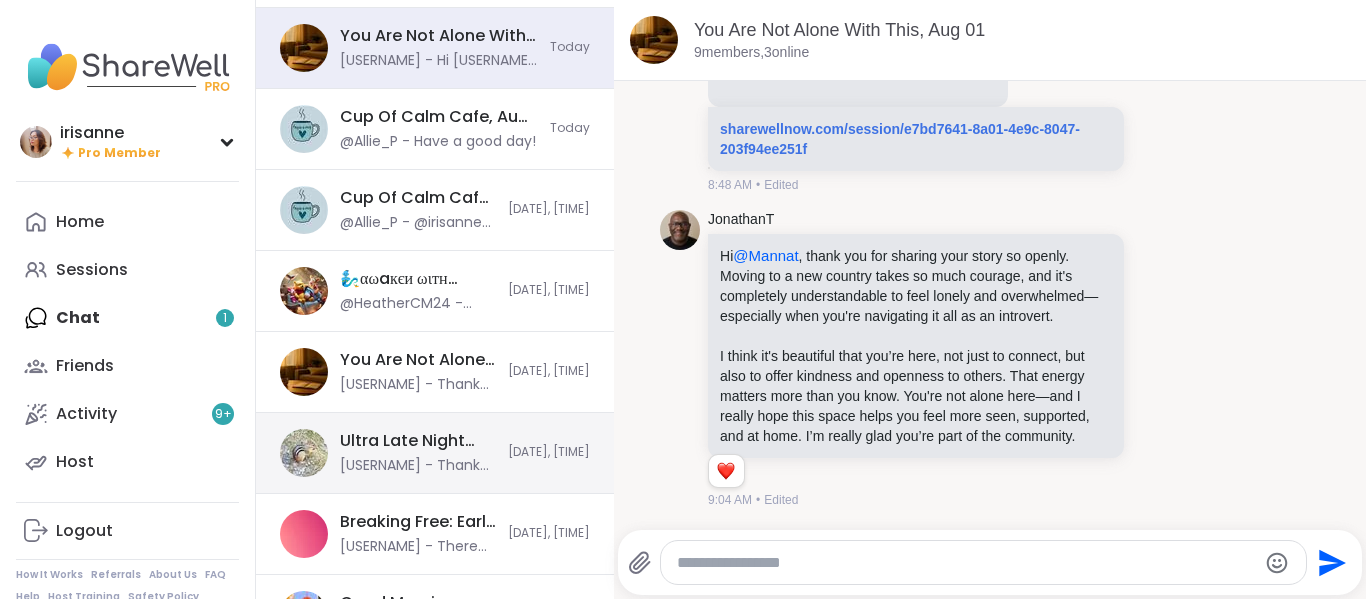 click on "[USERNAME] - Thank you :)" at bounding box center (418, 466) 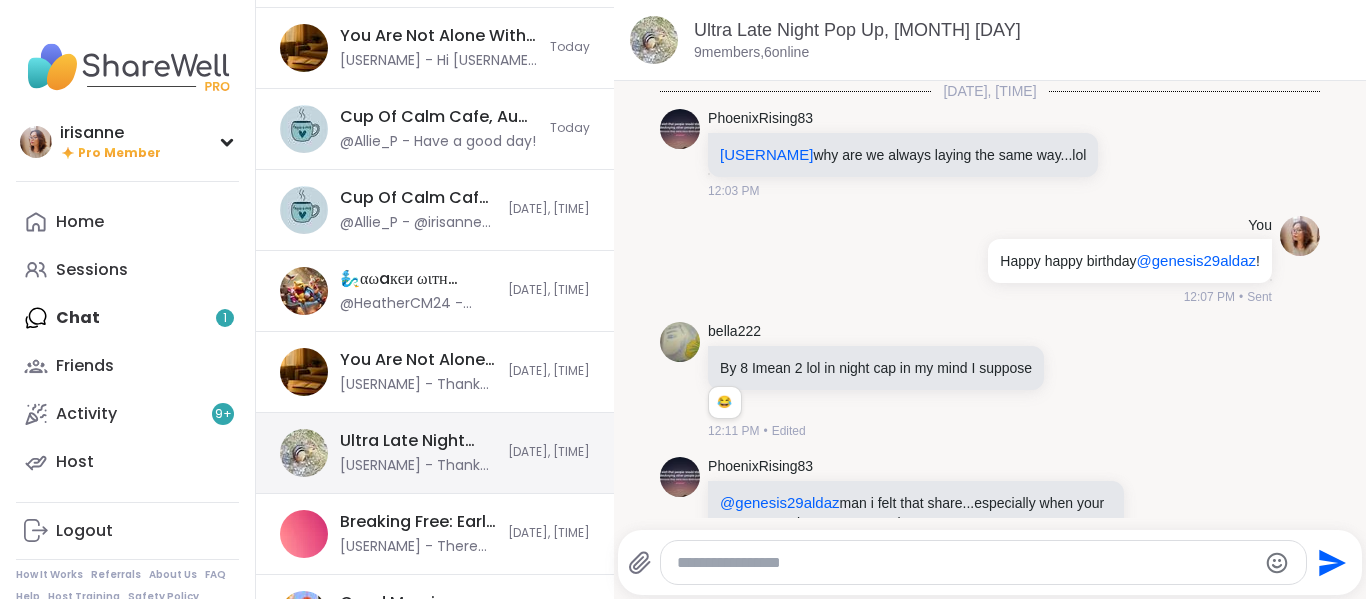 scroll, scrollTop: 1720, scrollLeft: 0, axis: vertical 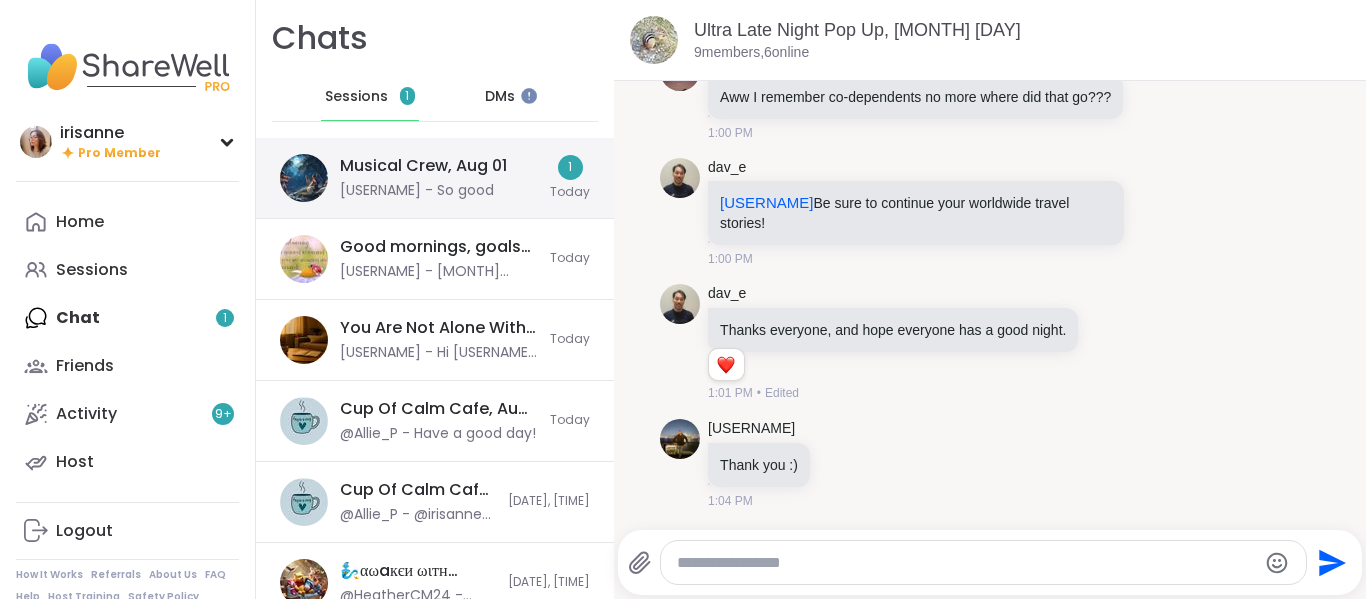 click on "[USERNAME] - So good" at bounding box center (417, 191) 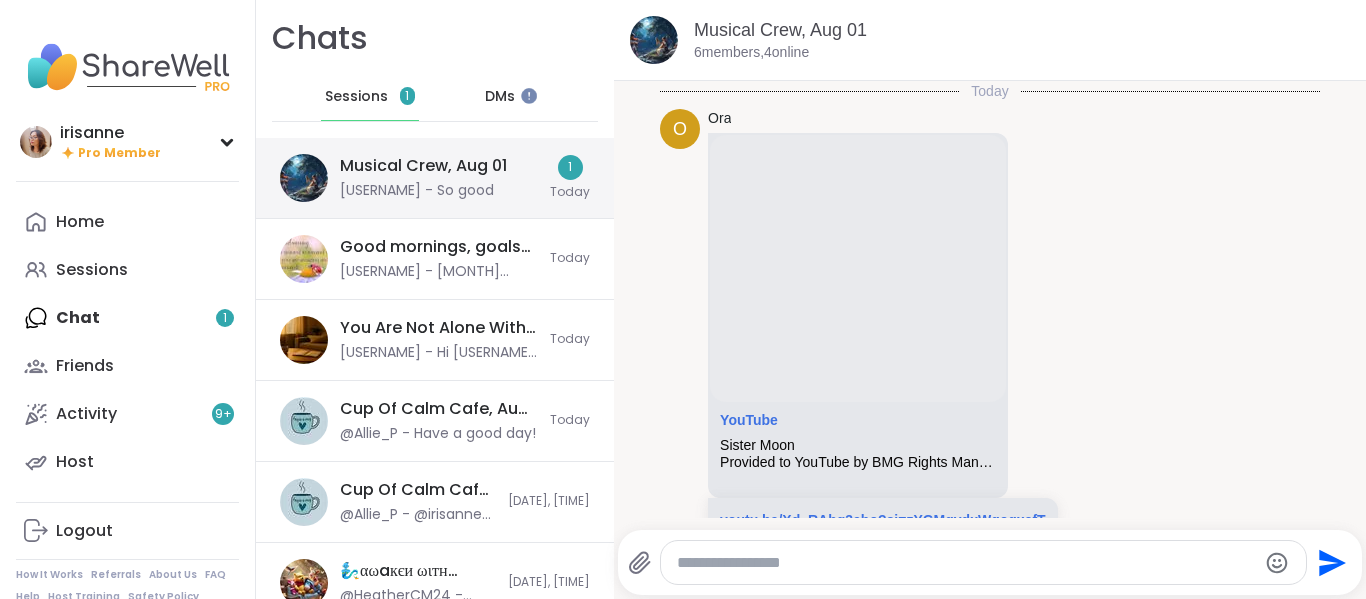 scroll, scrollTop: 5560, scrollLeft: 0, axis: vertical 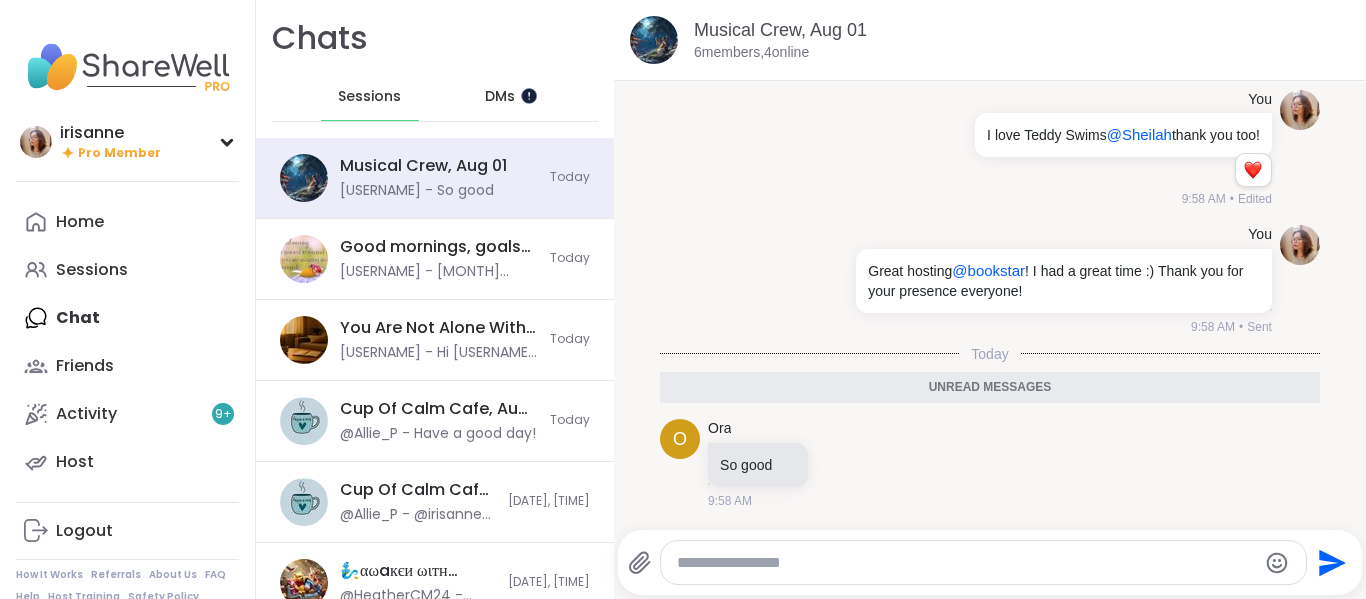 click at bounding box center (528, 95) 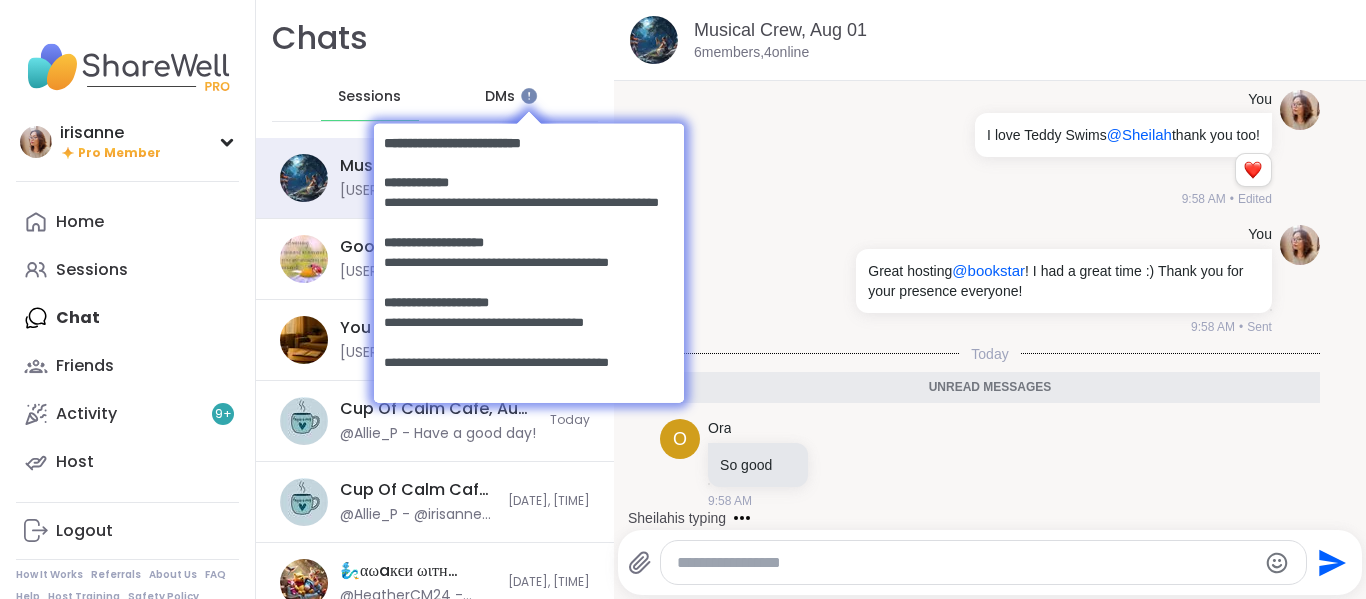 click at bounding box center (528, 261) 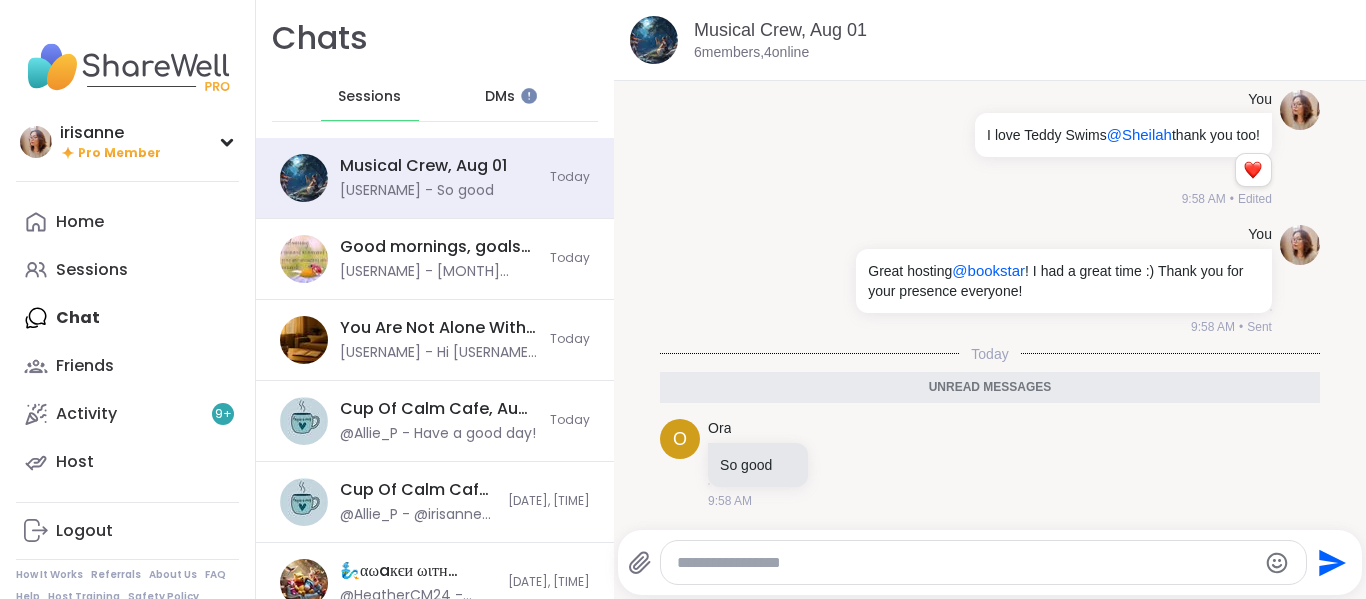 click on "DMs" at bounding box center [501, 97] 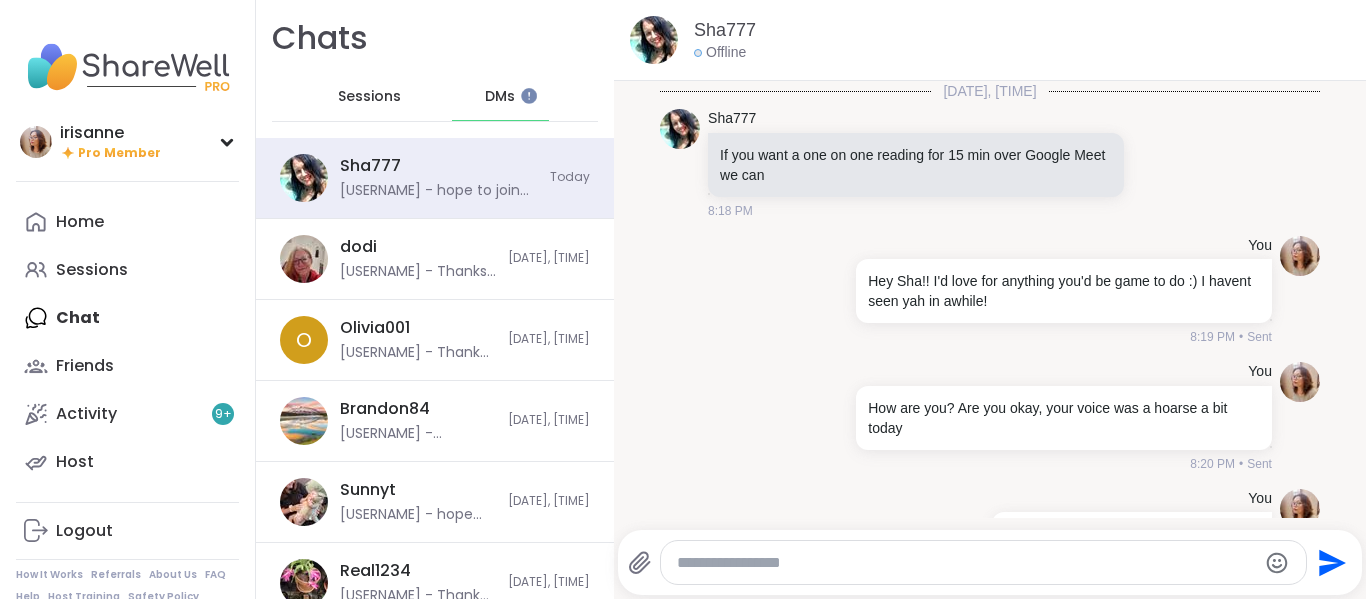 scroll, scrollTop: 2500, scrollLeft: 0, axis: vertical 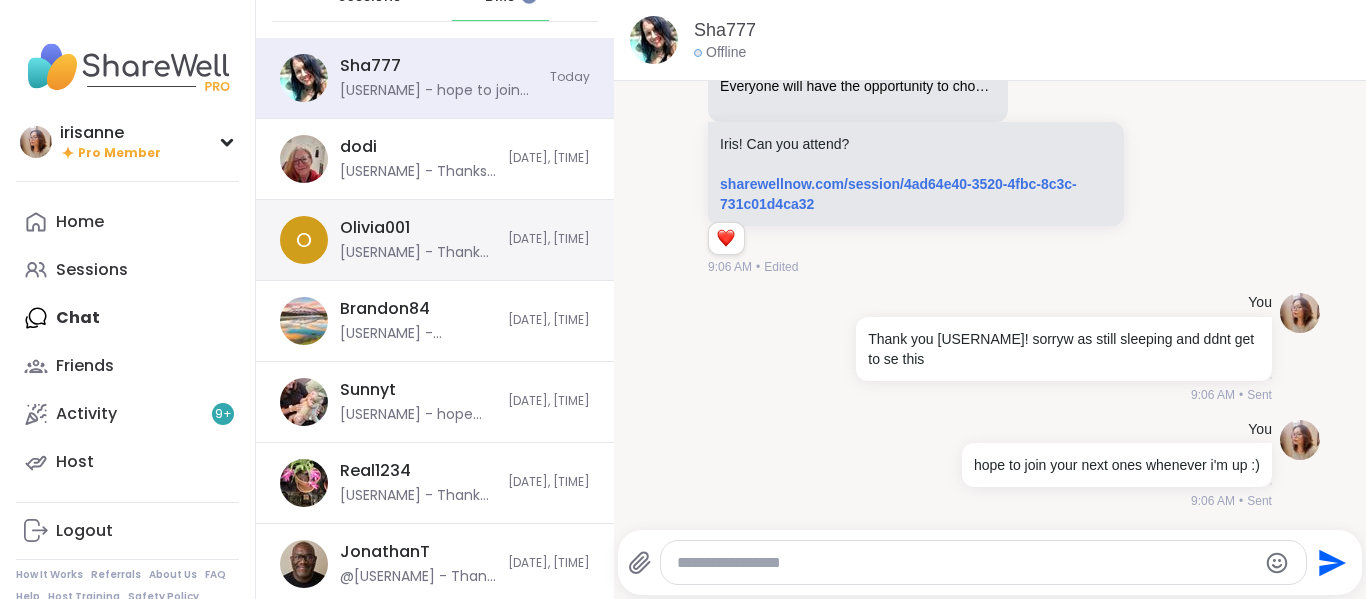 click on "[USERNAME] @[USERNAME] - Thank you!" at bounding box center (418, 240) 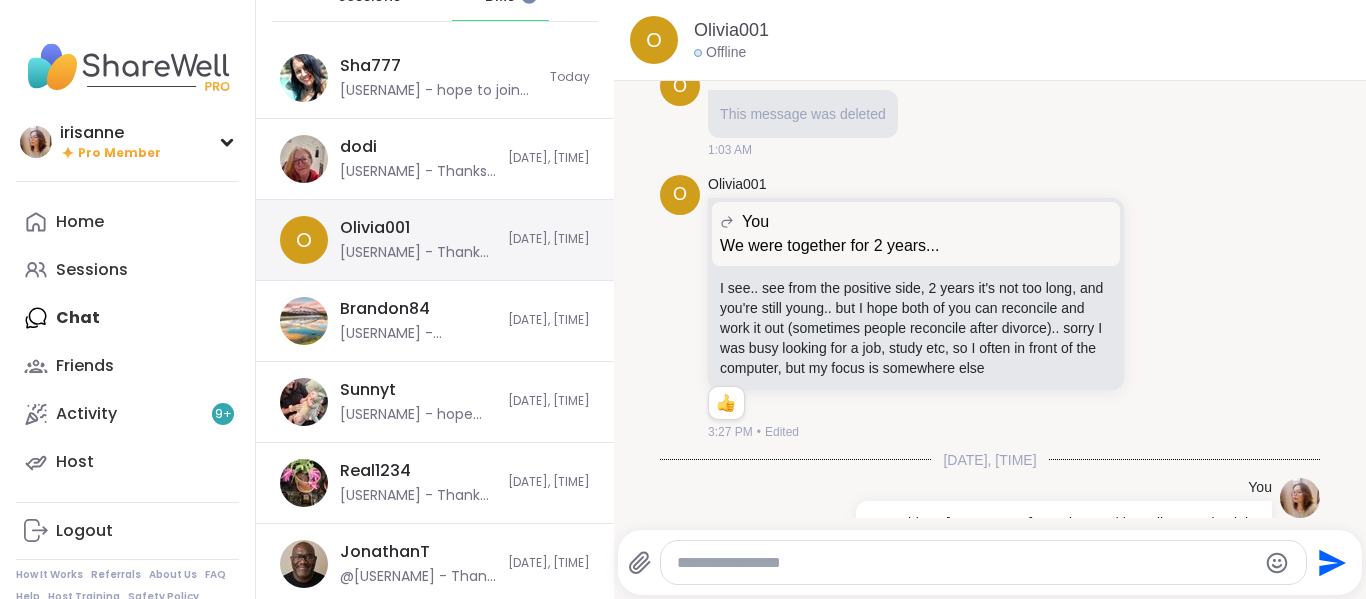 scroll, scrollTop: 4954, scrollLeft: 0, axis: vertical 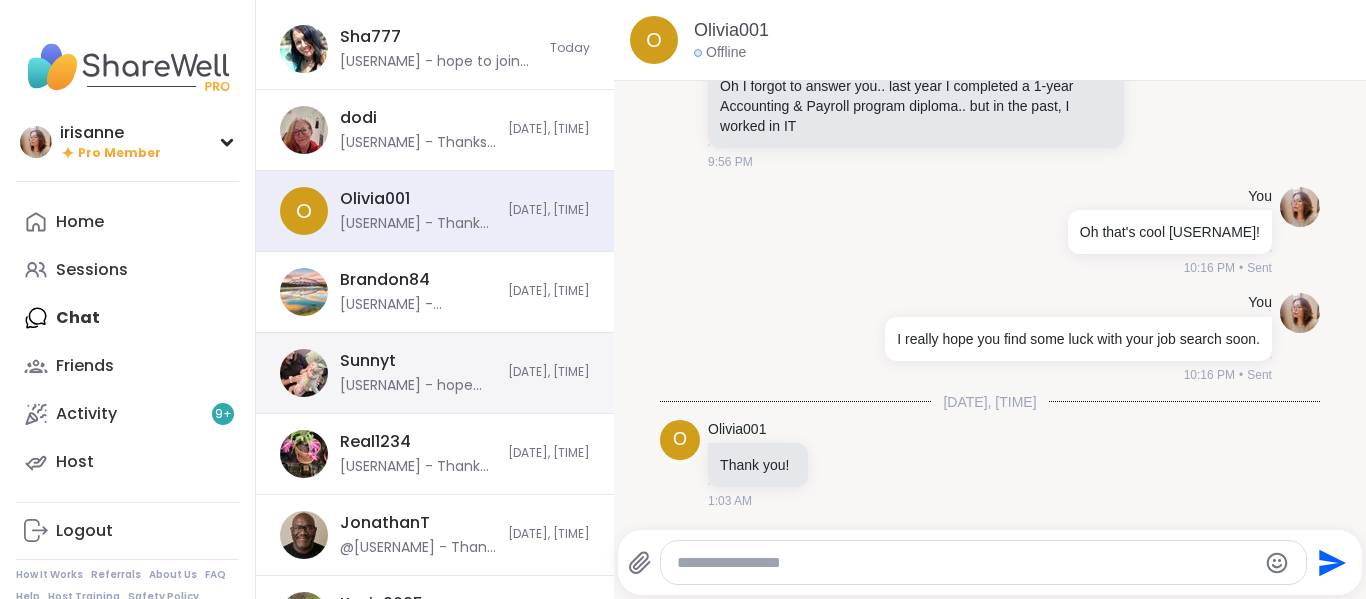click on "[USERNAME] @[USERNAME] - hope you had another successful day of productivity and healing. rest well. [DATE], [TIME]" at bounding box center (435, 373) 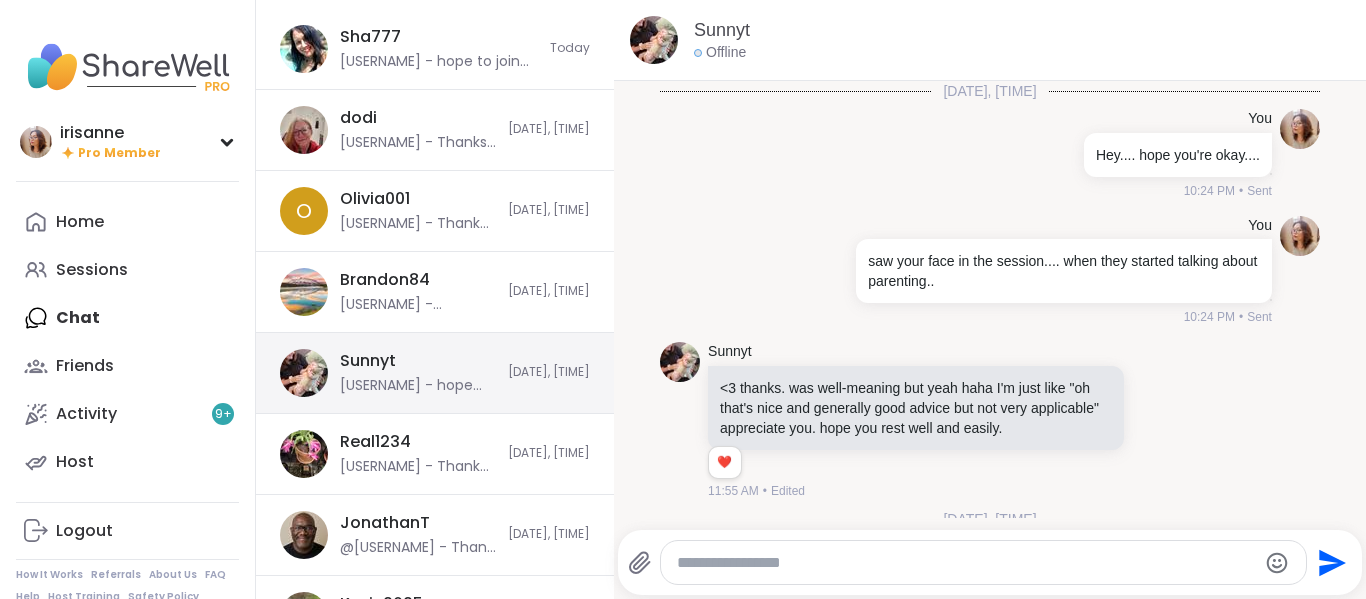 scroll, scrollTop: 1313, scrollLeft: 0, axis: vertical 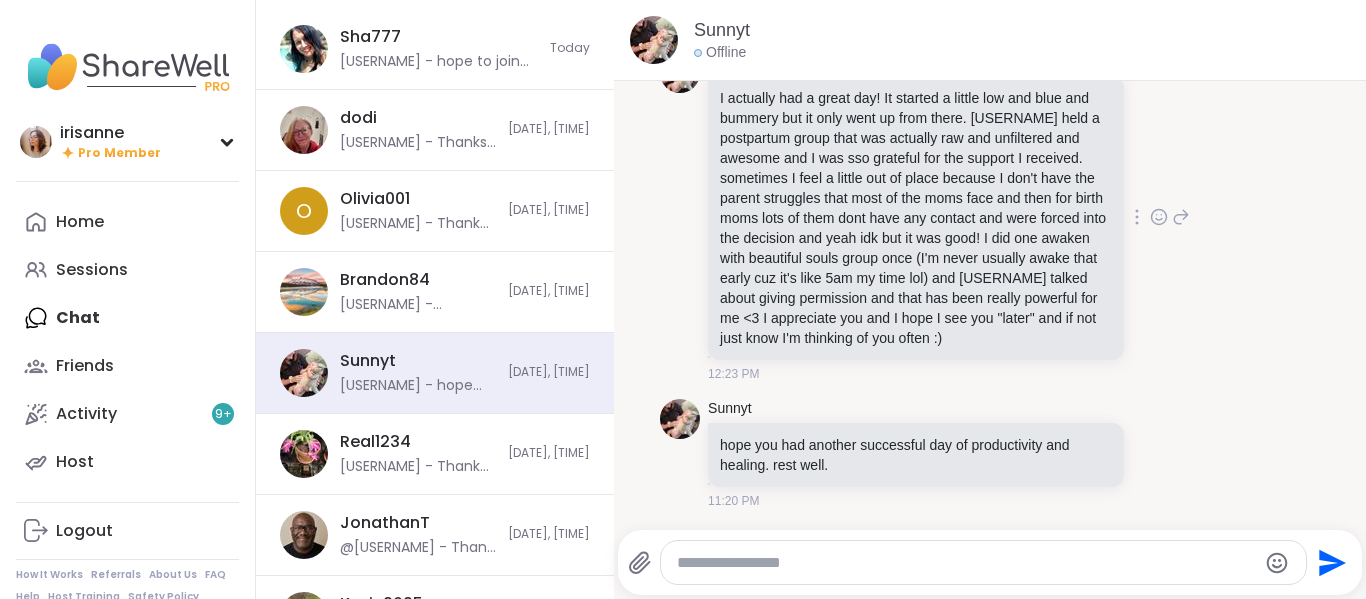click 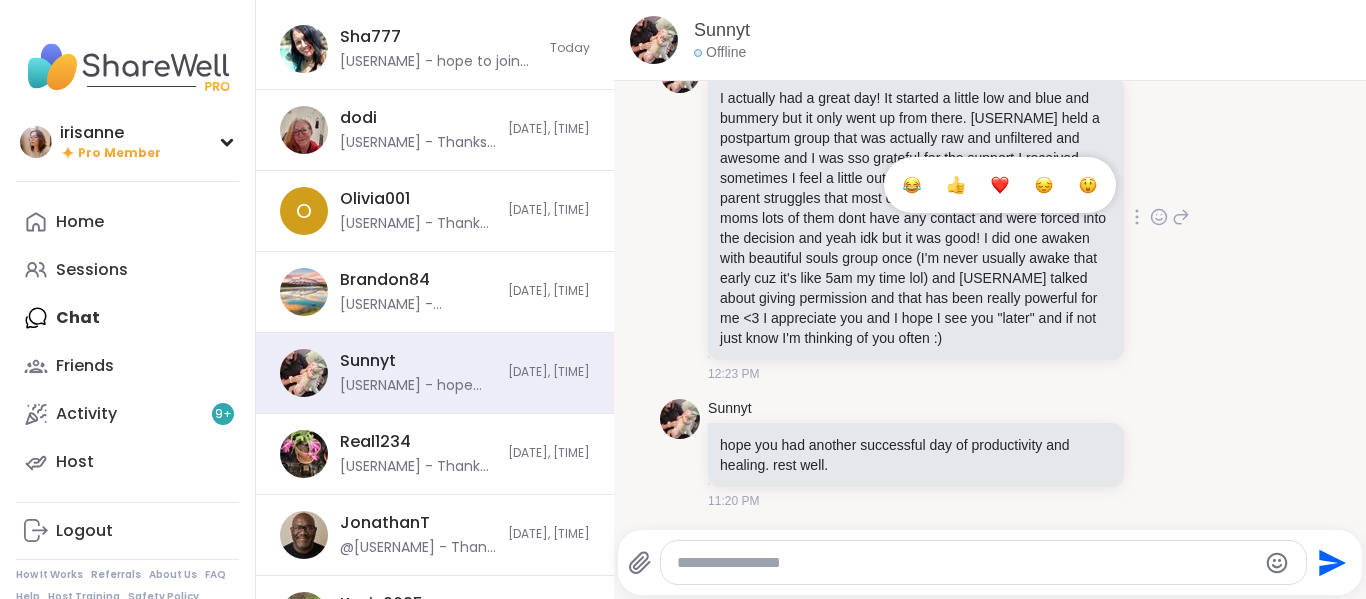click at bounding box center (1000, 185) 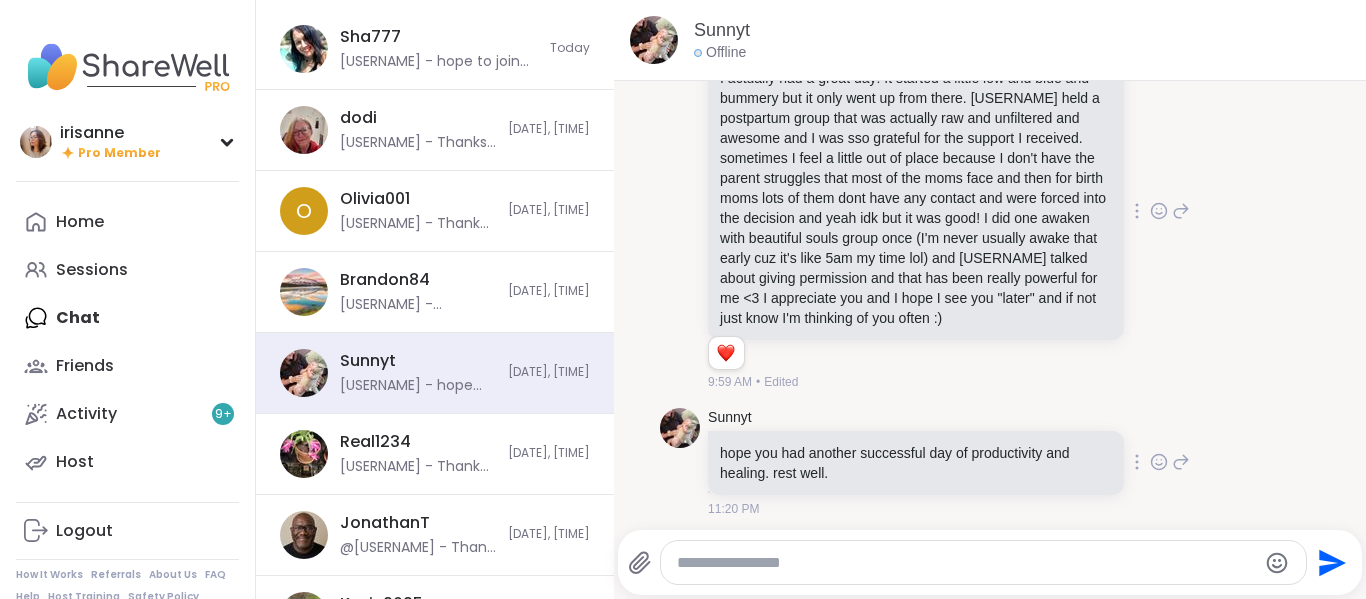 click 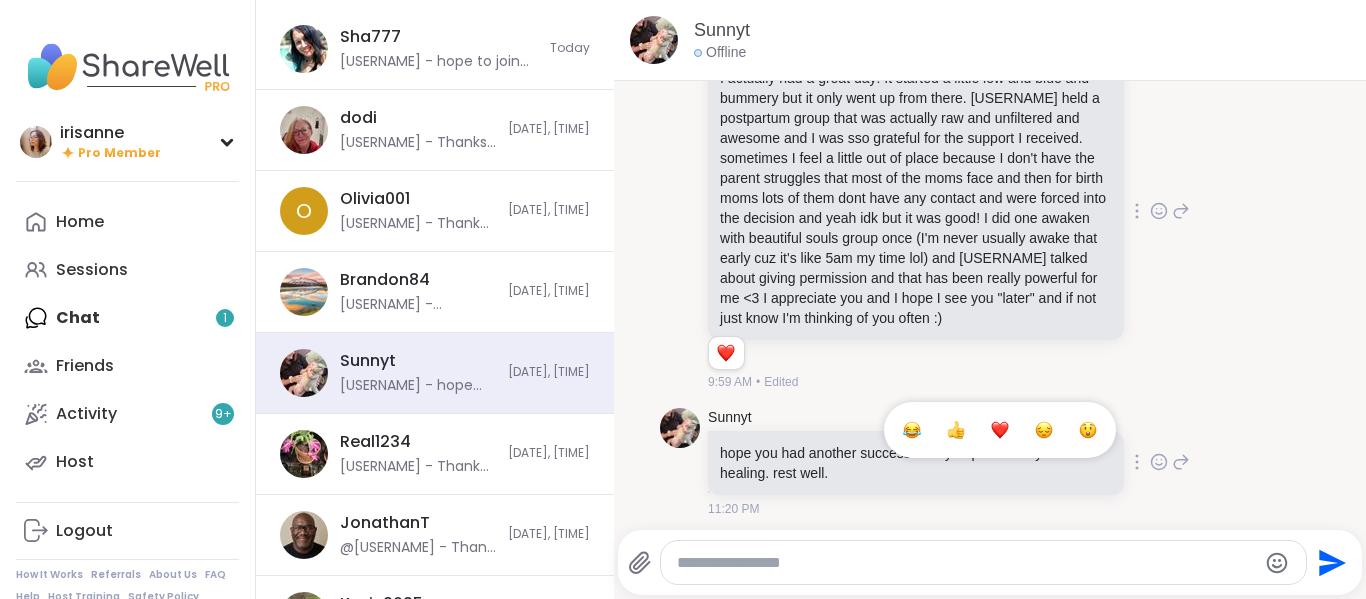 click at bounding box center (1000, 430) 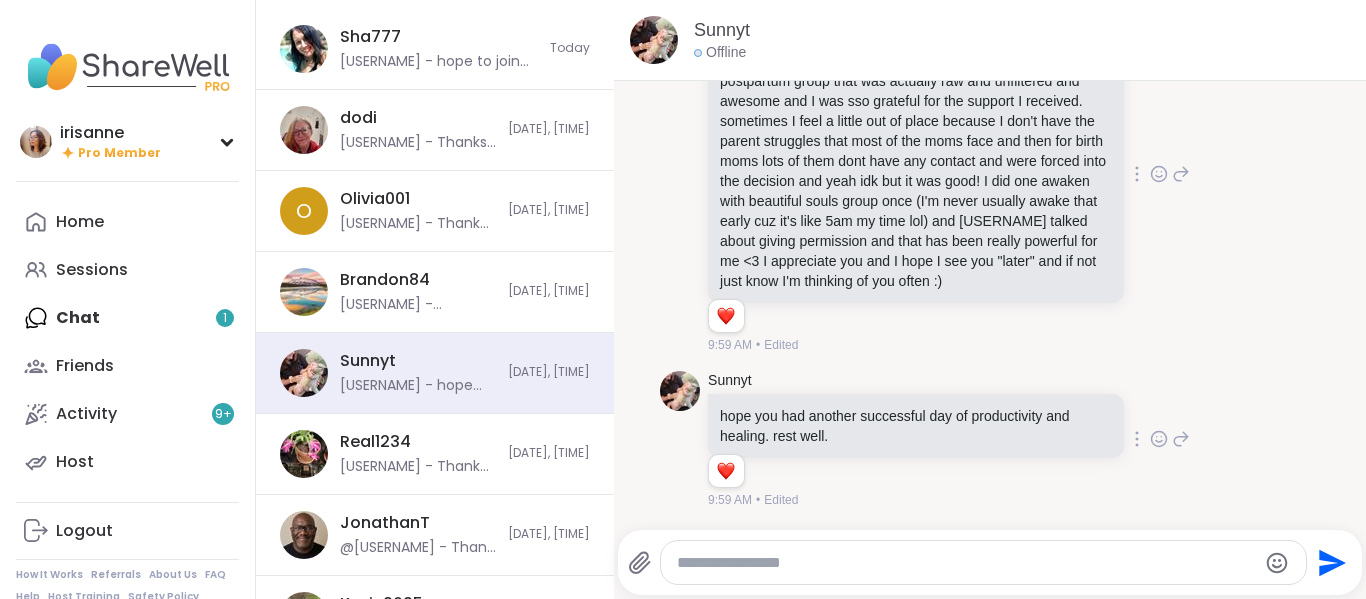 scroll, scrollTop: 1370, scrollLeft: 0, axis: vertical 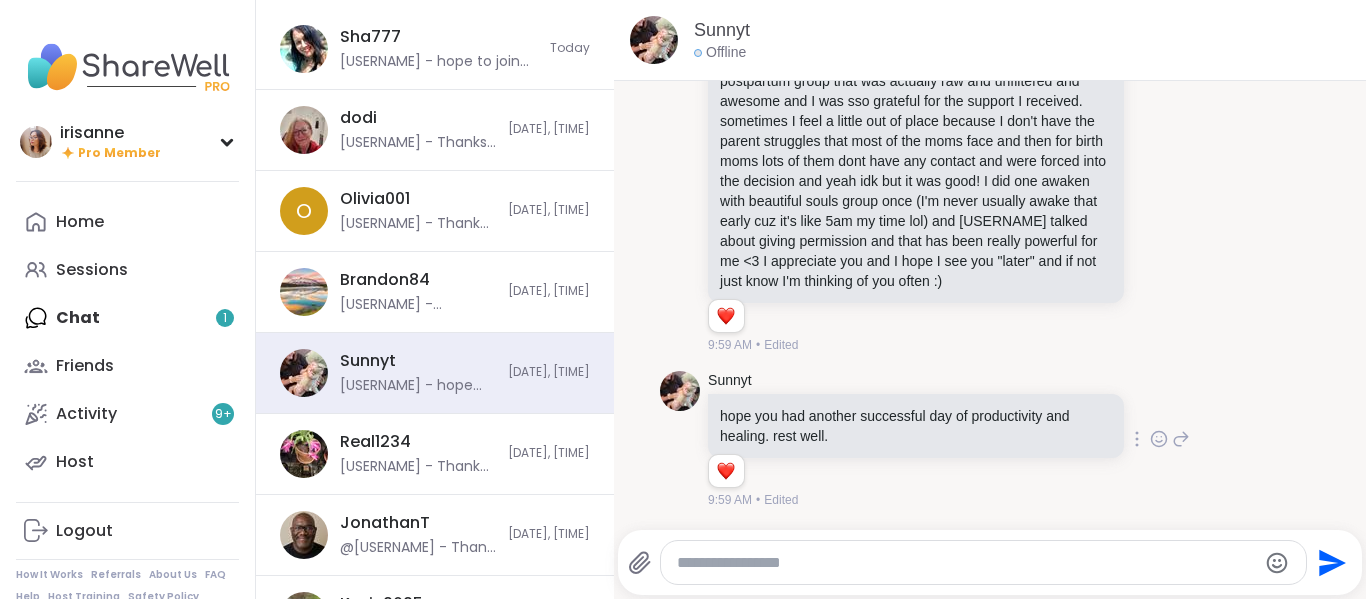 click 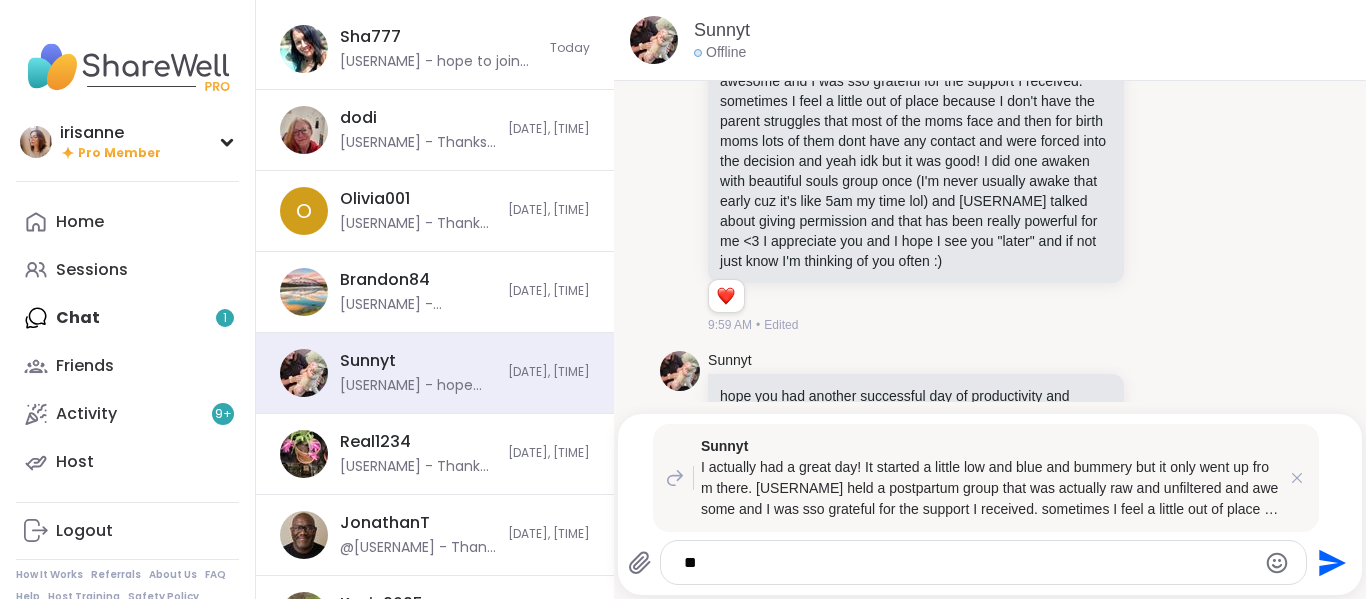 type on "*" 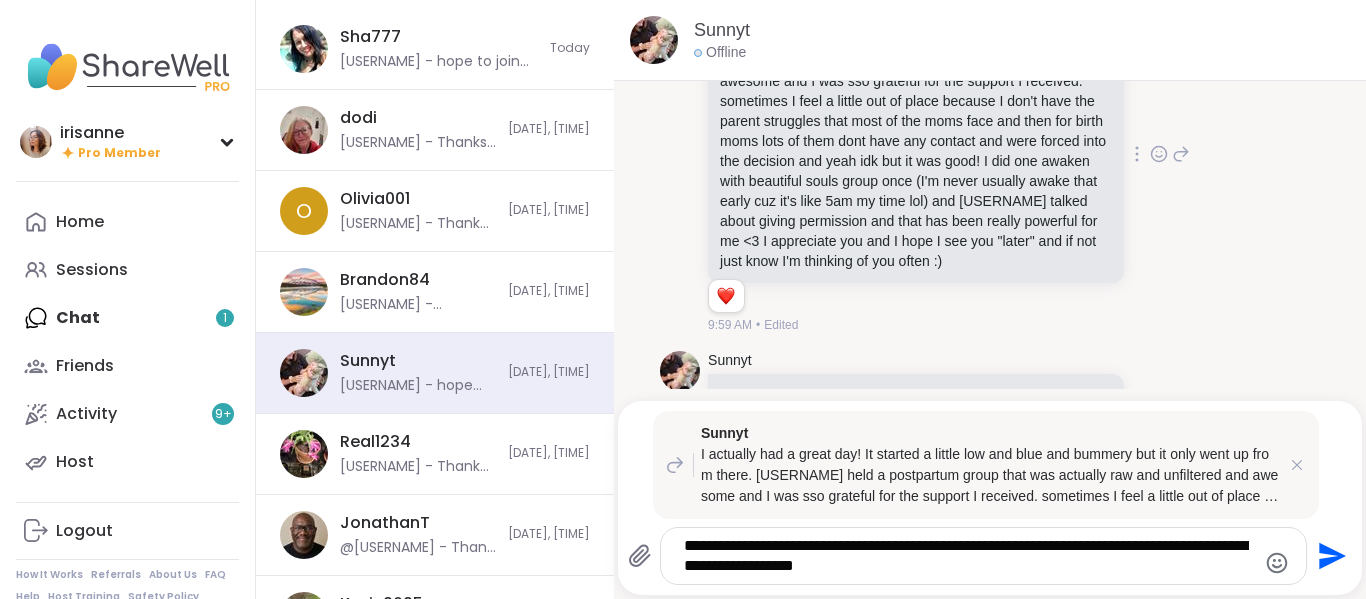 click on "I actually had a great day! It started a little low and blue and bummery but it only went up from there. [USERNAME] held a postpartum group that was actually raw and unfiltered and awesome and I was sso grateful for the support I received. sometimes I feel a little out of place because I don't have the parent struggles that most of the moms face and then for birth moms lots of them dont have any contact and were forced into the decision and yeah idk but it was good! I did one awaken with beautiful souls group once (I'm never usually awake that early cuz it's like 5am my time lol) and [USERNAME] talked about giving permission and that has been really powerful for me <3 I appreciate you and I hope I see you "later" and if not just know I'm thinking of you often :)" at bounding box center [916, 141] 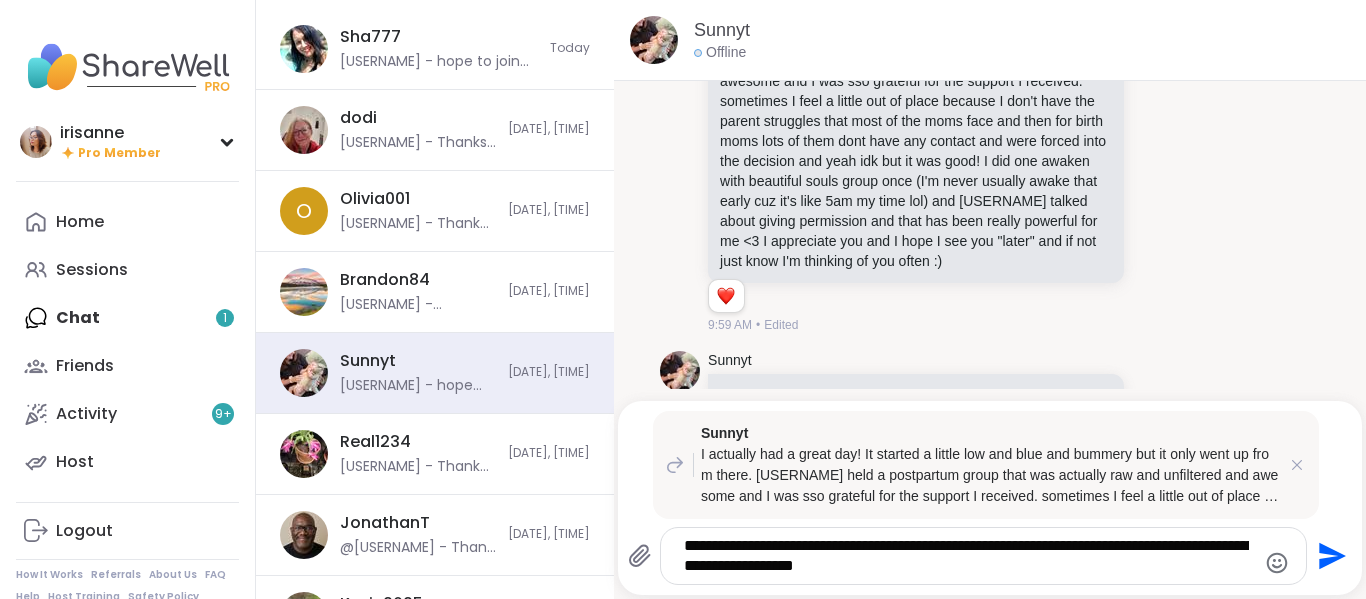 click on "**********" at bounding box center [966, 556] 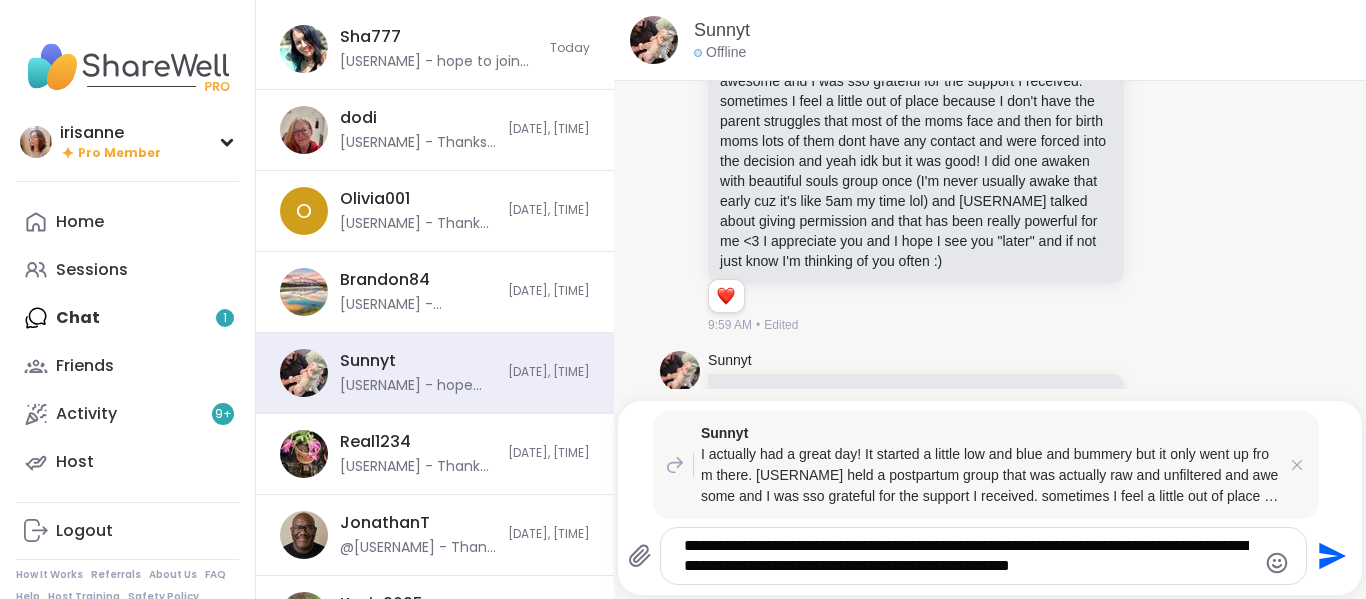type on "**********" 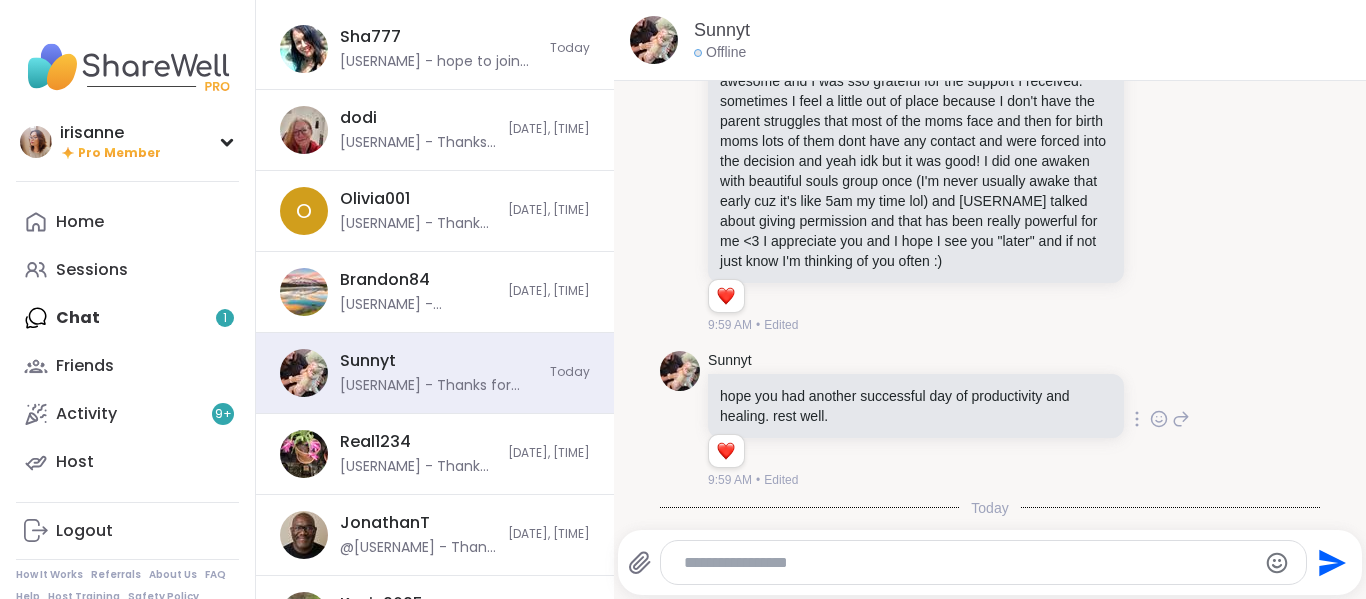 scroll, scrollTop: 1653, scrollLeft: 0, axis: vertical 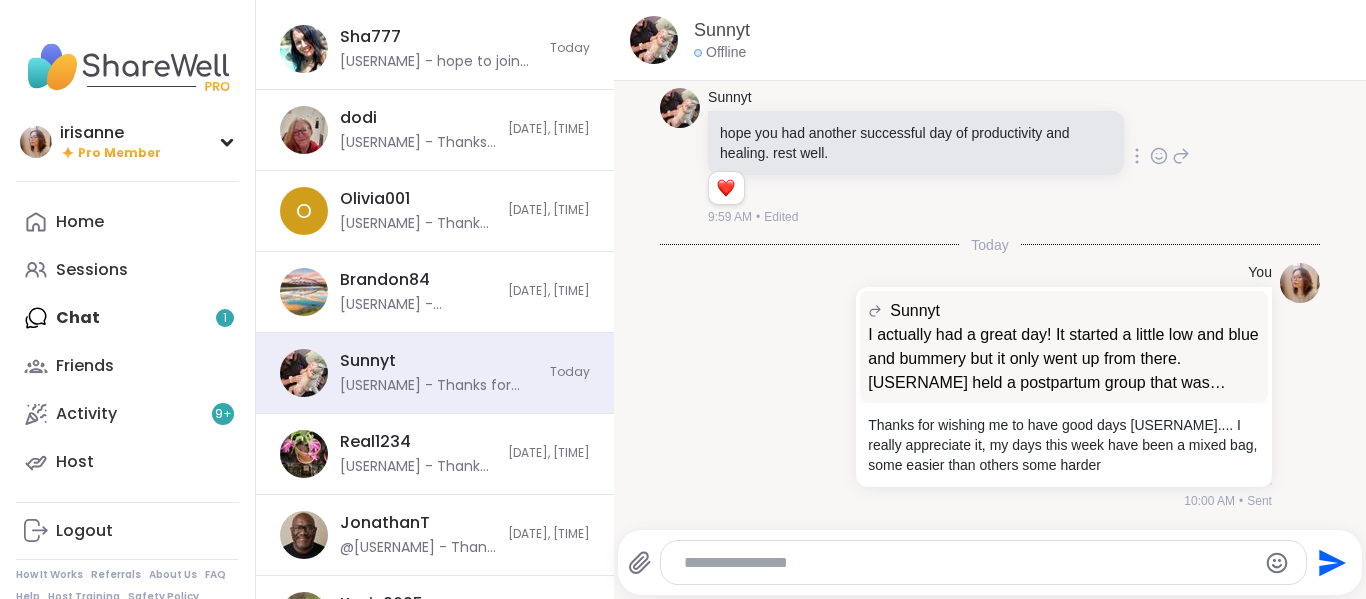 type 